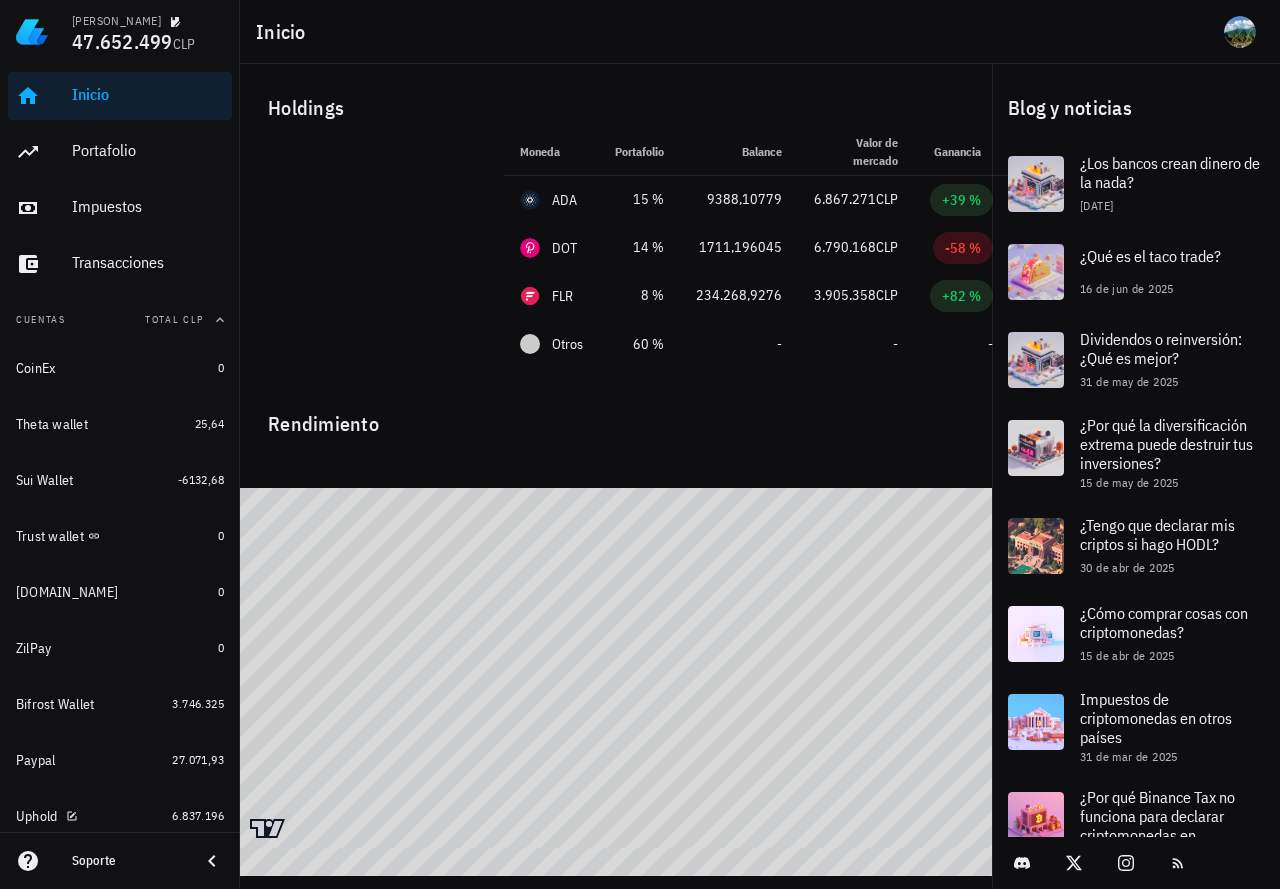 scroll, scrollTop: 0, scrollLeft: 0, axis: both 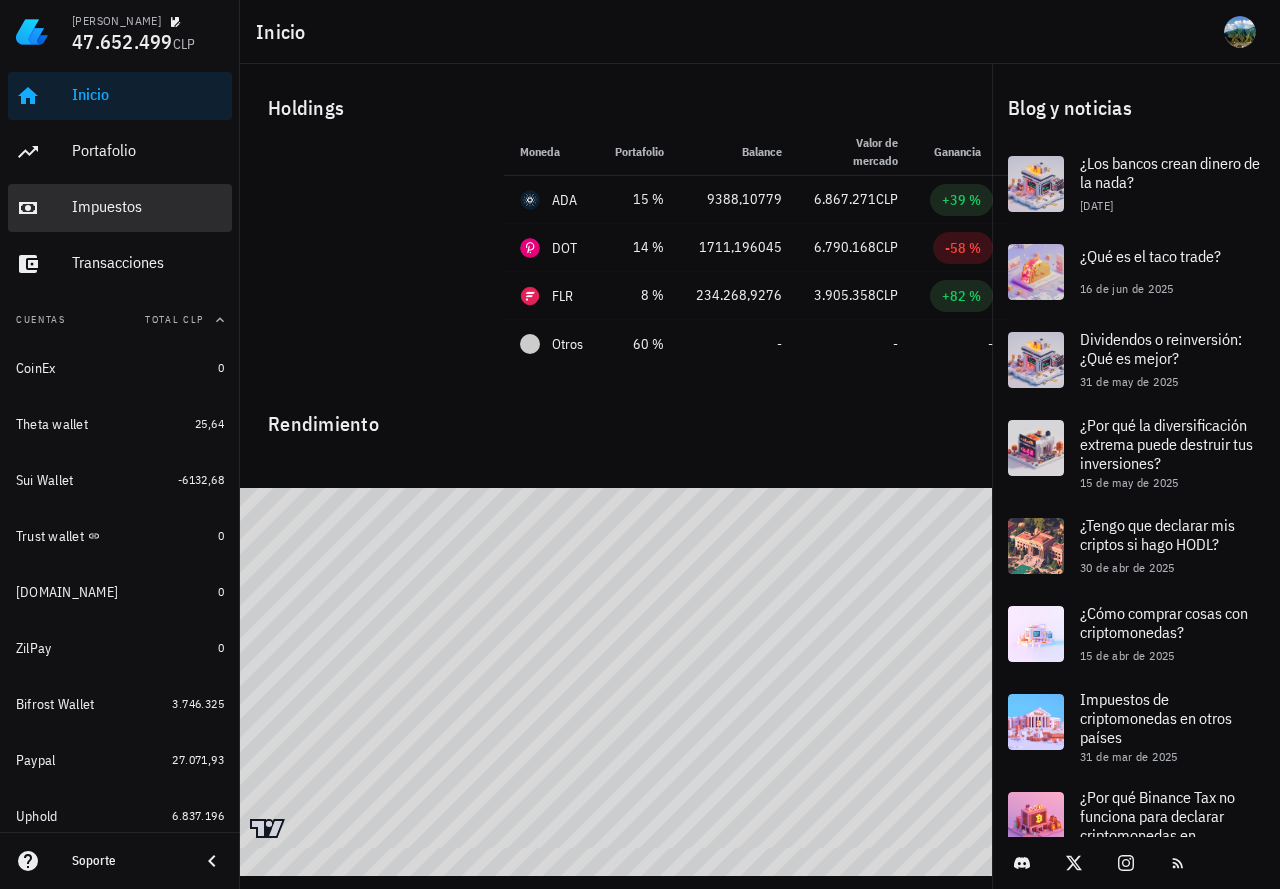 drag, startPoint x: 131, startPoint y: 218, endPoint x: 64, endPoint y: 180, distance: 77.02597 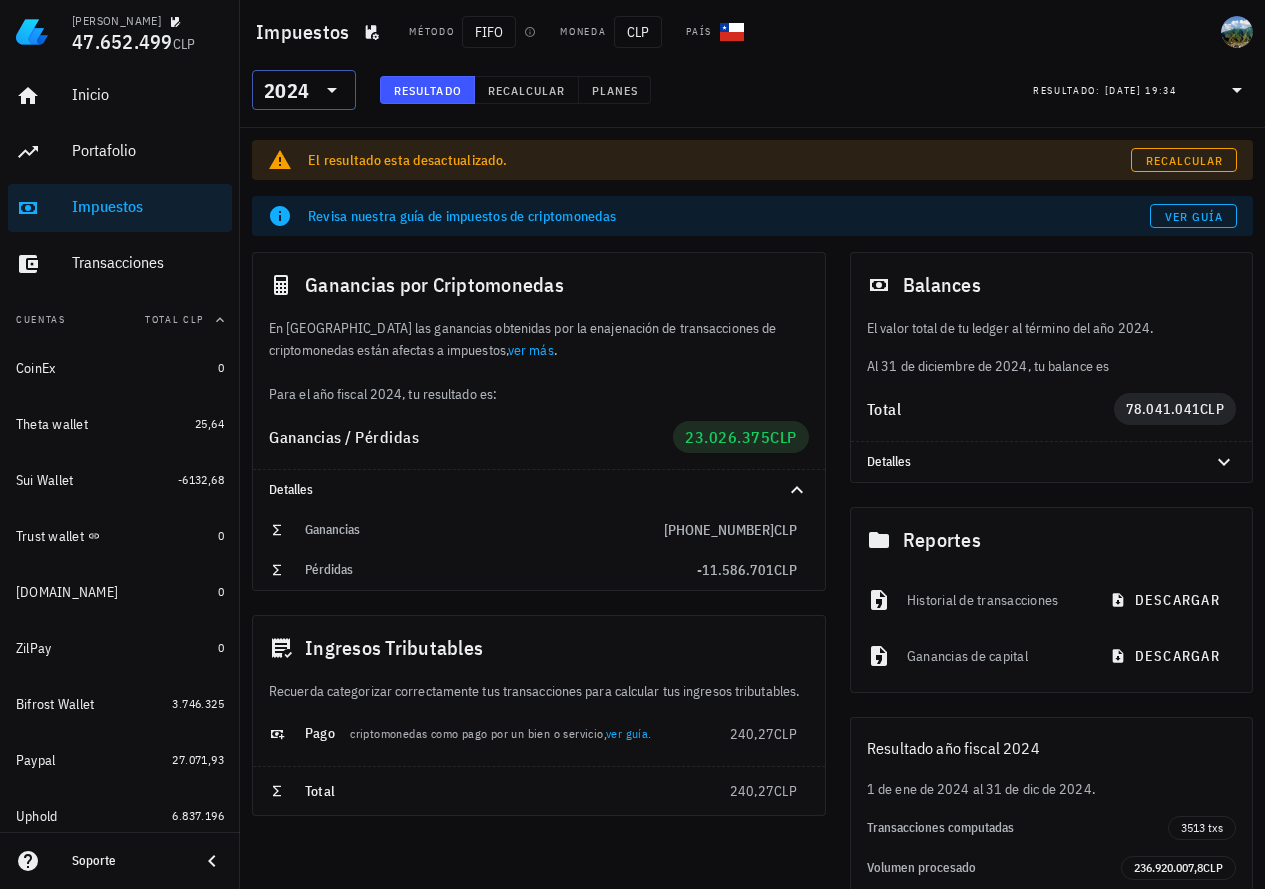 click 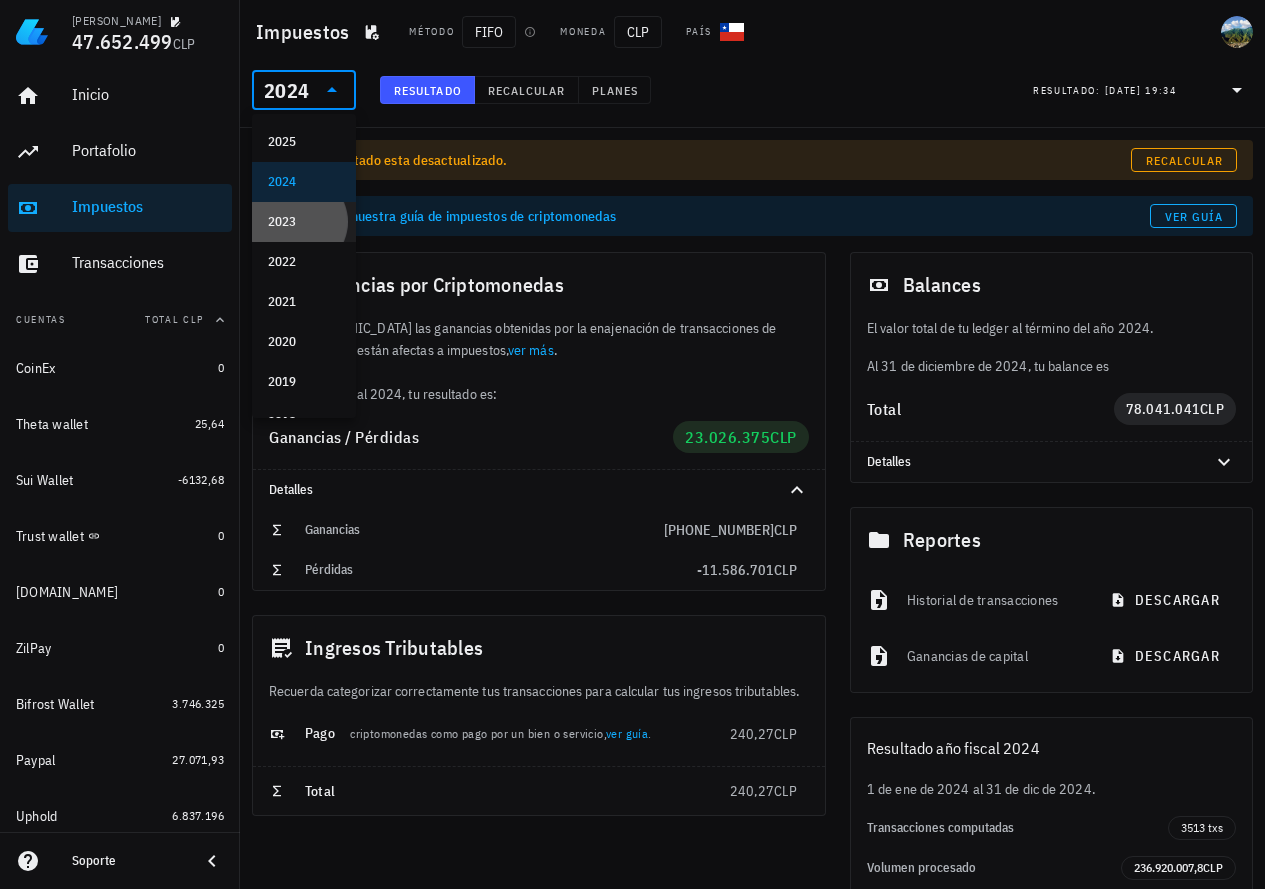 click on "2023" at bounding box center (304, 222) 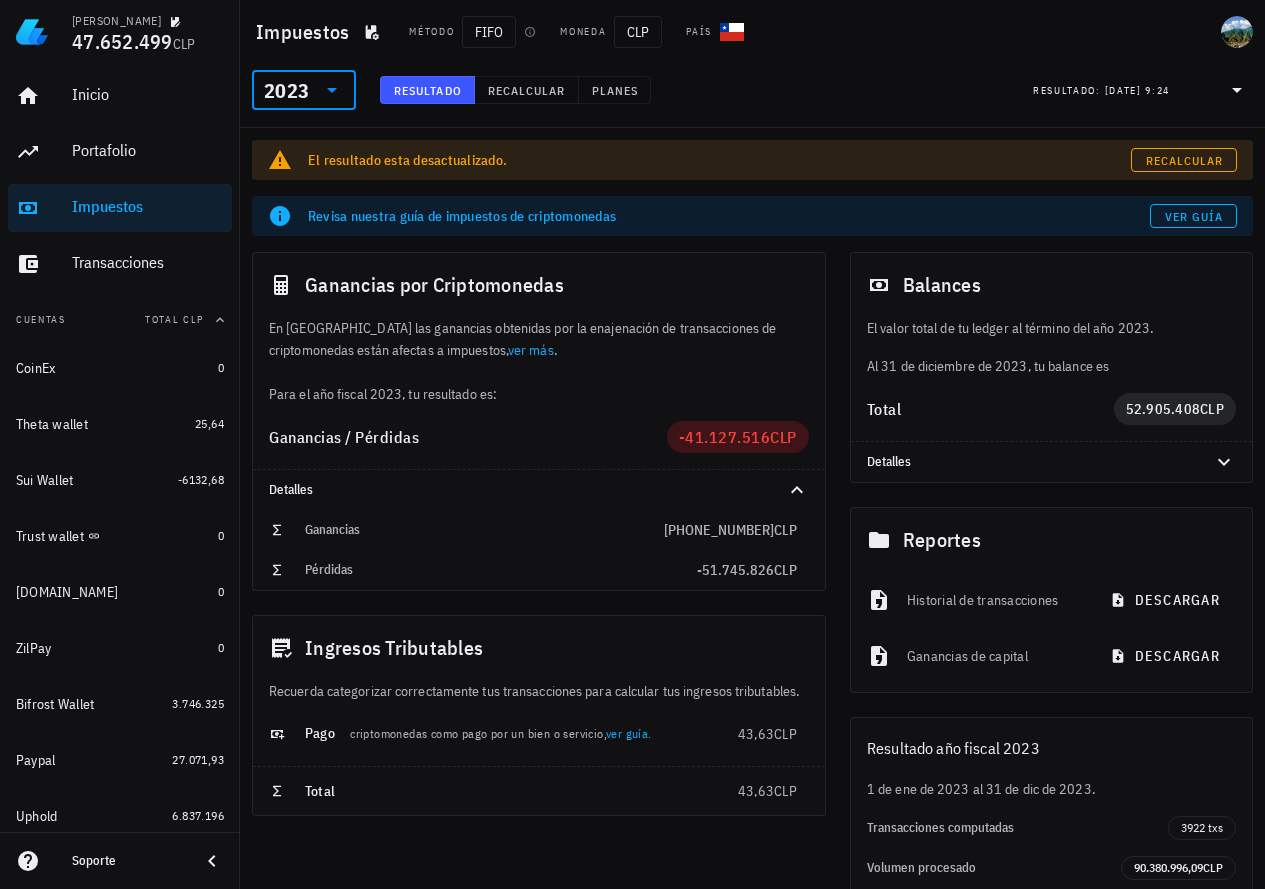 click on "2023" at bounding box center [304, 90] 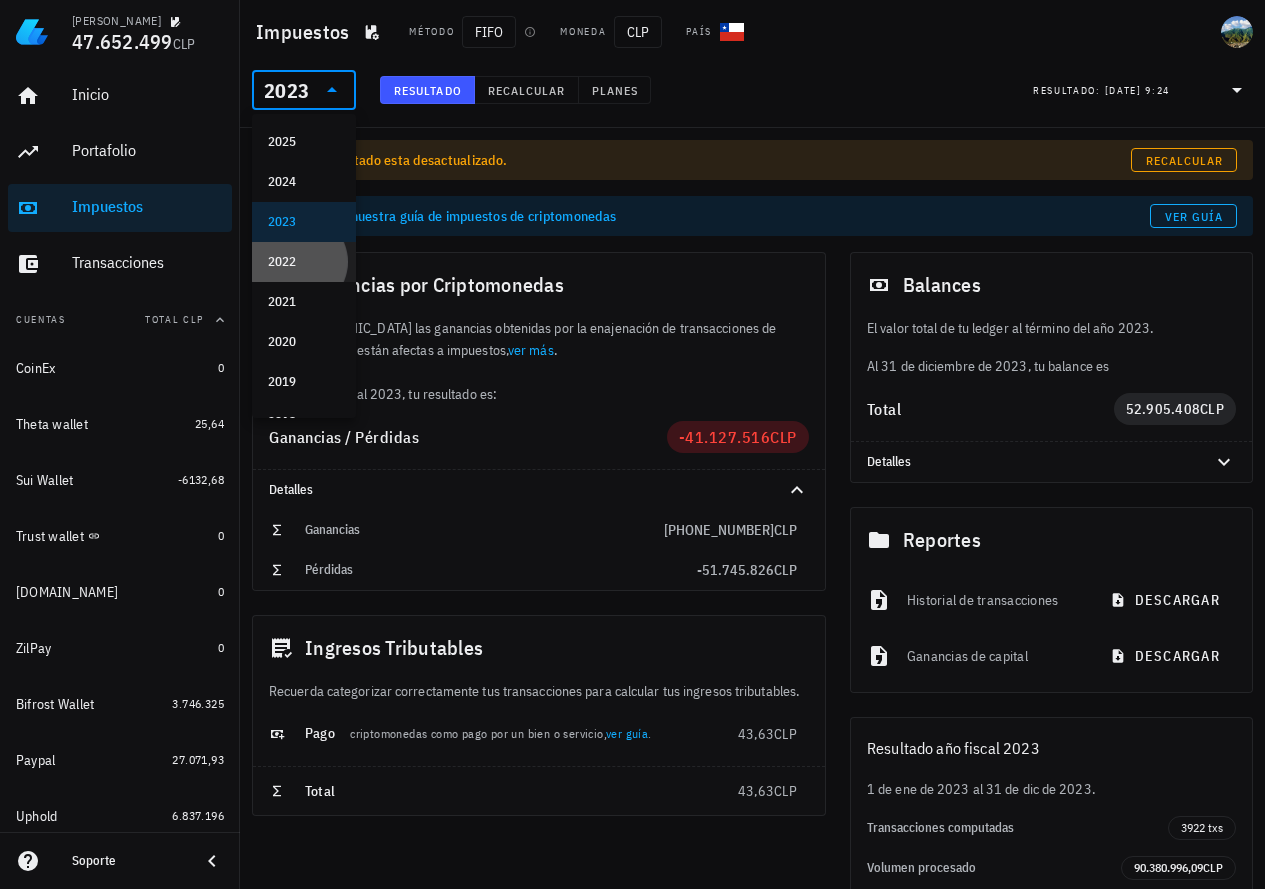 click on "2022" at bounding box center (304, 262) 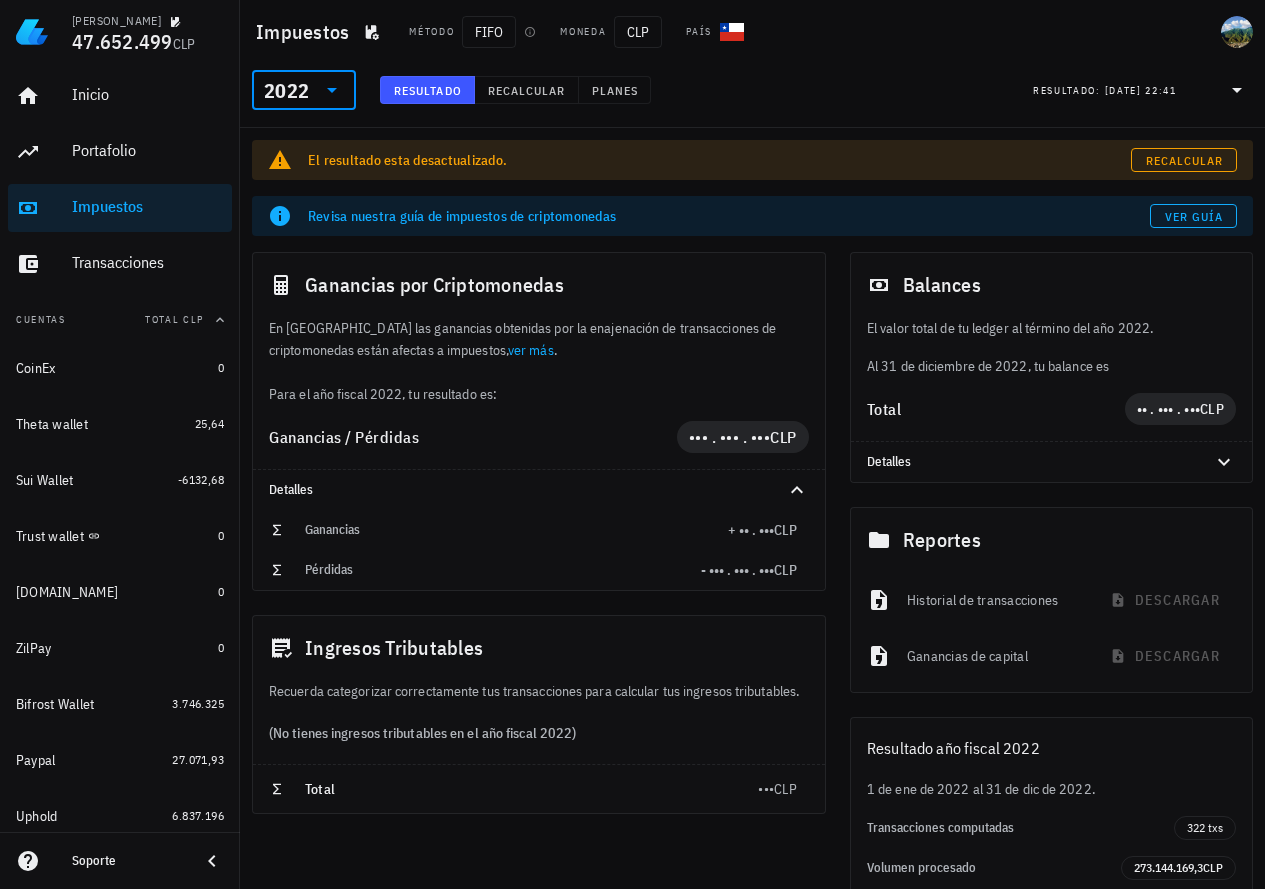 click 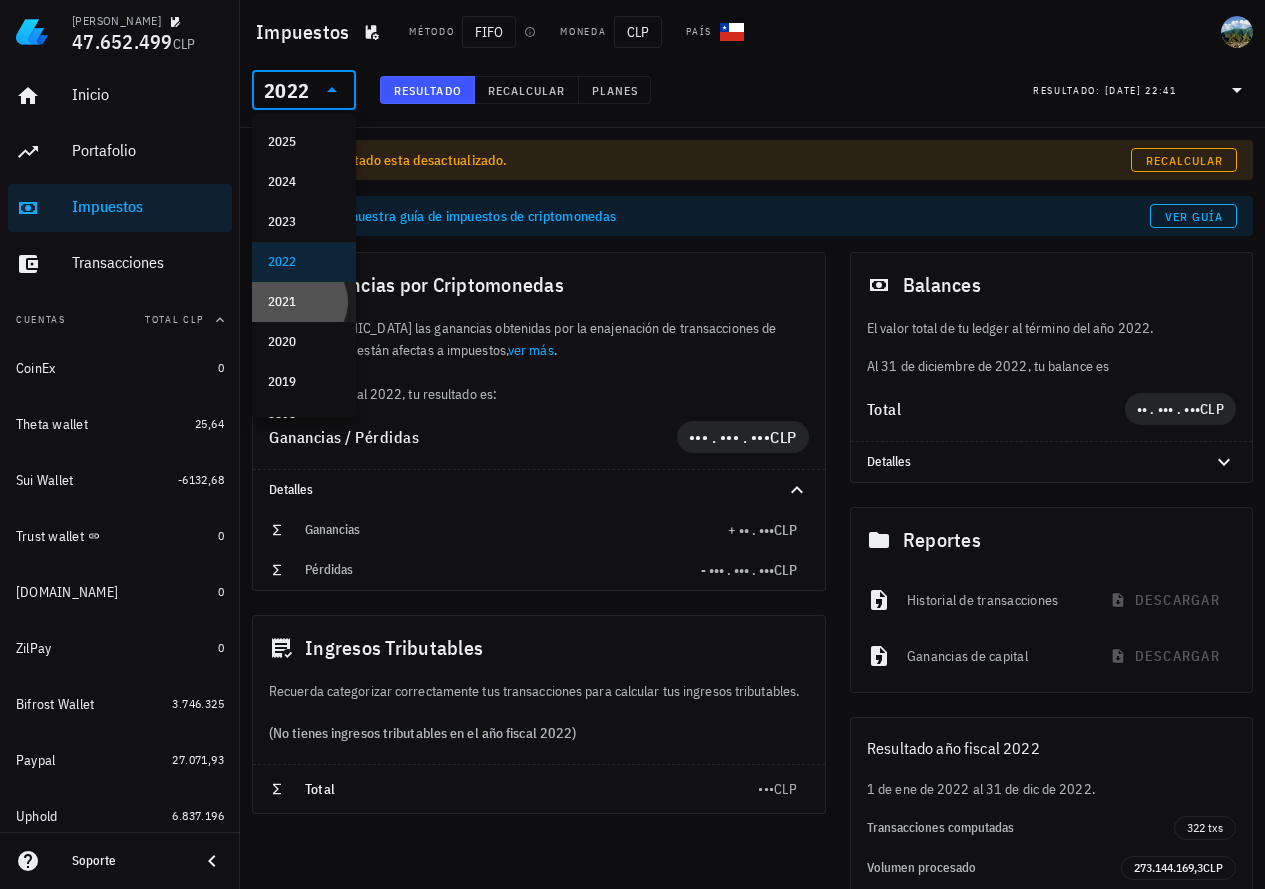 click on "2021" at bounding box center (304, 302) 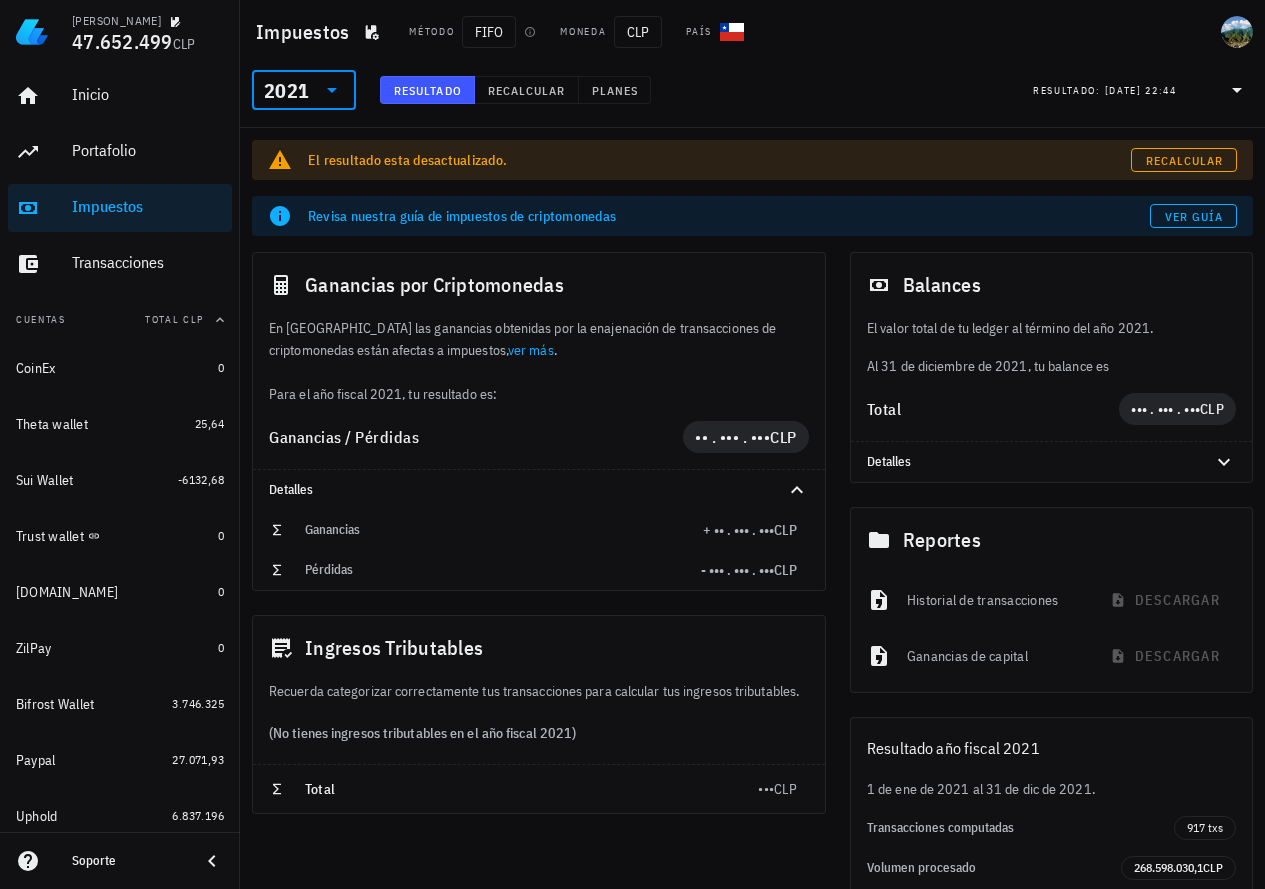click 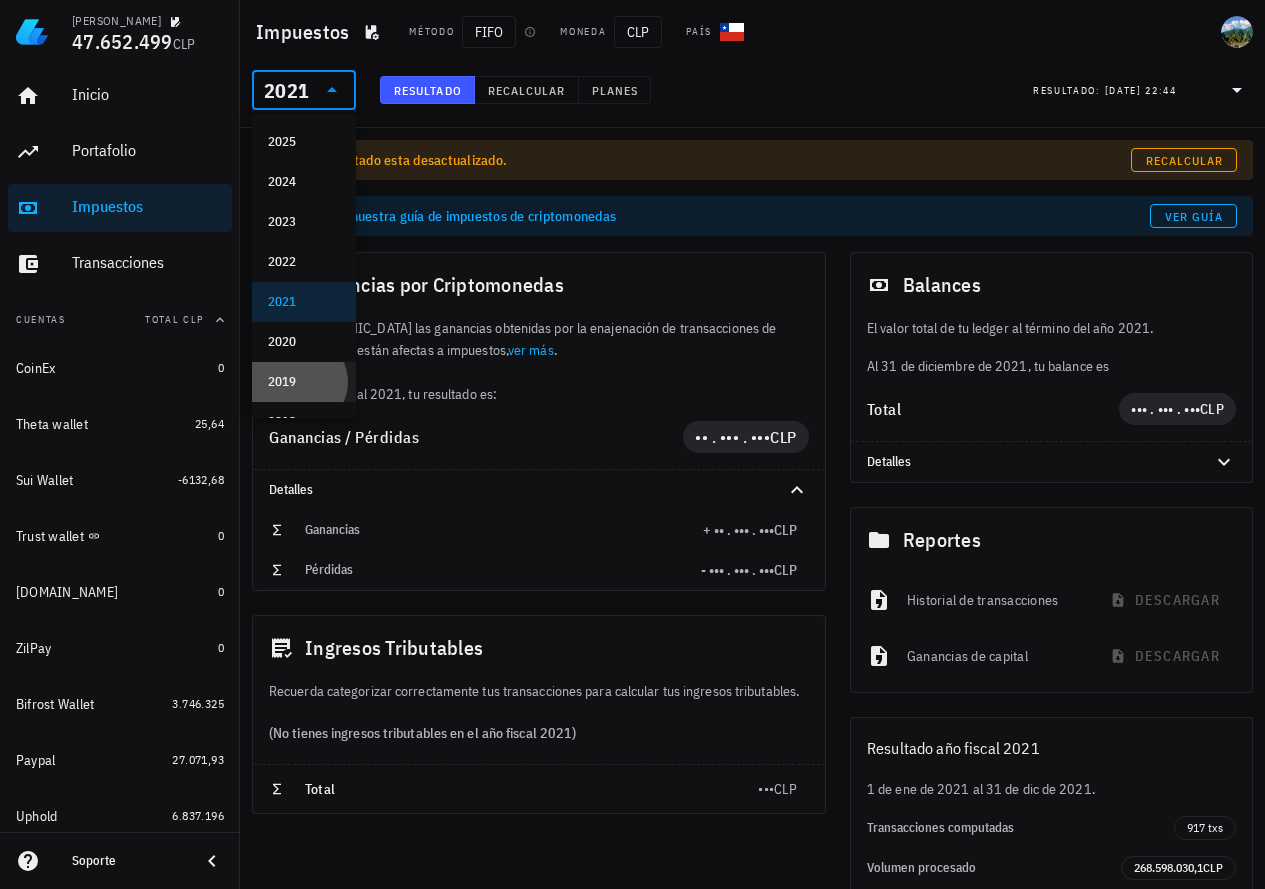 click on "2019" at bounding box center [304, 382] 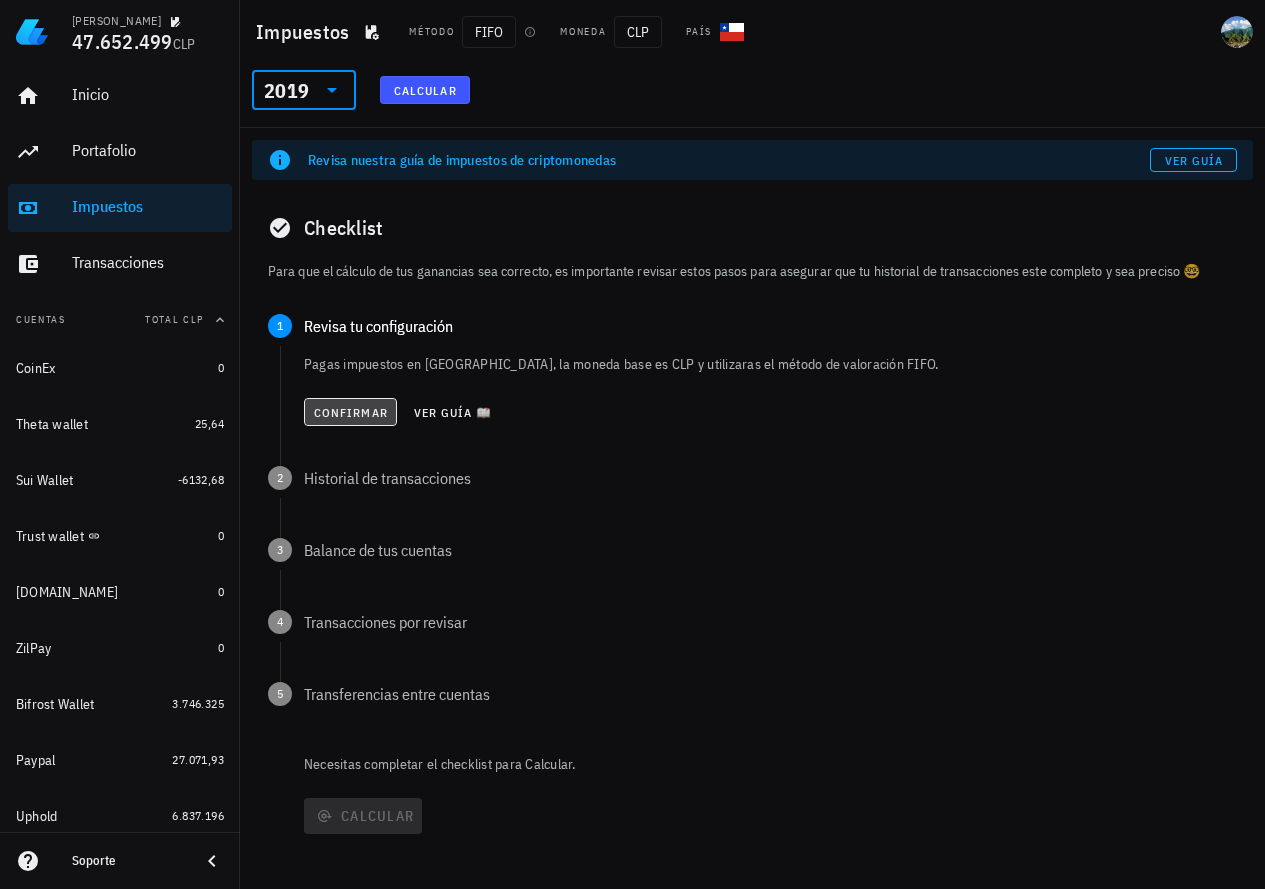 click on "Confirmar" at bounding box center (350, 412) 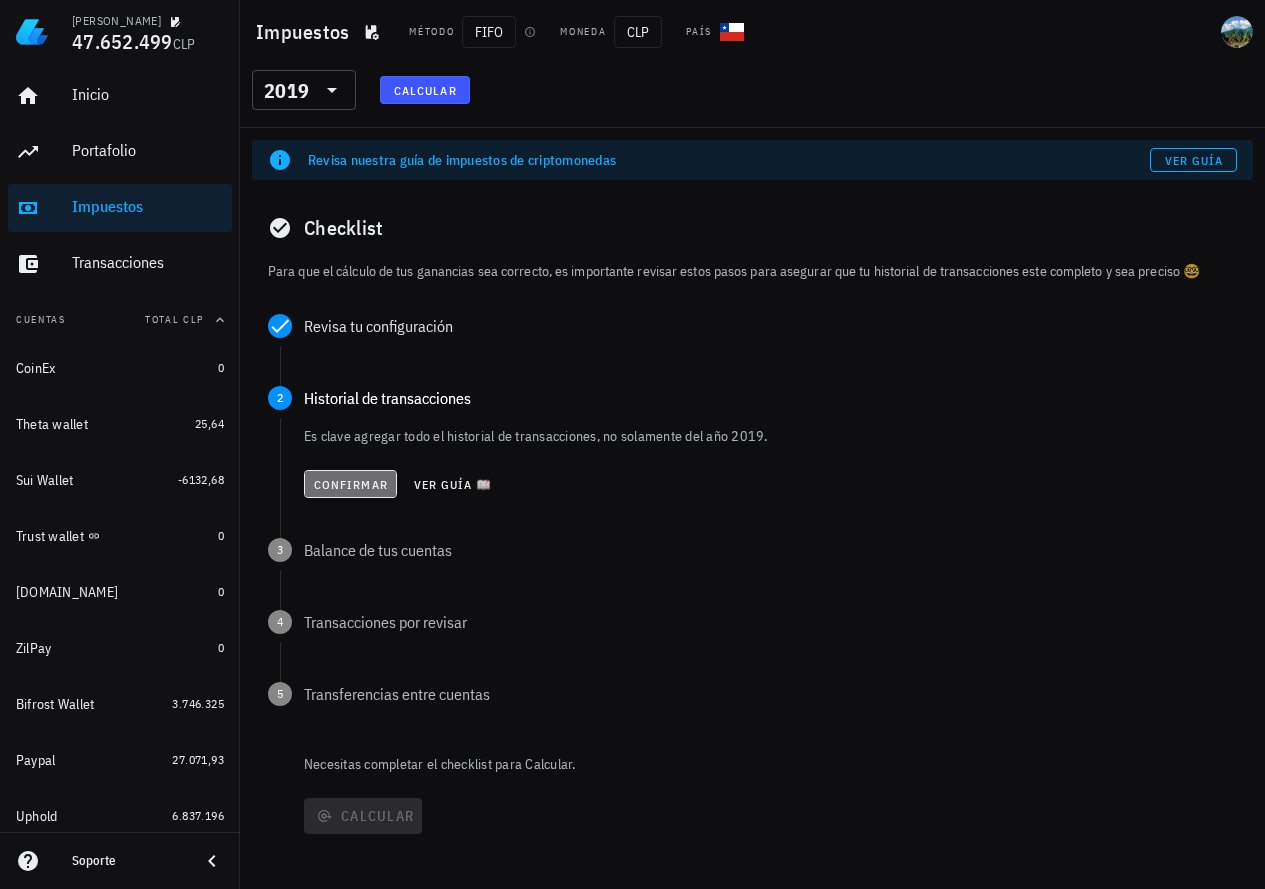 click on "Confirmar" at bounding box center (350, 484) 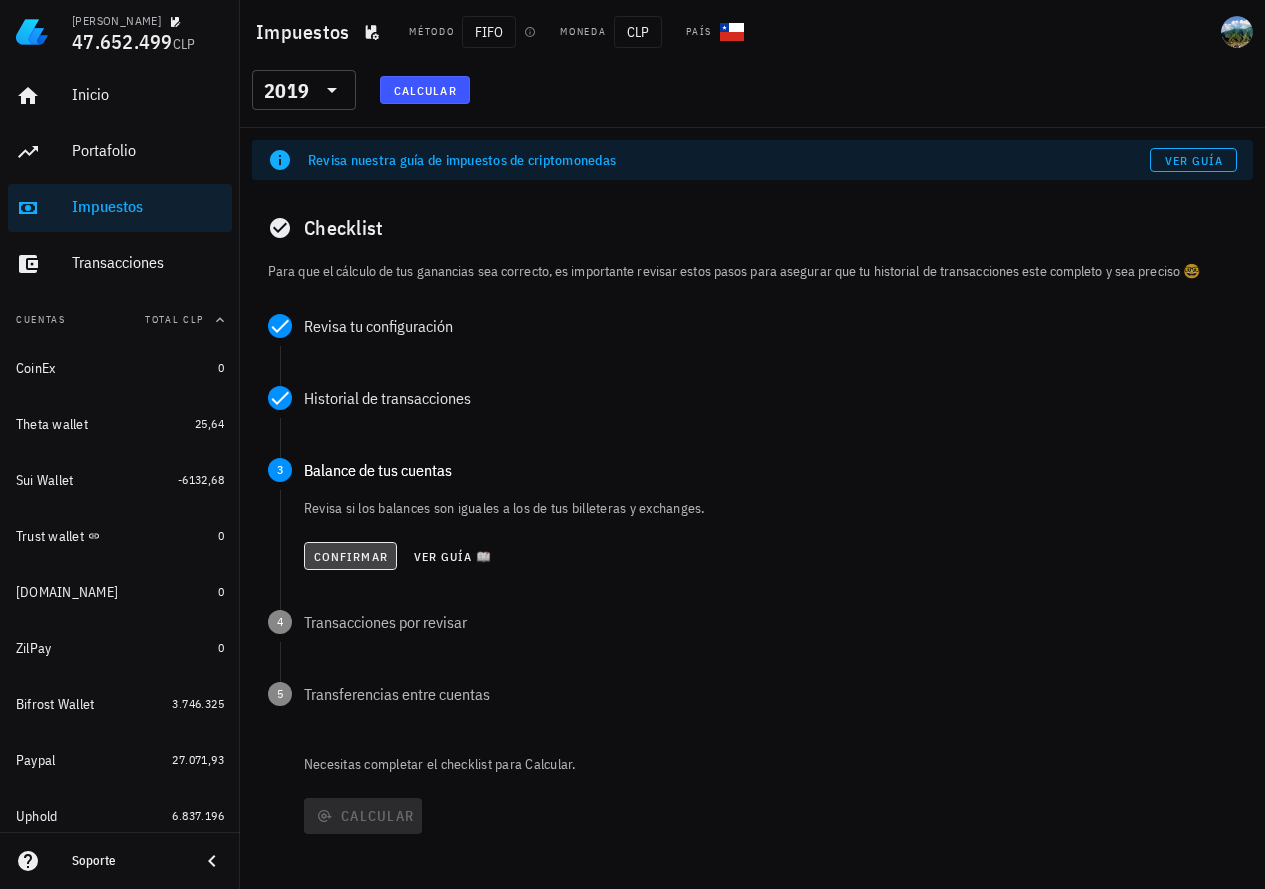 click on "Confirmar" at bounding box center [350, 556] 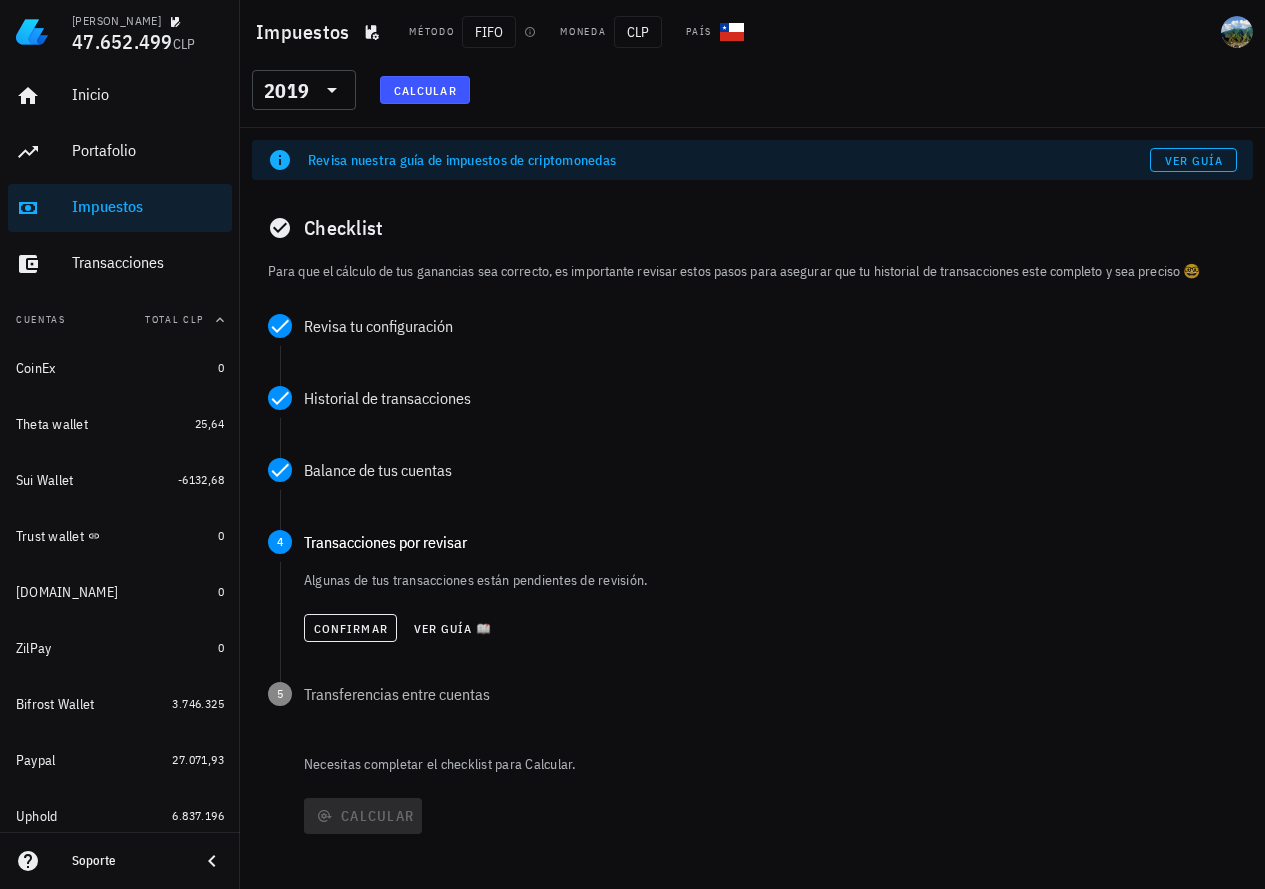 click on "Confirmar
Ver guía 📖" at bounding box center [770, 628] 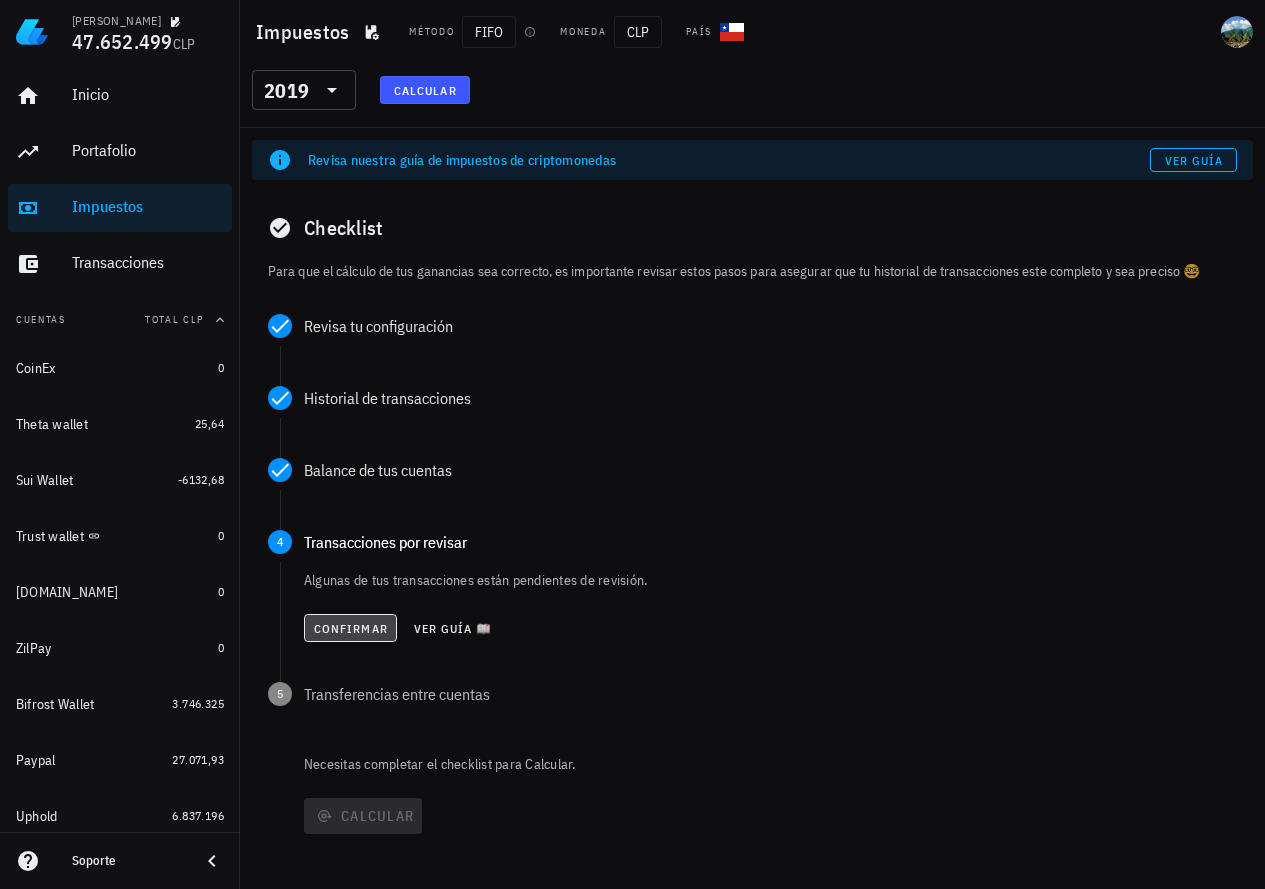 click on "Confirmar" at bounding box center (350, 628) 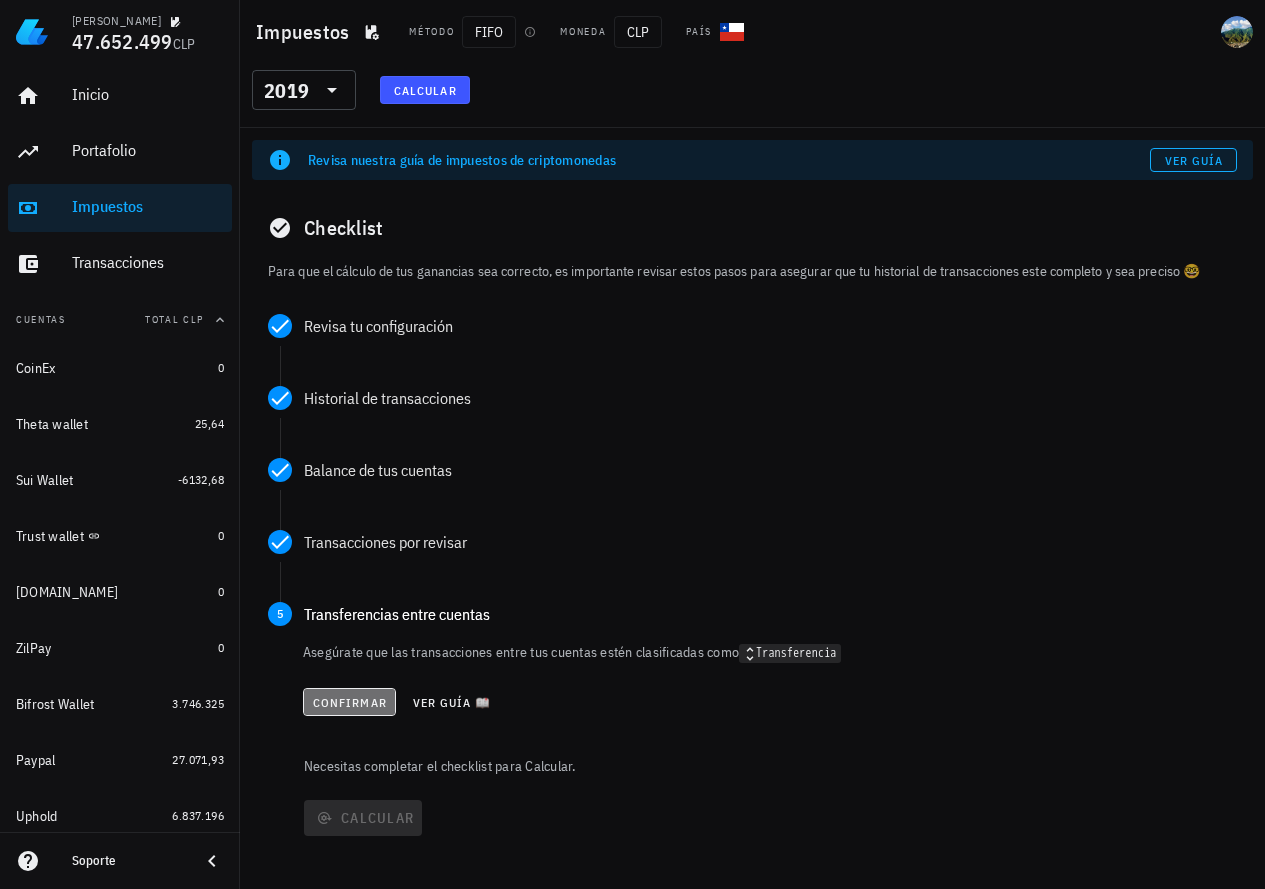 click on "Confirmar" at bounding box center (349, 702) 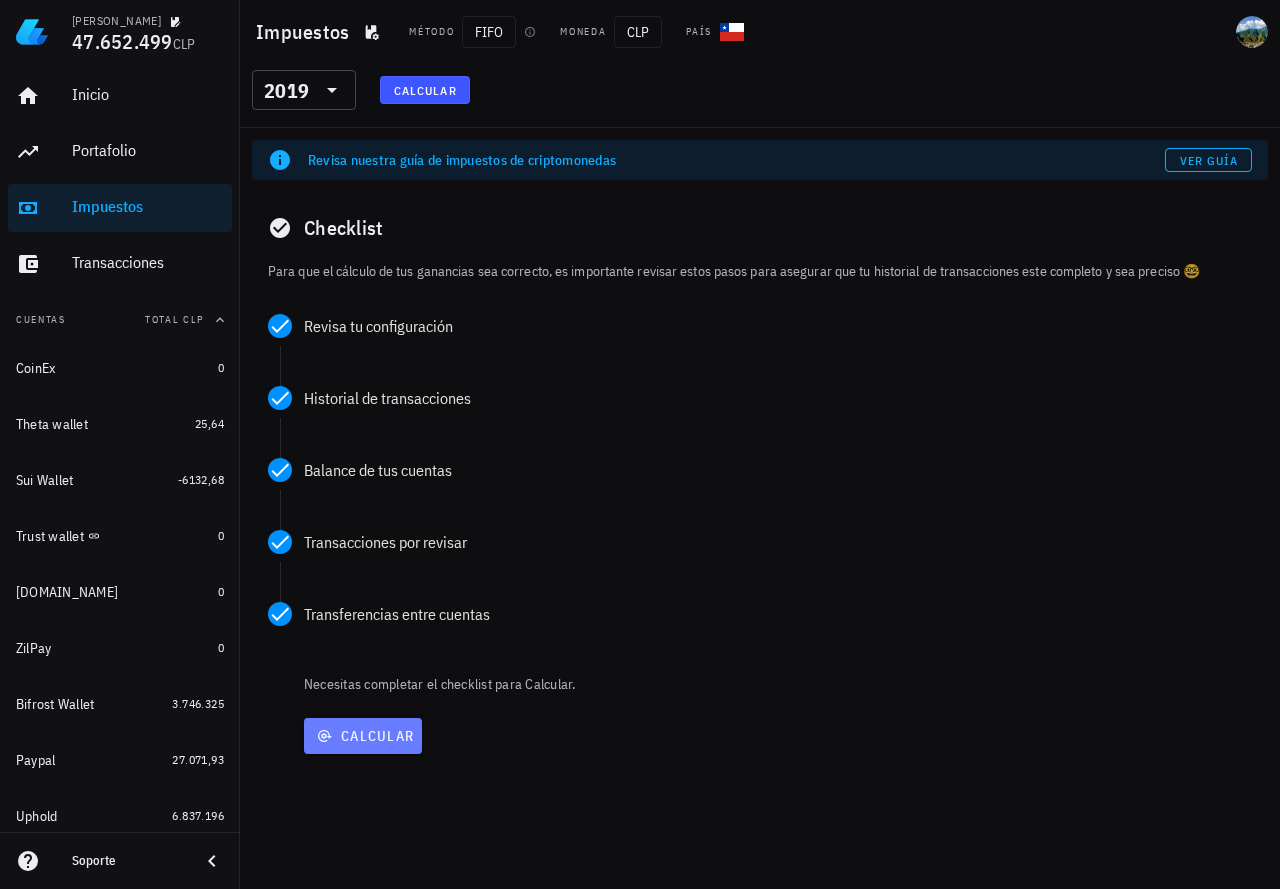 click on "Calcular" at bounding box center (363, 736) 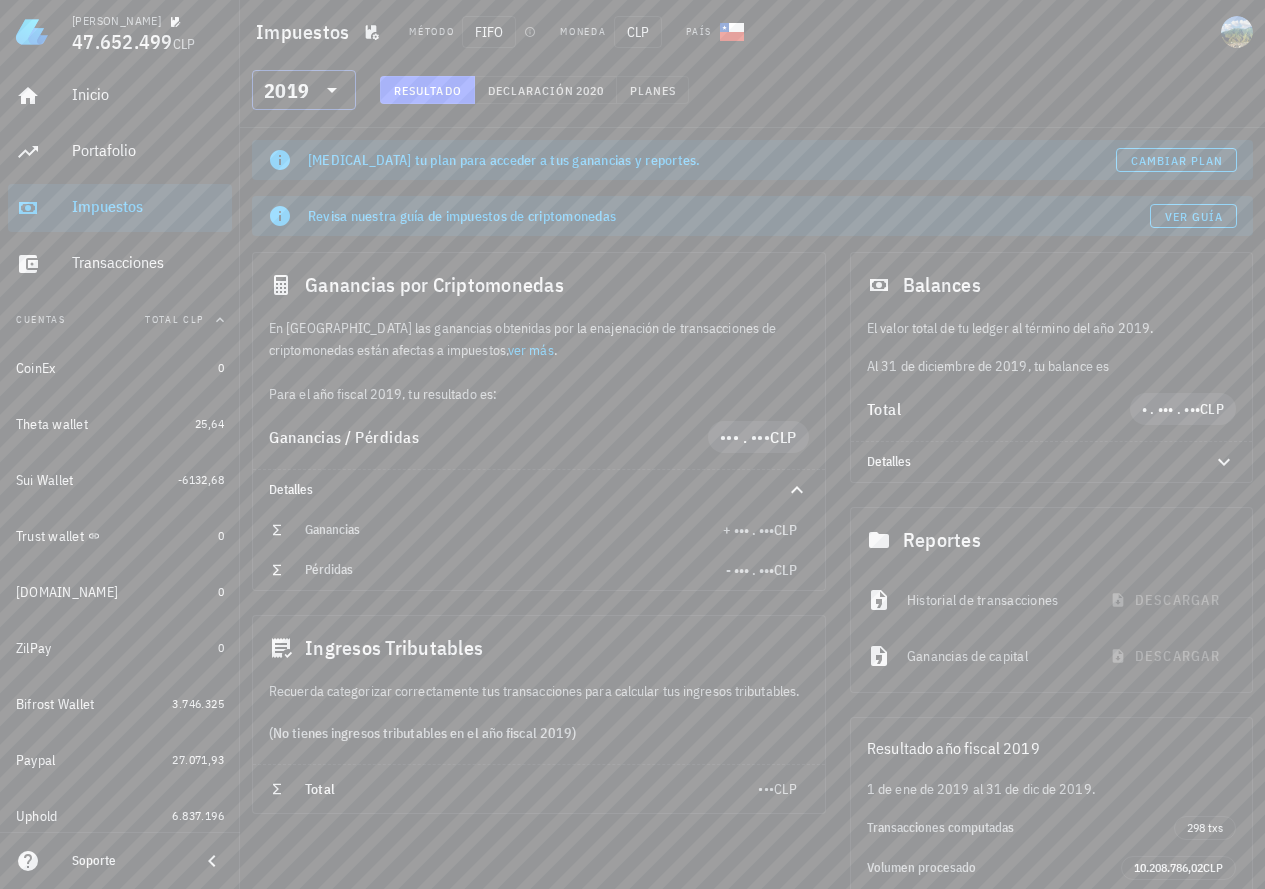 click 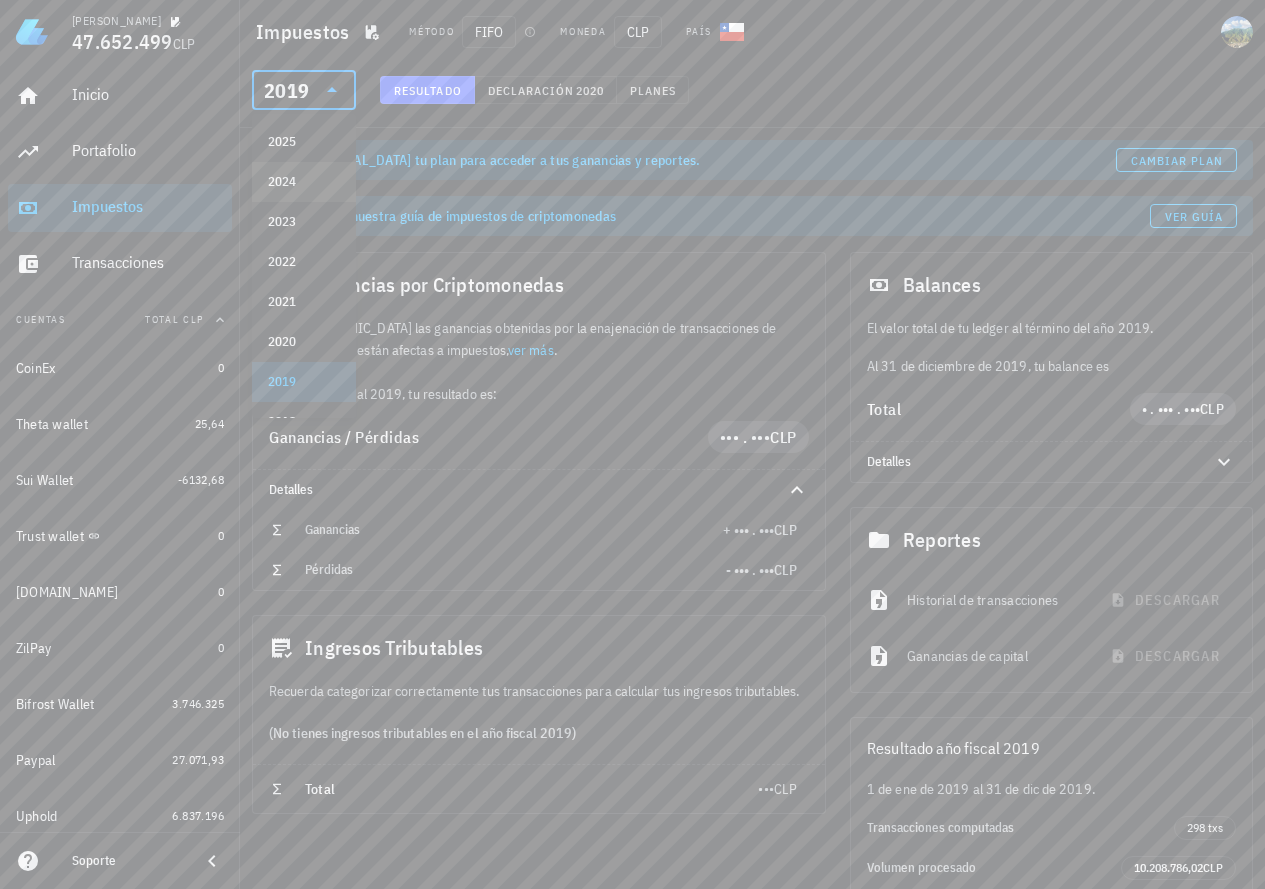 click on "2024" at bounding box center [304, 182] 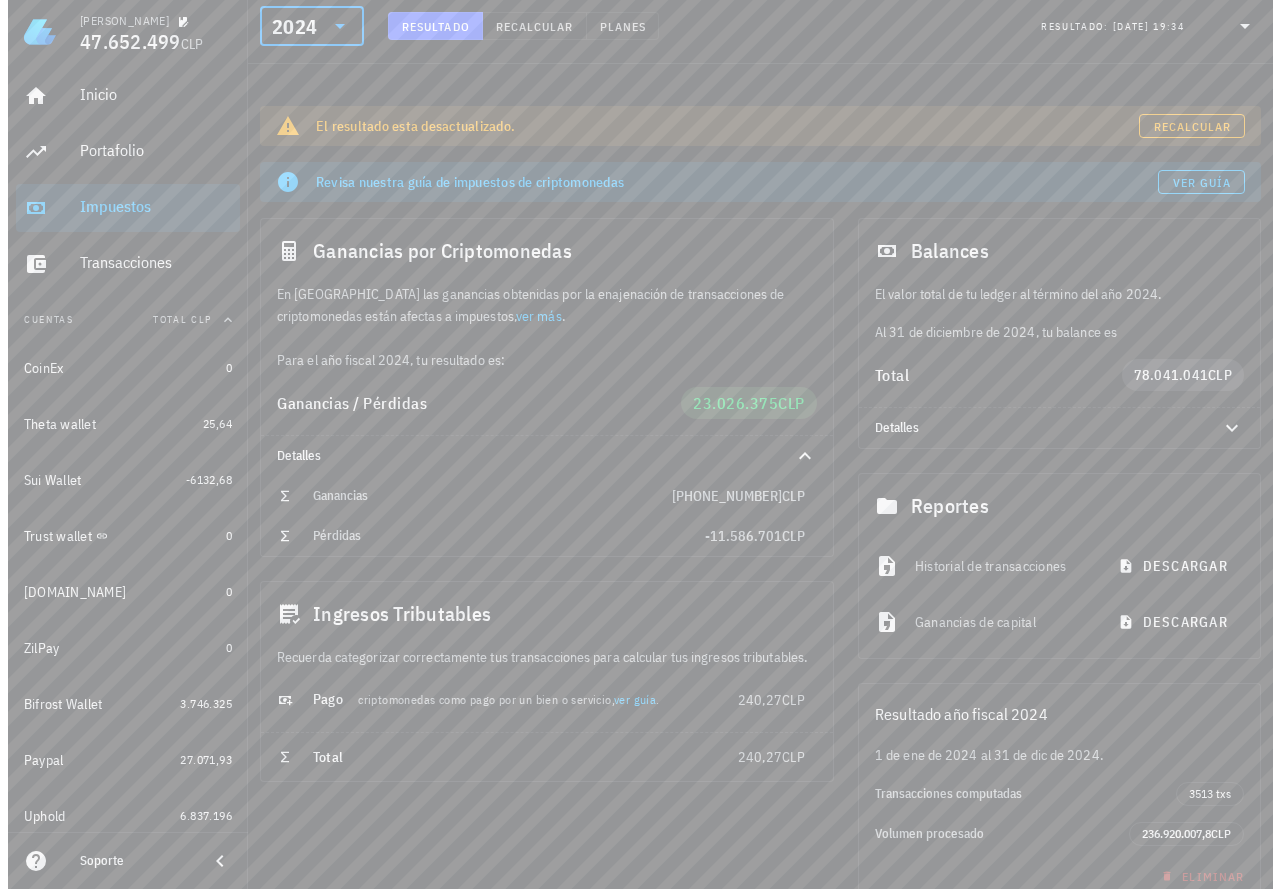 scroll, scrollTop: 0, scrollLeft: 0, axis: both 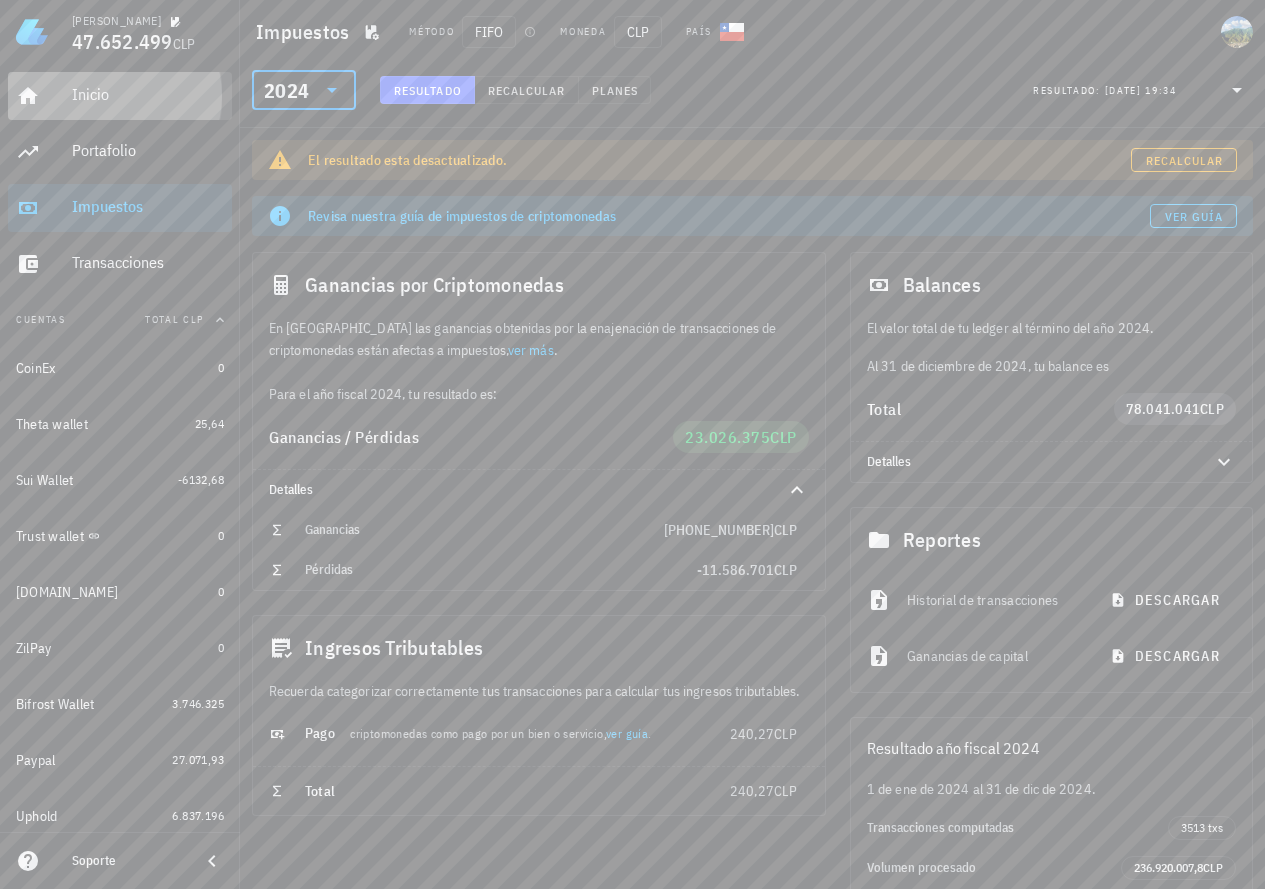 click on "Inicio" at bounding box center [148, 94] 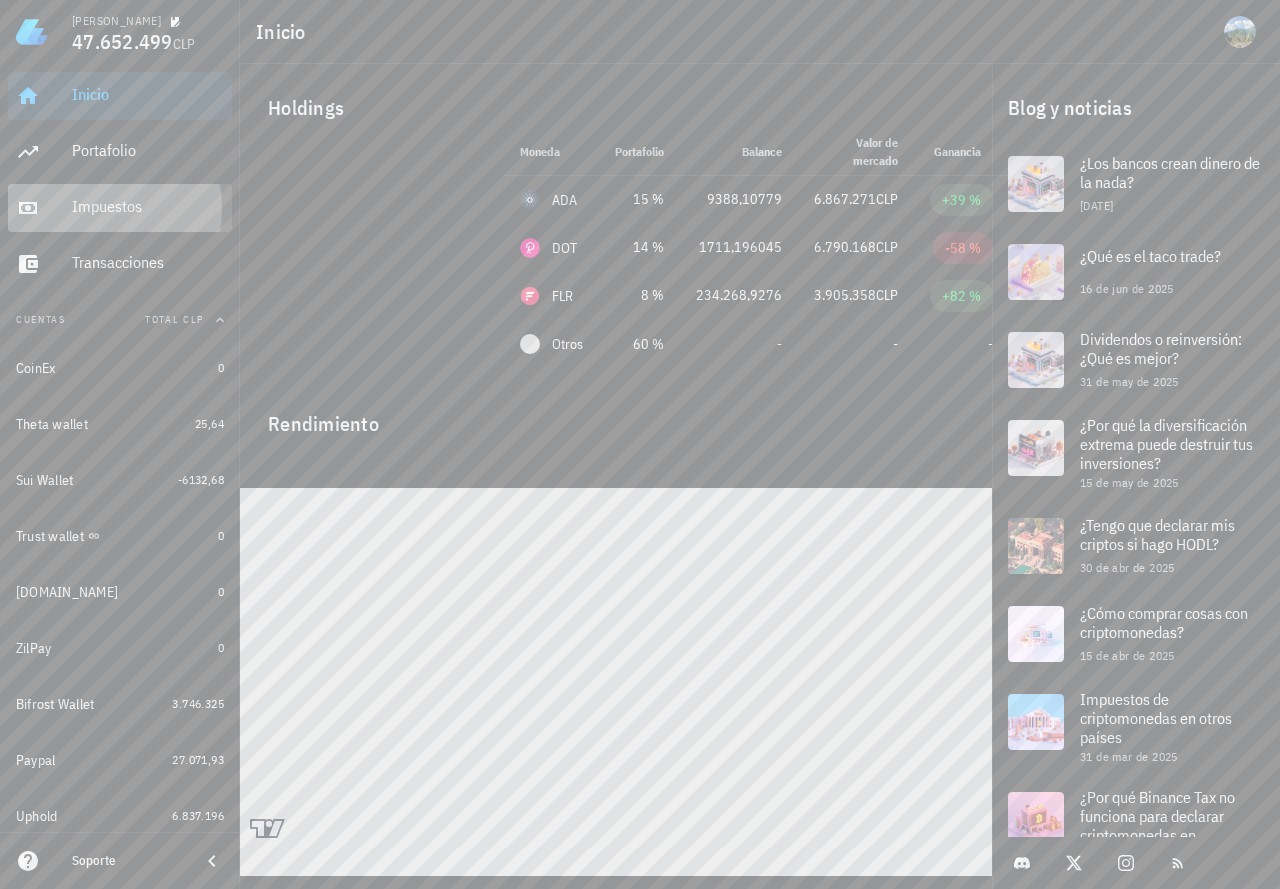 click on "Impuestos" at bounding box center [148, 206] 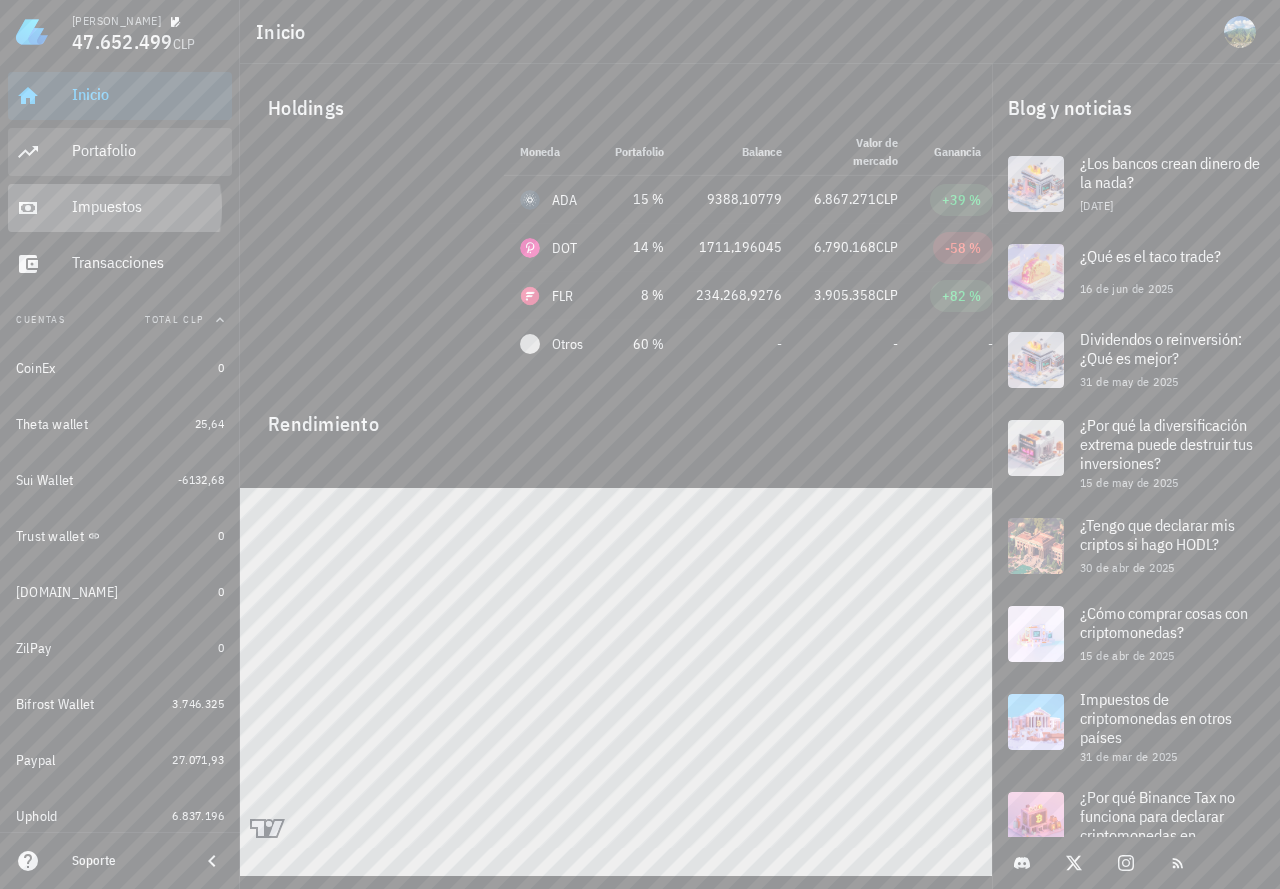 click on "Portafolio" at bounding box center (148, 150) 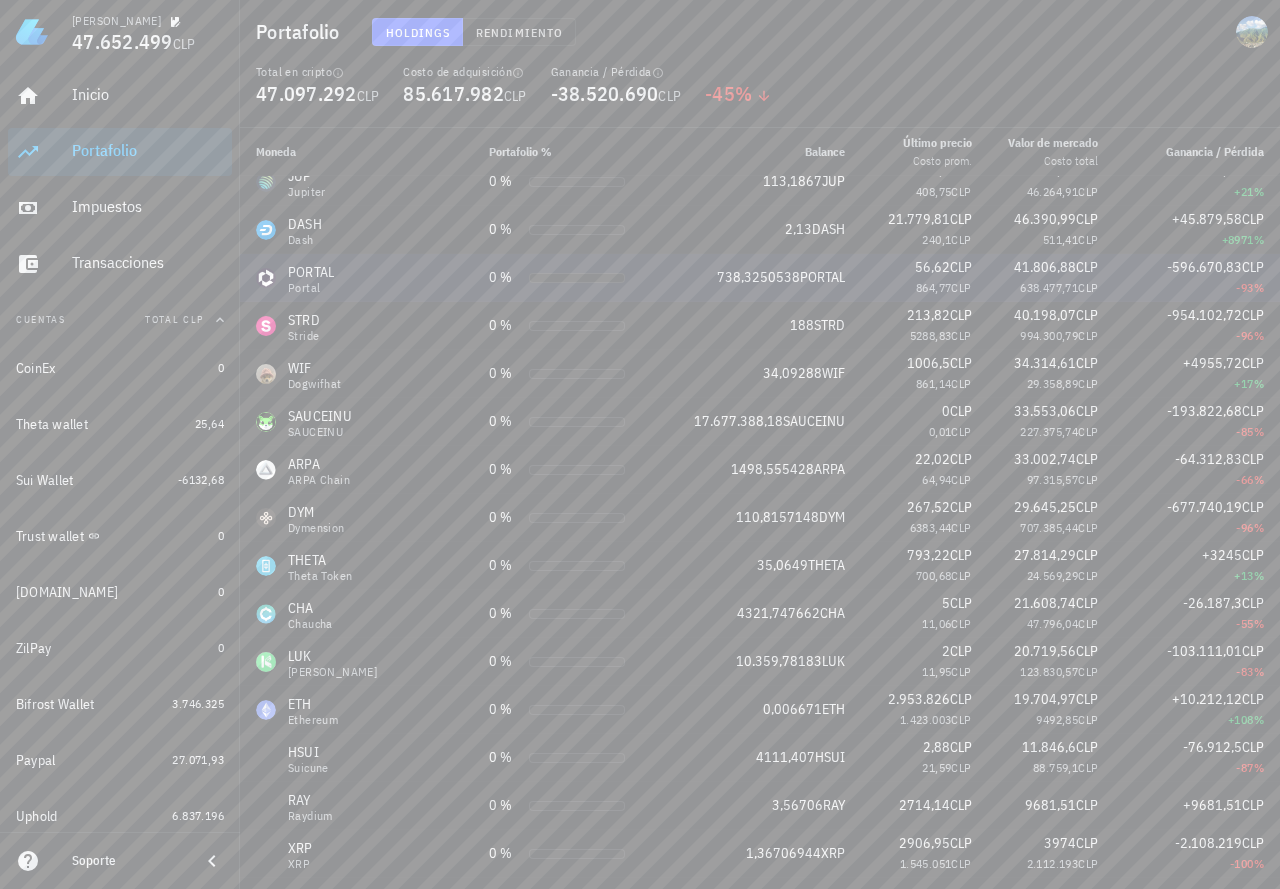 scroll, scrollTop: 2100, scrollLeft: 0, axis: vertical 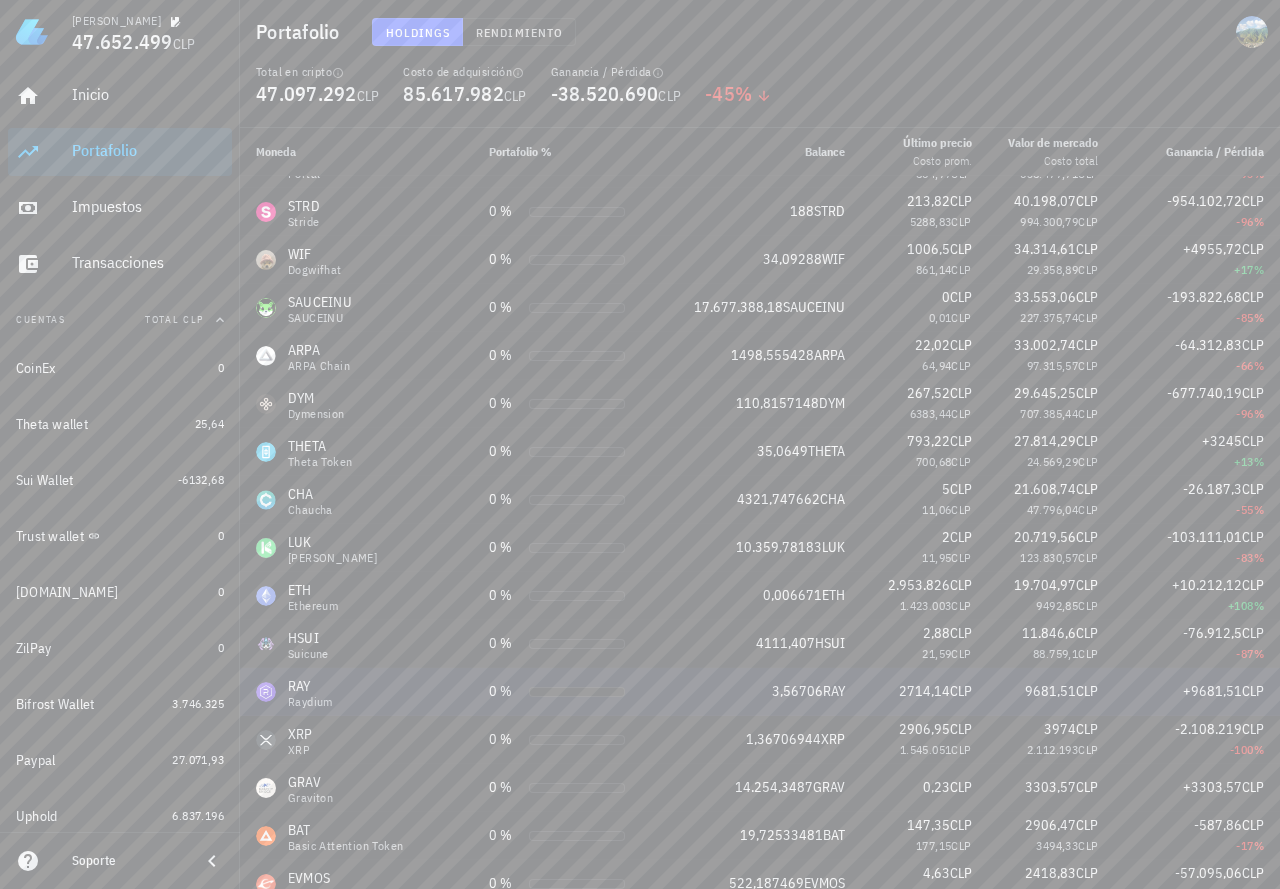click on "RAY   Raydium" at bounding box center (356, 692) 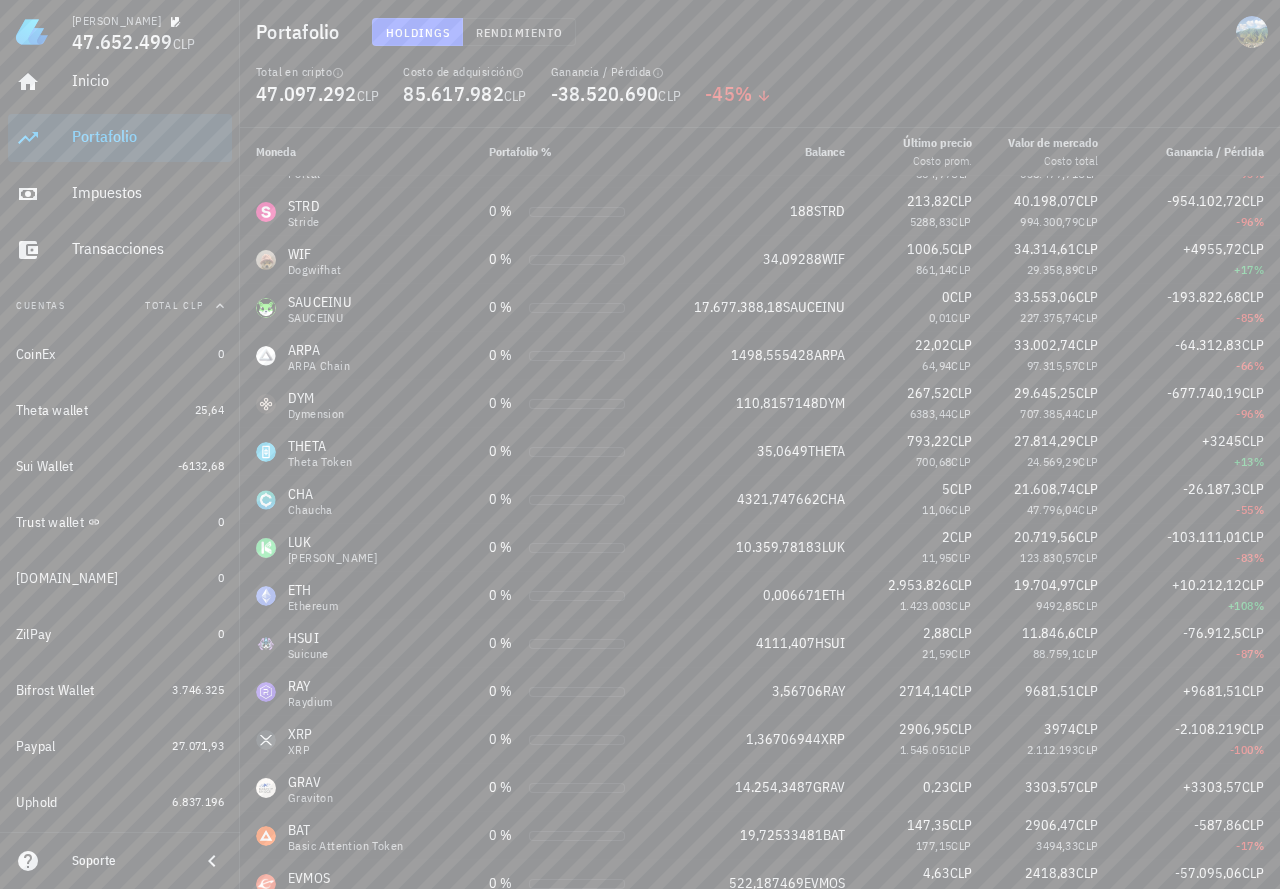 scroll, scrollTop: 0, scrollLeft: 0, axis: both 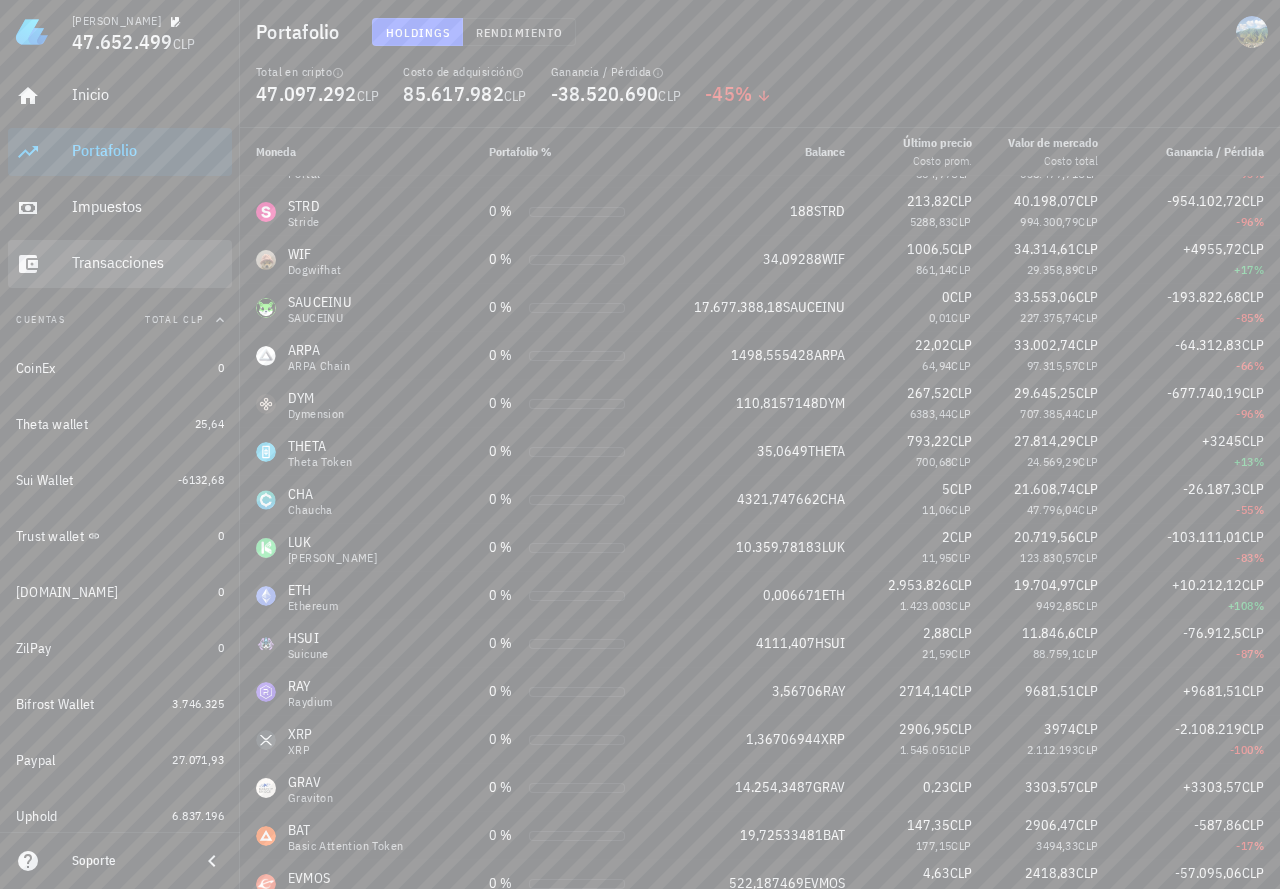 click on "Transacciones" at bounding box center (148, 263) 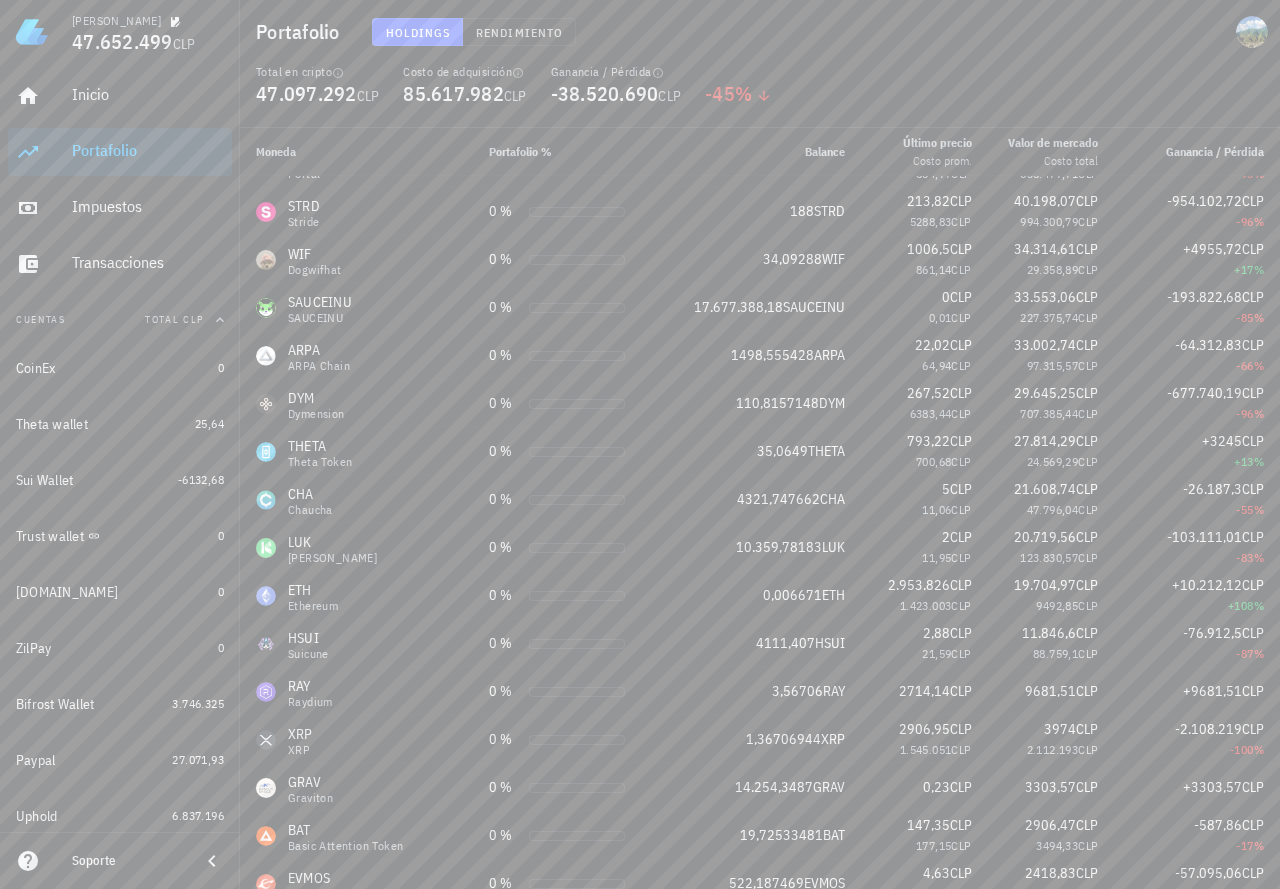 click 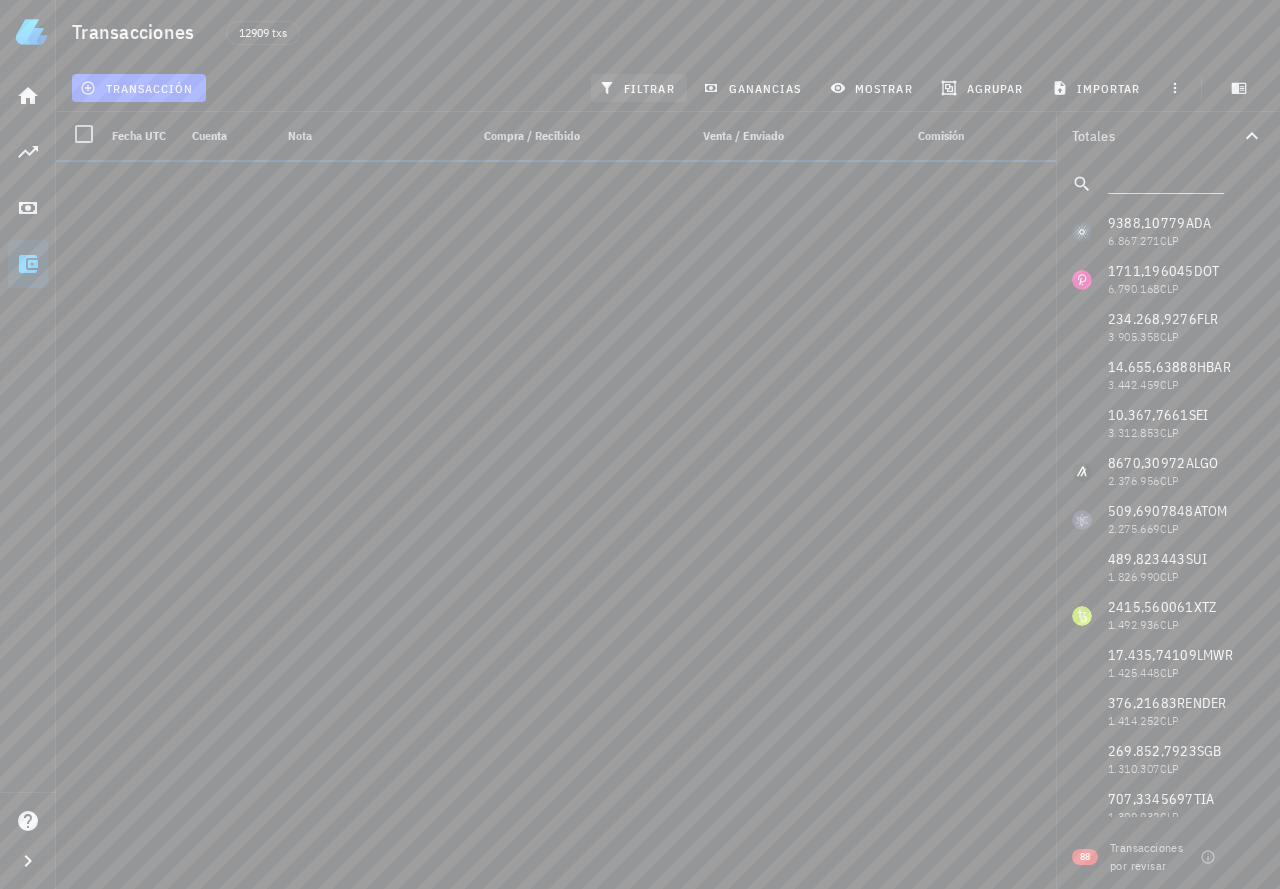 click on "filtrar" at bounding box center [639, 88] 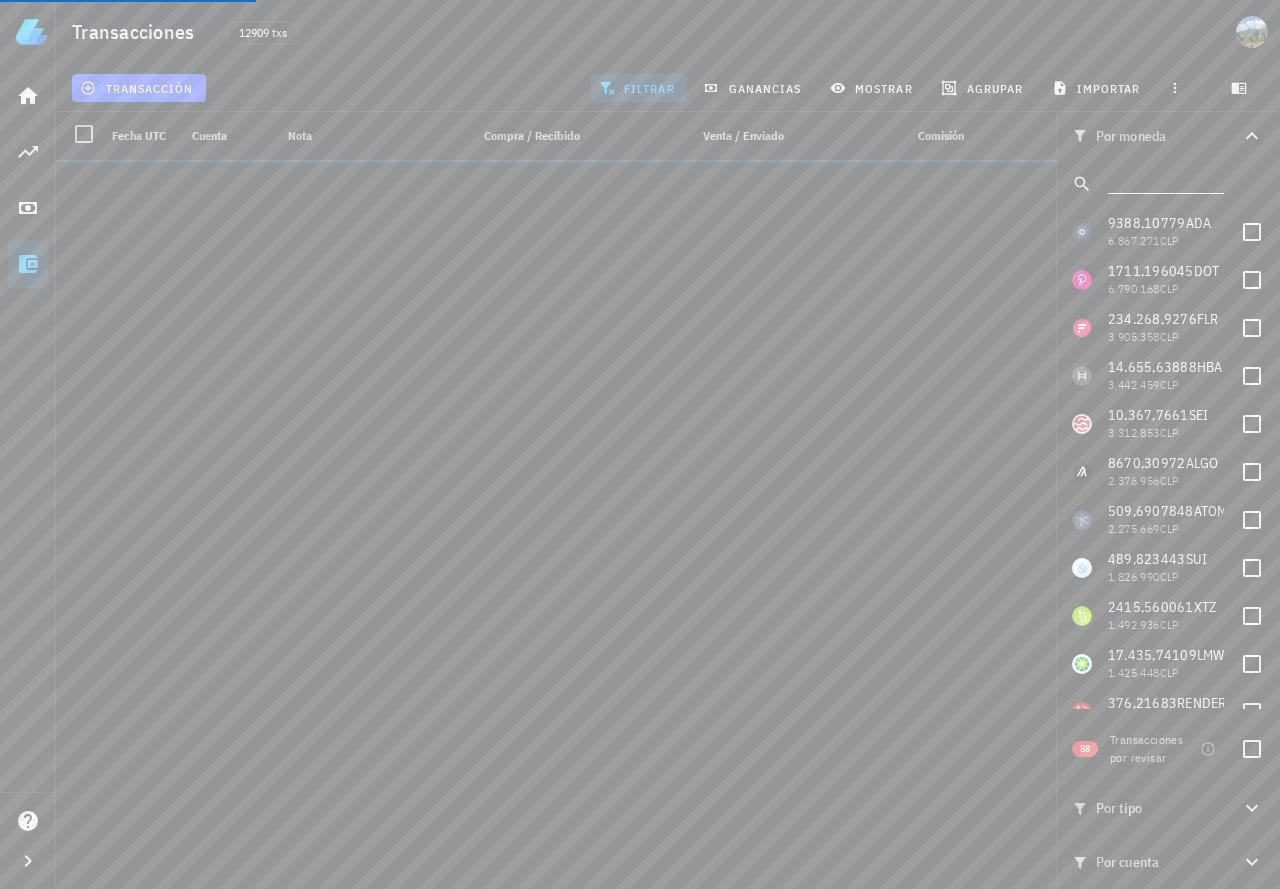 click at bounding box center [1164, 180] 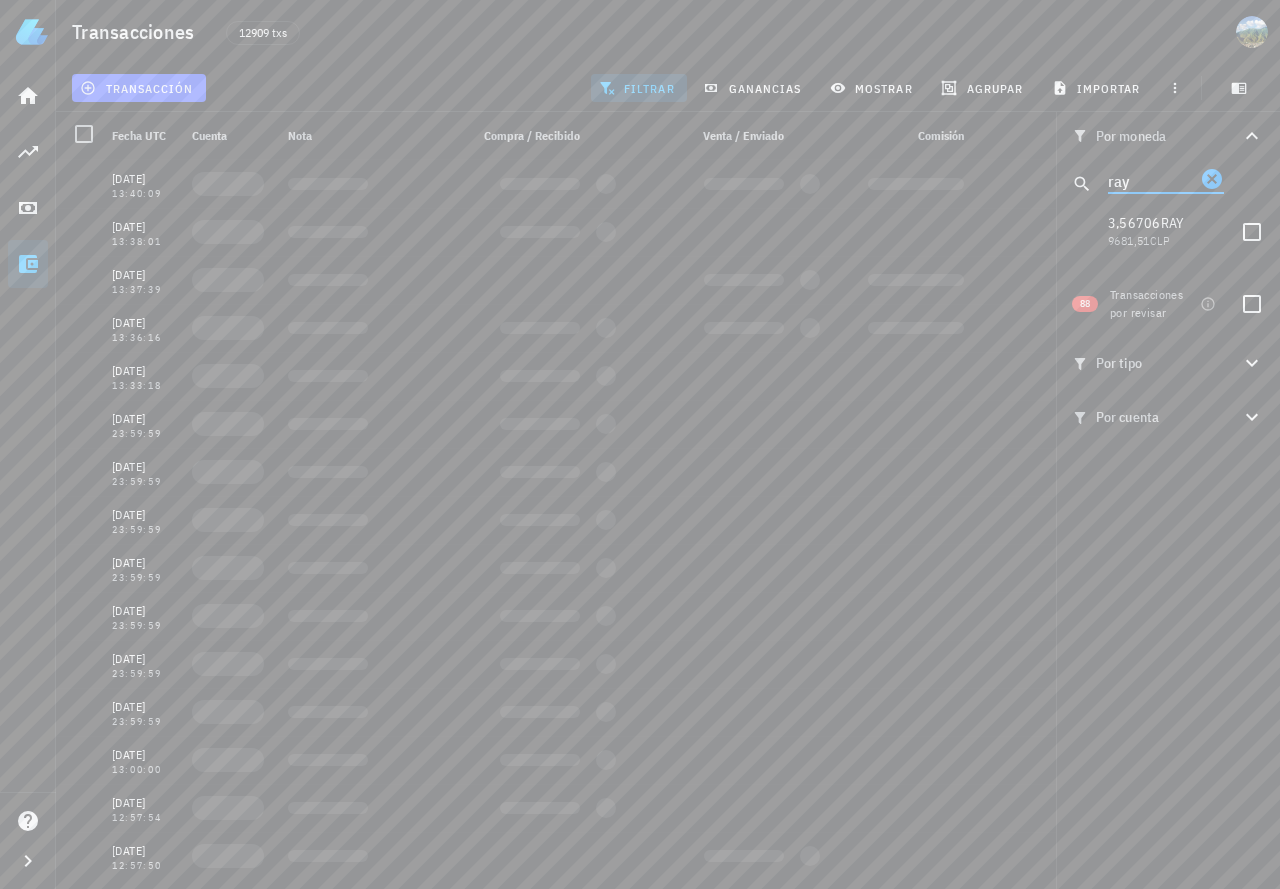 click on "ray" at bounding box center [1152, 180] 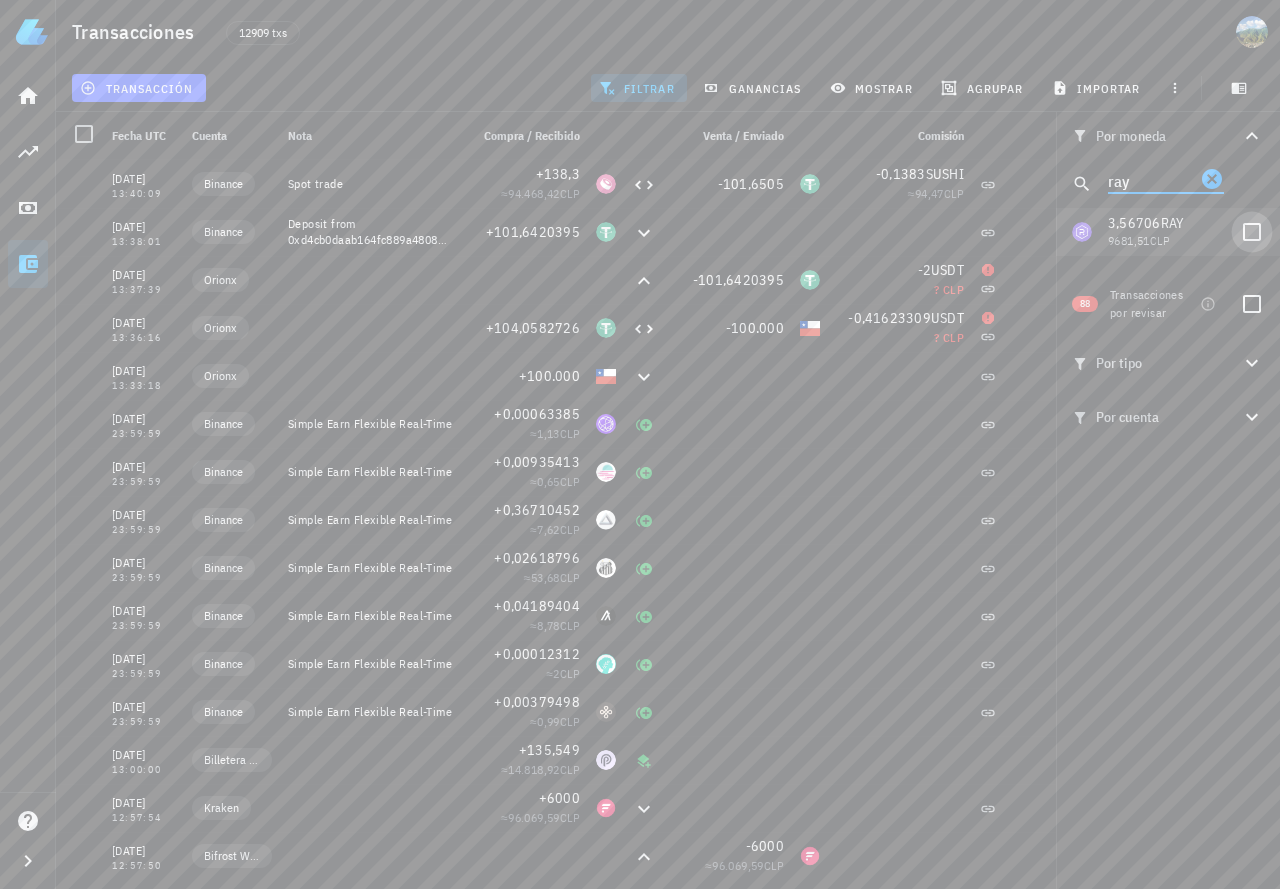type on "ray" 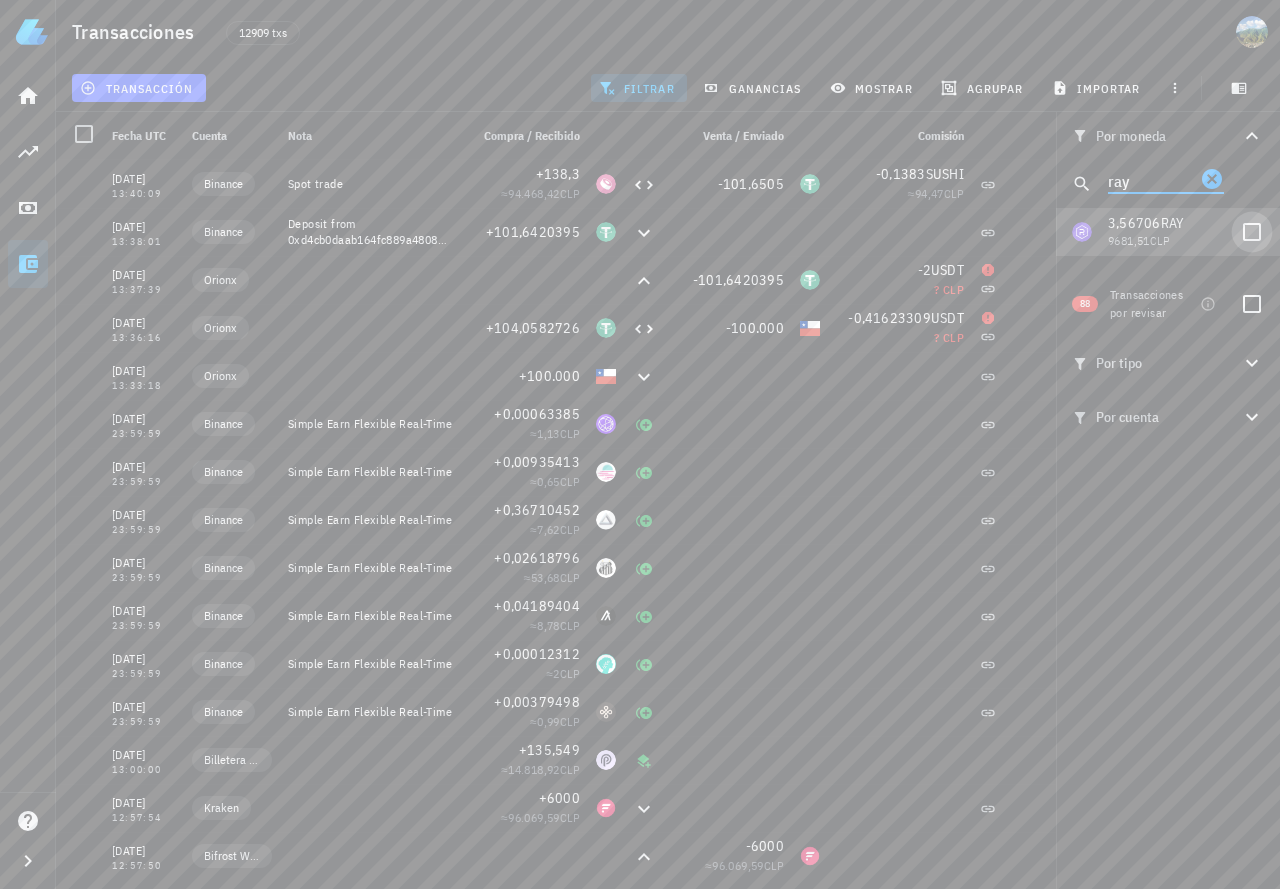click at bounding box center [1252, 232] 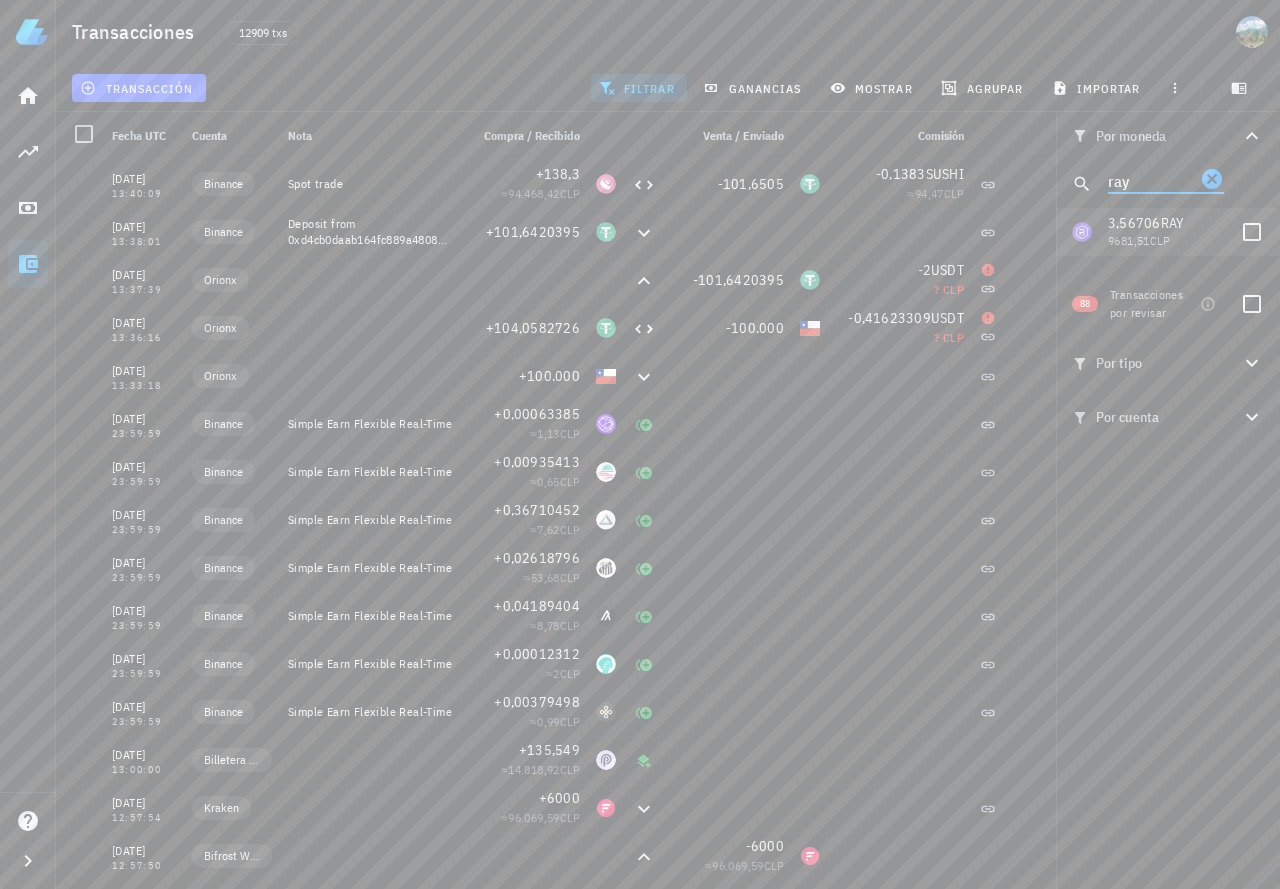 checkbox on "true" 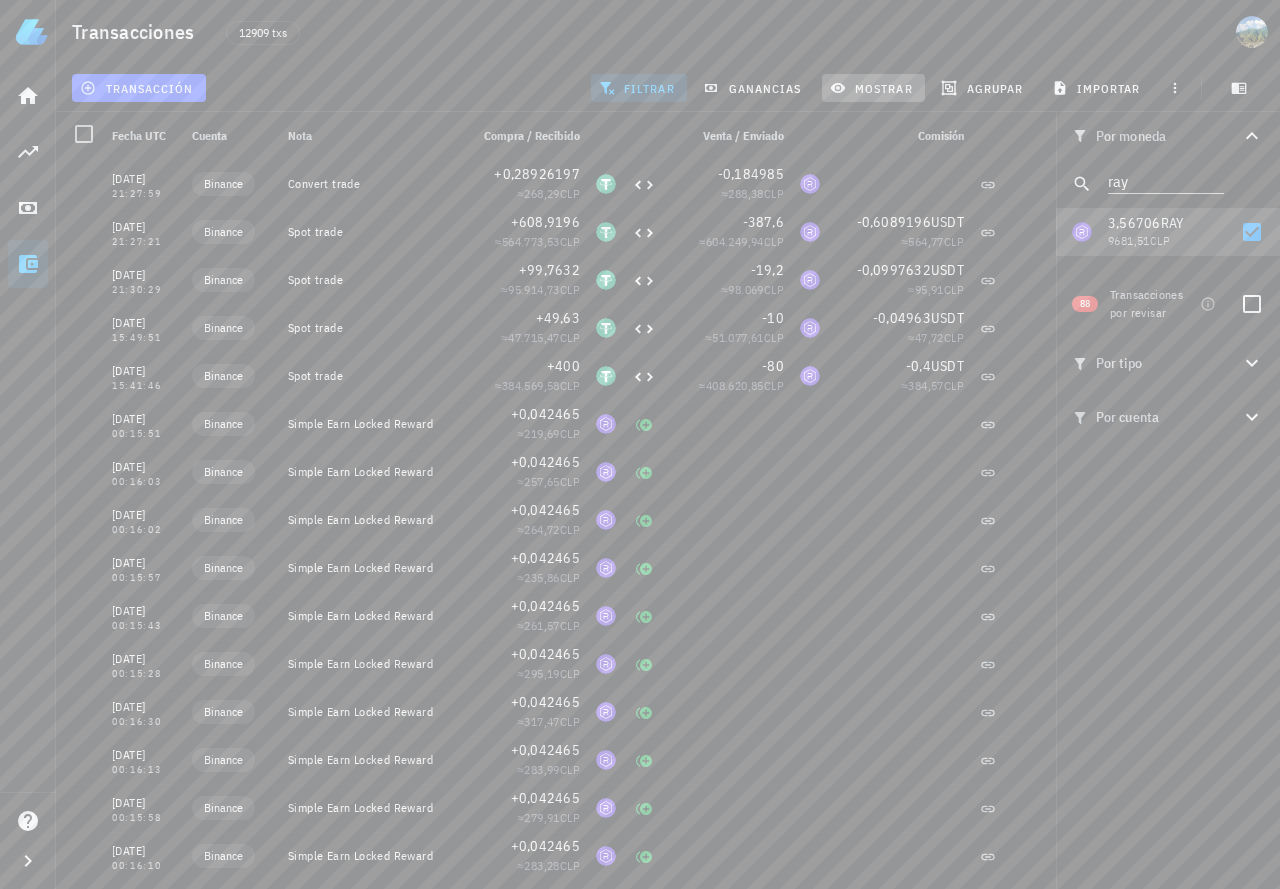 click on "mostrar" at bounding box center (873, 88) 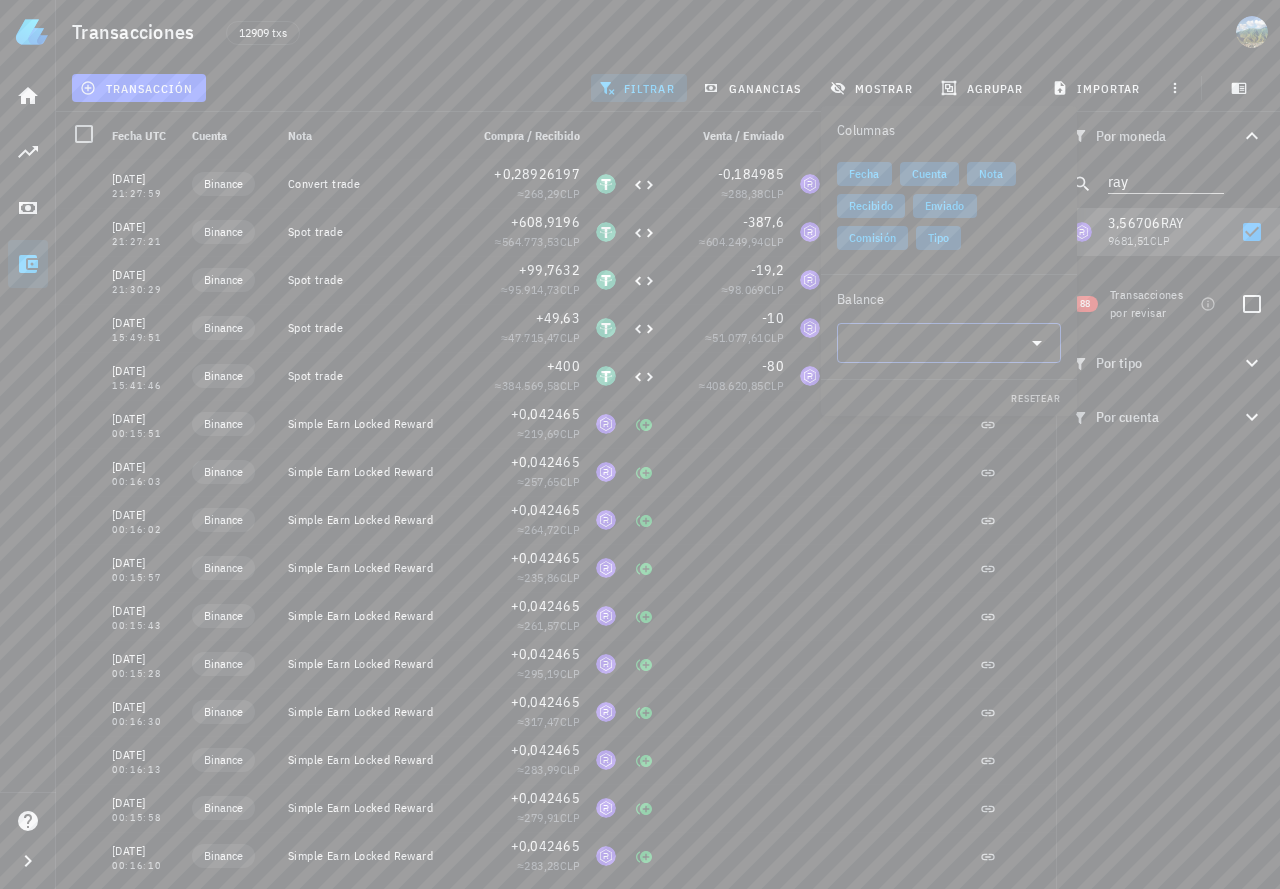 click 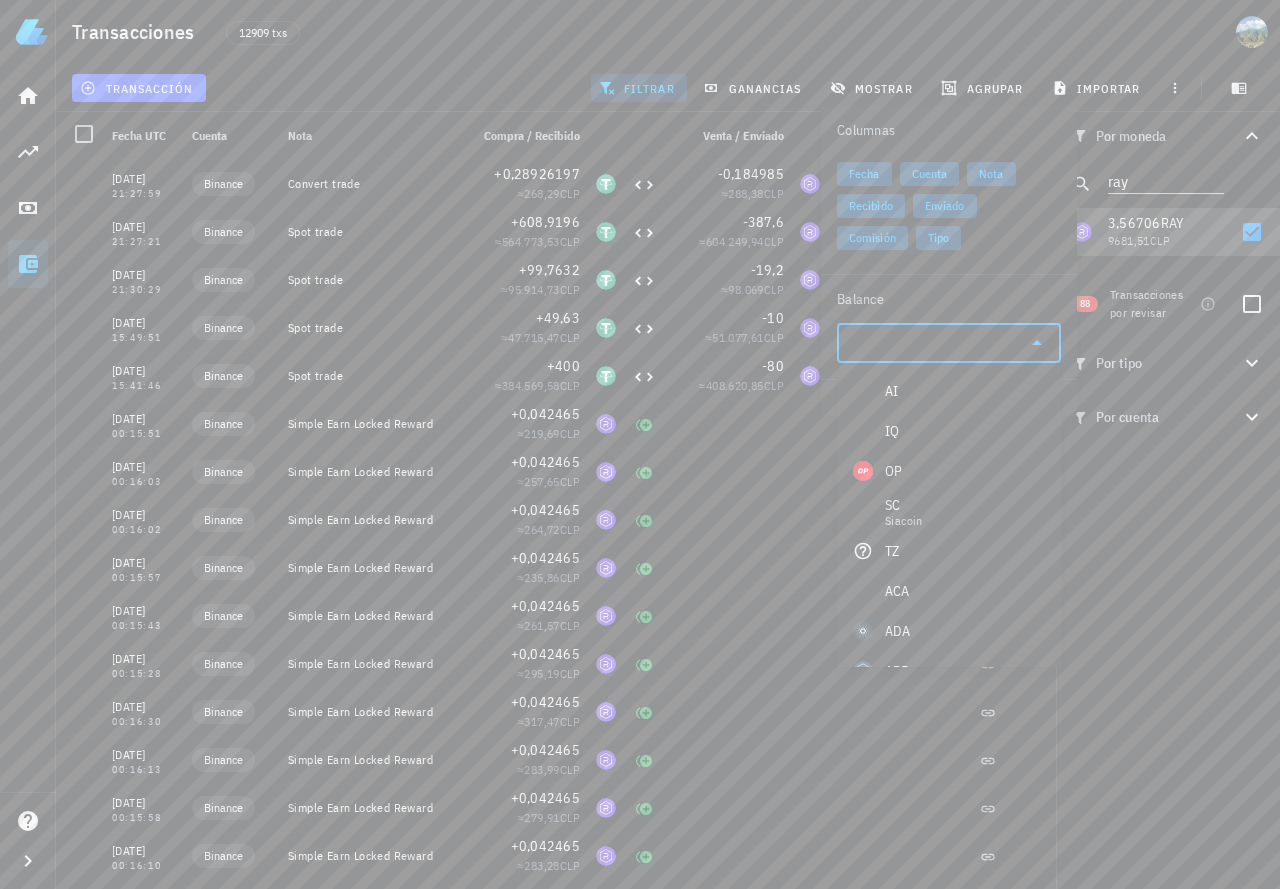 click at bounding box center (933, 343) 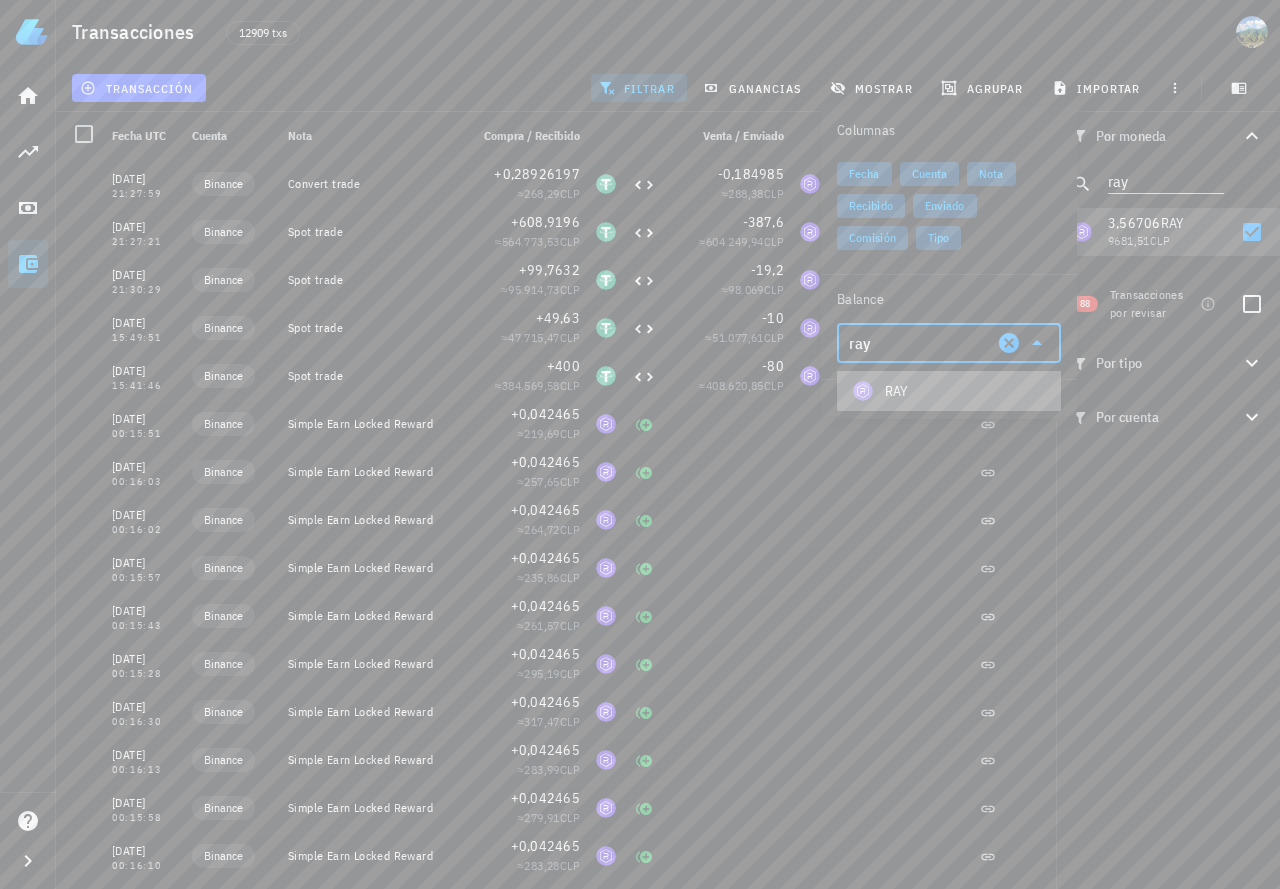 click on "RAY" at bounding box center (949, 391) 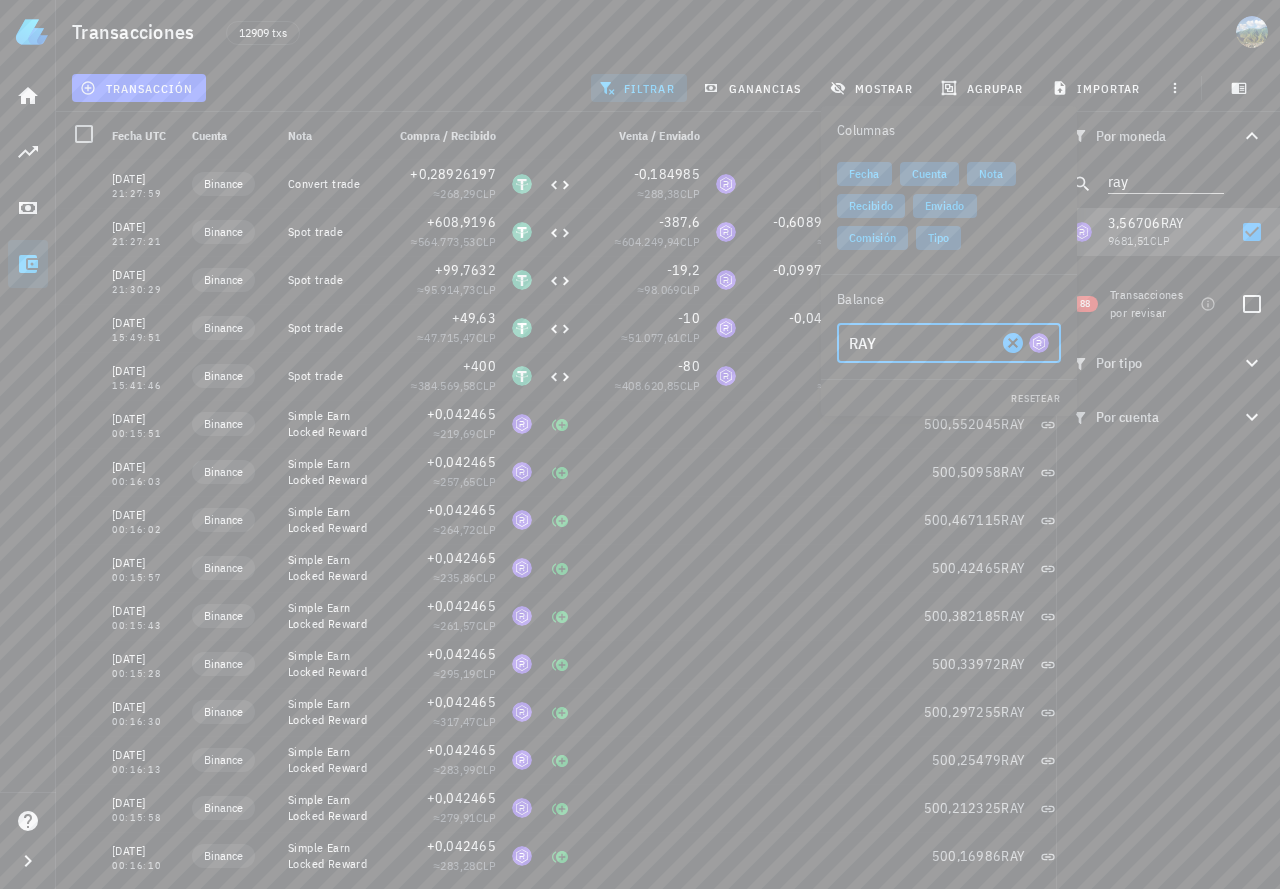 type on "RAY" 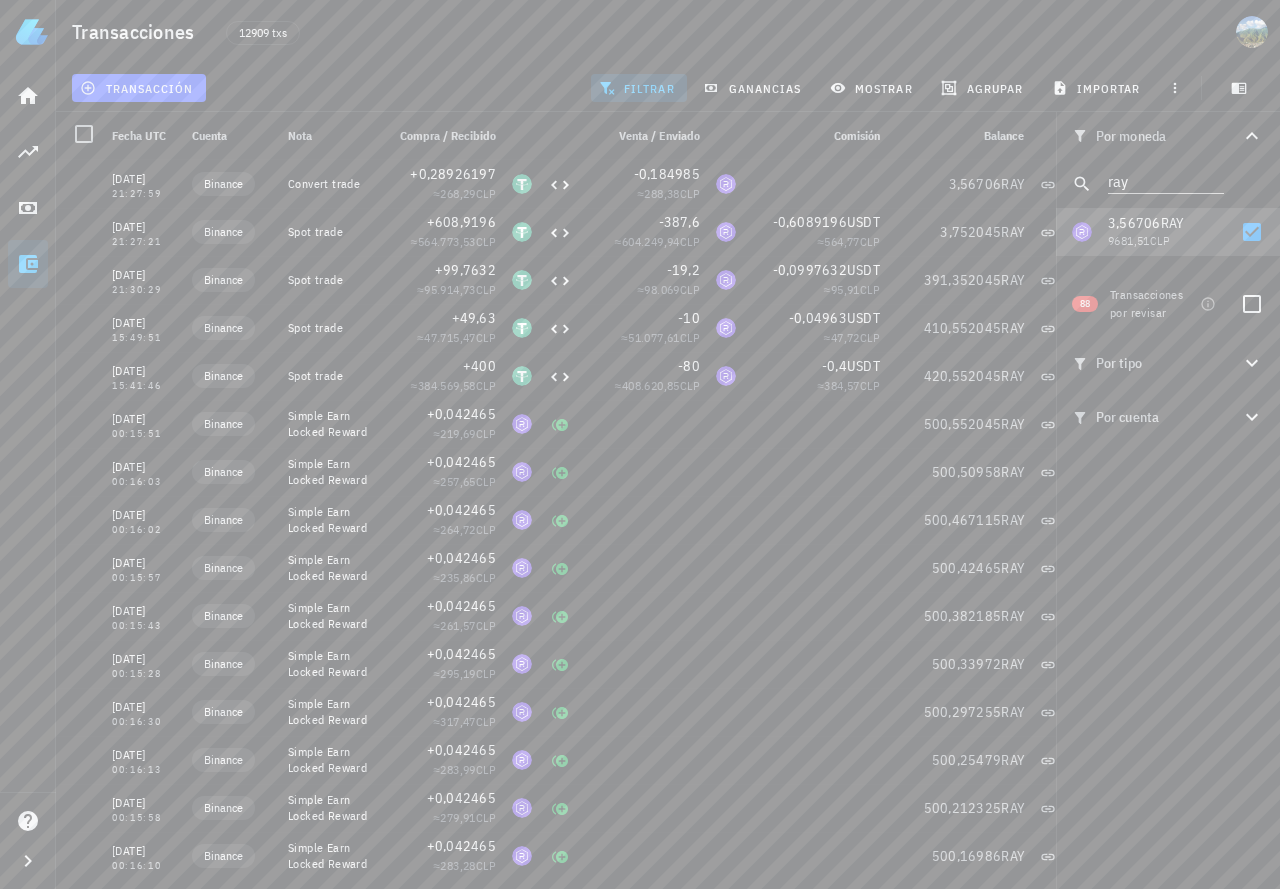 click on "transacción
filtrar
ganancias
mostrar
agrupar
importar" at bounding box center (668, 88) 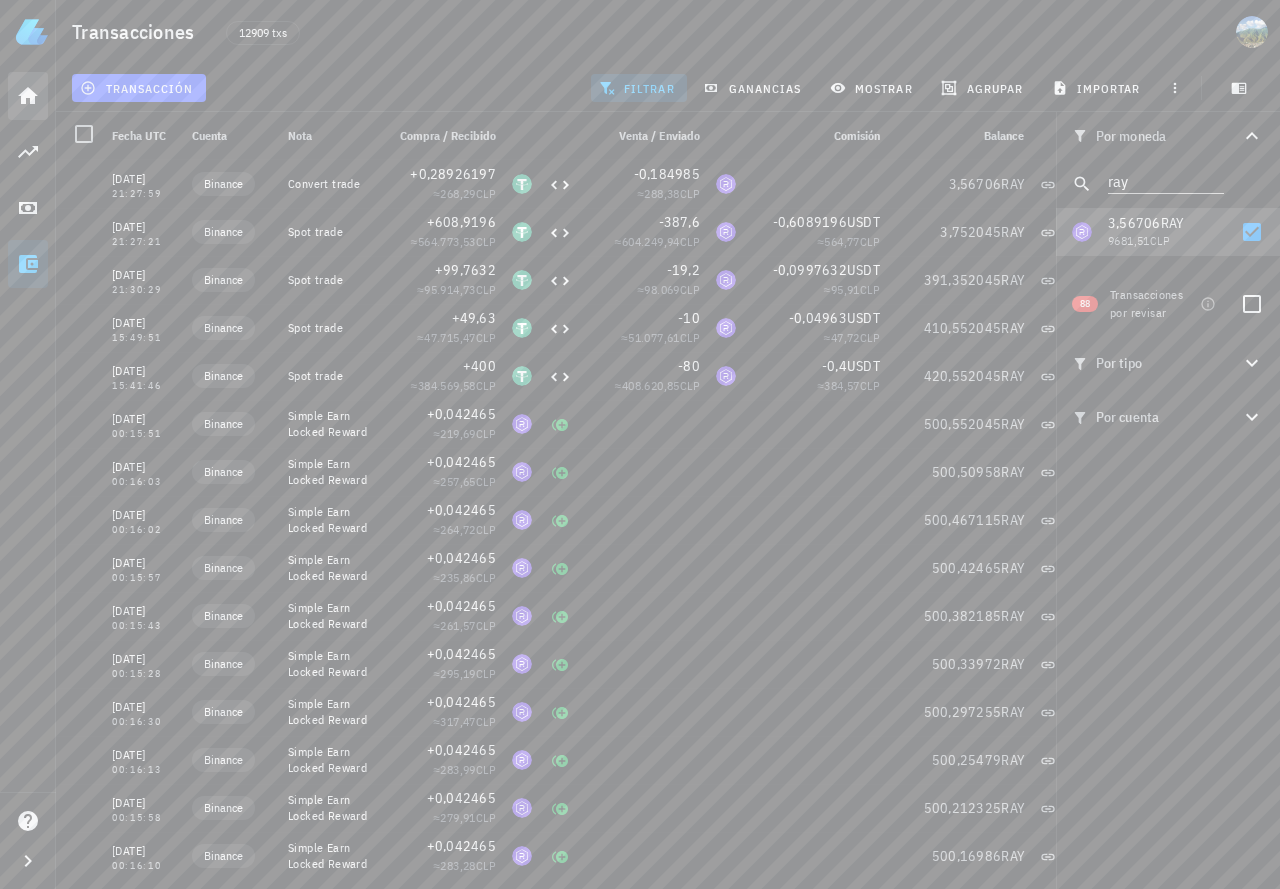 click on "Inicio" at bounding box center [28, 96] 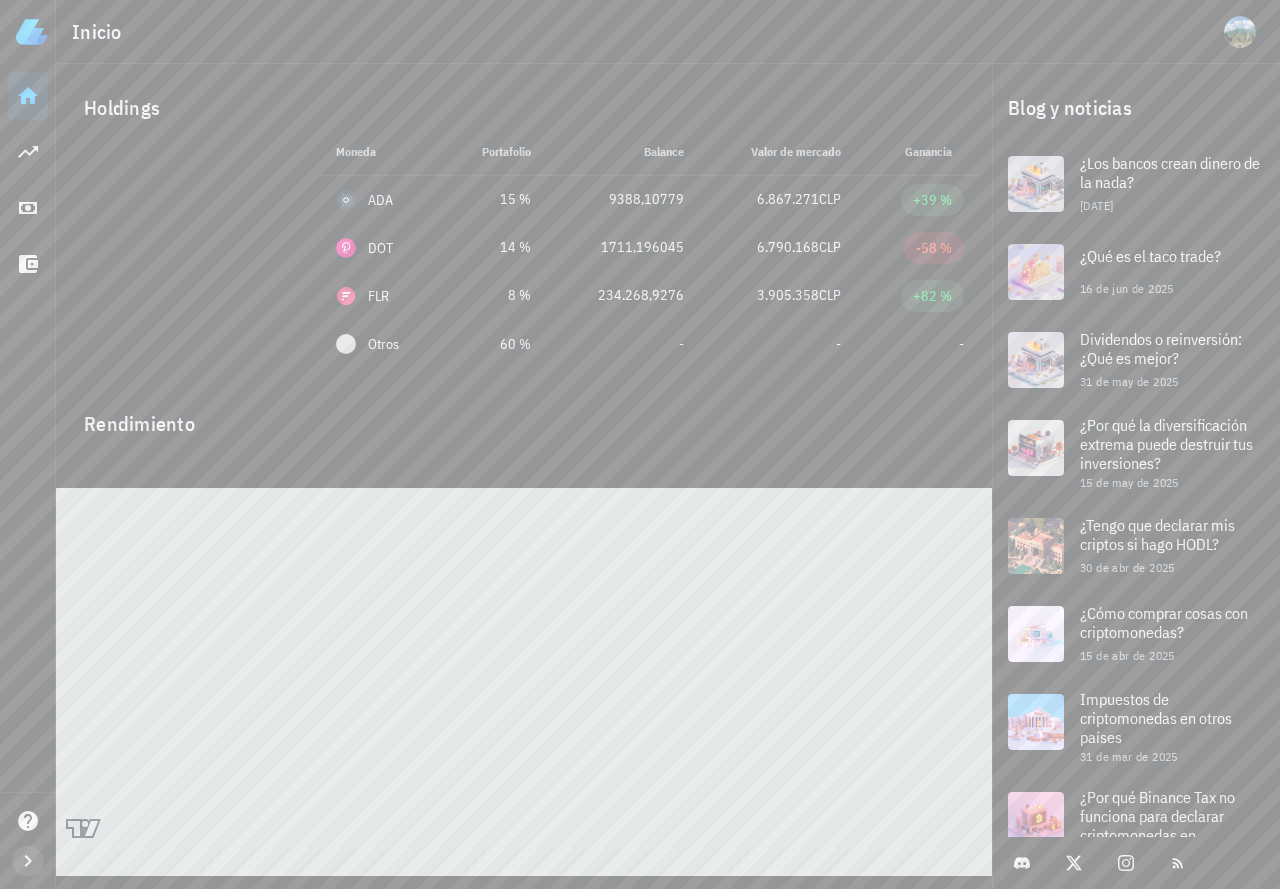 click 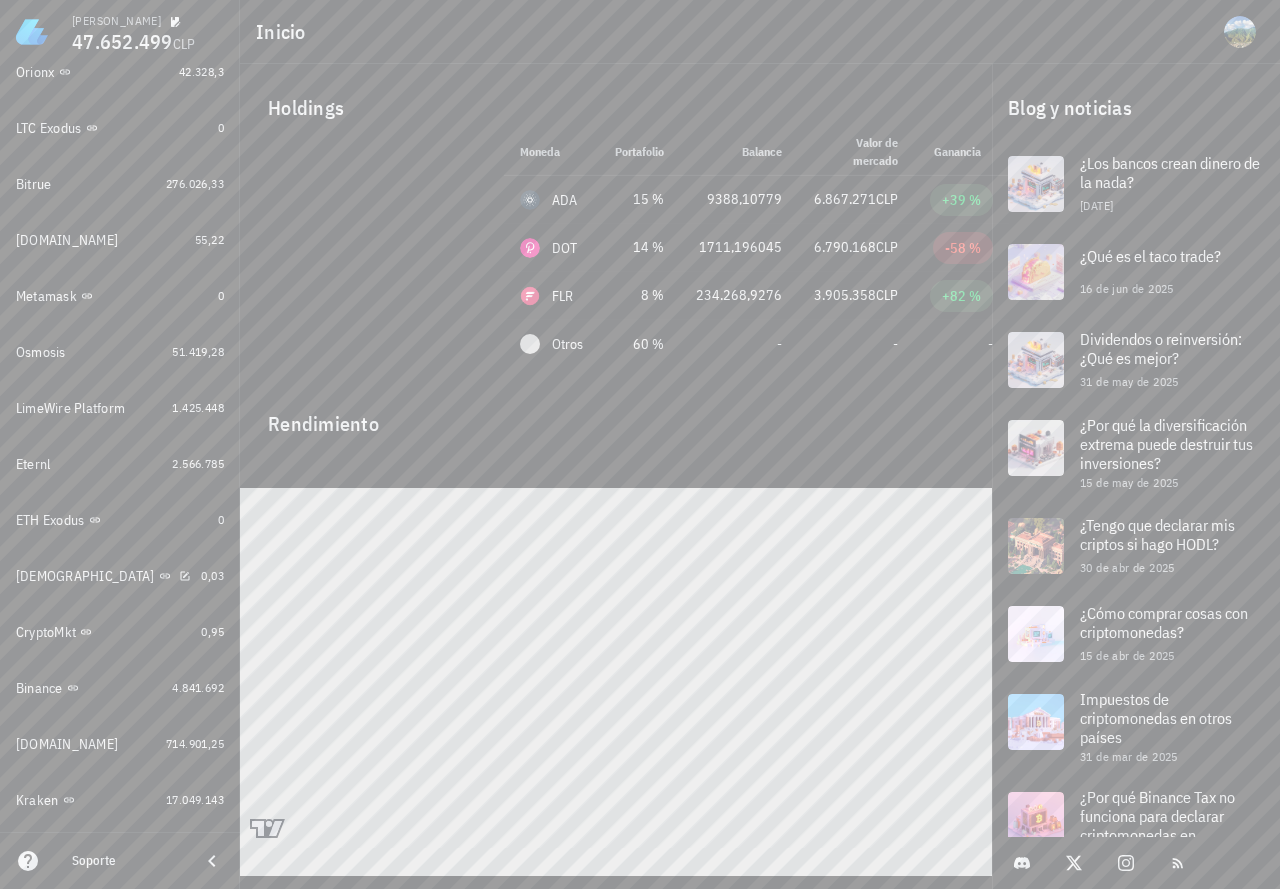 scroll, scrollTop: 1452, scrollLeft: 0, axis: vertical 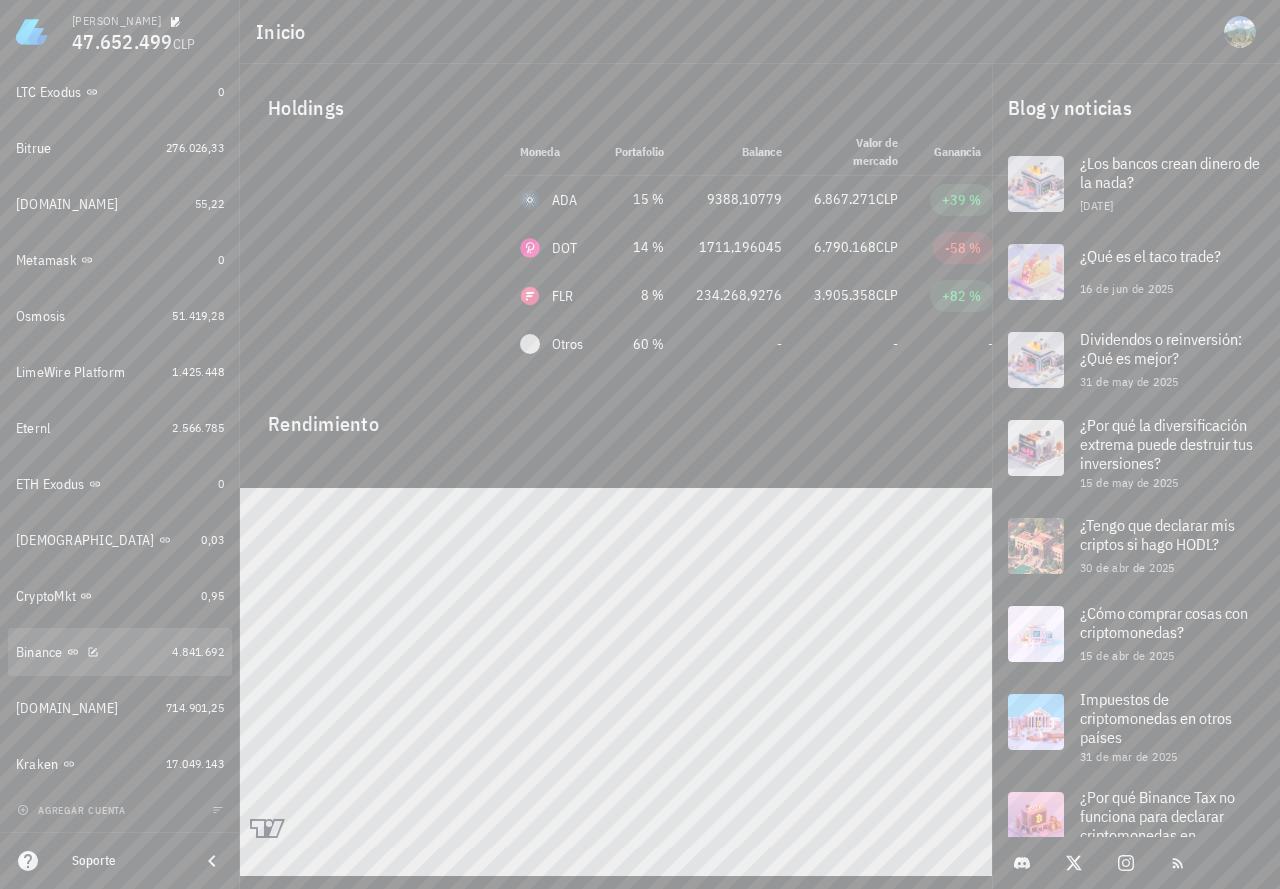 click on "4.841.692" at bounding box center [198, 652] 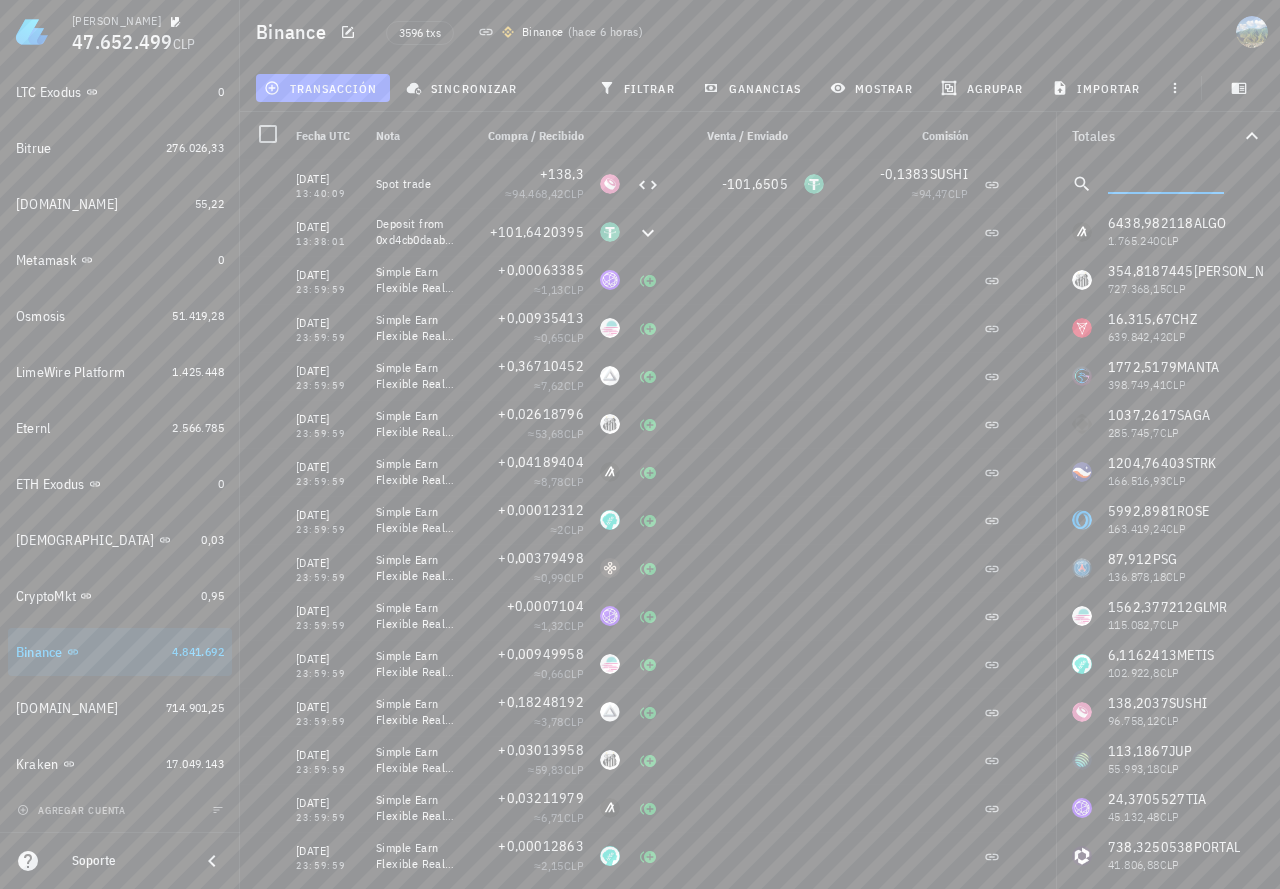 click at bounding box center [1164, 180] 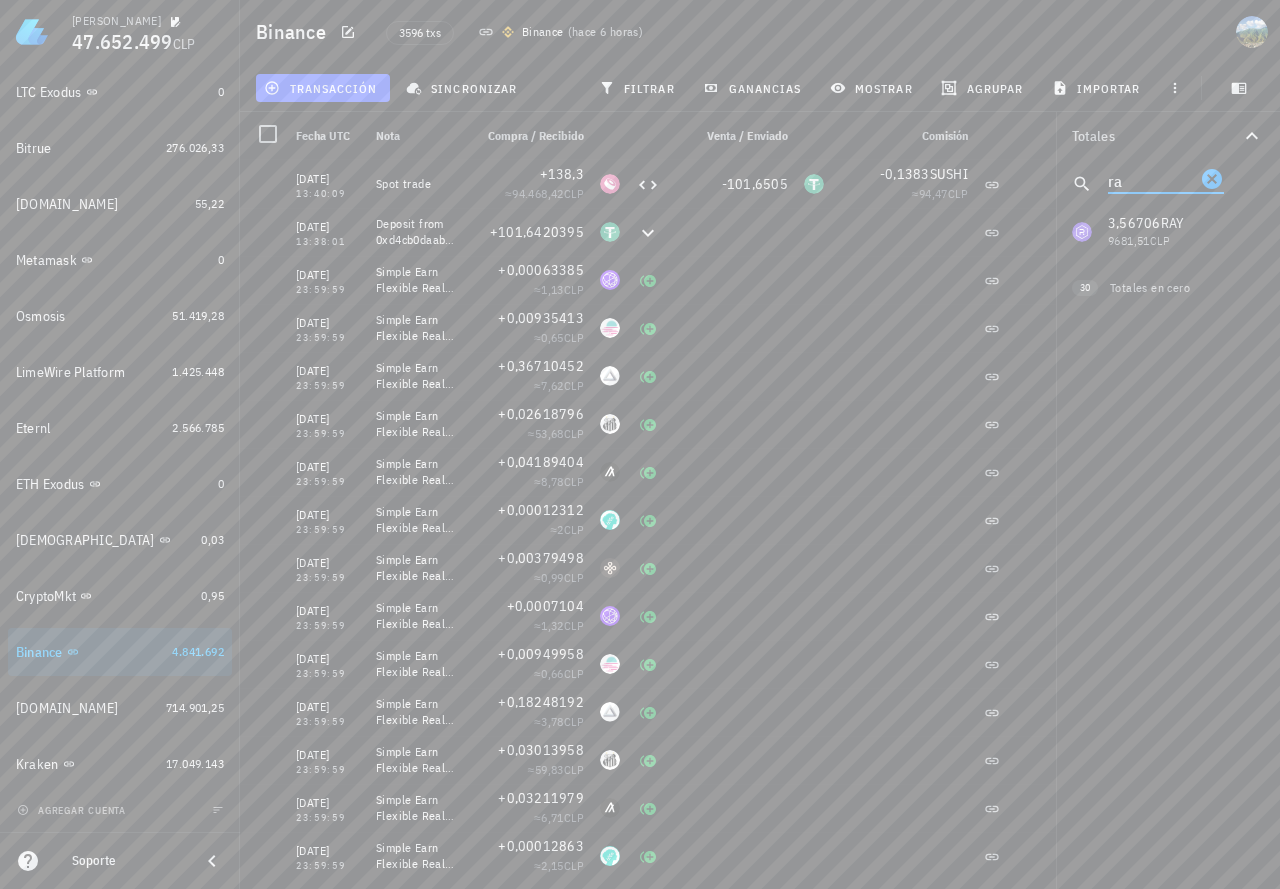 type on "r" 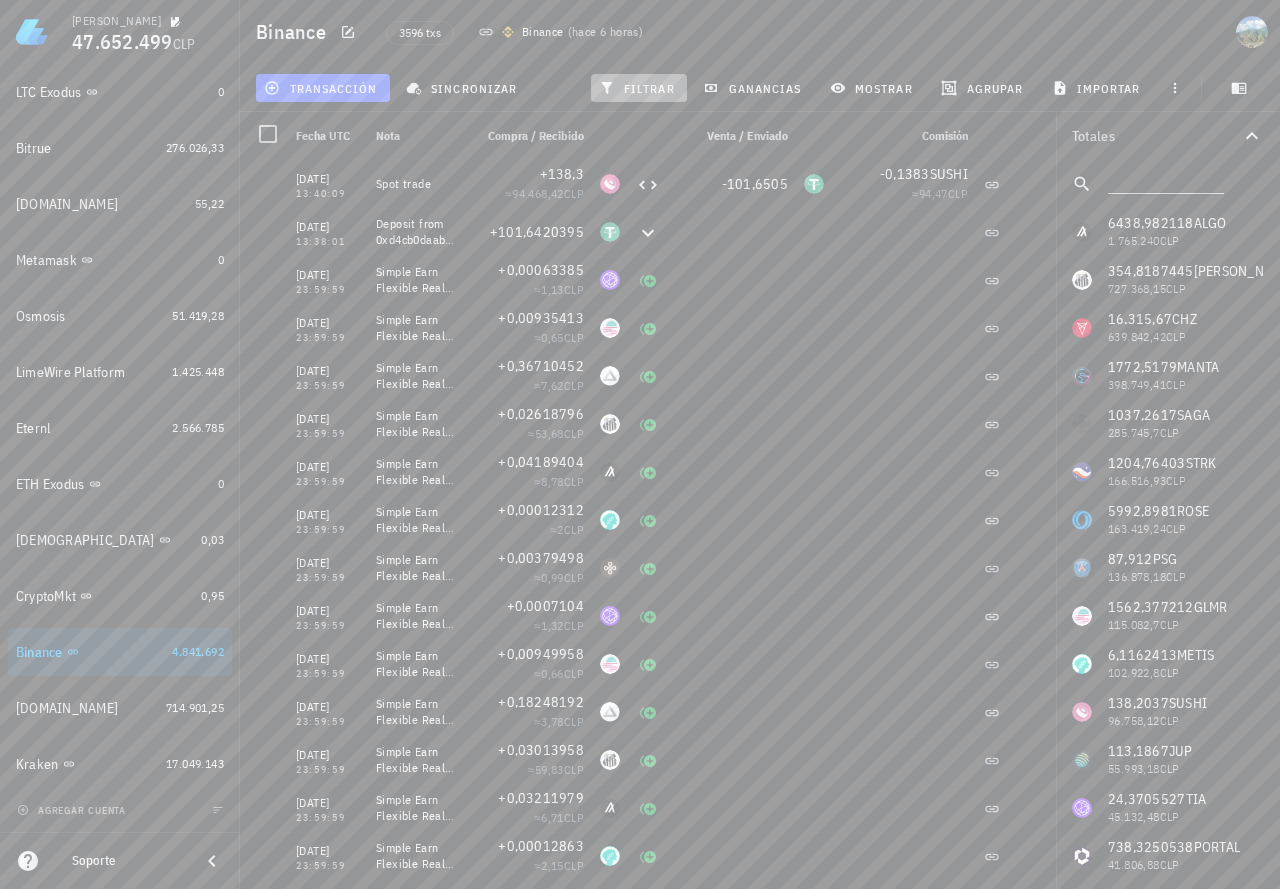 drag, startPoint x: 625, startPoint y: 87, endPoint x: 1134, endPoint y: 157, distance: 513.79083 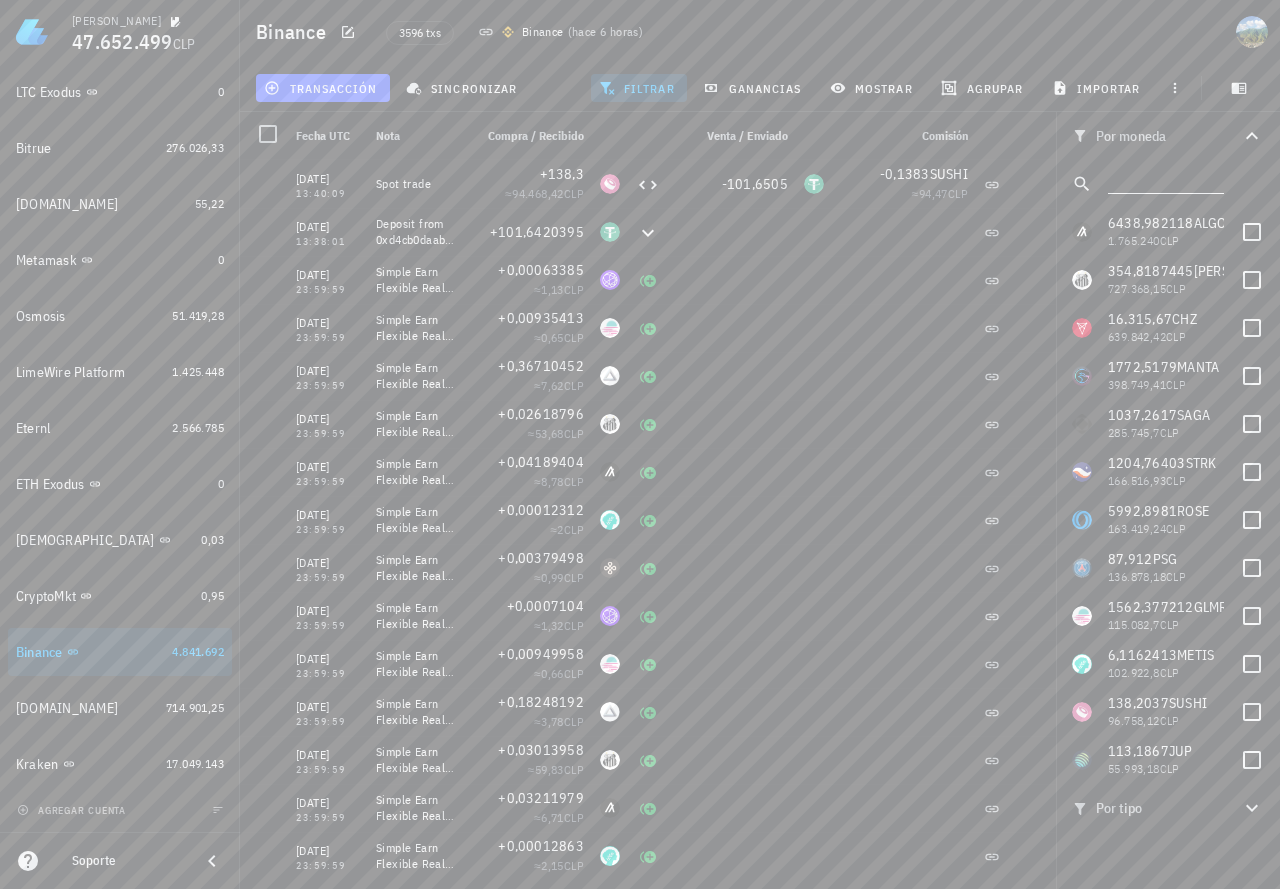 click at bounding box center (1164, 180) 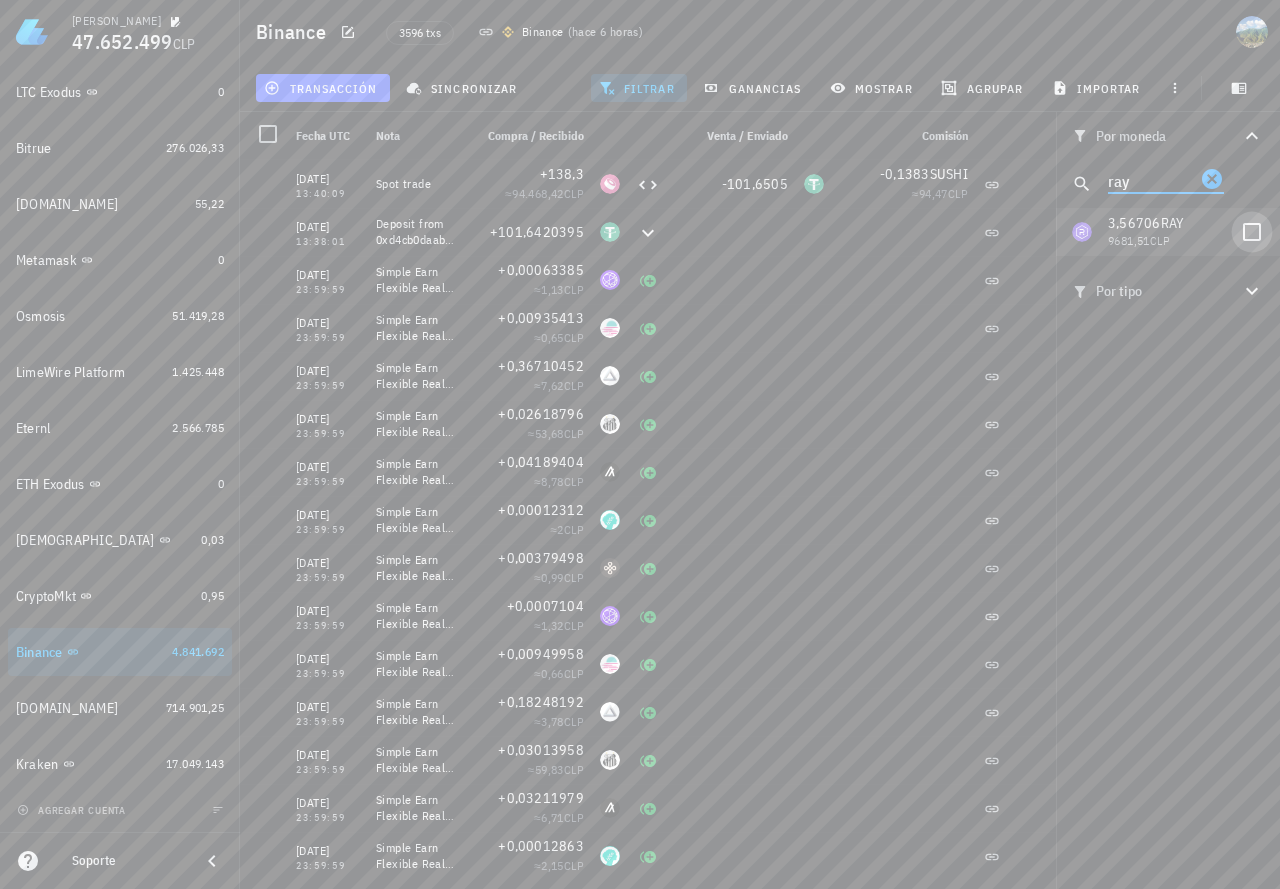 type on "ray" 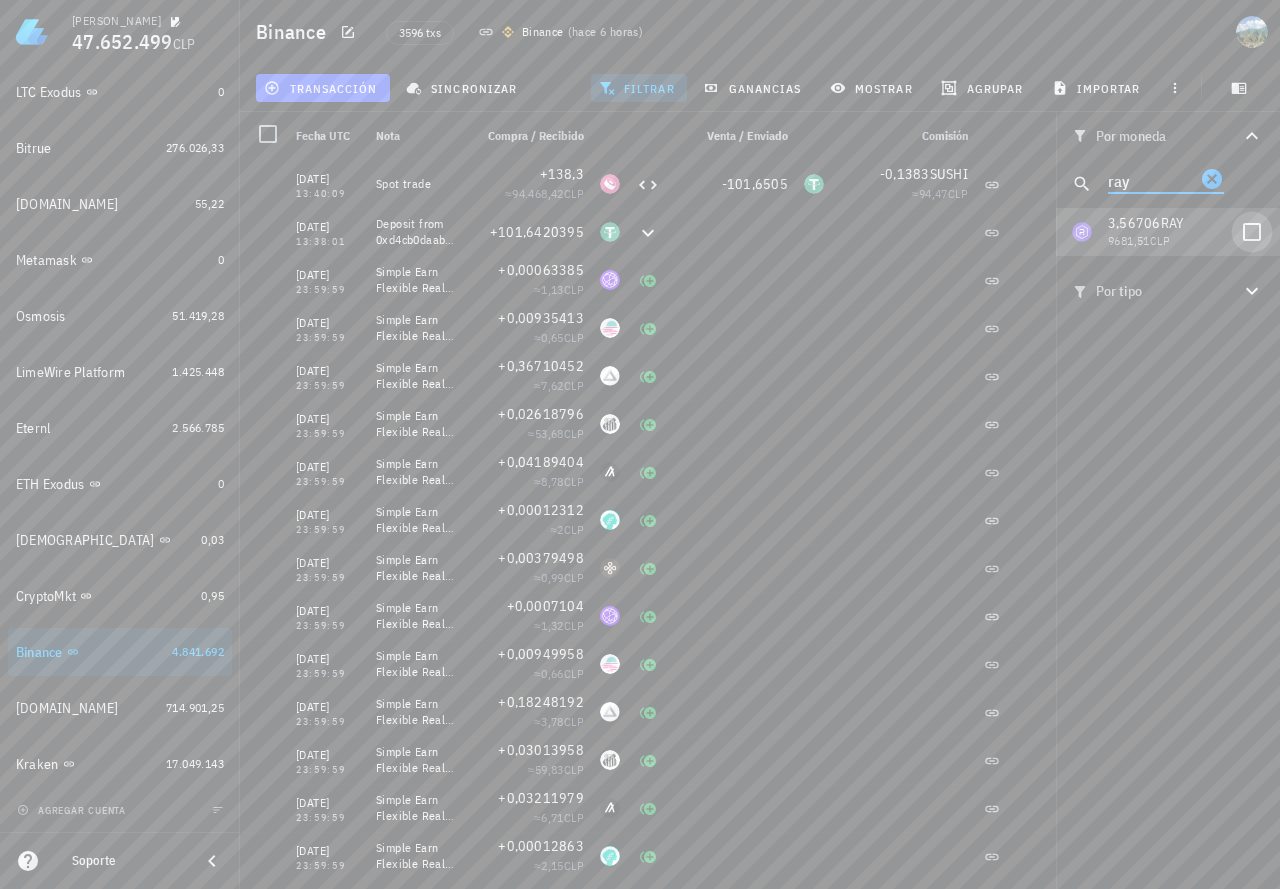 click at bounding box center (1252, 232) 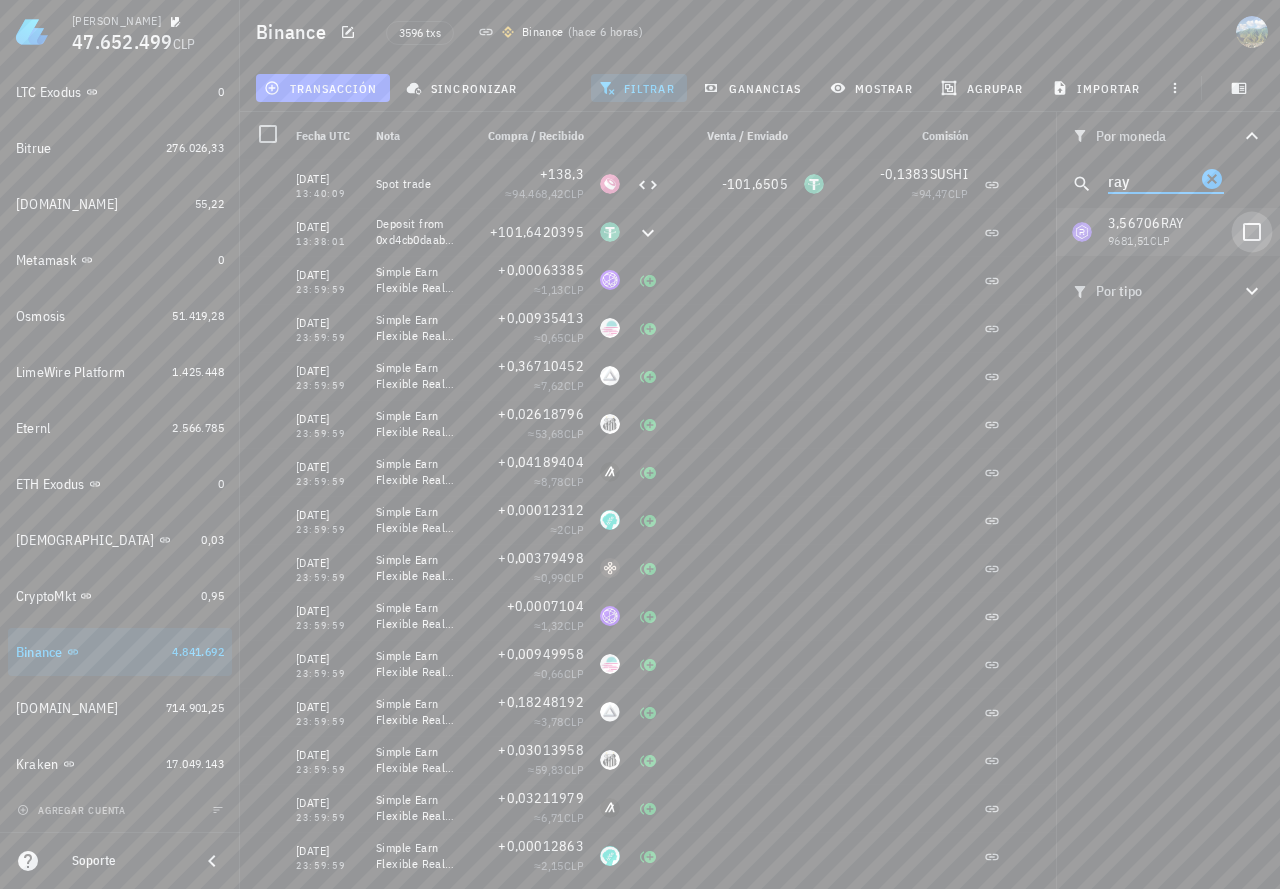 checkbox on "true" 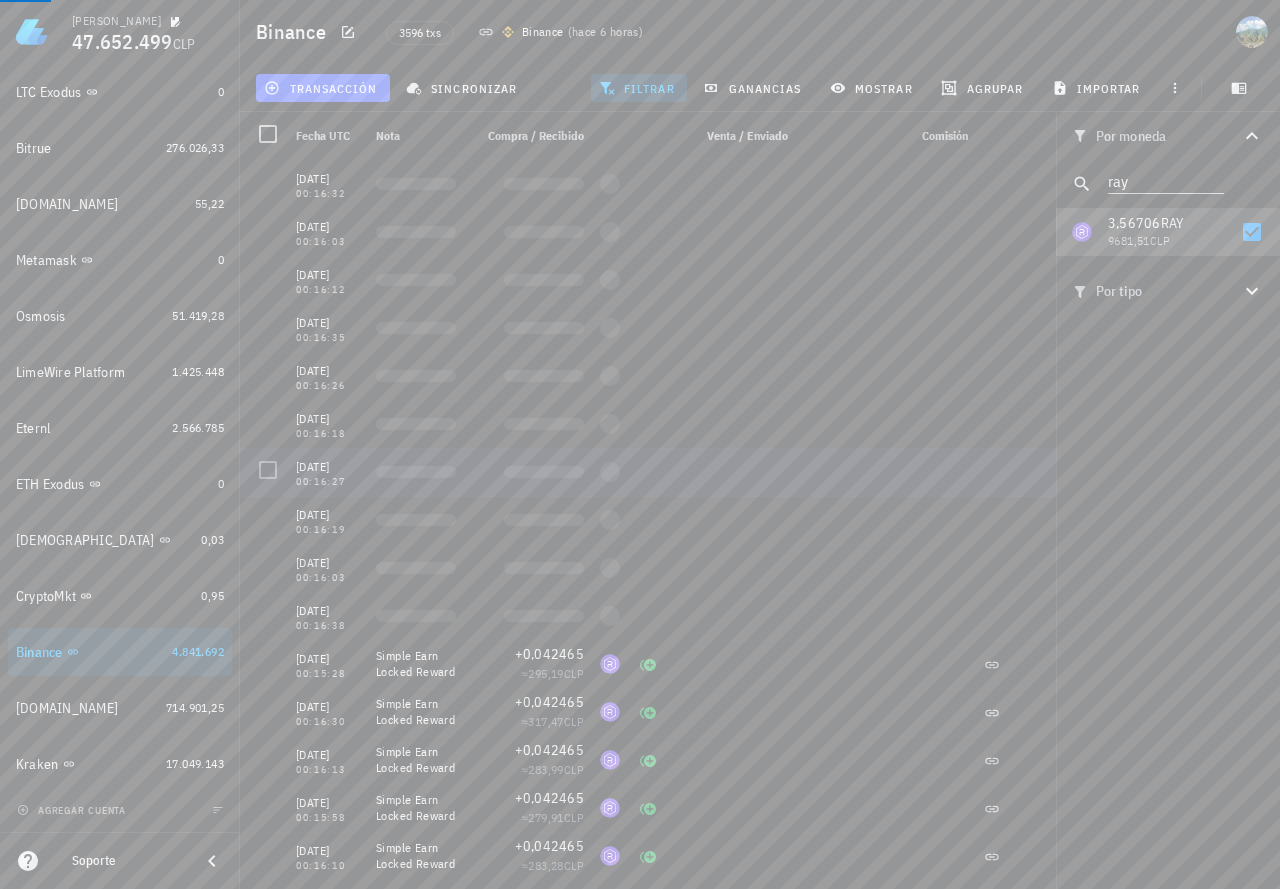 scroll, scrollTop: 0, scrollLeft: 0, axis: both 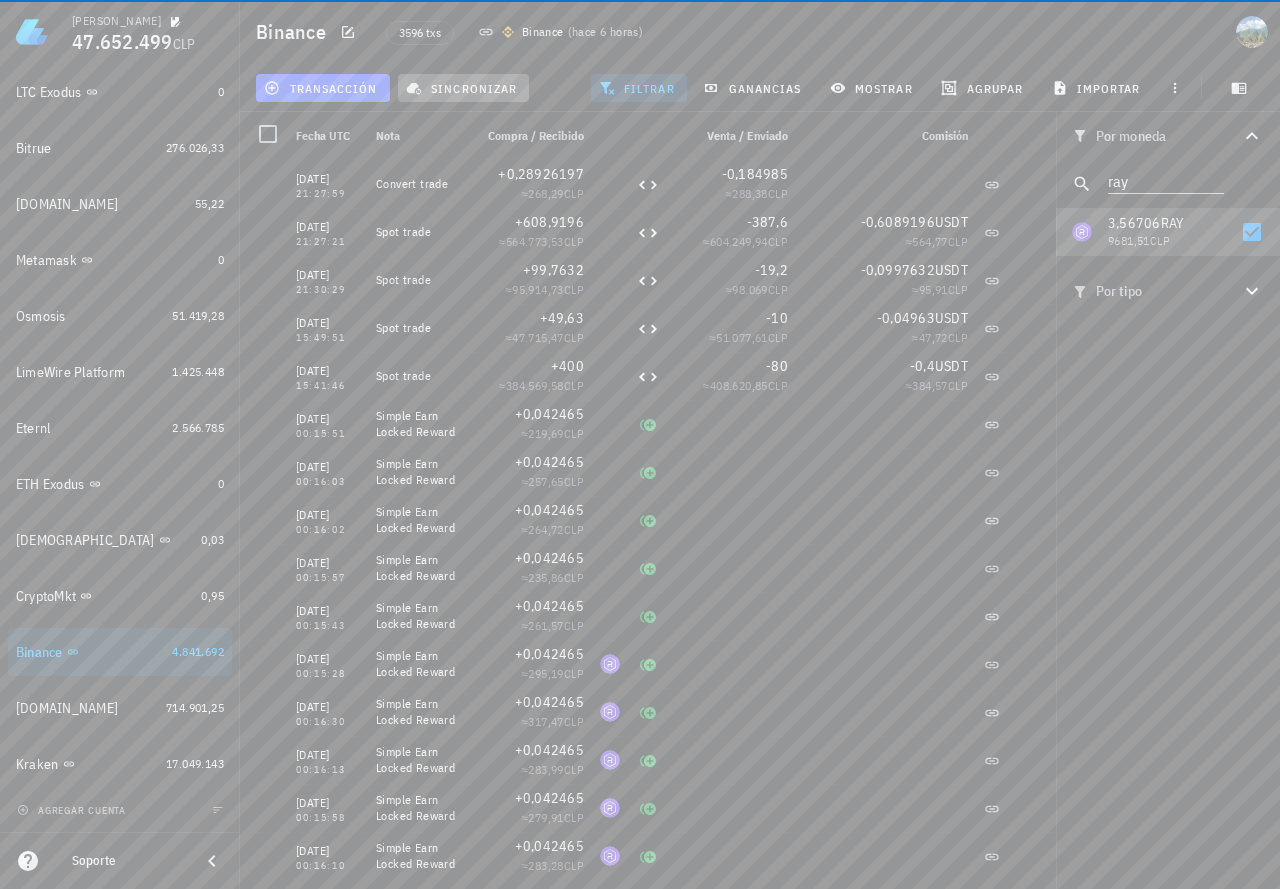 click on "sincronizar" at bounding box center (463, 88) 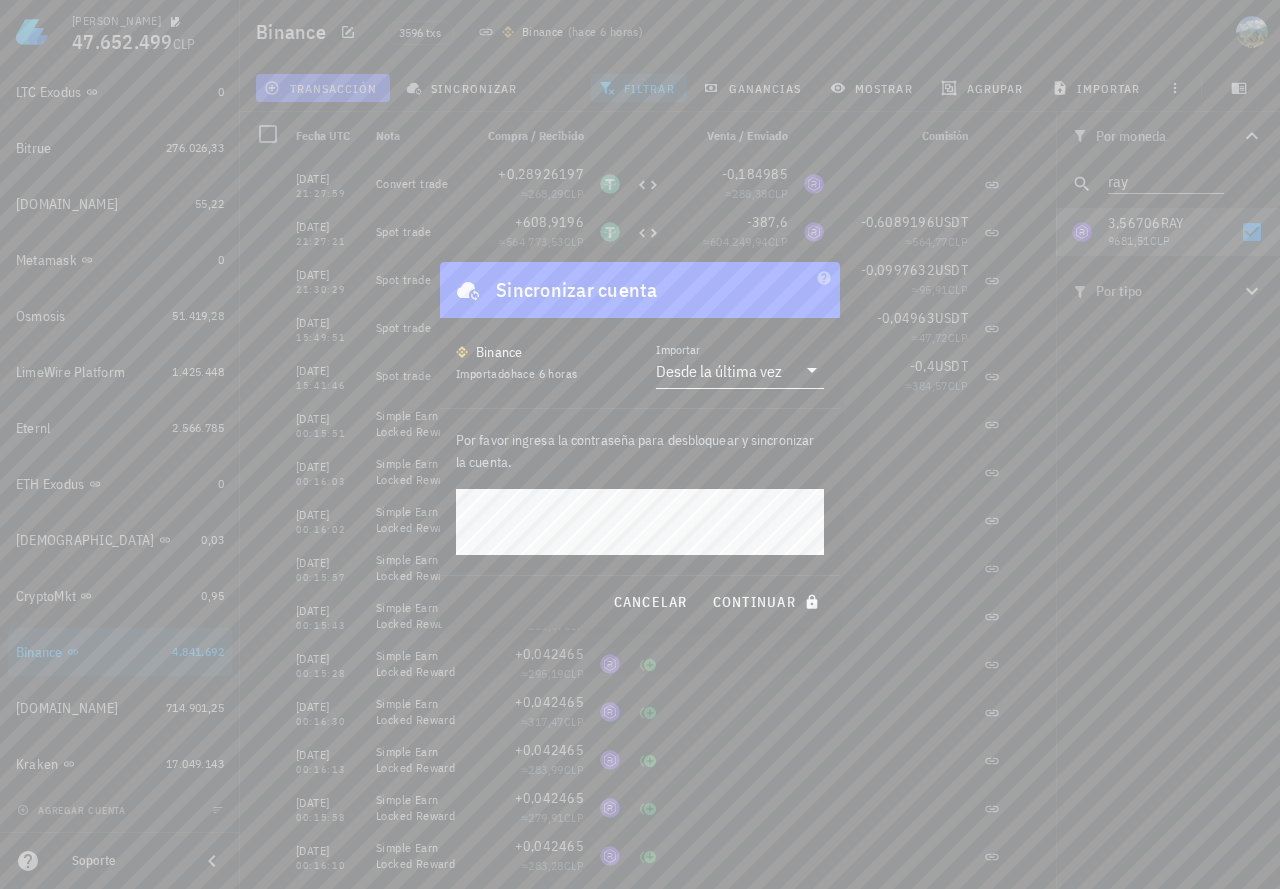 click at bounding box center [810, 370] 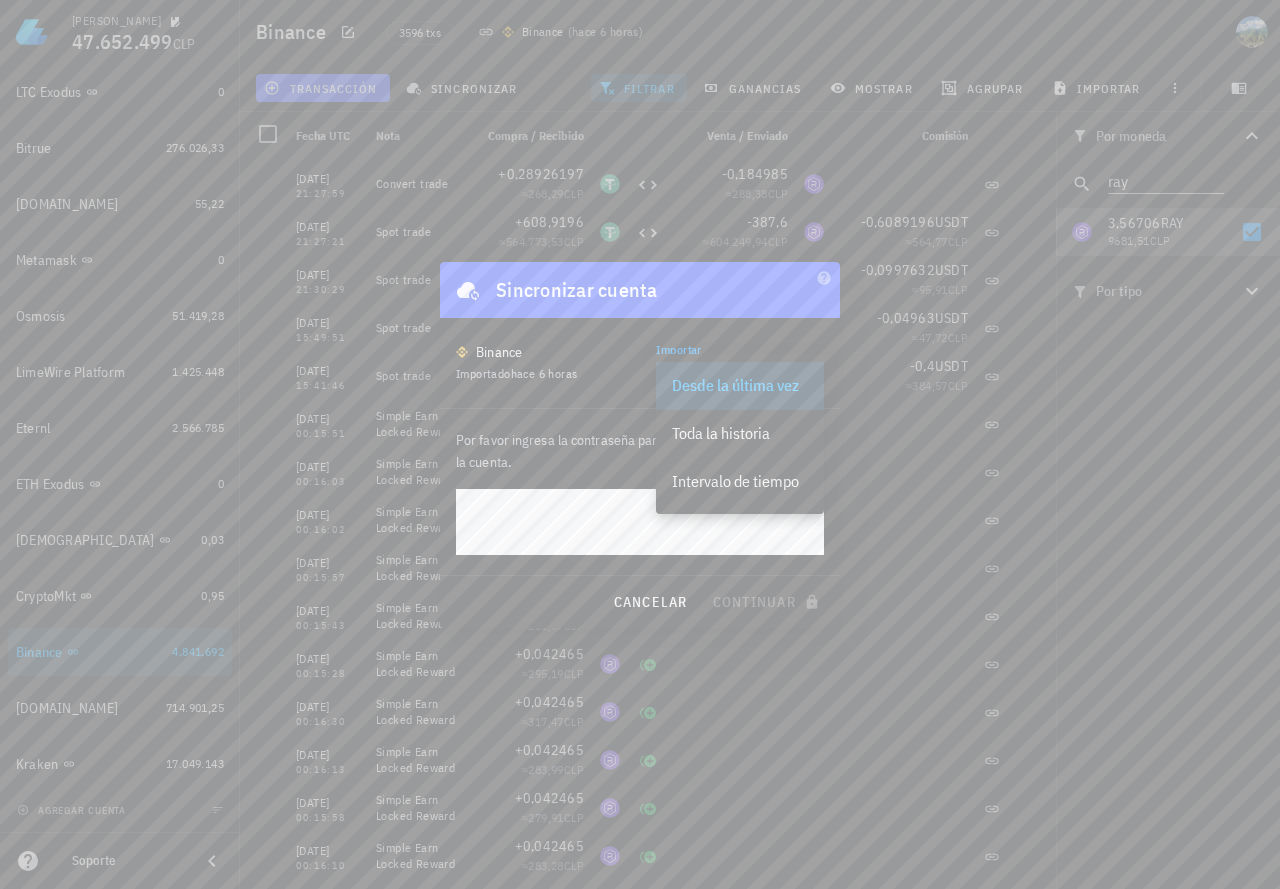 click on "Binance   Importado  hace 6 horas   Importar Desde la última vez" at bounding box center (640, 363) 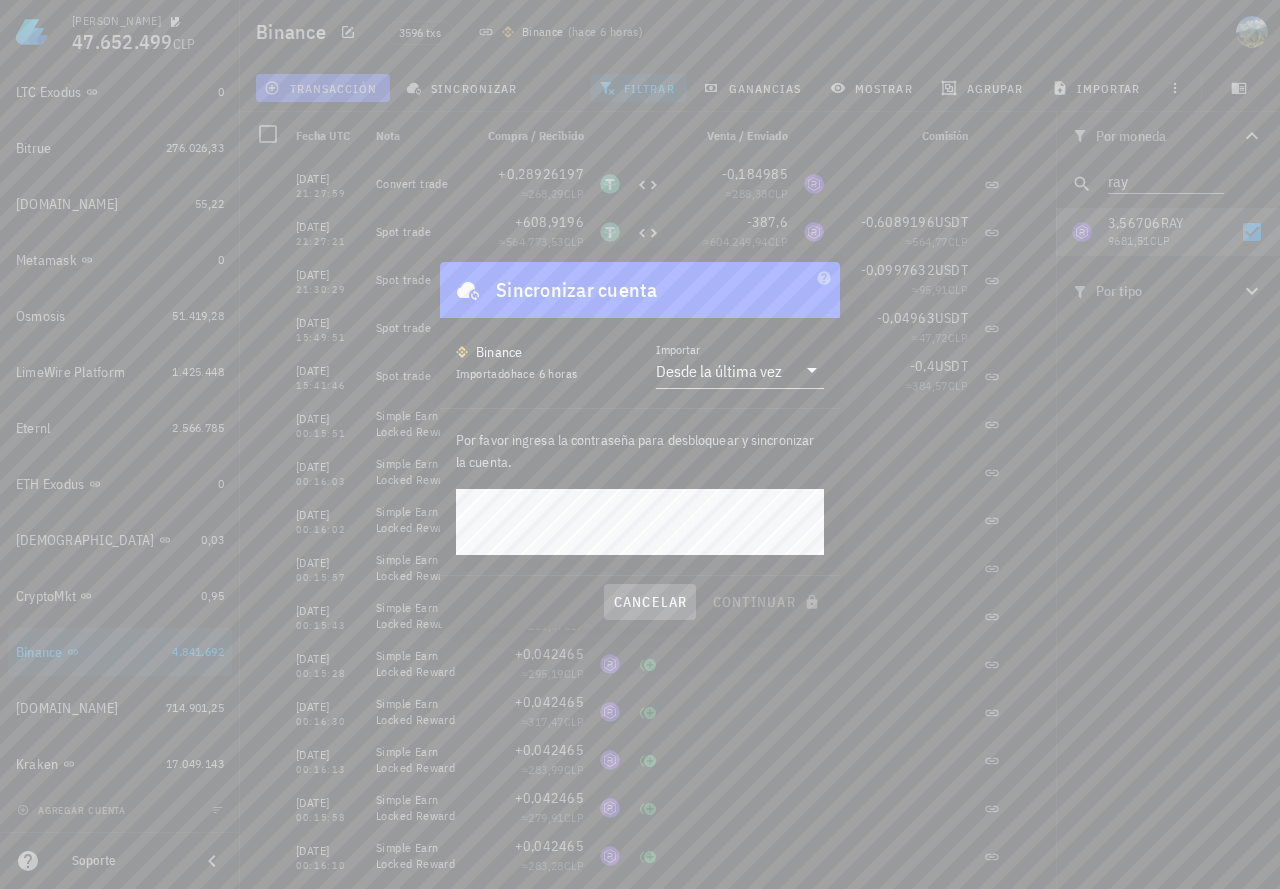 click on "cancelar" at bounding box center [649, 602] 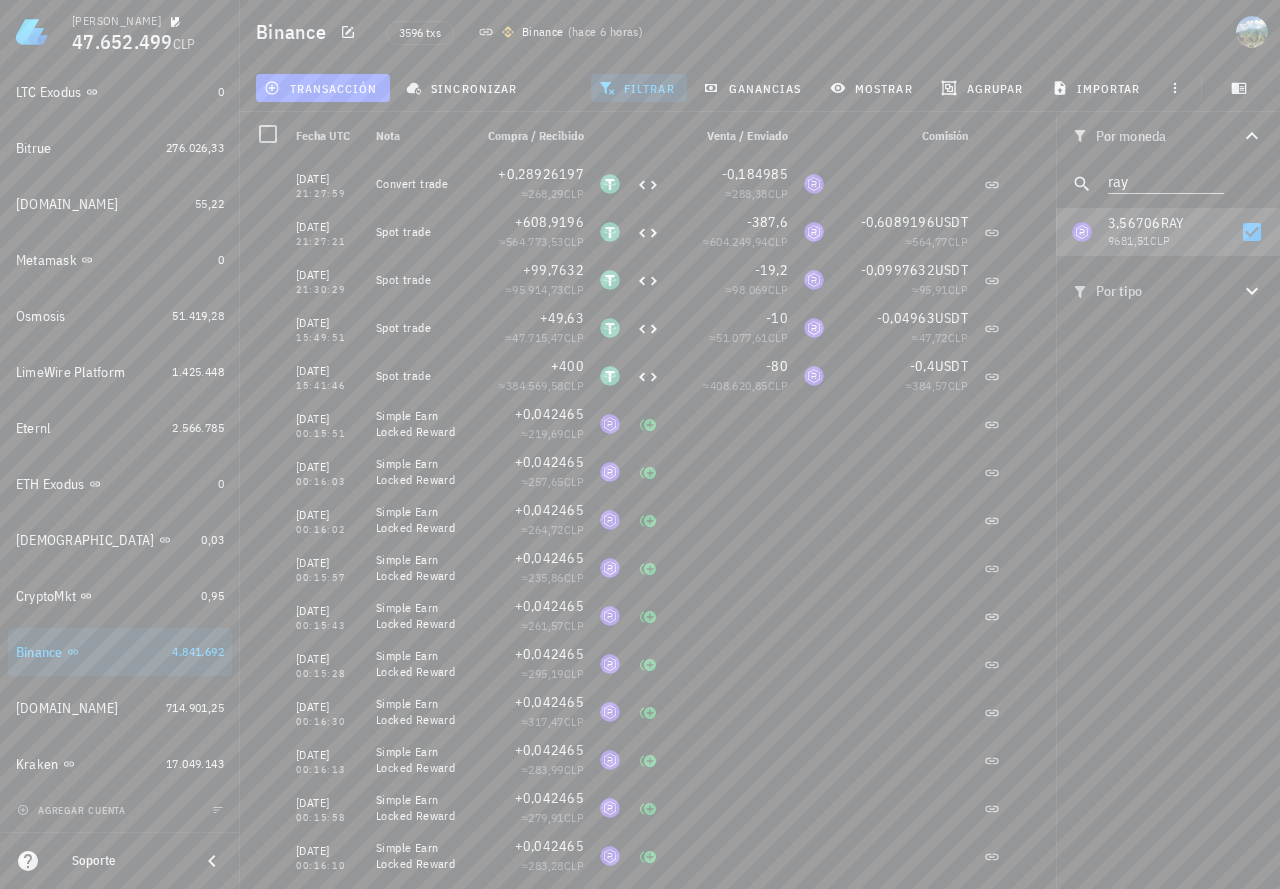 click on "3596 txs
Binance   ( hace 6 horas )" at bounding box center (661, 32) 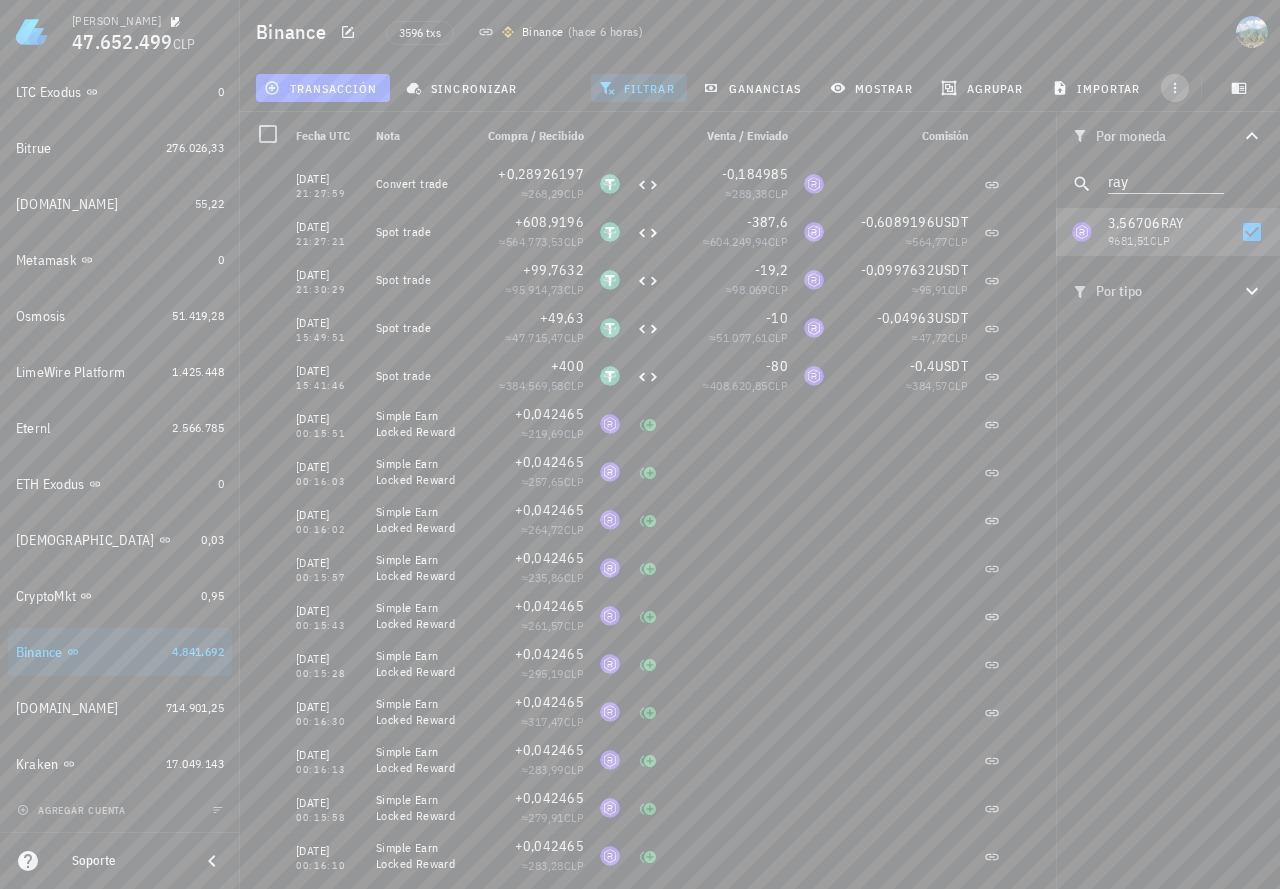 click at bounding box center (1175, 88) 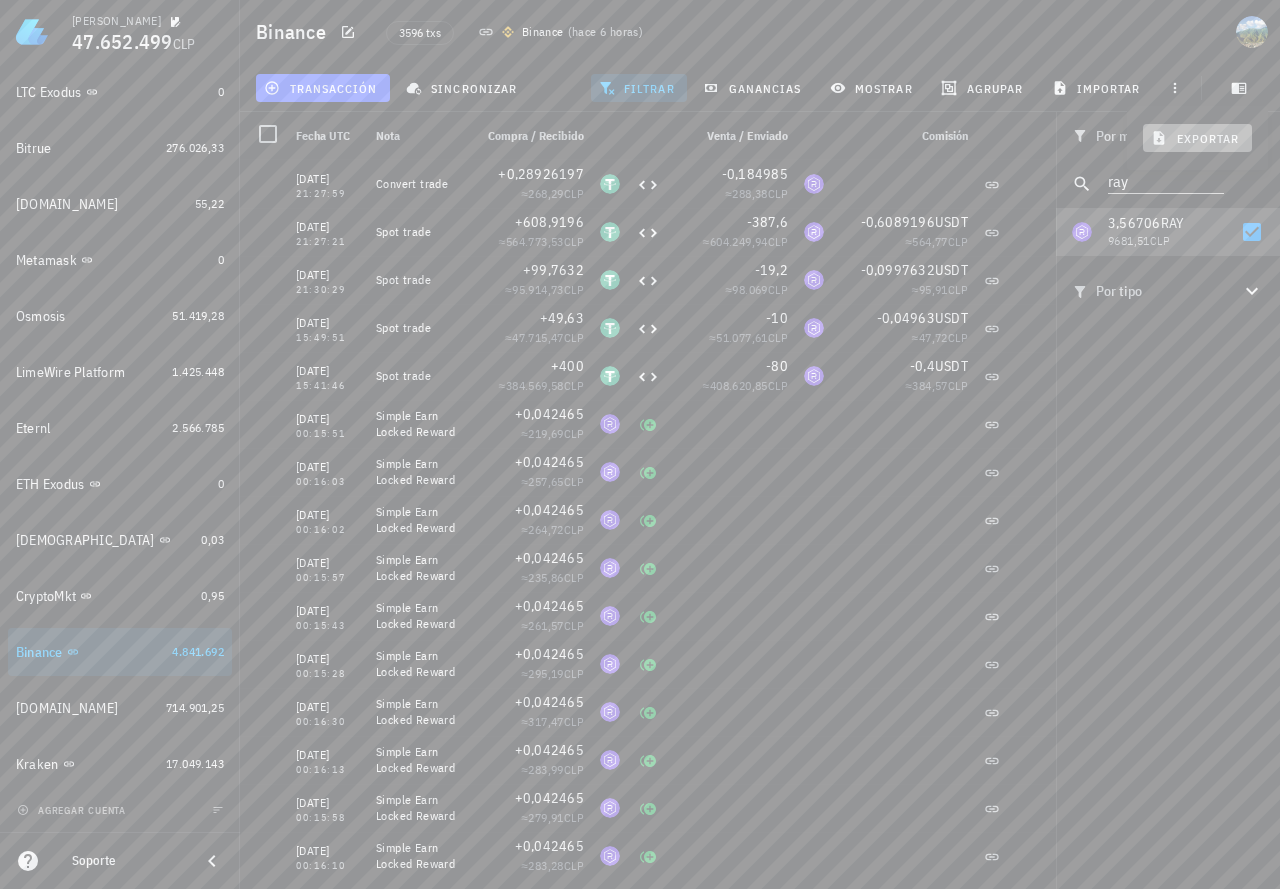 click on "exportar" at bounding box center [1197, 138] 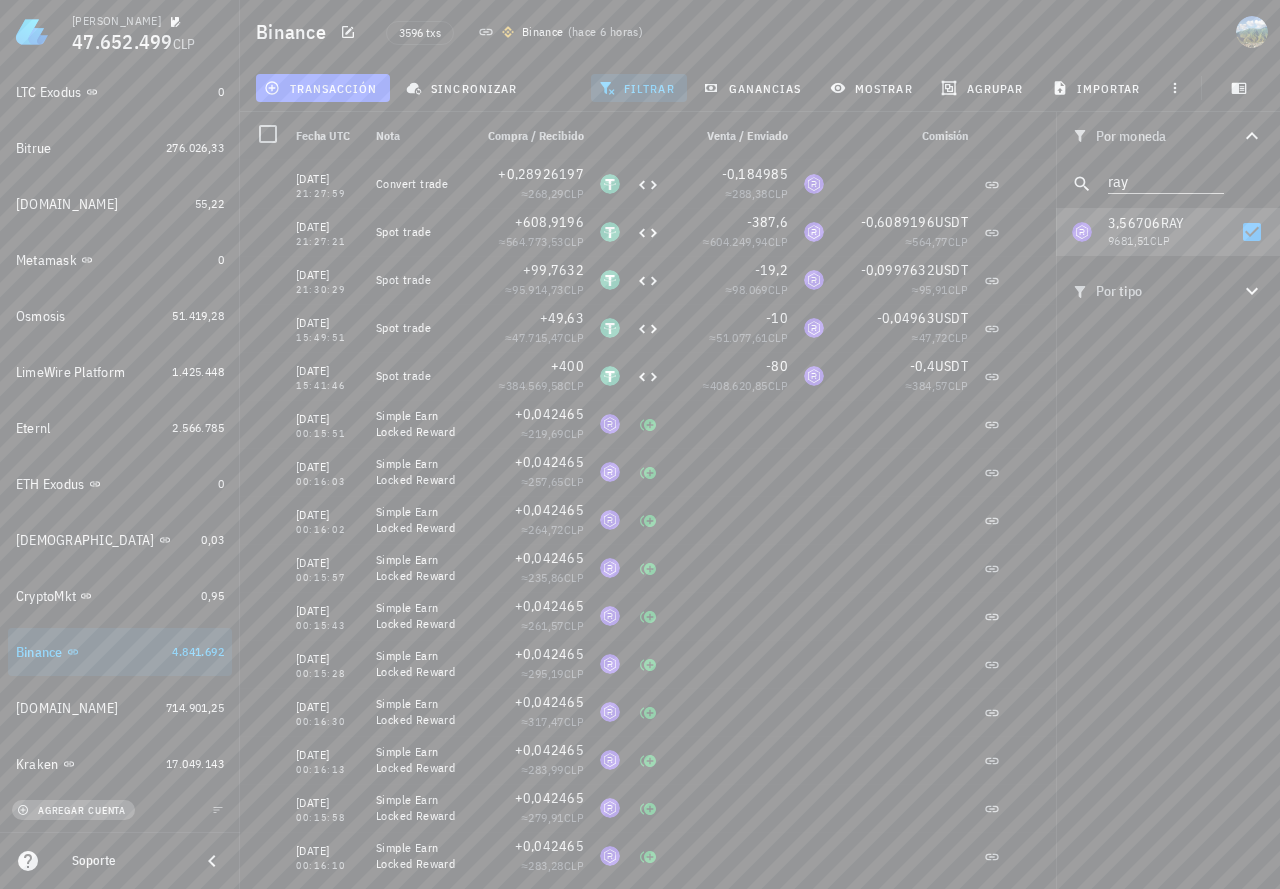 click on "agregar cuenta" at bounding box center (73, 810) 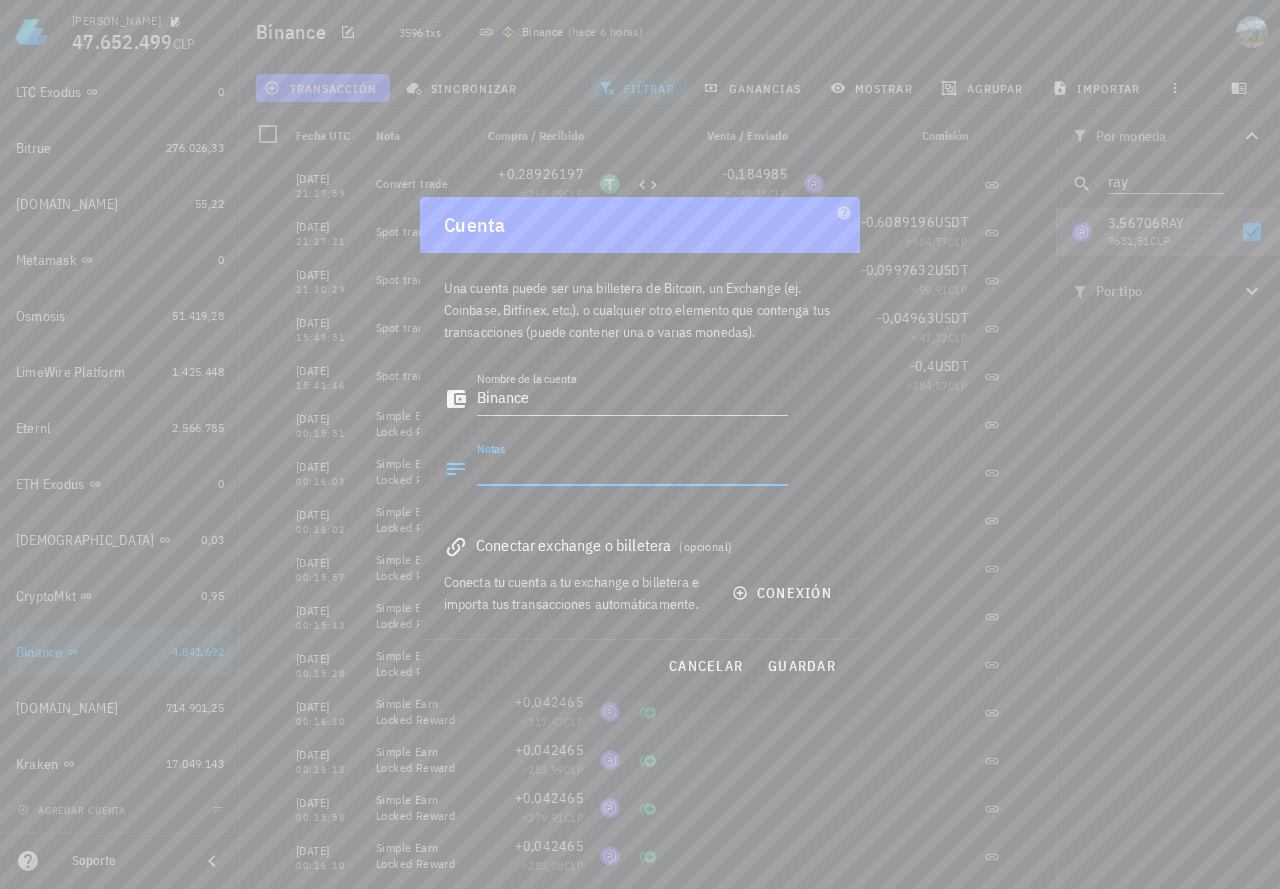 click on "Notas" at bounding box center (632, 469) 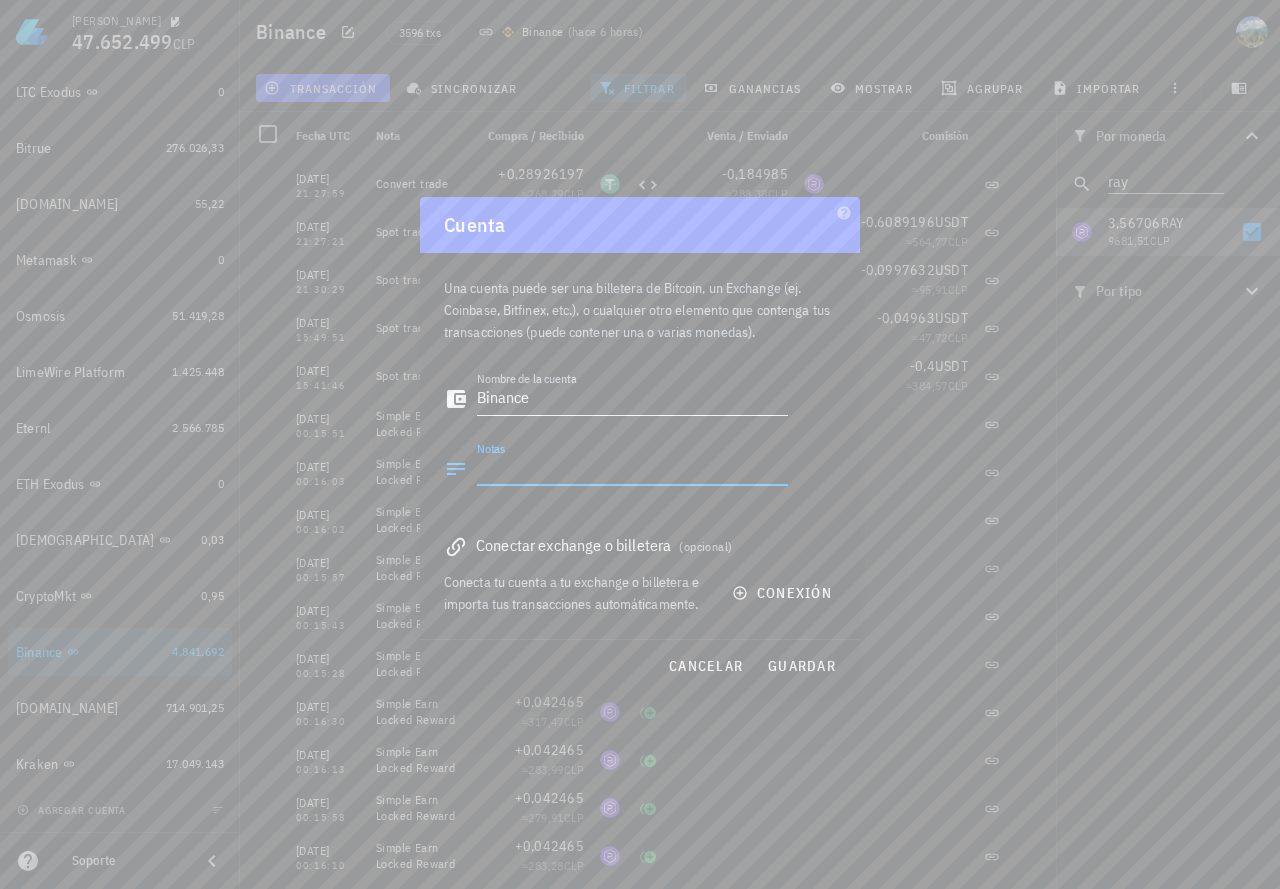 click on "Binance" at bounding box center (632, 399) 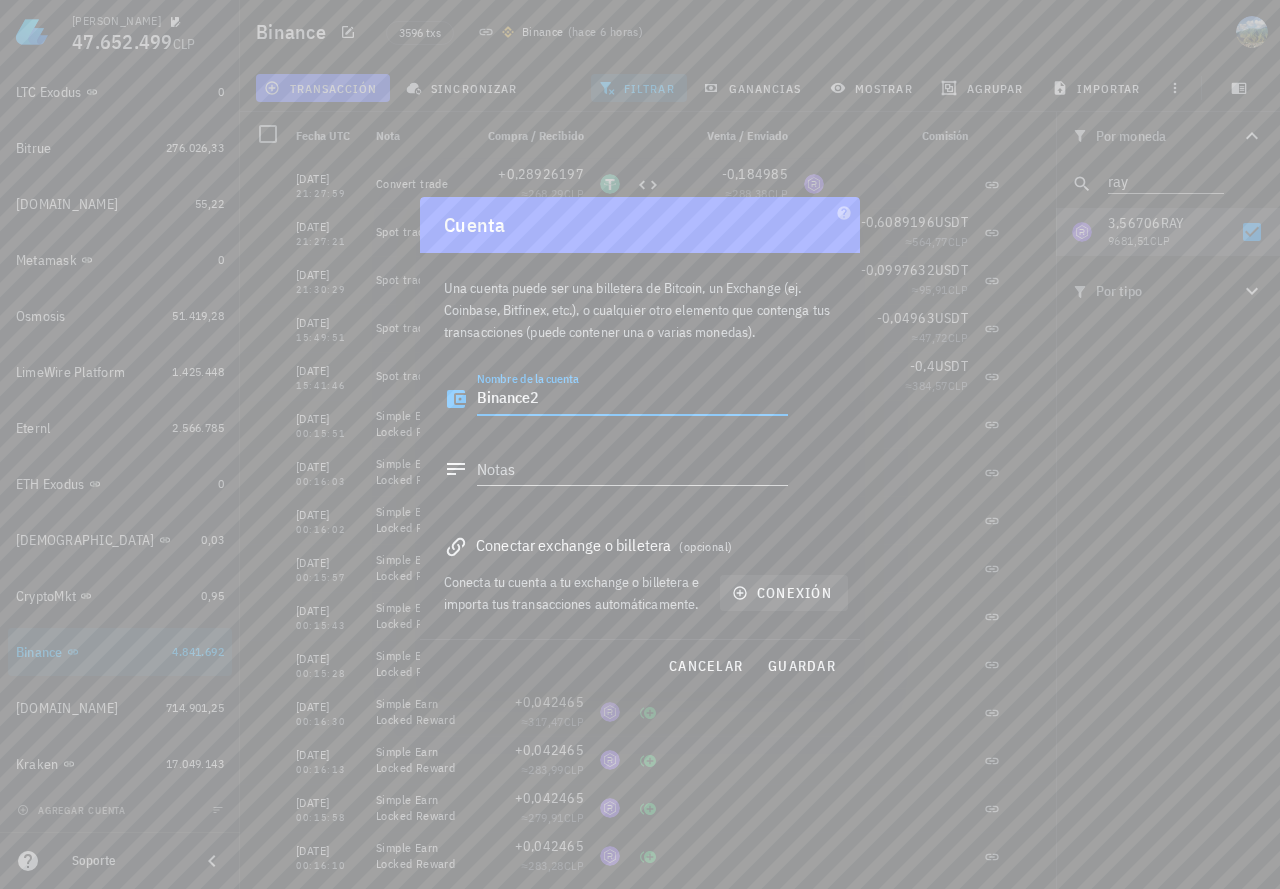 type on "Binance2" 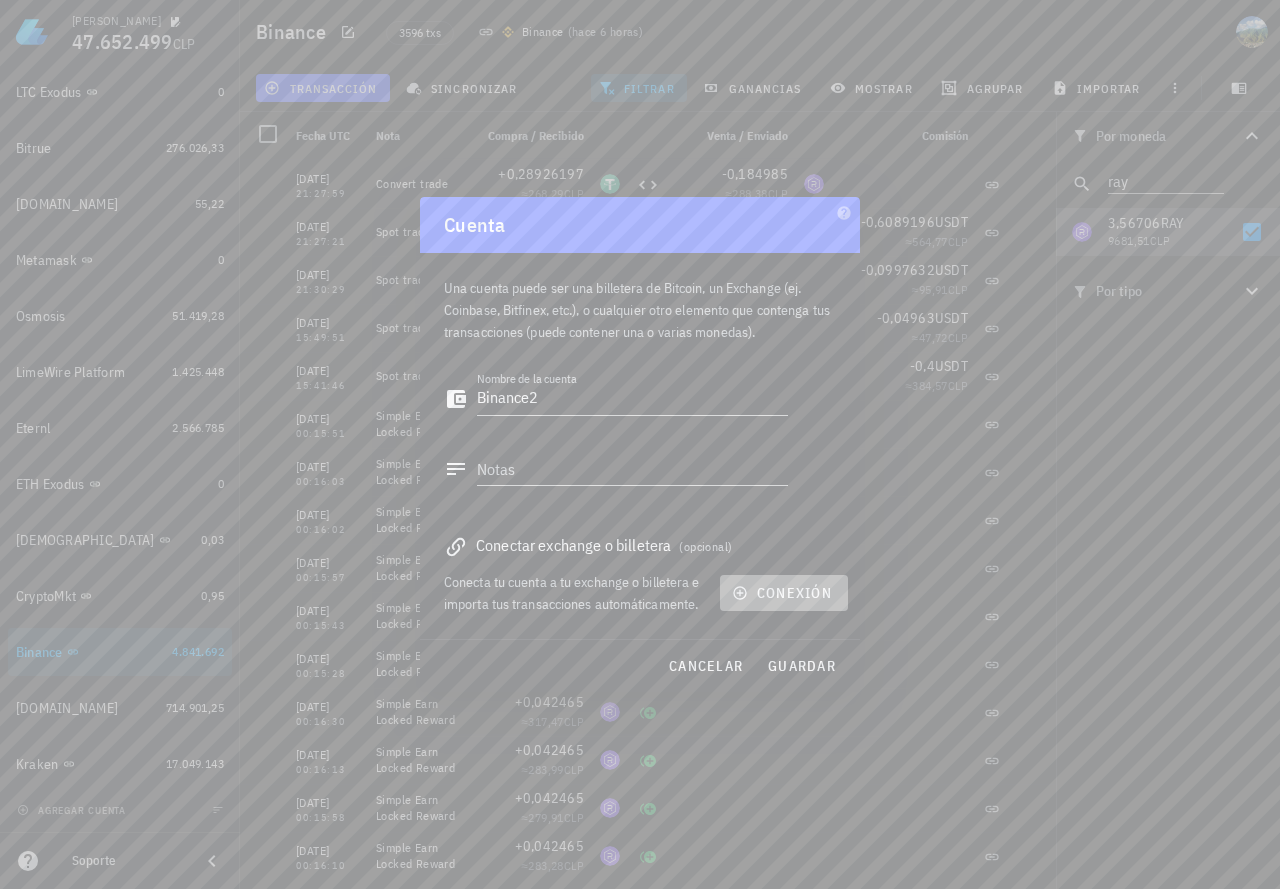 click on "conexión" at bounding box center (784, 593) 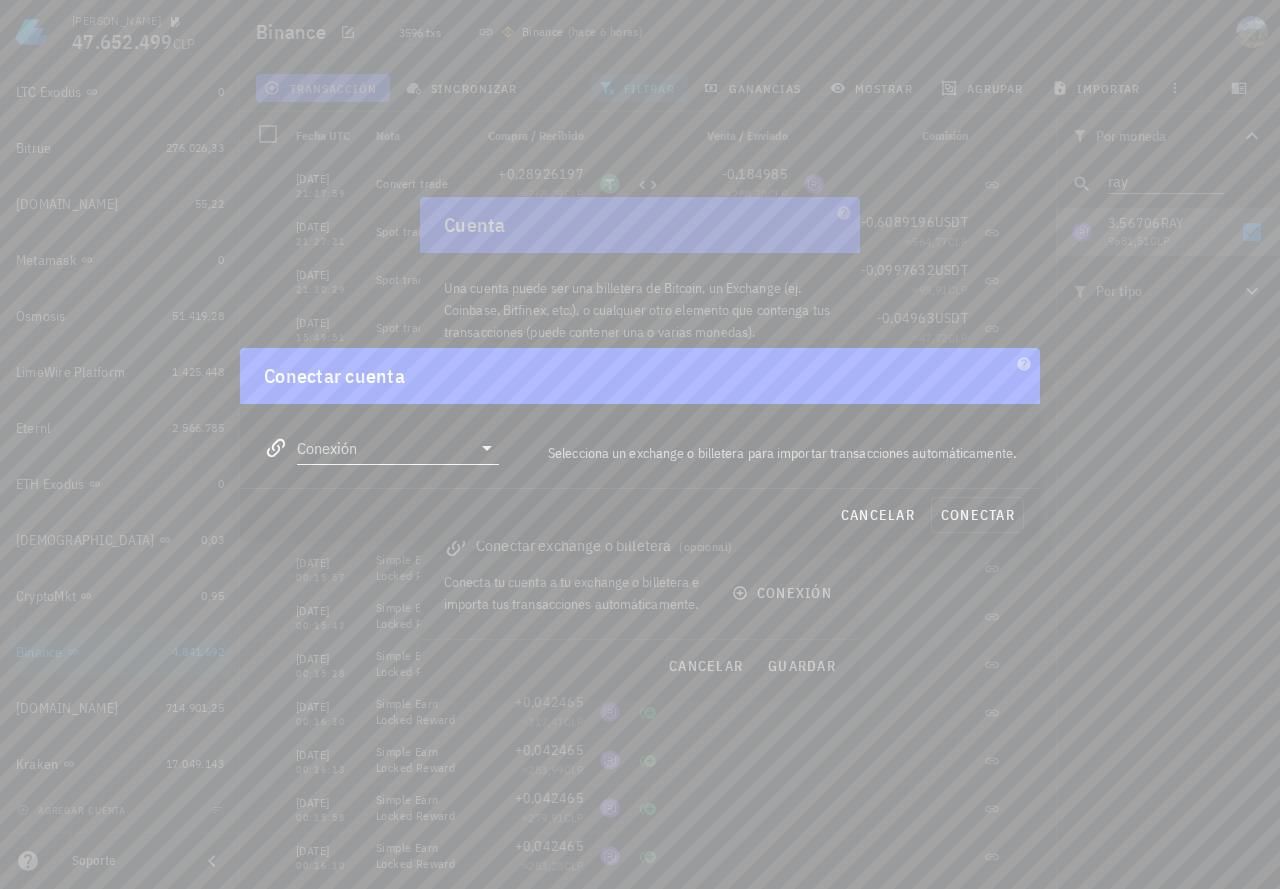 click 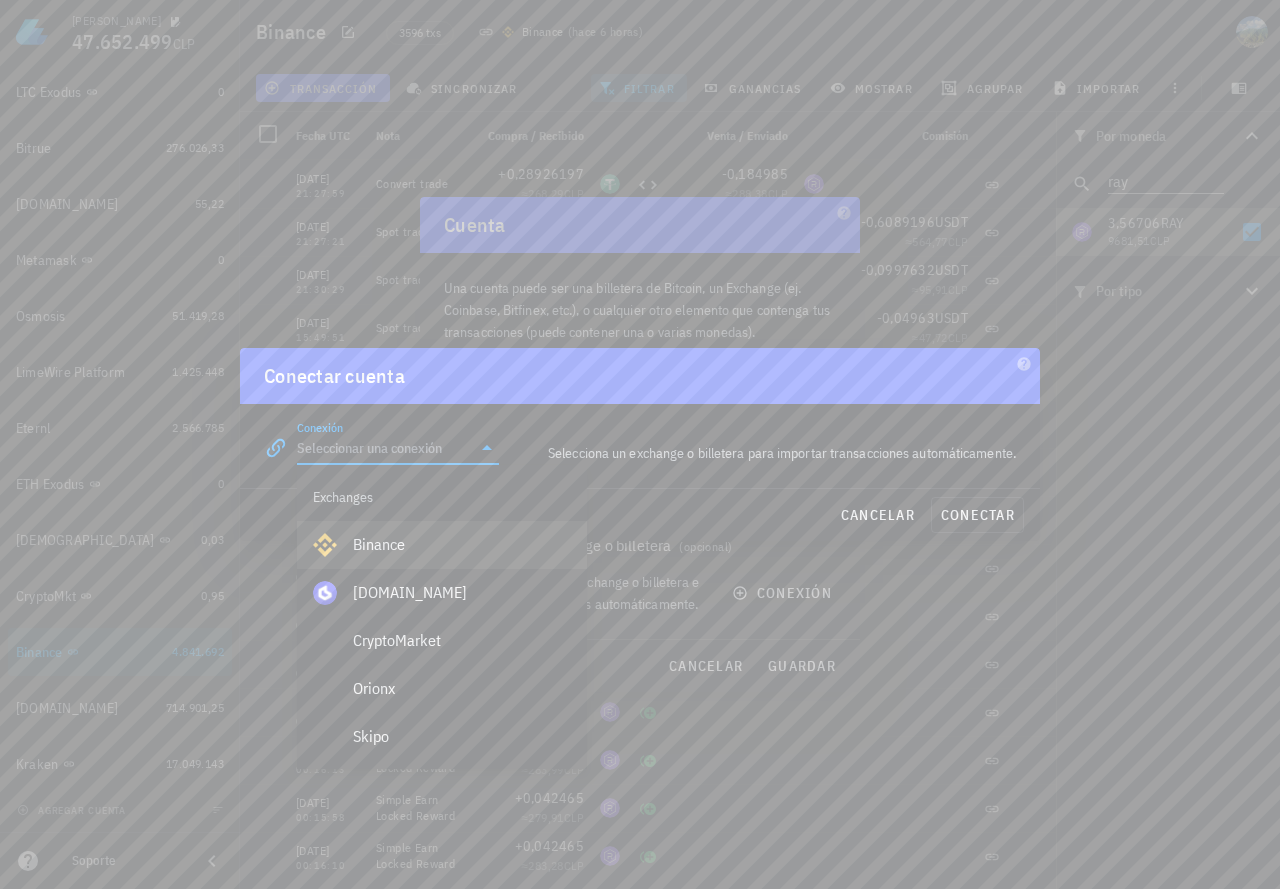 click on "Binance" at bounding box center (462, 544) 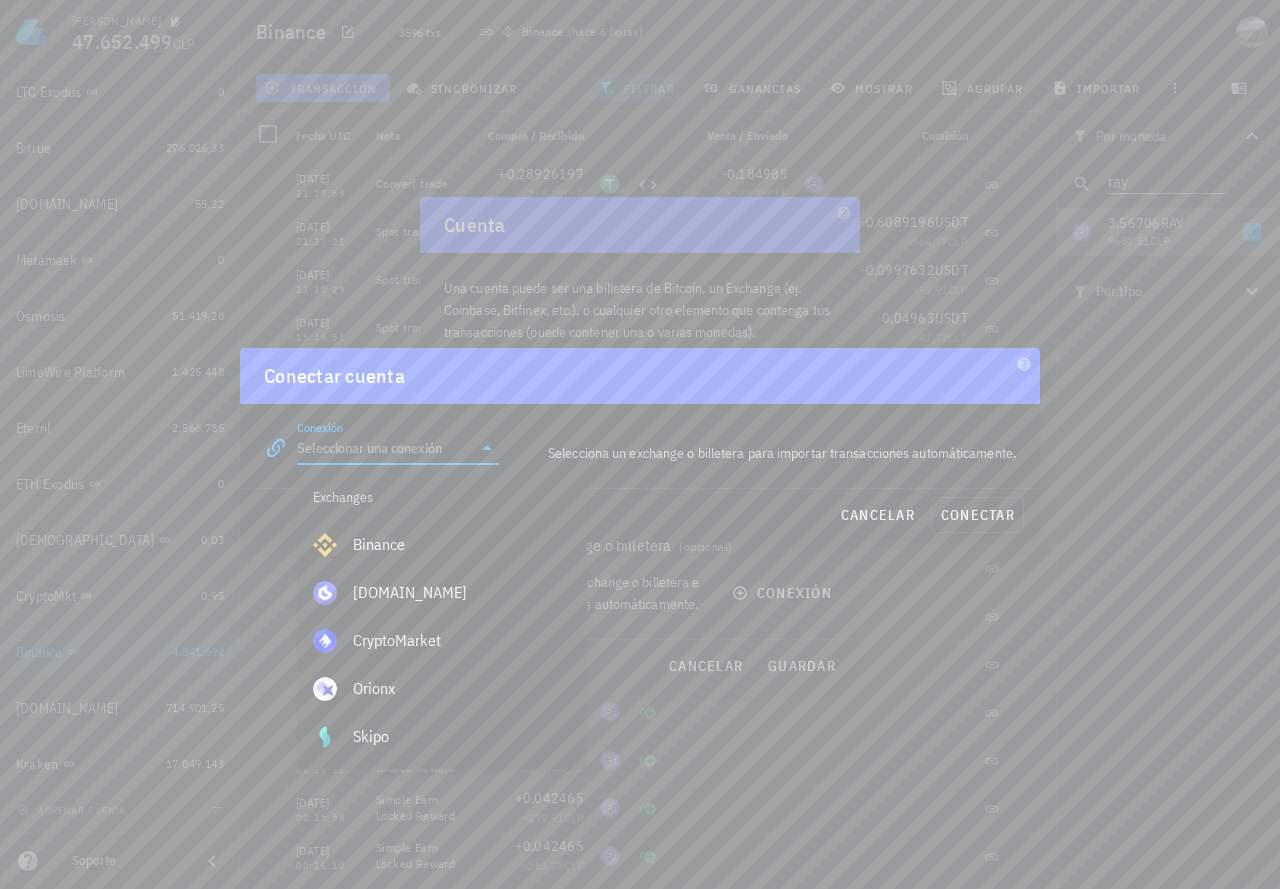 type on "Binance" 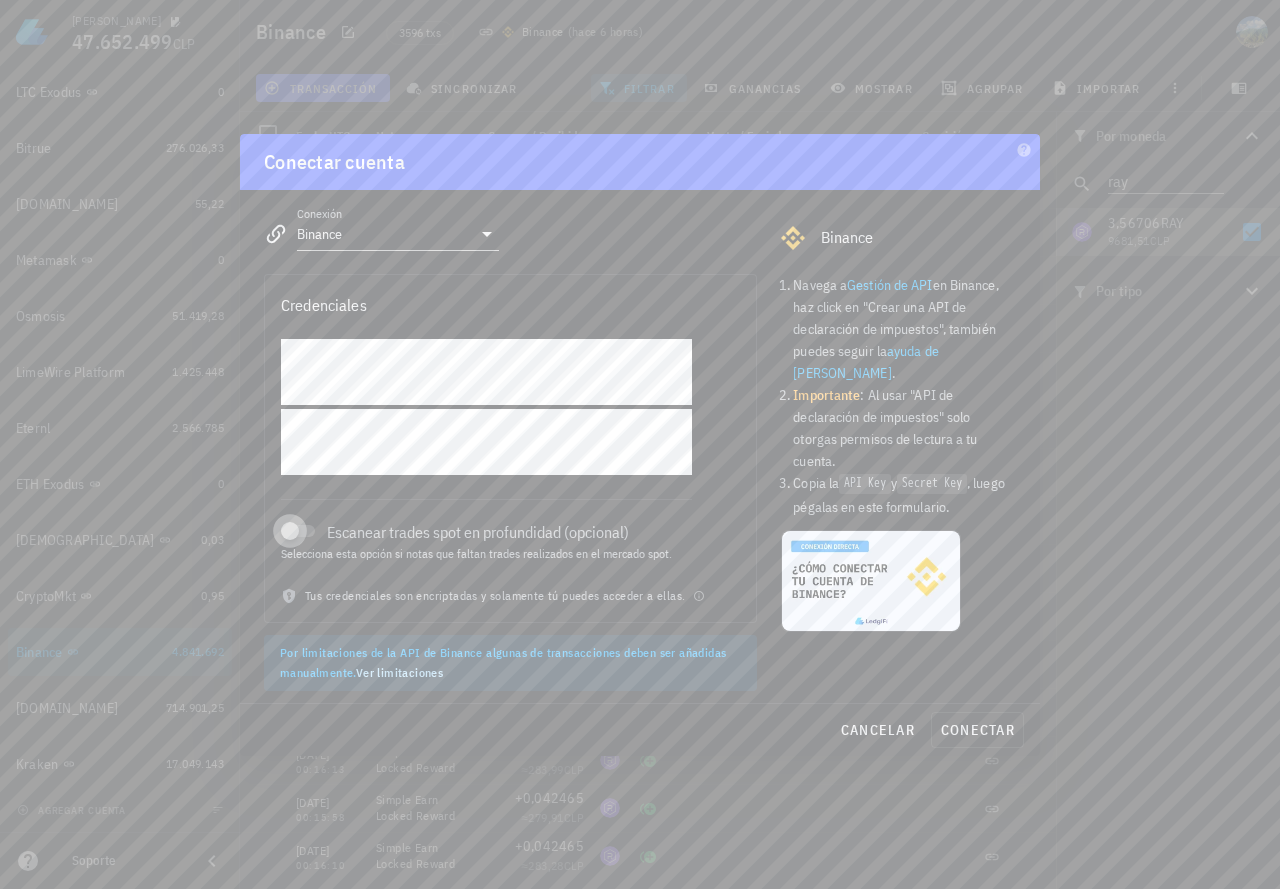 click at bounding box center [290, 531] 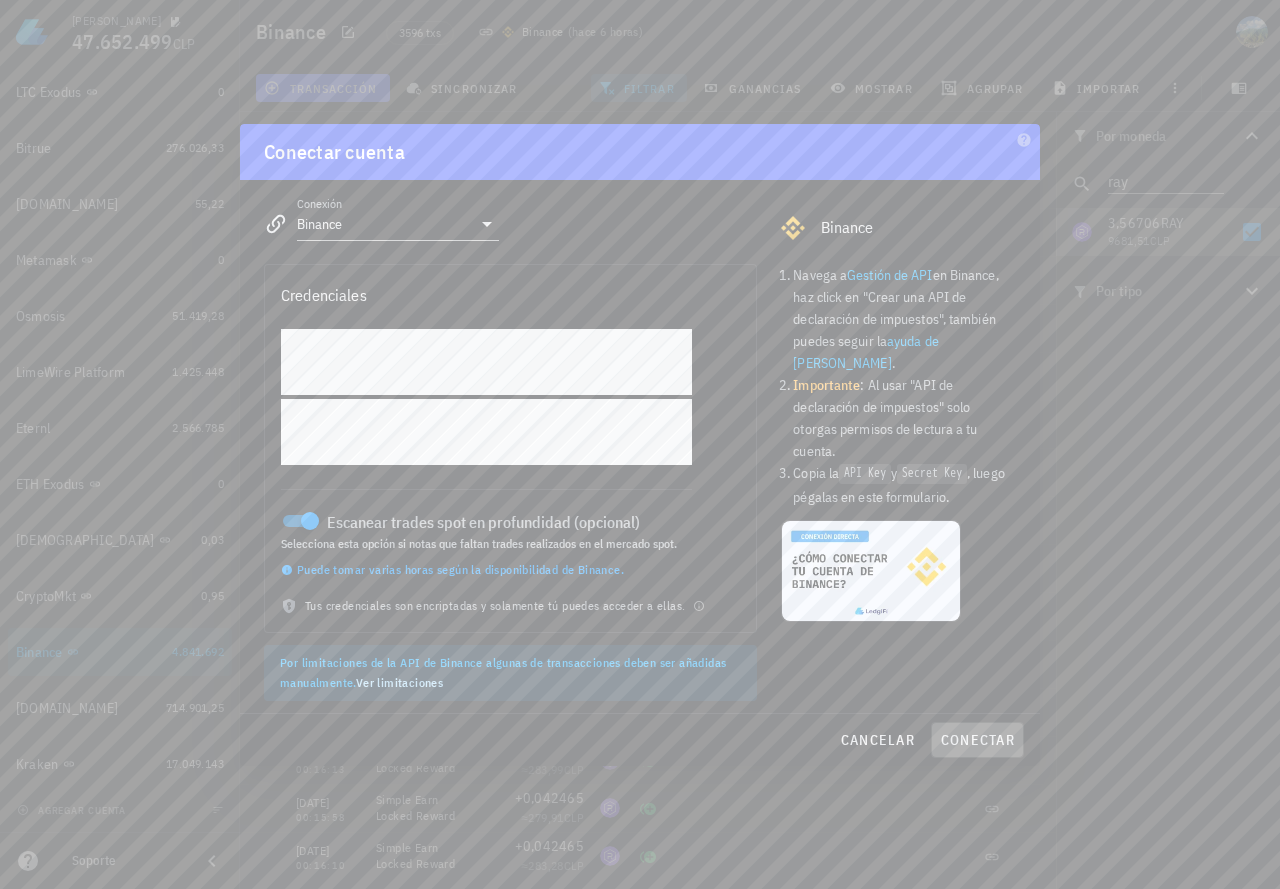 click on "conectar" at bounding box center [977, 740] 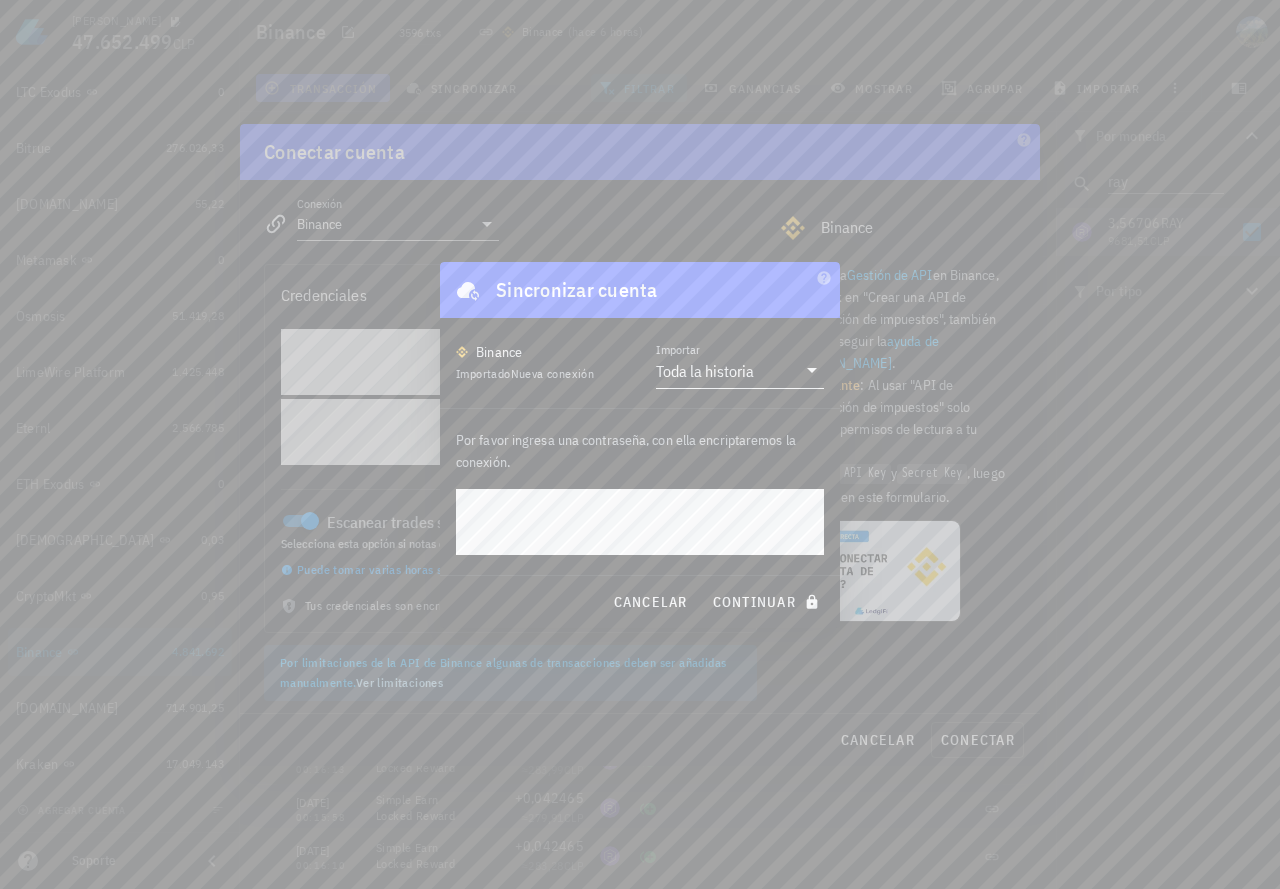 click on "Toda la historia" at bounding box center [705, 371] 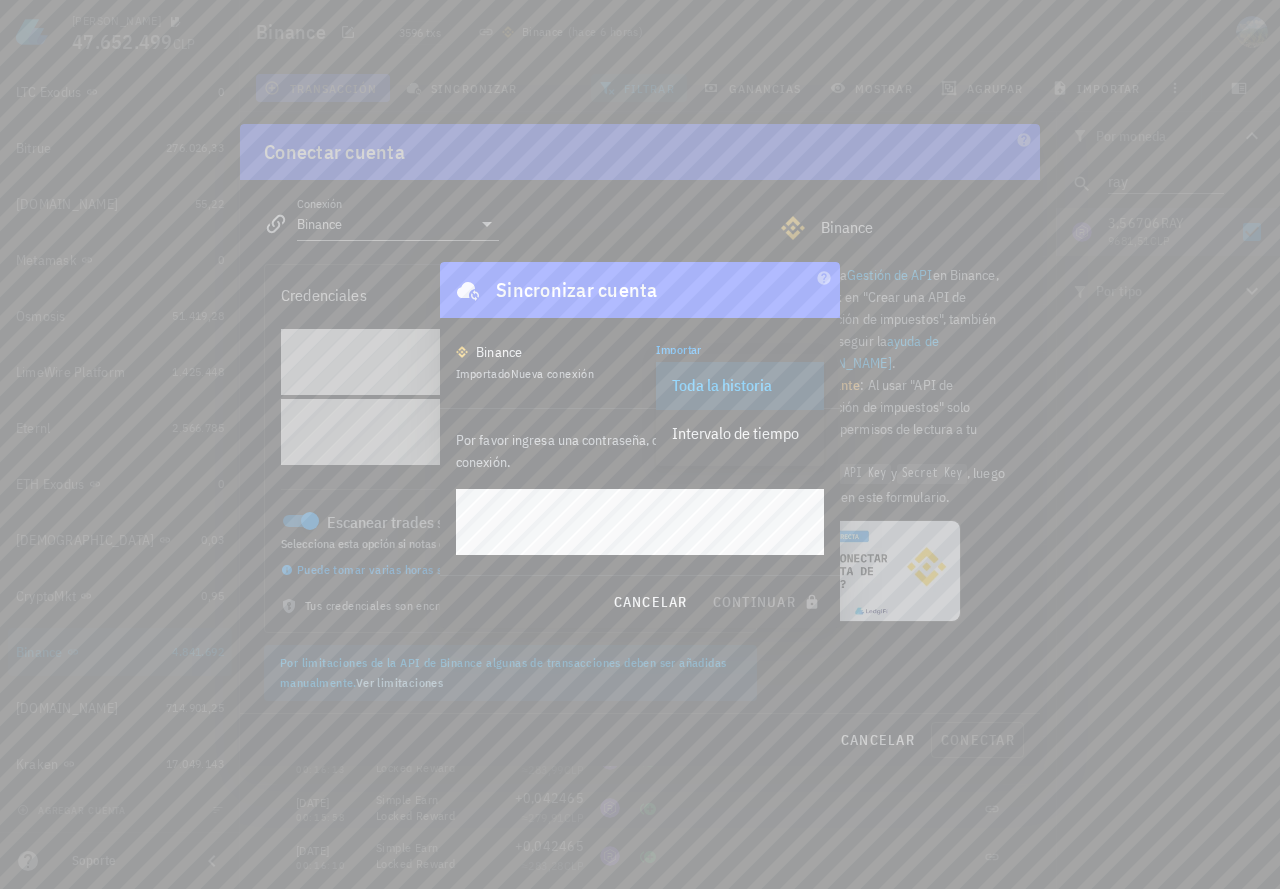 click on "Toda la historia" at bounding box center [740, 385] 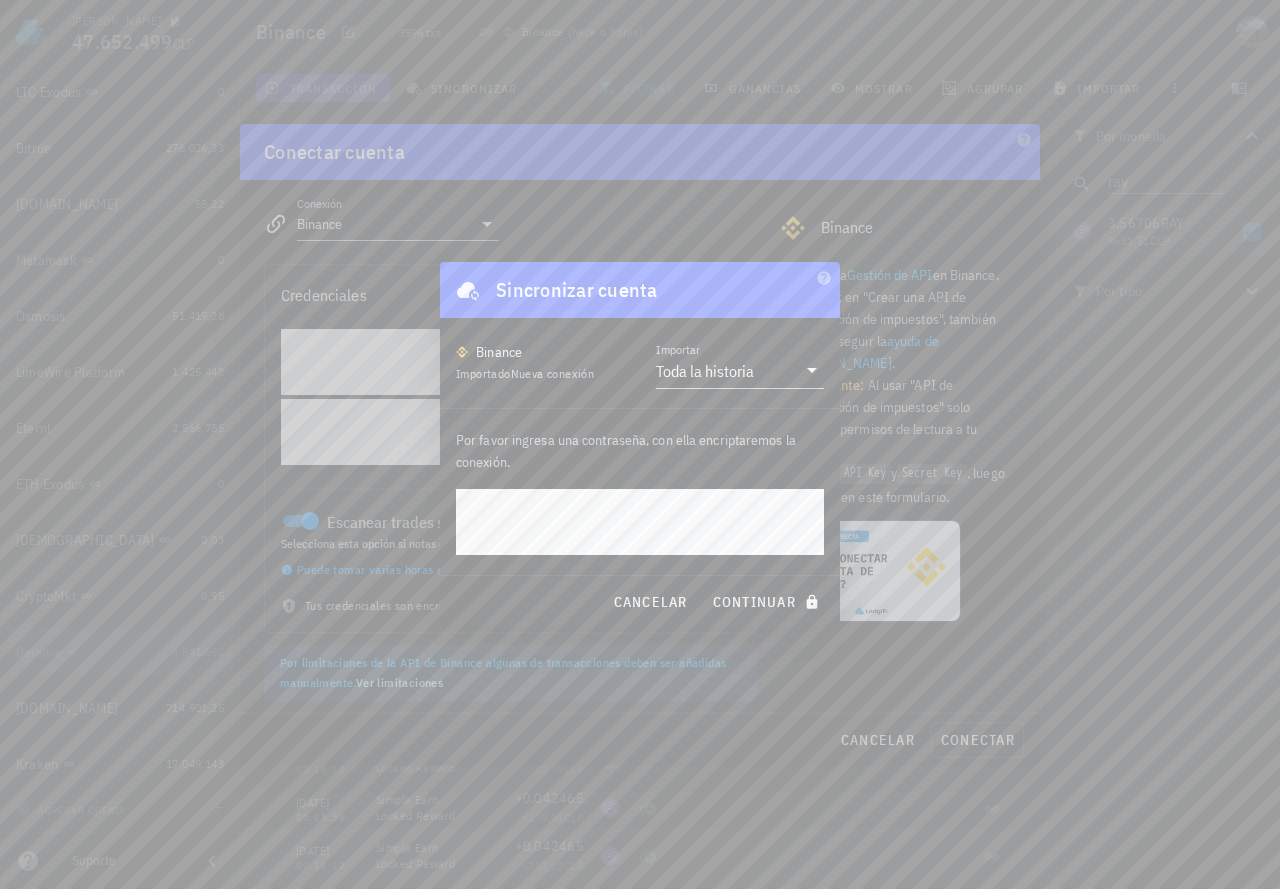 click on "continuar" at bounding box center [768, 602] 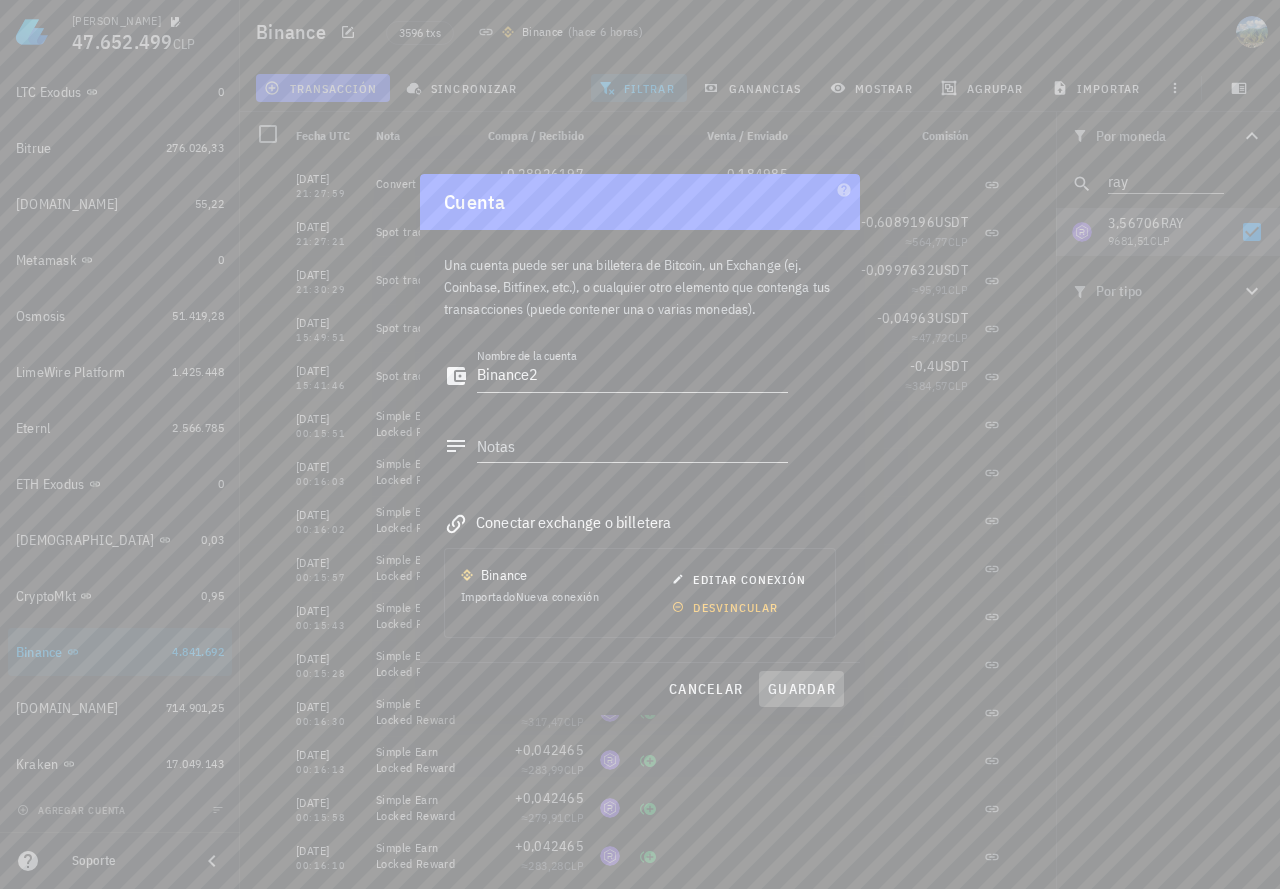 click on "guardar" at bounding box center [801, 689] 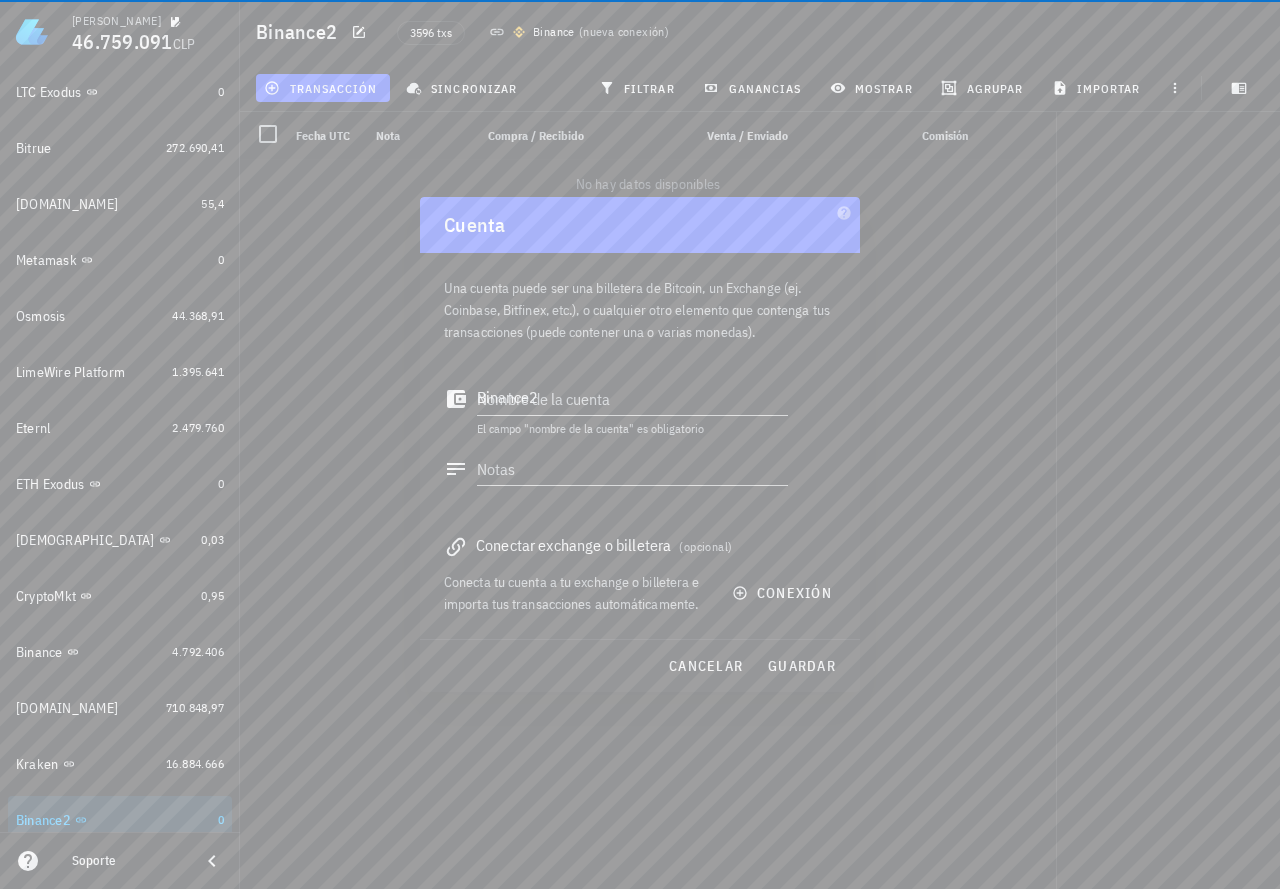 type 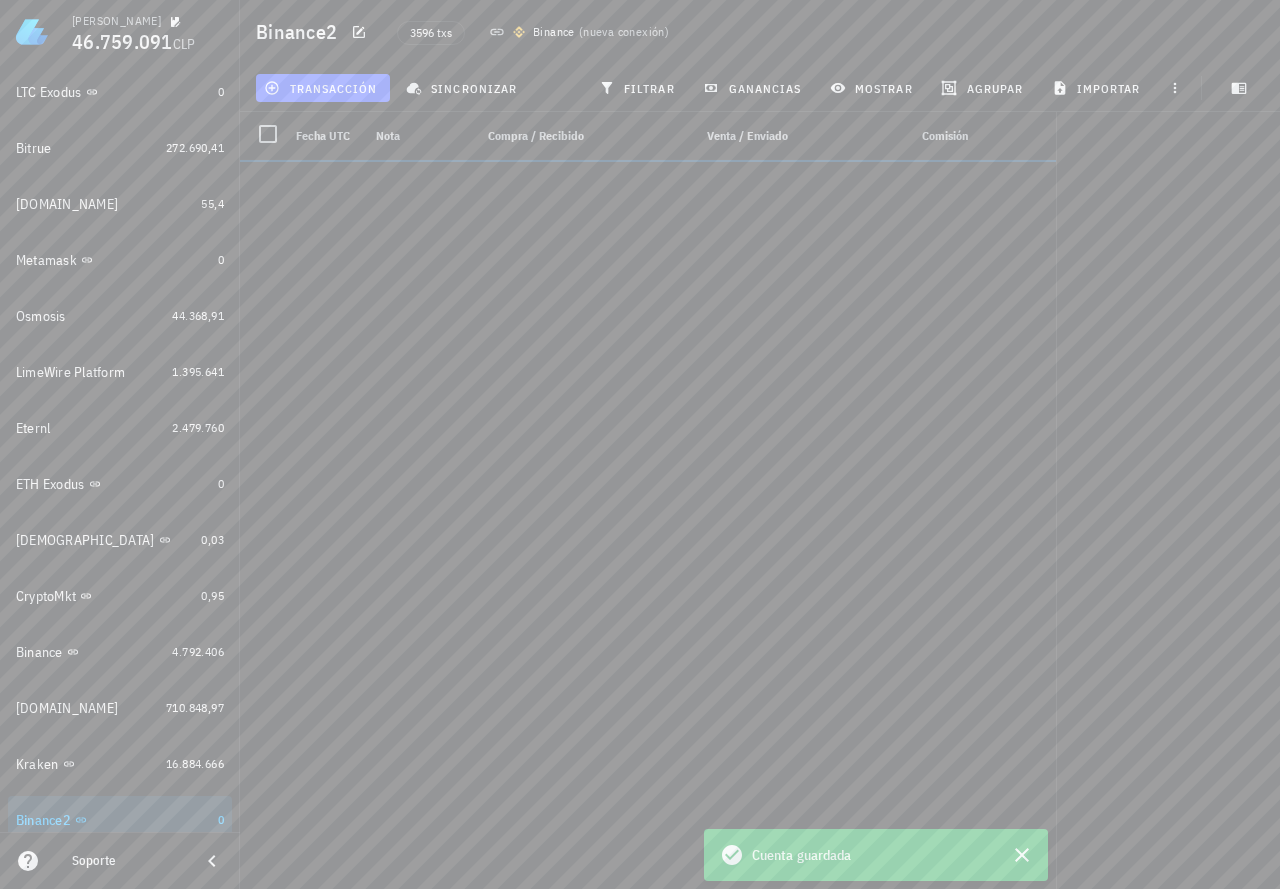 scroll, scrollTop: 1508, scrollLeft: 0, axis: vertical 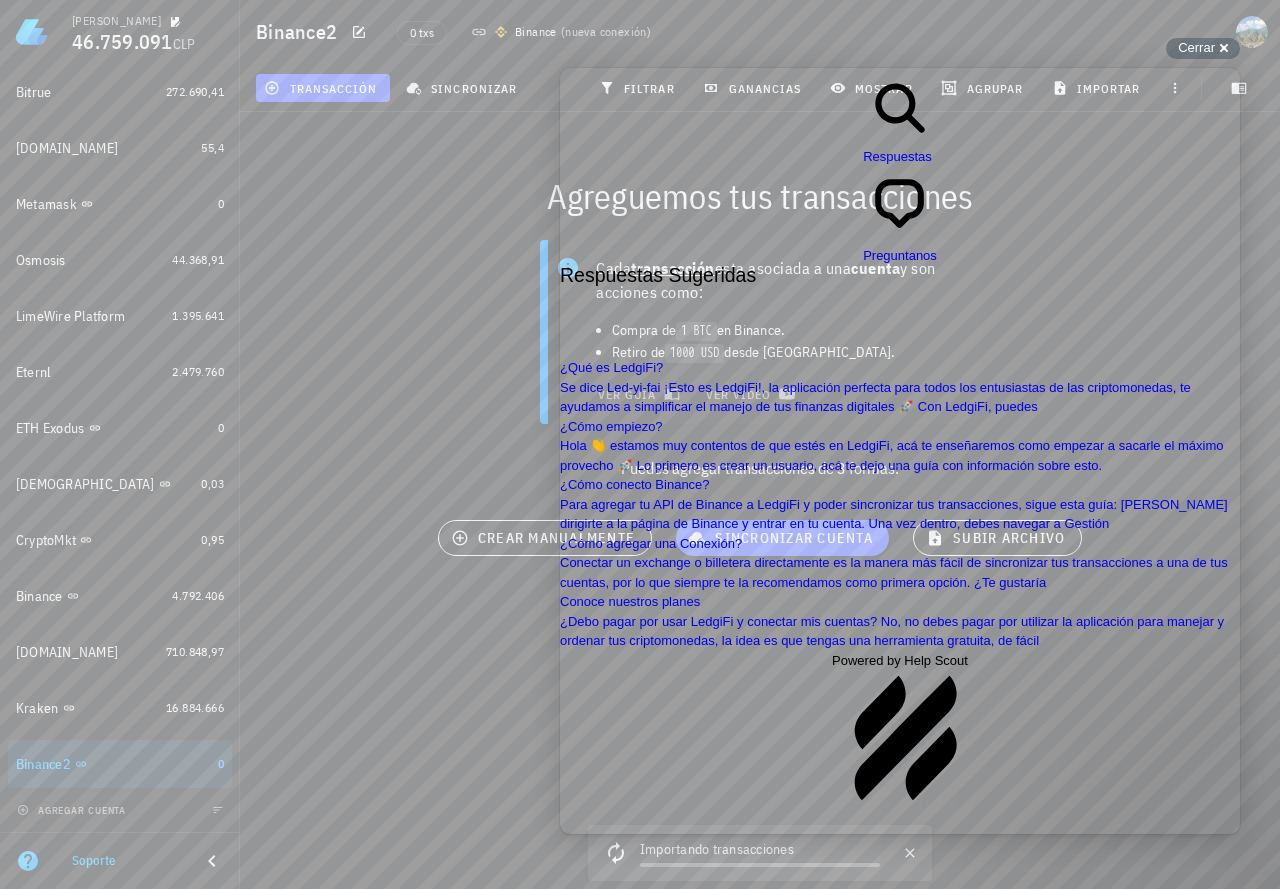 click on "Close" at bounding box center [568, 1148] 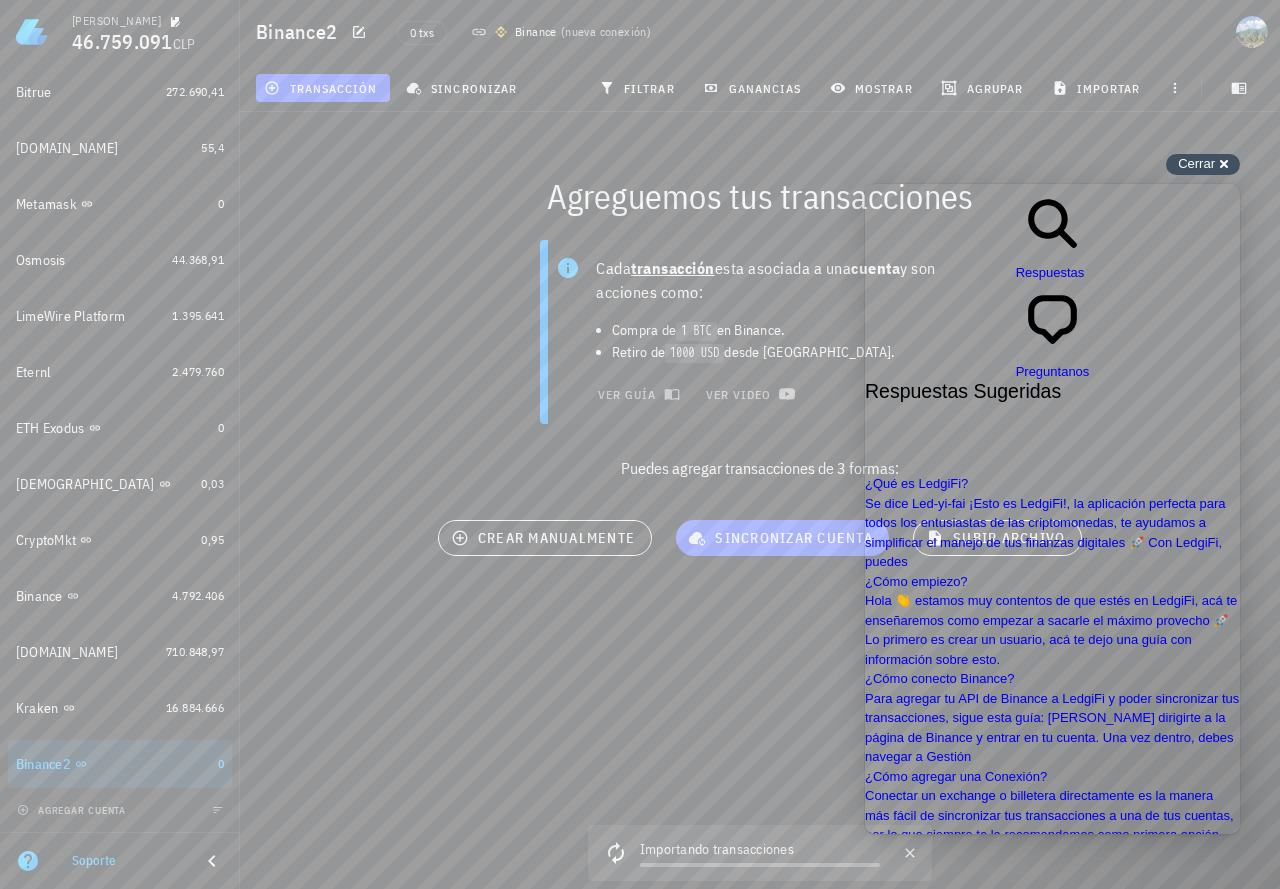 click on "Cerrar" at bounding box center [1196, 163] 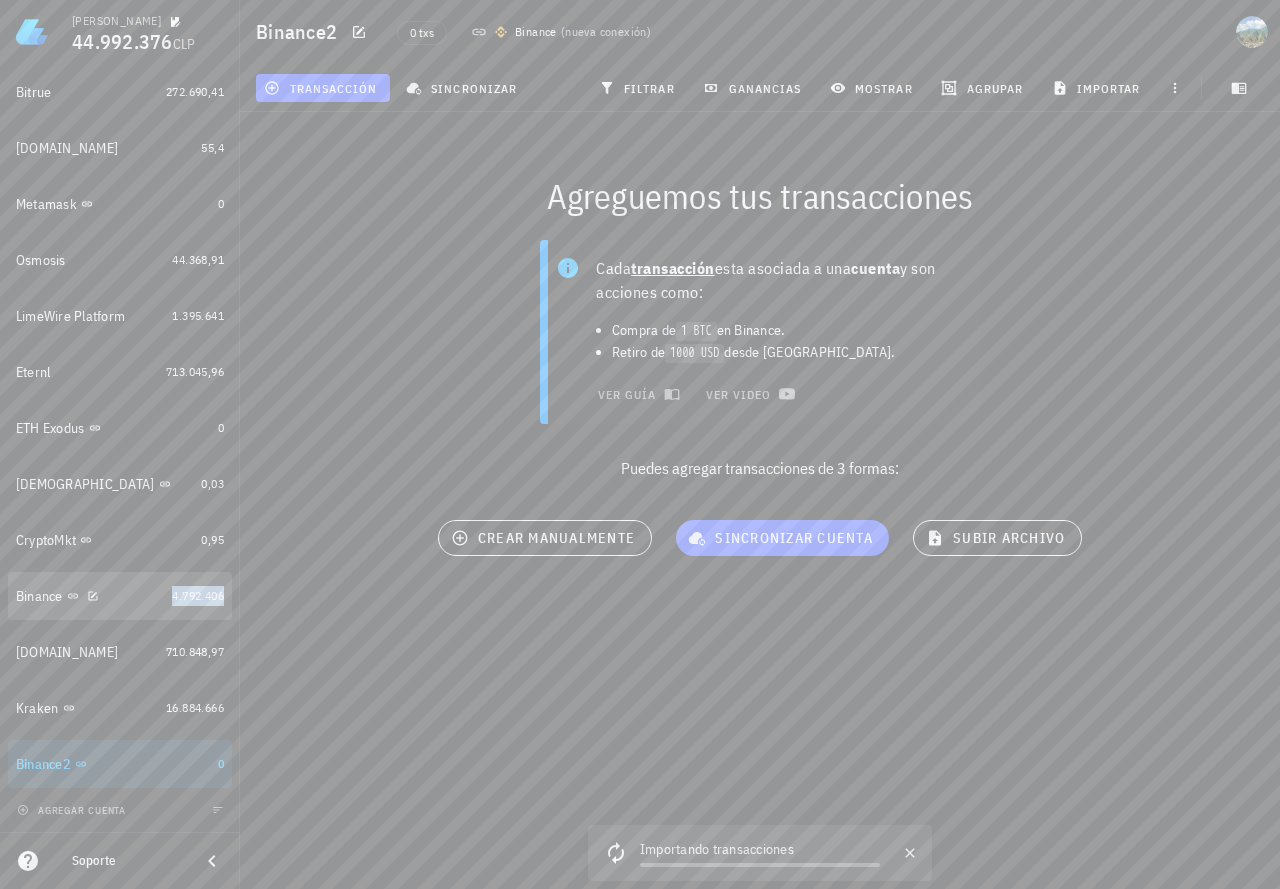click on "4.792.406" at bounding box center [198, 595] 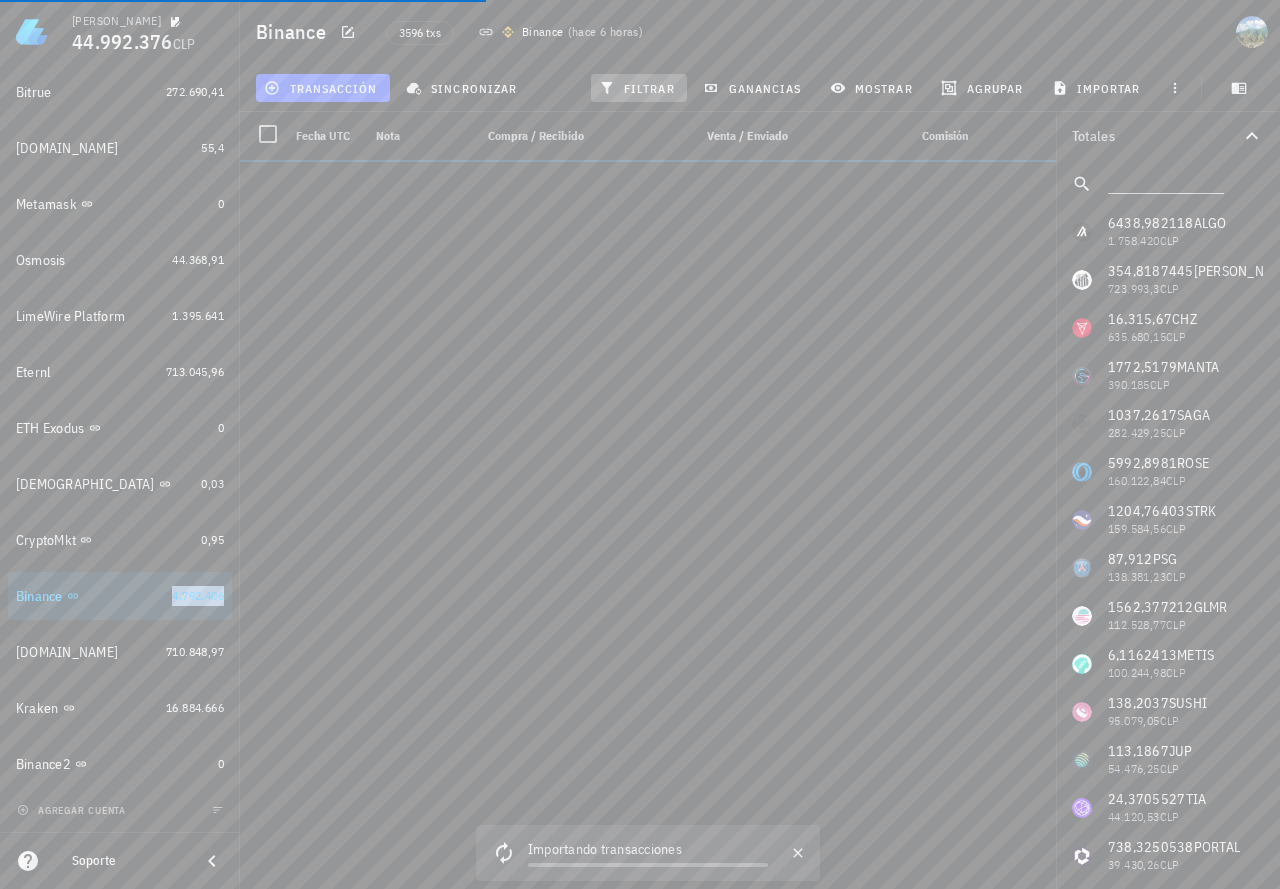 click on "filtrar" at bounding box center (639, 88) 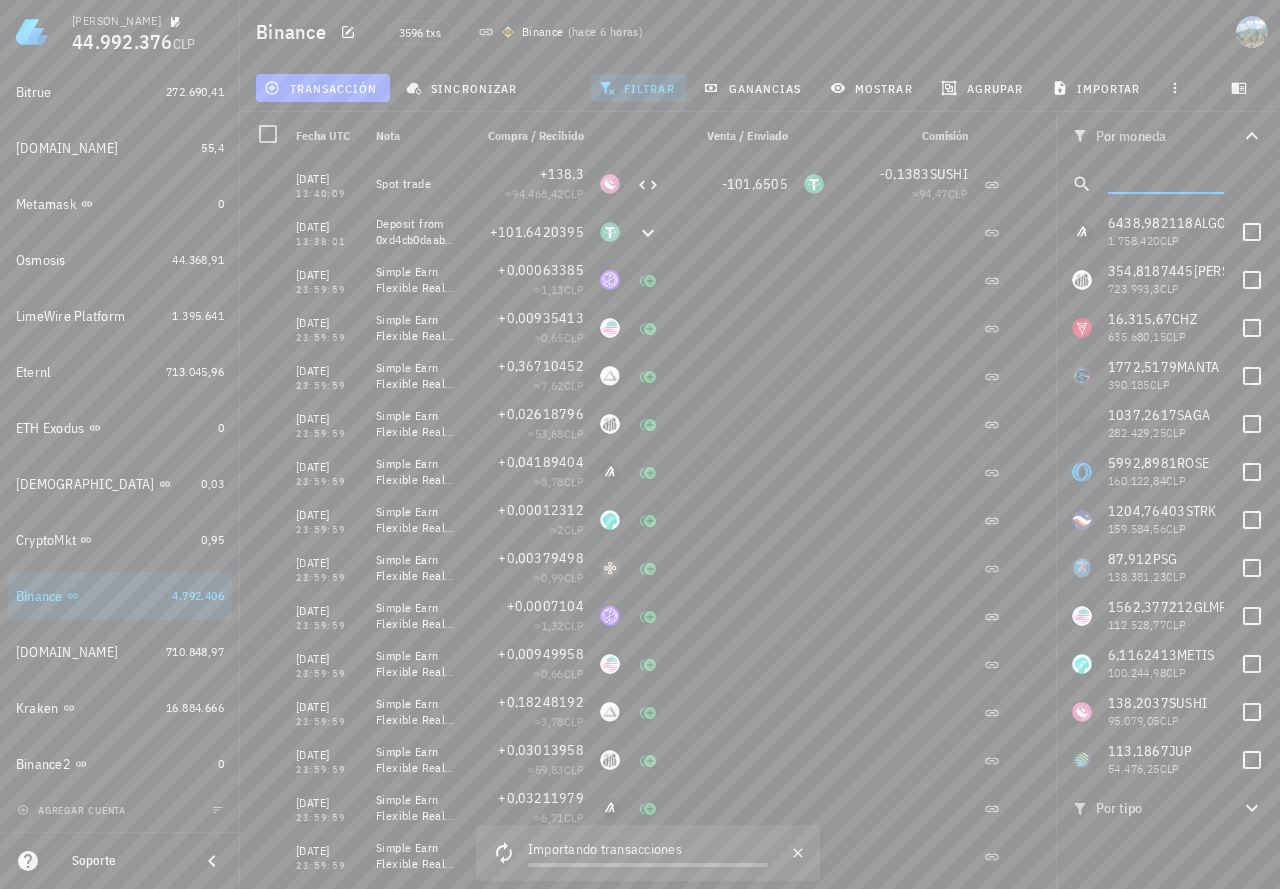 click at bounding box center (1164, 180) 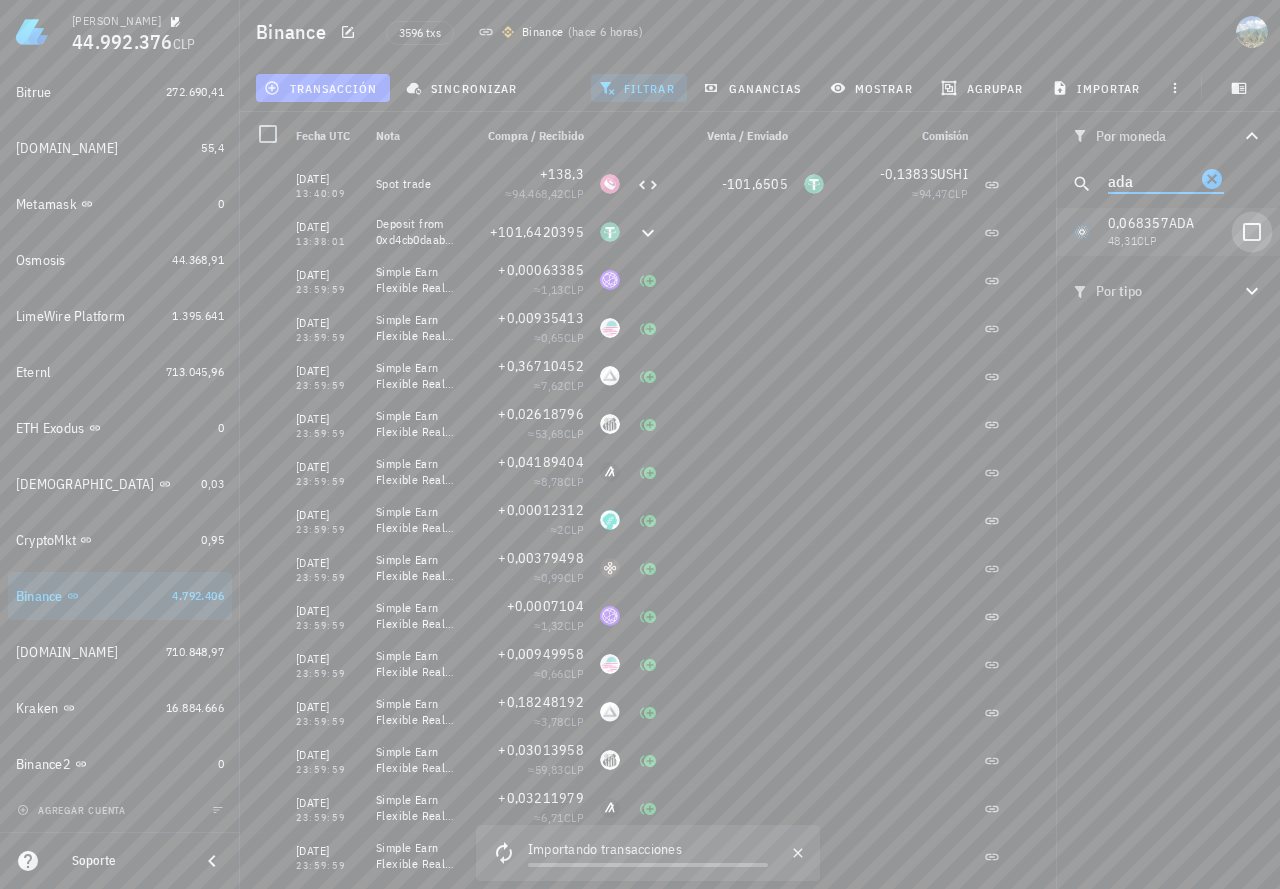 type on "ada" 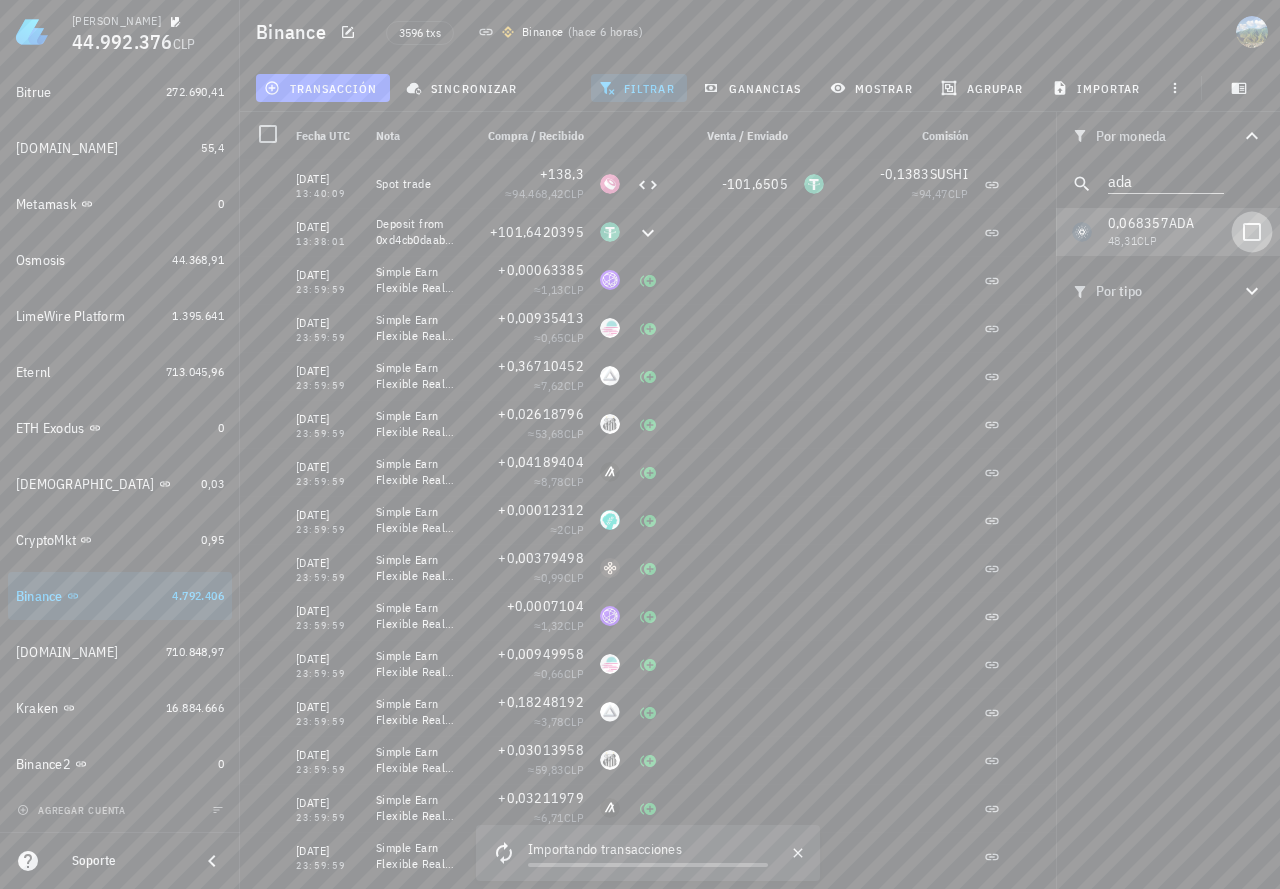 click at bounding box center (1252, 232) 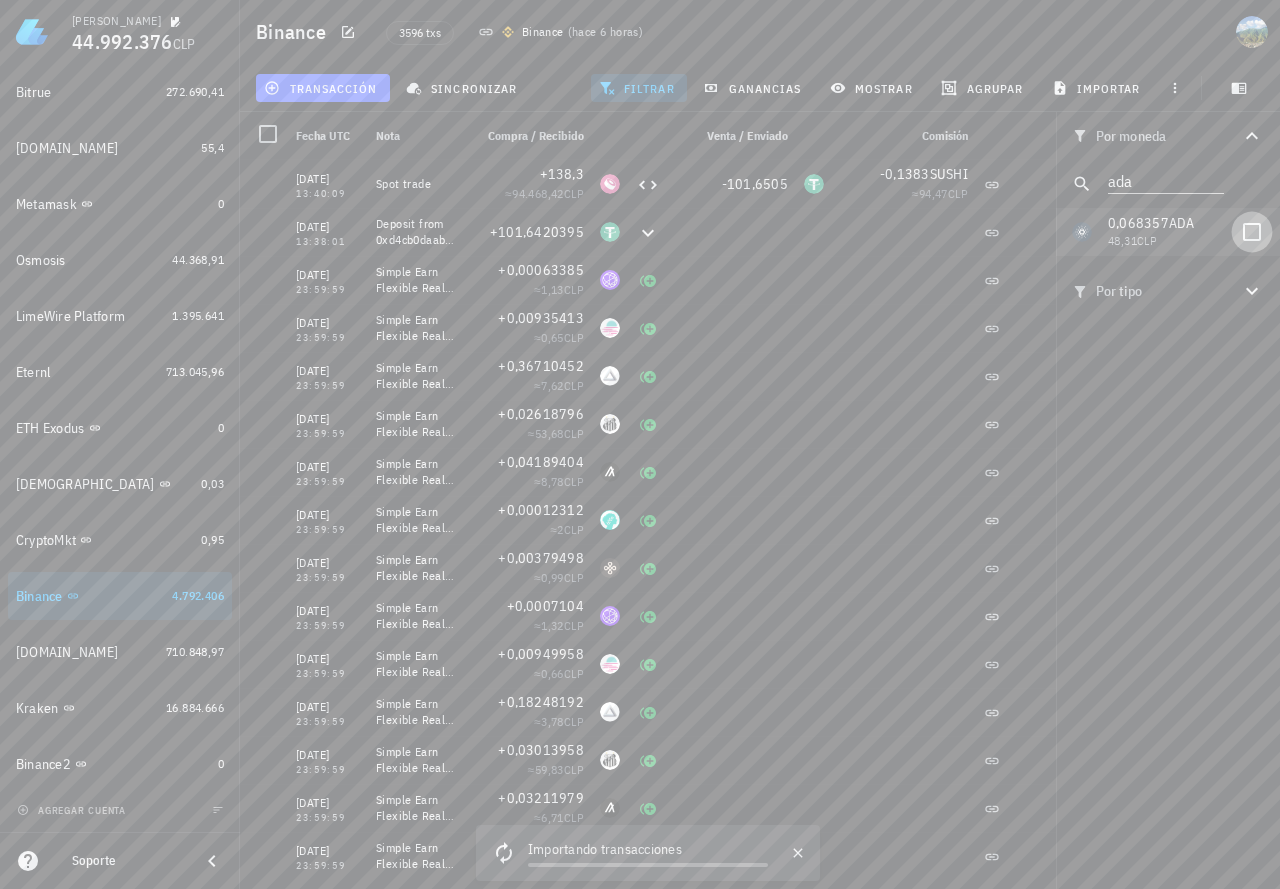 checkbox on "true" 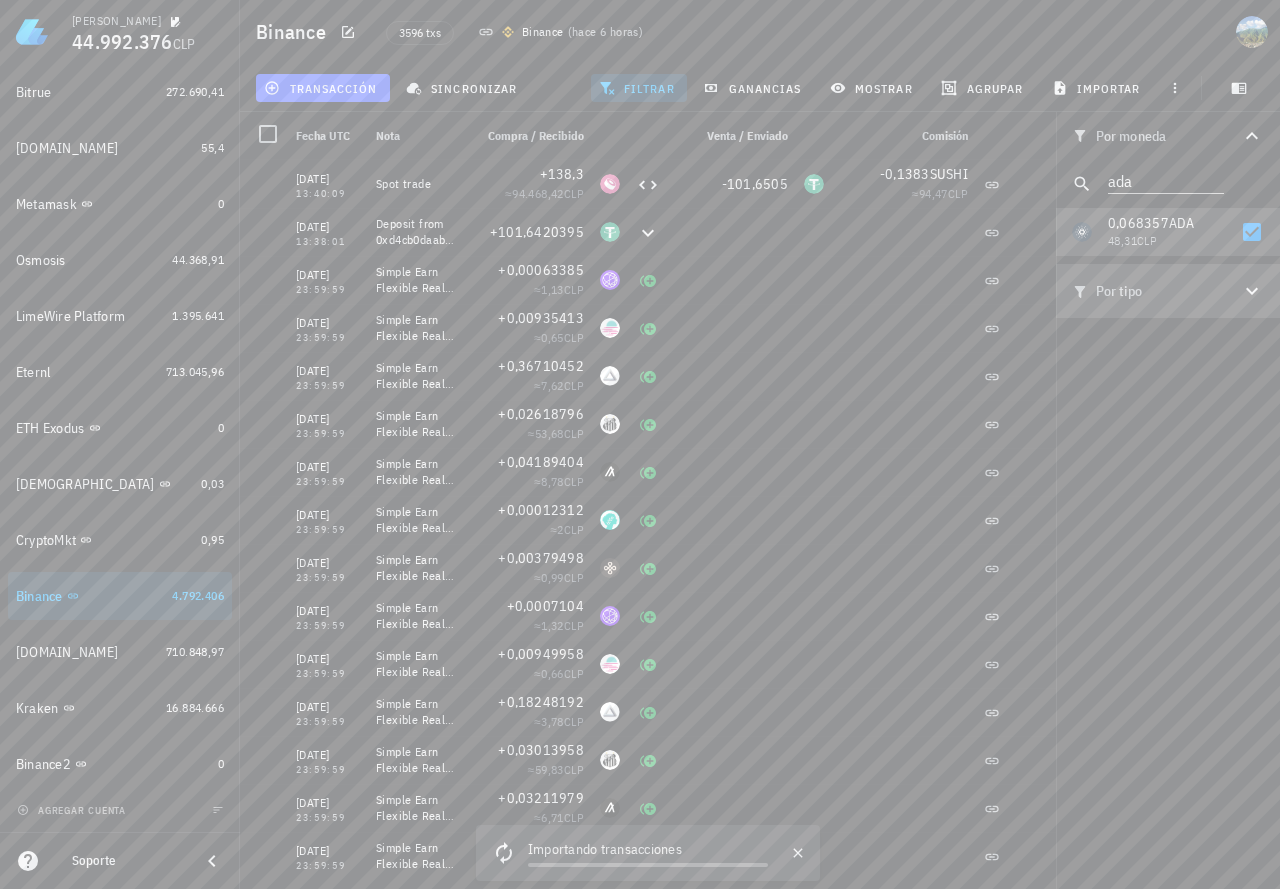 click 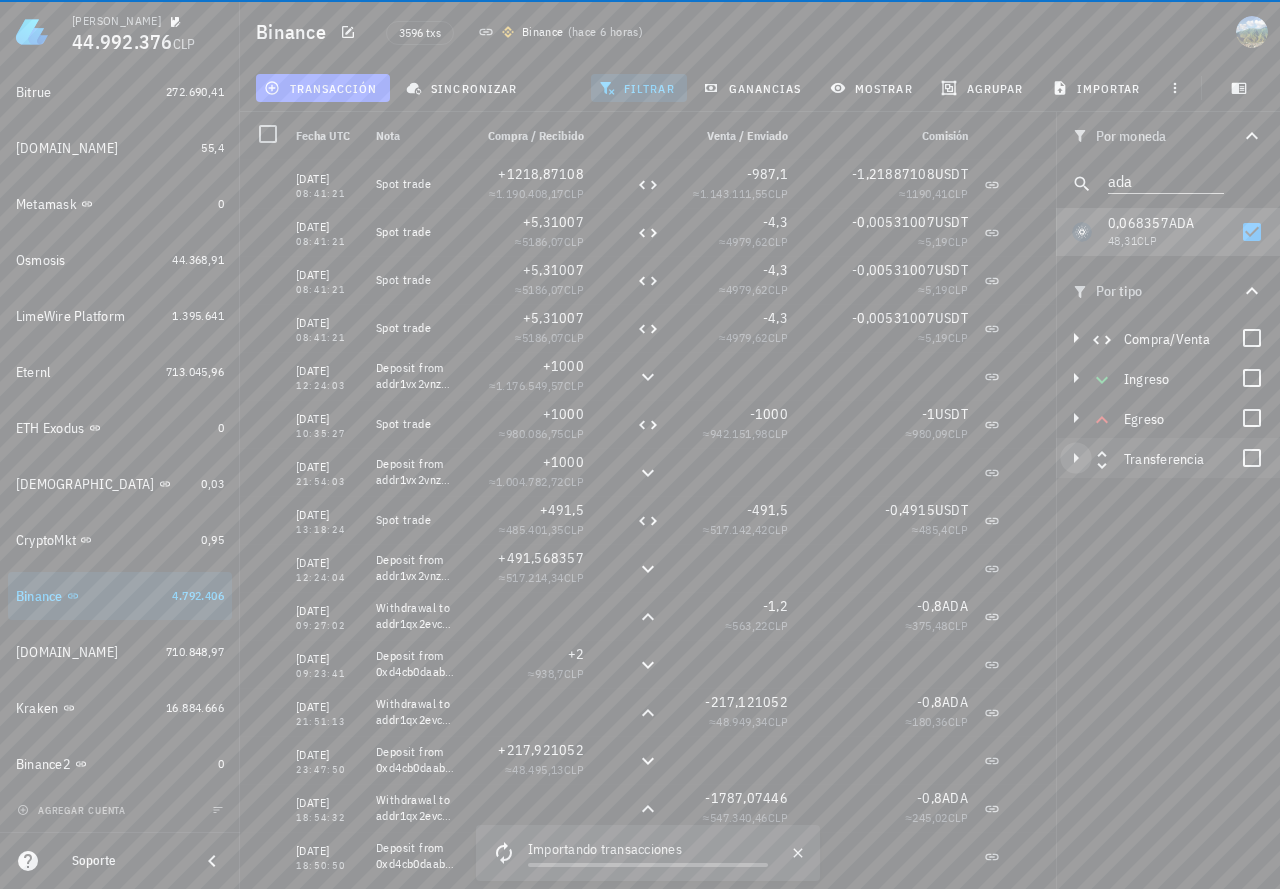 click 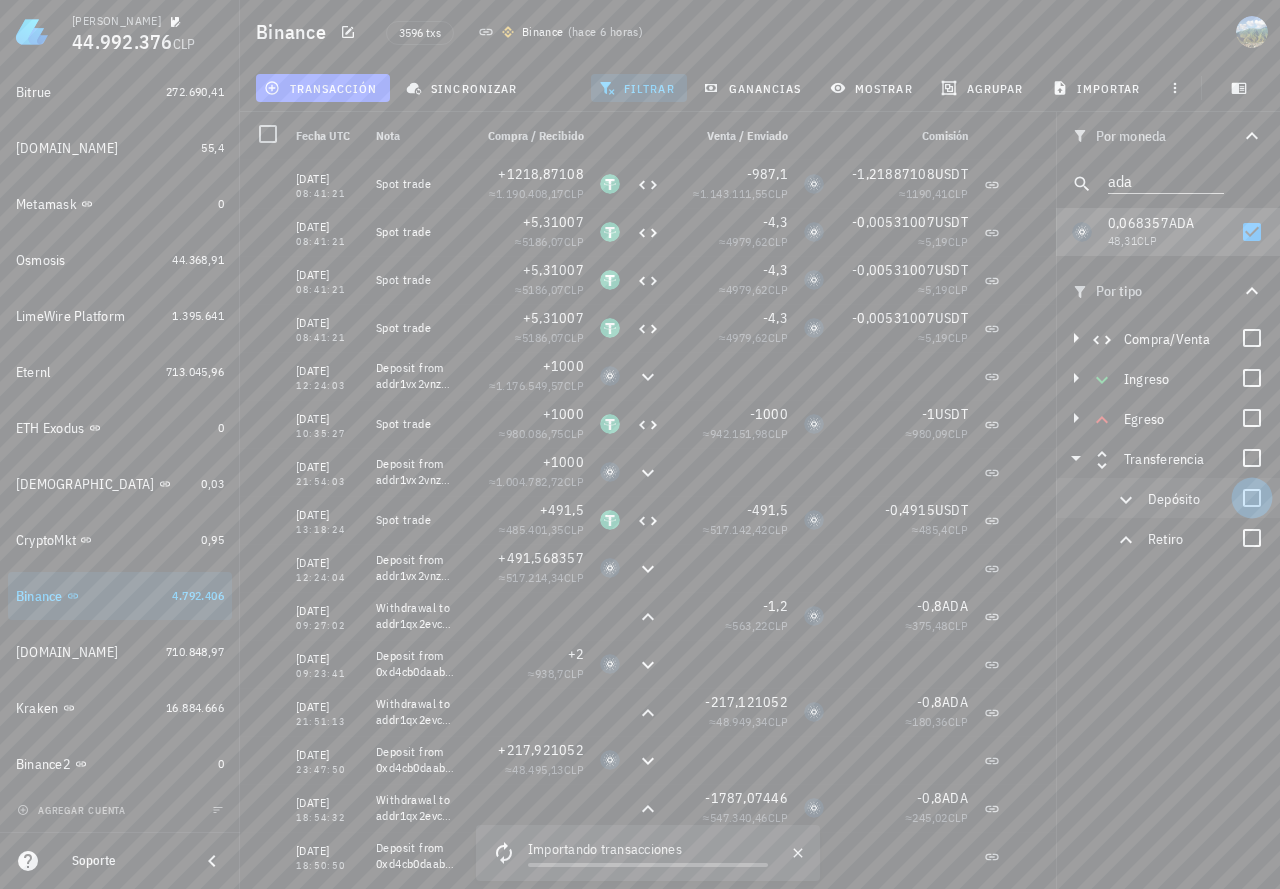 click at bounding box center (1252, 498) 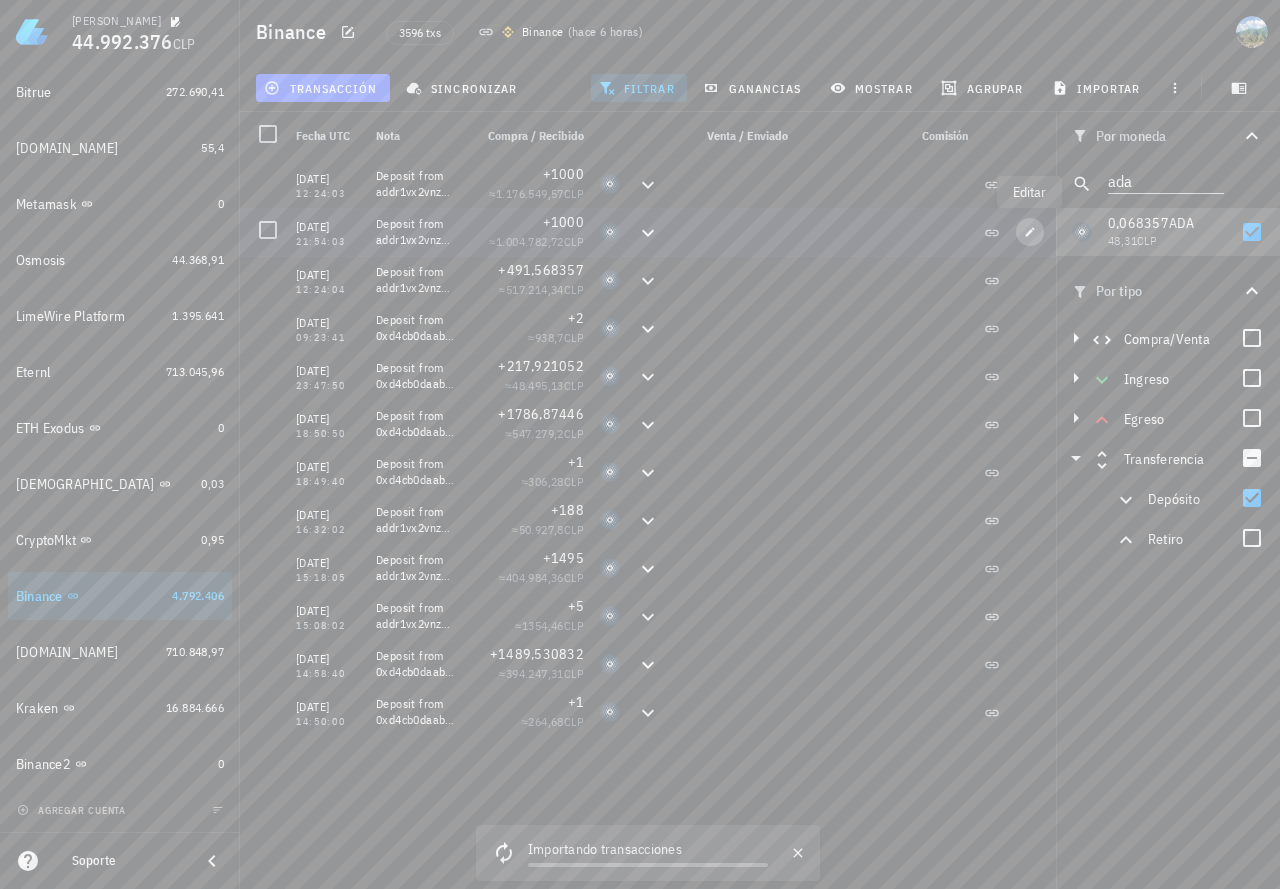 click 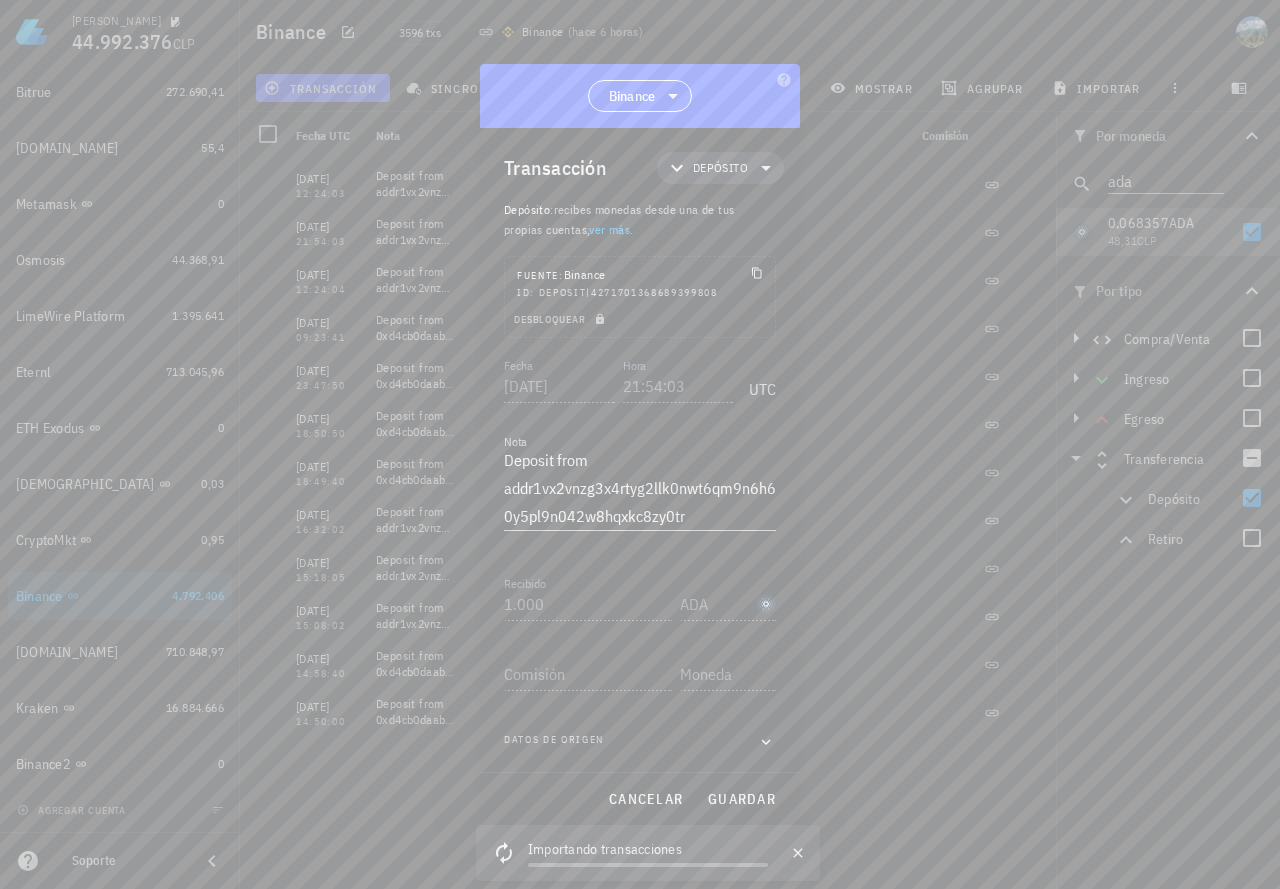 click on "Martín
44.992.376  CLP
Inicio
Portafolio
Impuestos
Transacciones
Cuentas
Total
CLP
CoinEx       0 Theta wallet       25,15 Sui Wallet       -6689,32 Trust wallet       0 Gate.io       0 ZilPay       0 Bifrost Wallet       3.775.831 Paypal       27.189,58 Uphold       6.543.782 QuickSwap       19.711,96 HashPack       4.034.409 Ledger Stellar       1261,48 KPLR       0 UpHODL       106.733,03 Ledger Polkadot       0 CEX.io Plus       242,07 Exodus Wallet       4.763.399 Billetera Brave       391.419,17 Kukoin       483.278,46 Metamask2       55,43 Orionx       38.006,56 LTC Exodus       0 Bitrue       272.690,41 Tune.fm       55,4 Metamask       0 Osmosis       44.368,91 LimeWire Platform       1.395.641 Eternl       713.045,96 ETH Exodus       0 Buda       0,03 CryptoMkt       0,95 Binance       4.792.406 Cex.io" at bounding box center [640, 444] 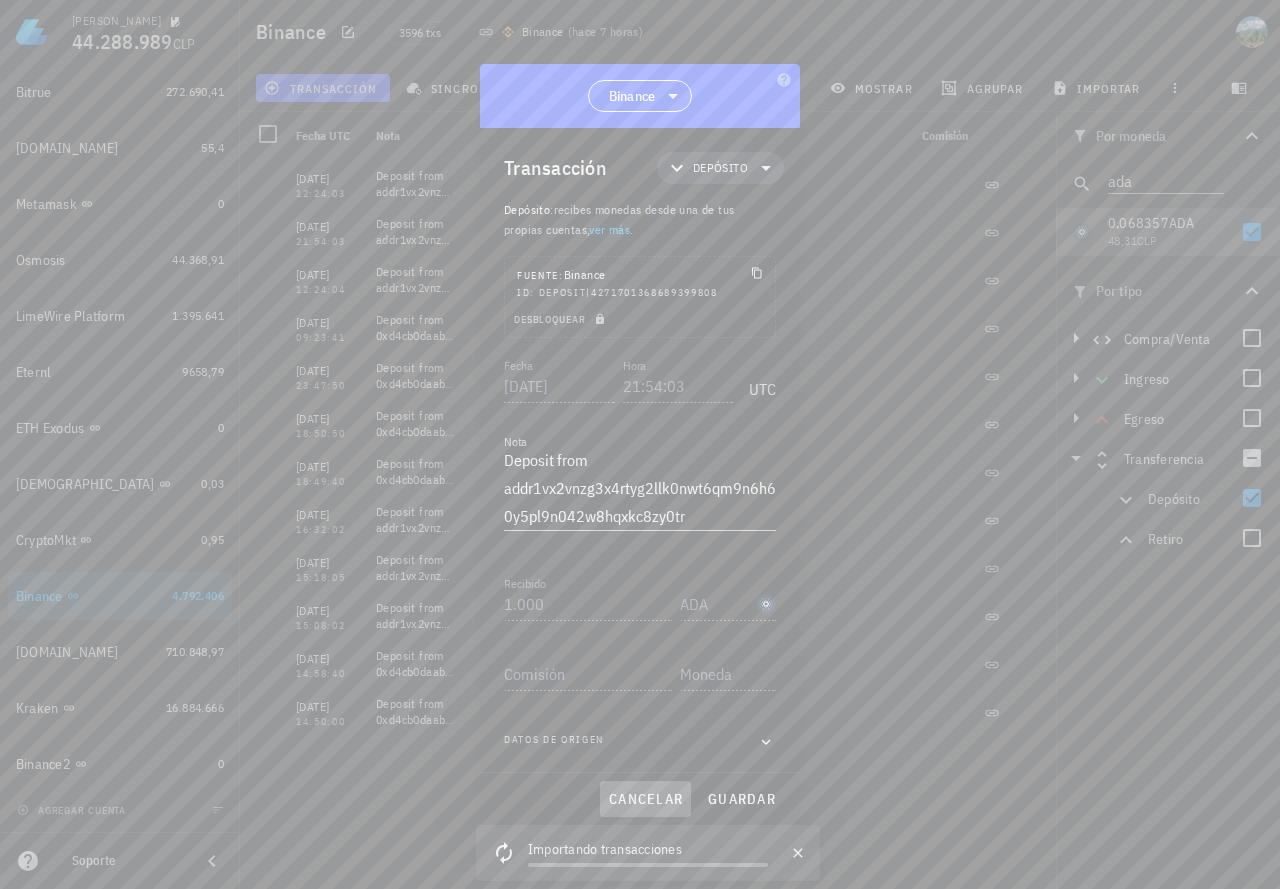 click on "cancelar" at bounding box center [645, 799] 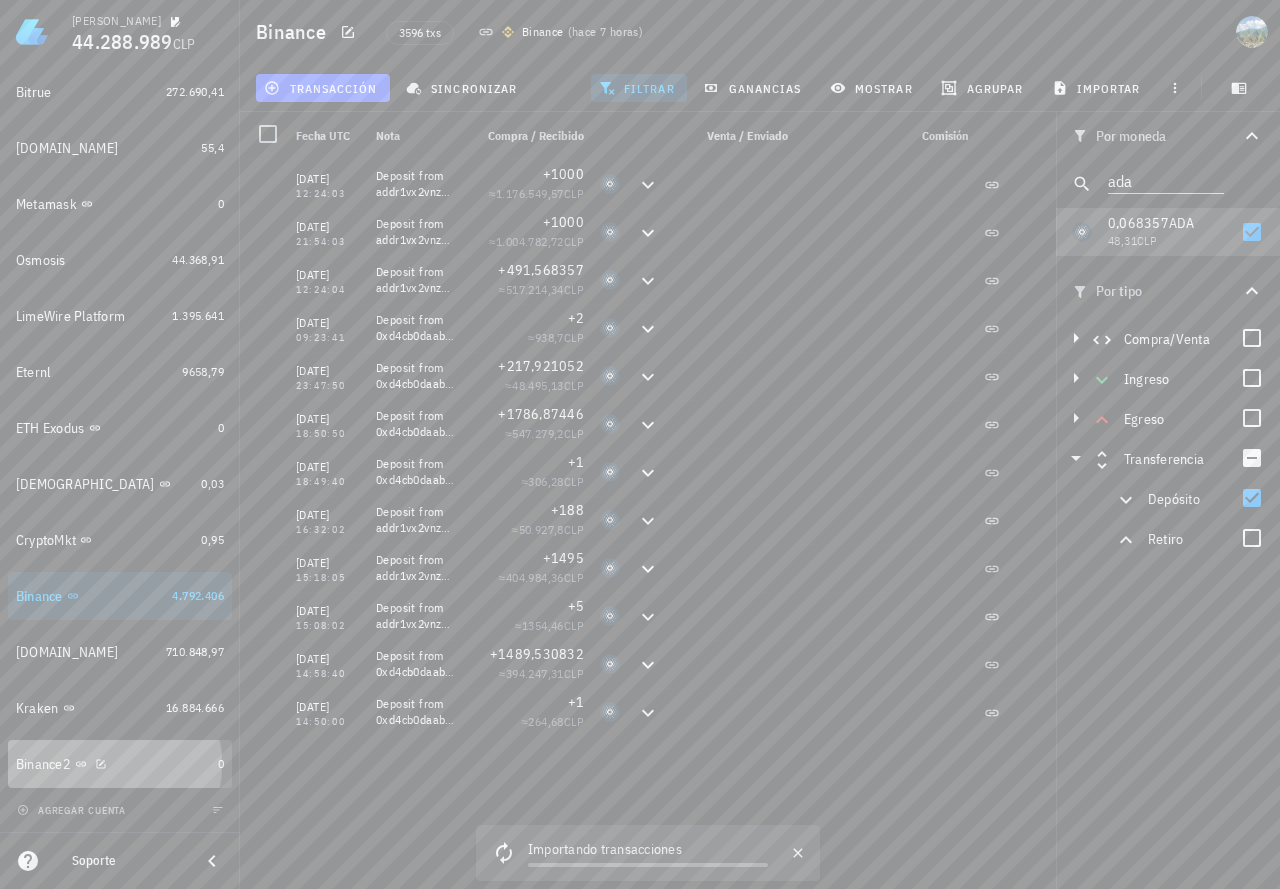 click on "Binance2" at bounding box center (113, 764) 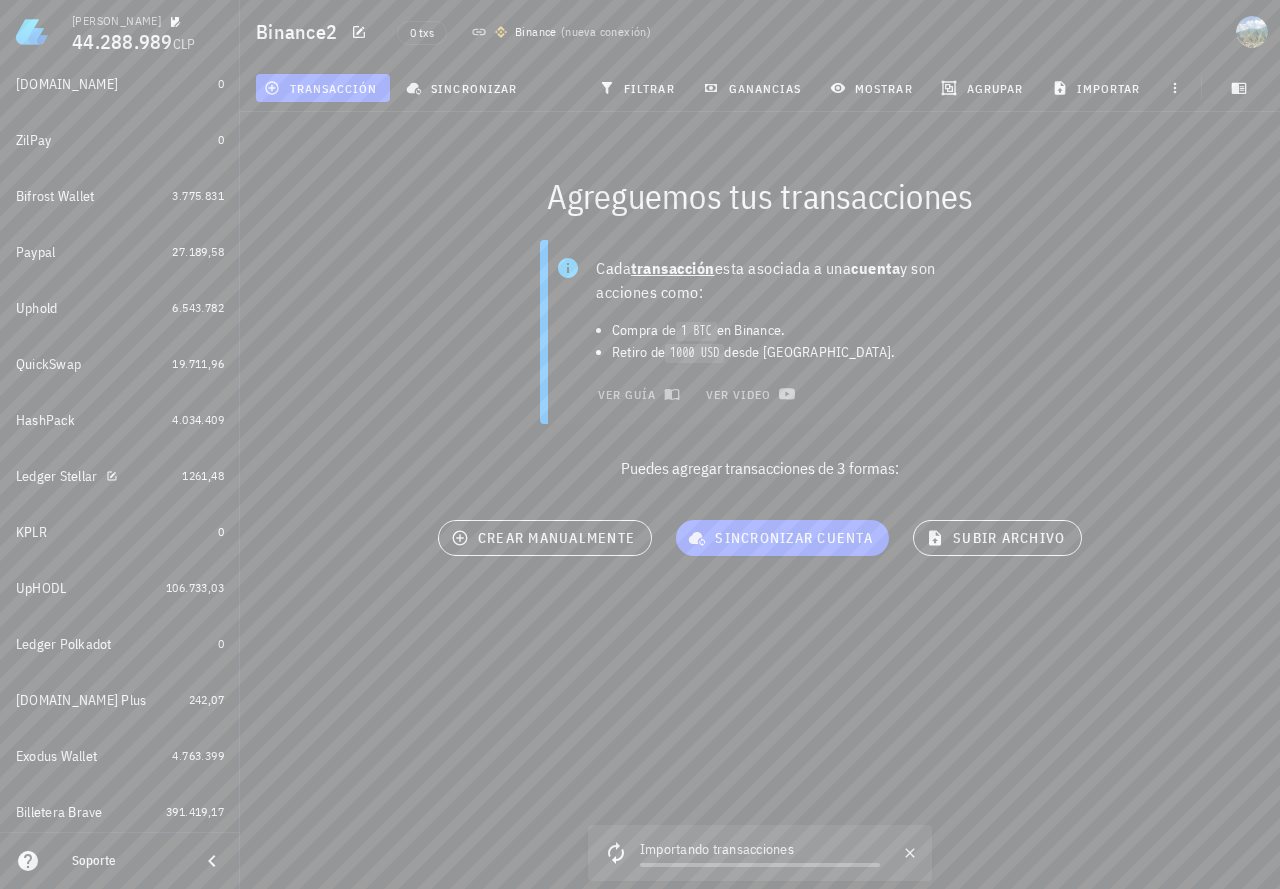 scroll, scrollTop: 208, scrollLeft: 0, axis: vertical 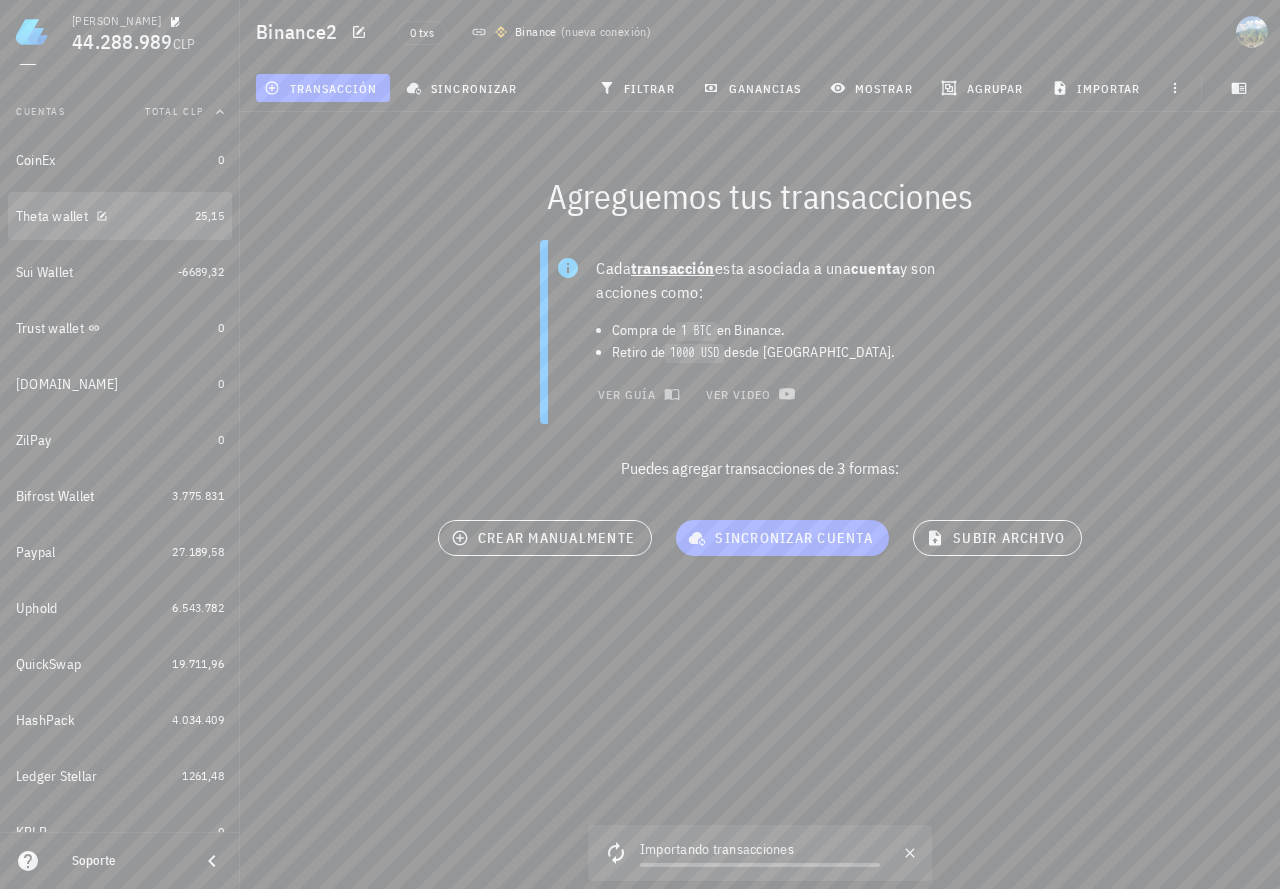 click on "Theta wallet" at bounding box center (101, 216) 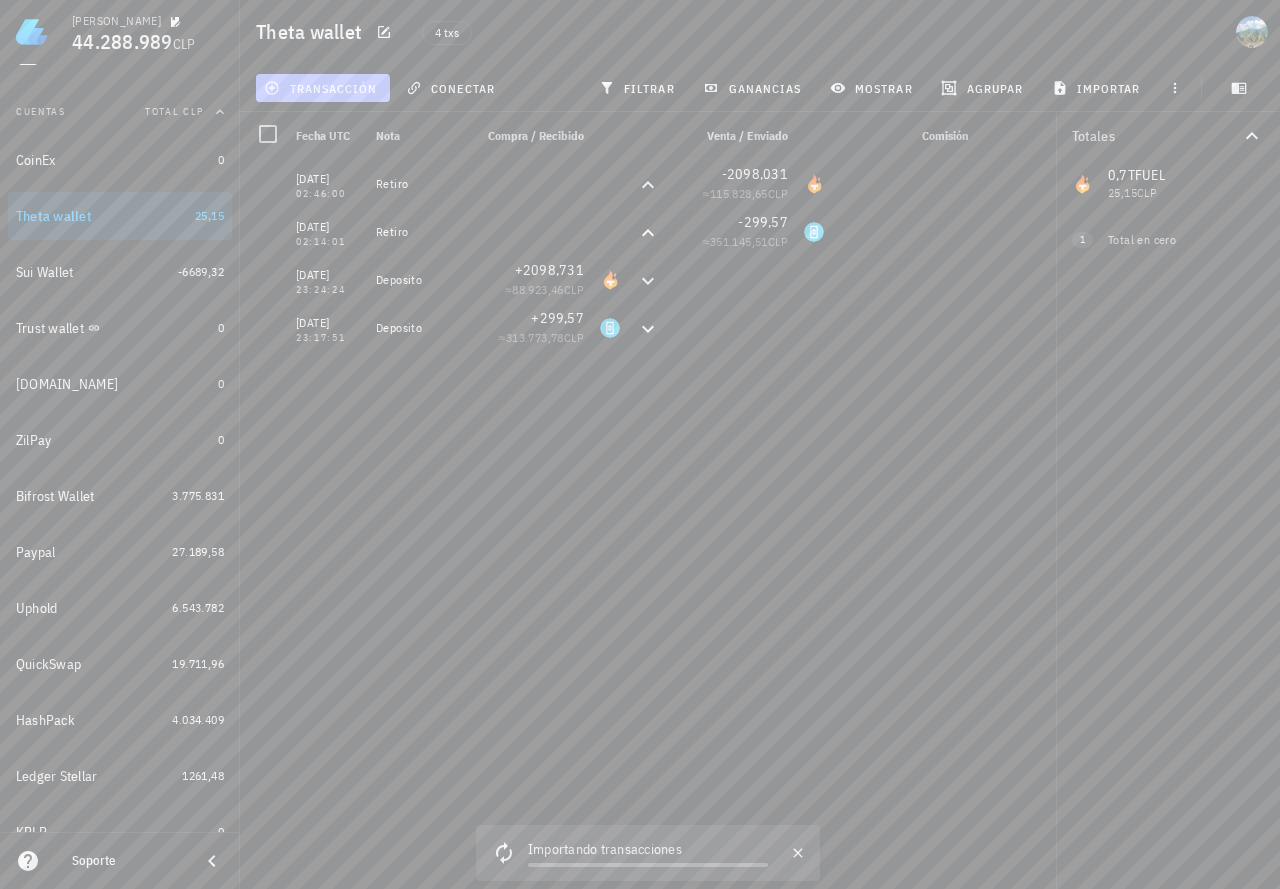 click on "transacción" at bounding box center [323, 88] 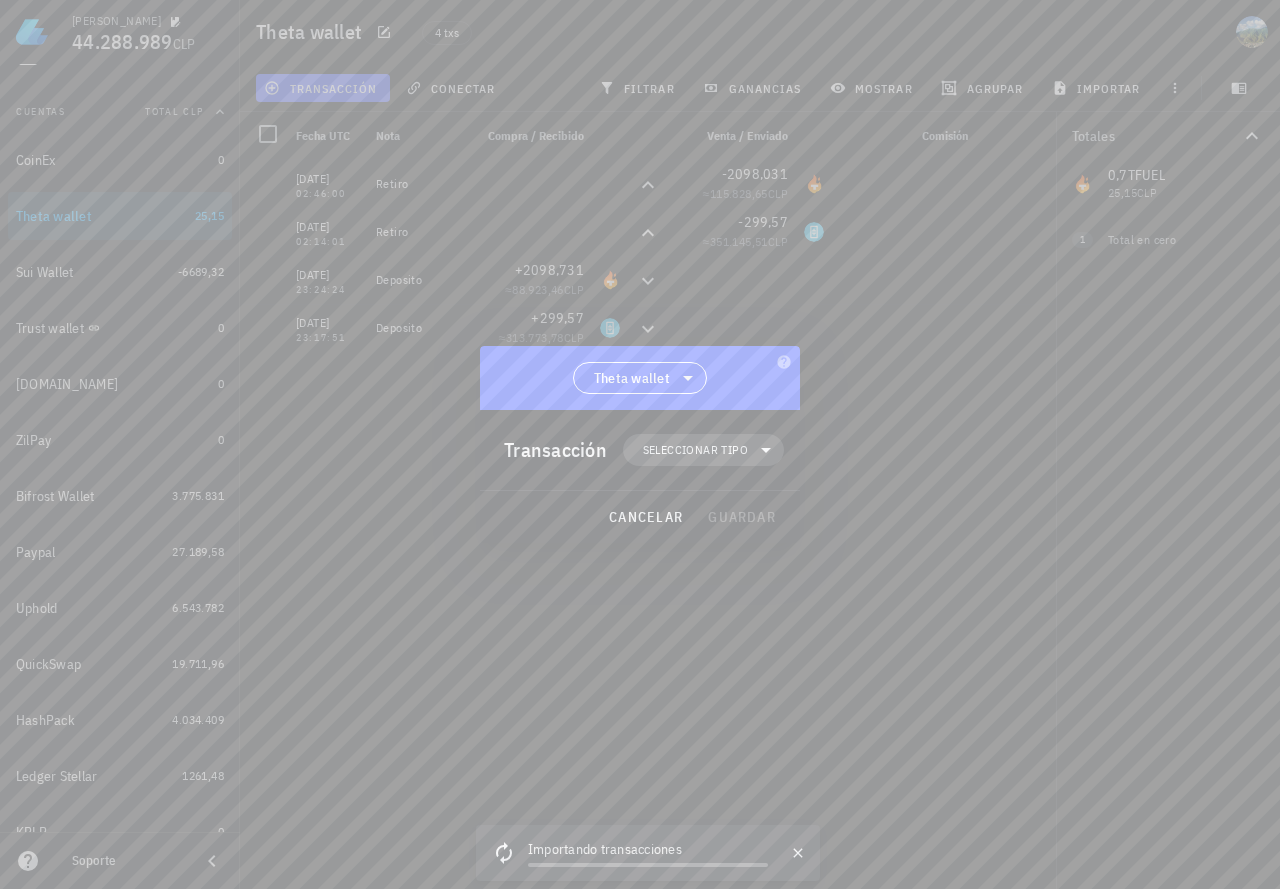 click on "Seleccionar tipo" at bounding box center [695, 450] 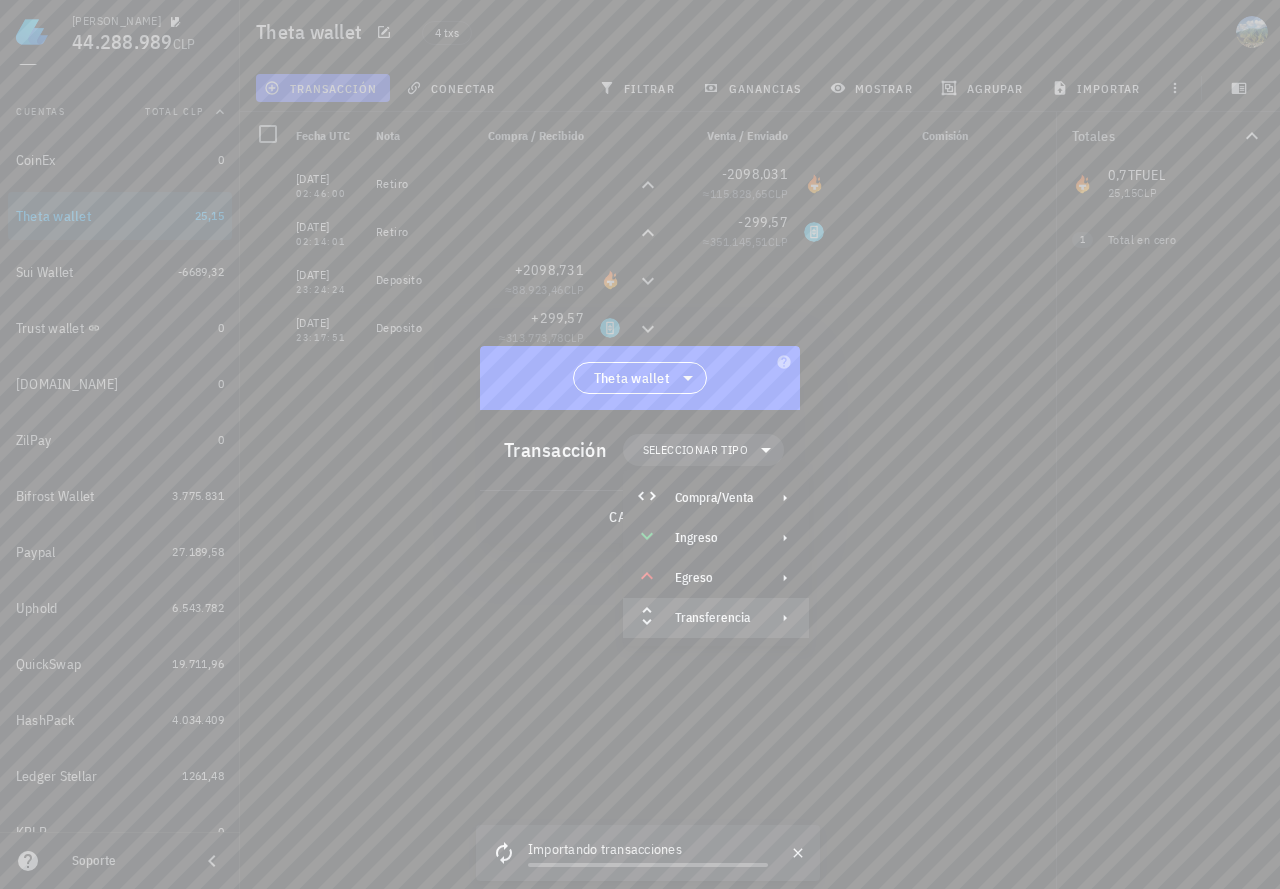 click on "Transferencia" at bounding box center [714, 618] 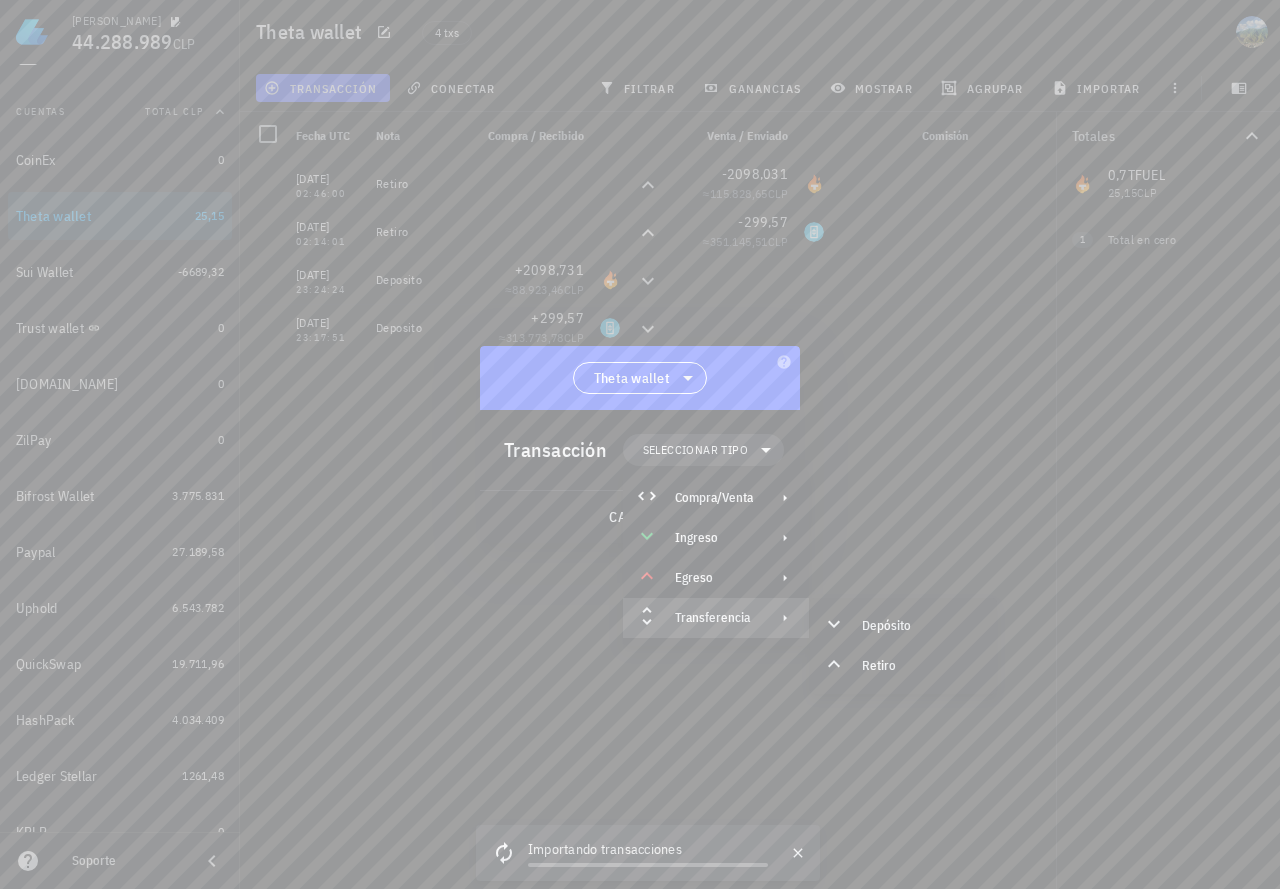 click at bounding box center (640, 444) 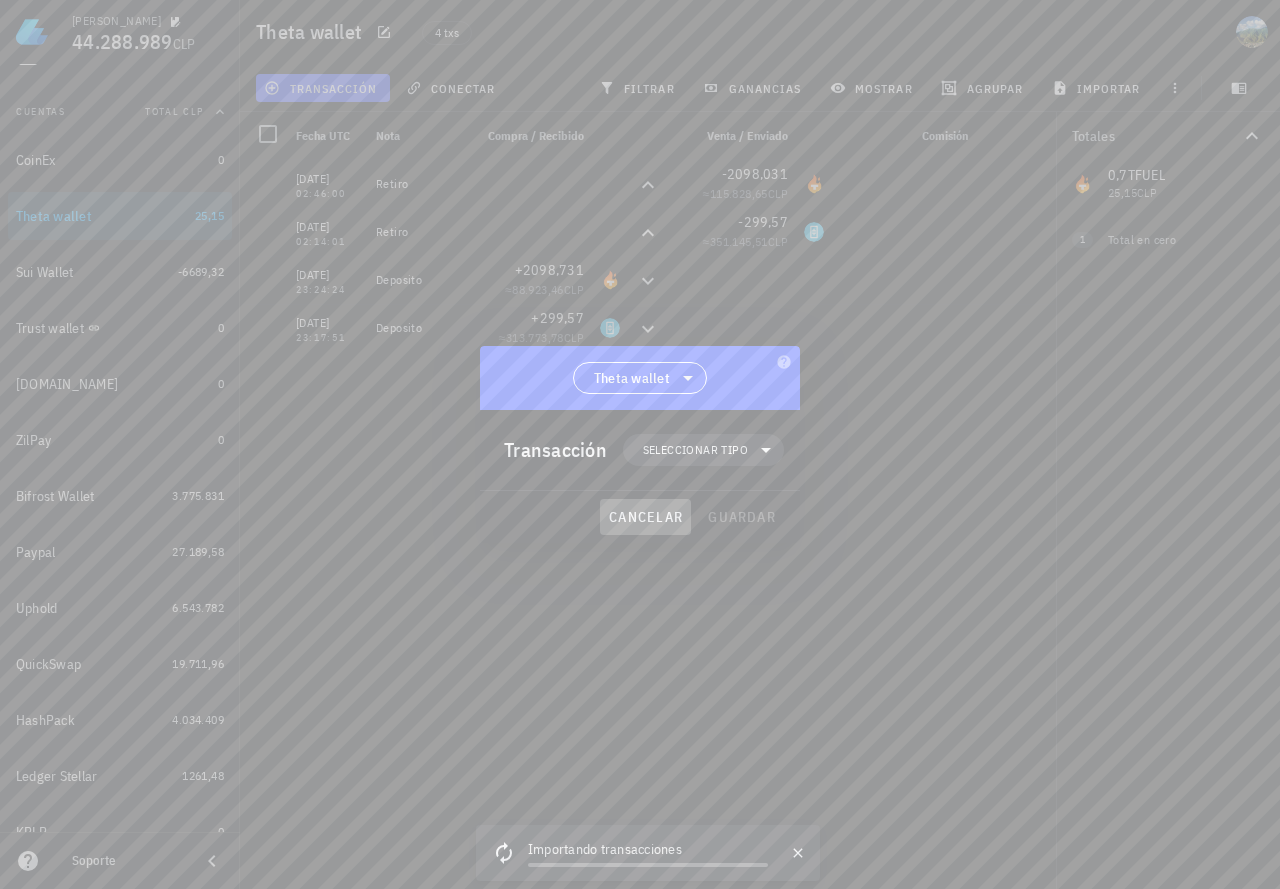 click on "cancelar" at bounding box center (645, 517) 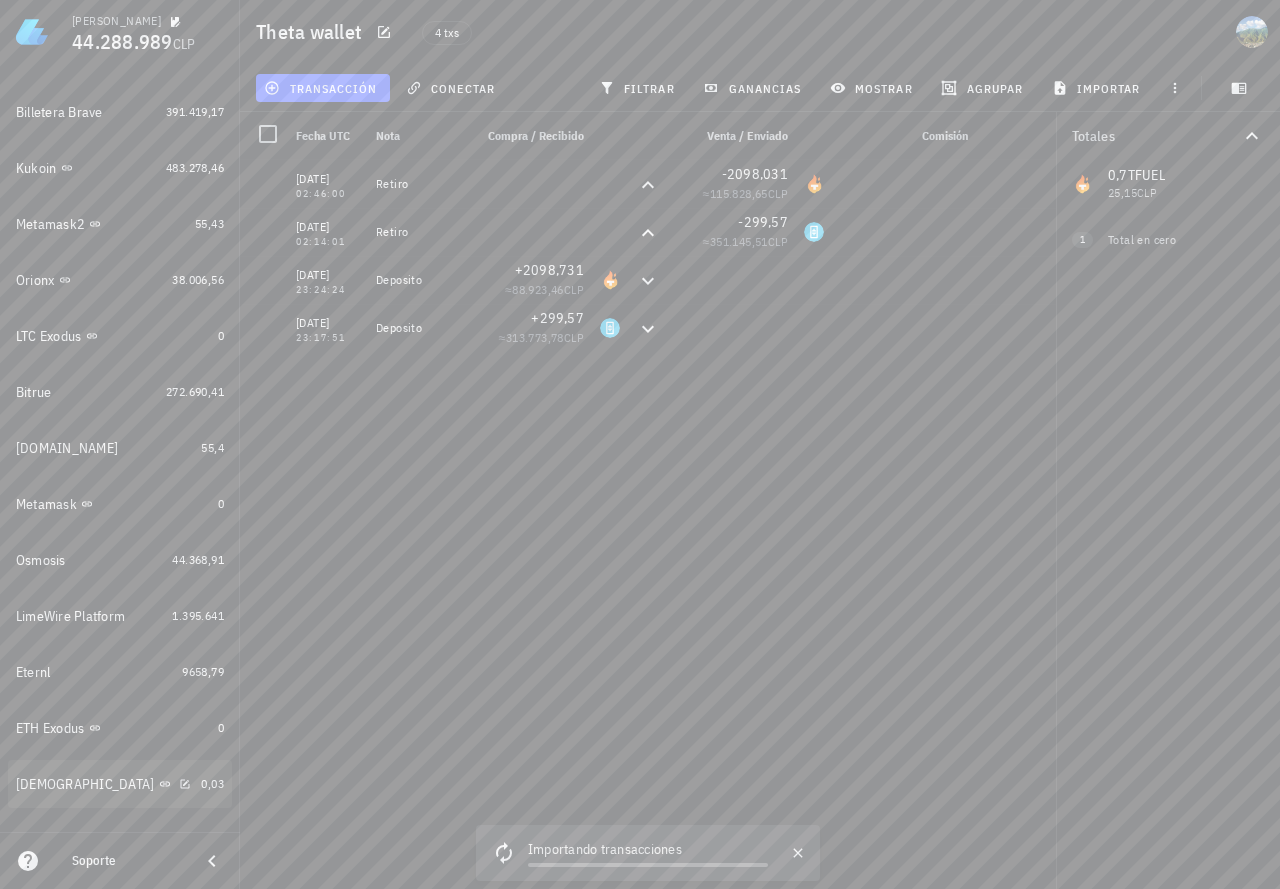 scroll, scrollTop: 1508, scrollLeft: 0, axis: vertical 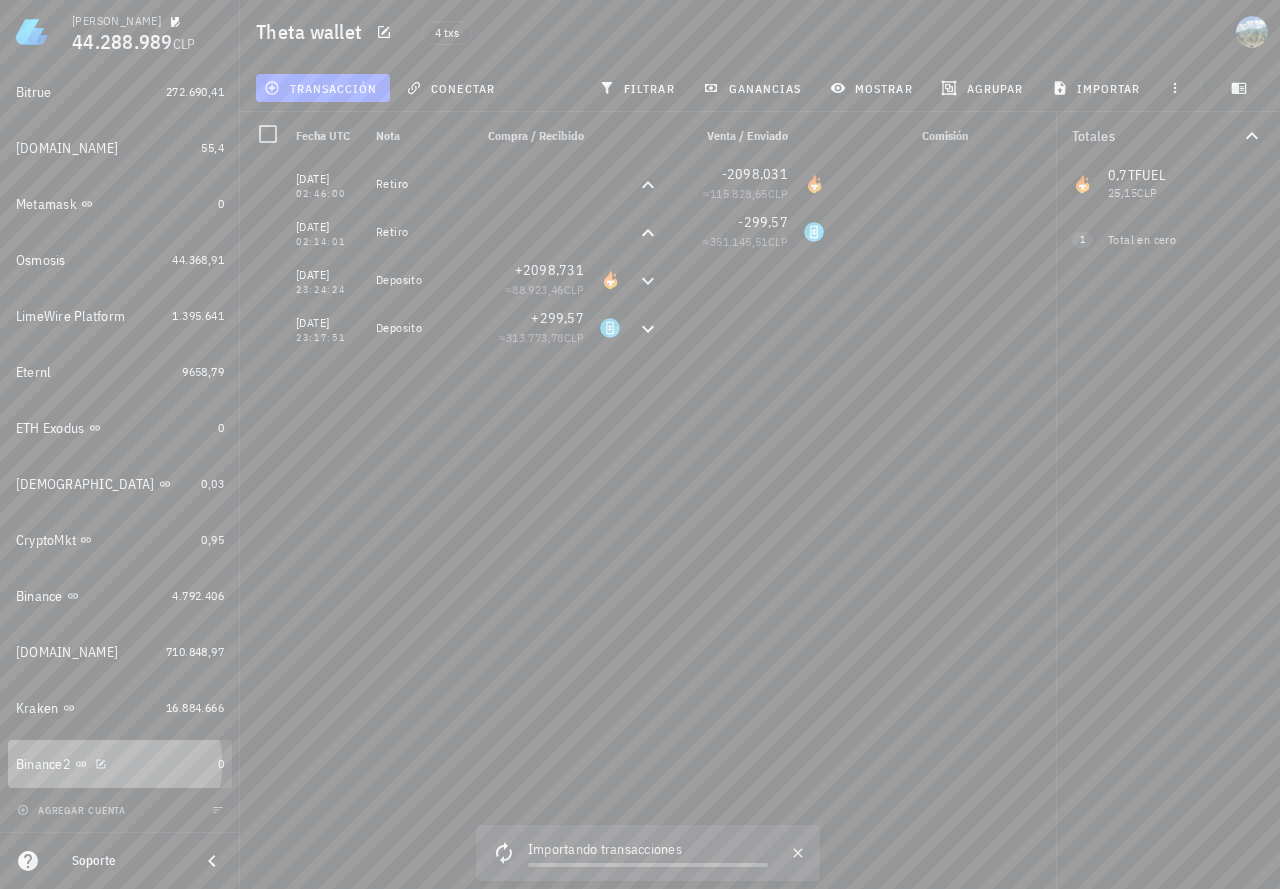 click on "Binance2" at bounding box center [113, 764] 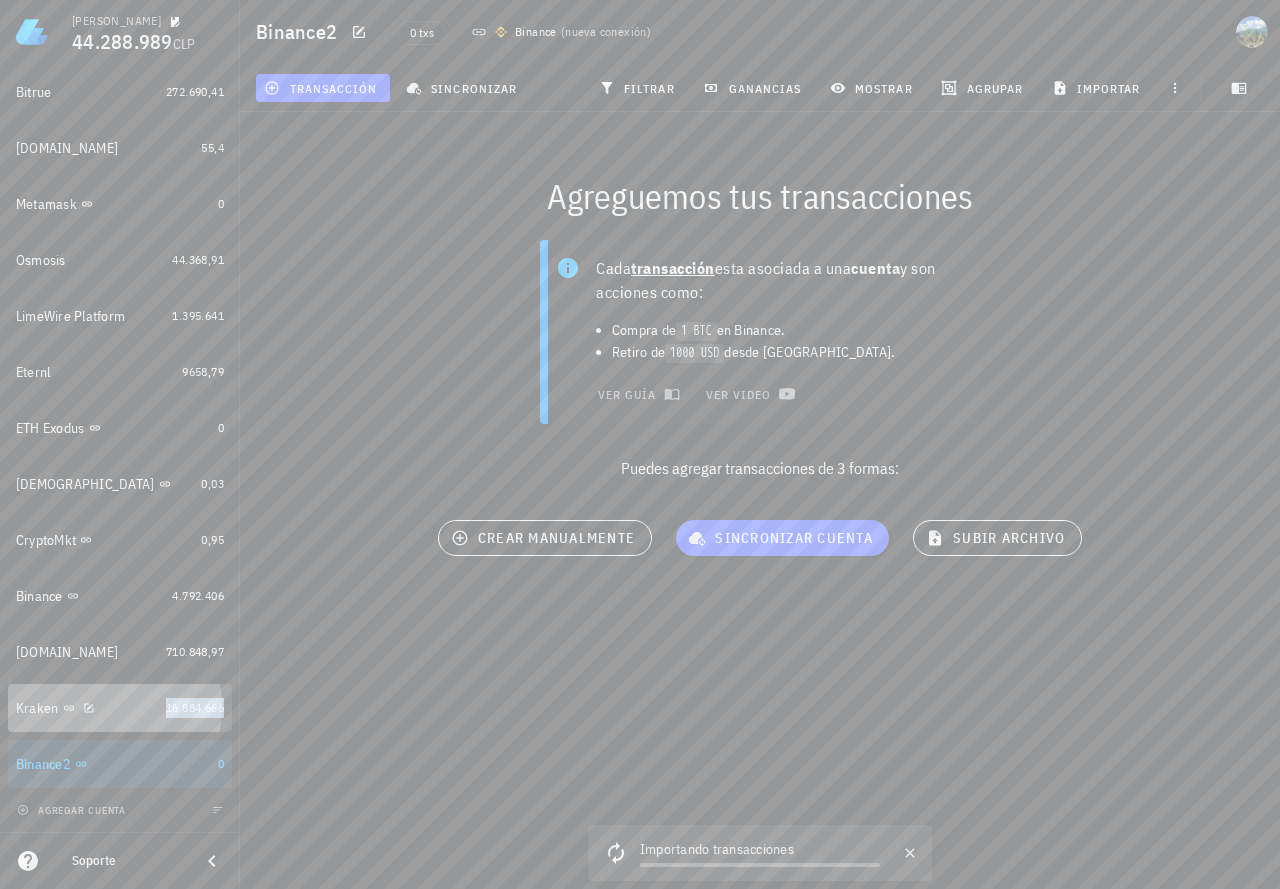 click on "16.884.666" at bounding box center (195, 707) 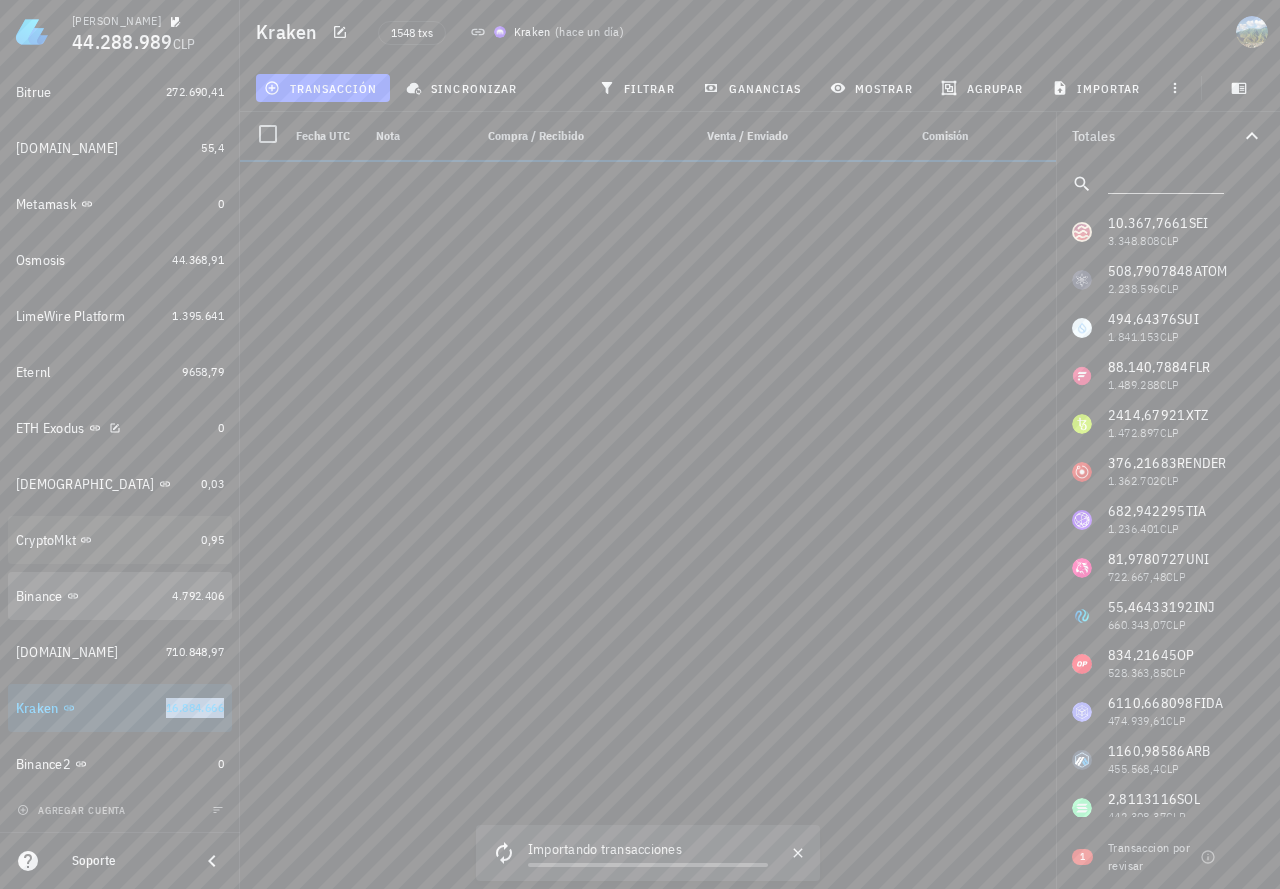 click on "4.792.406" at bounding box center [198, 595] 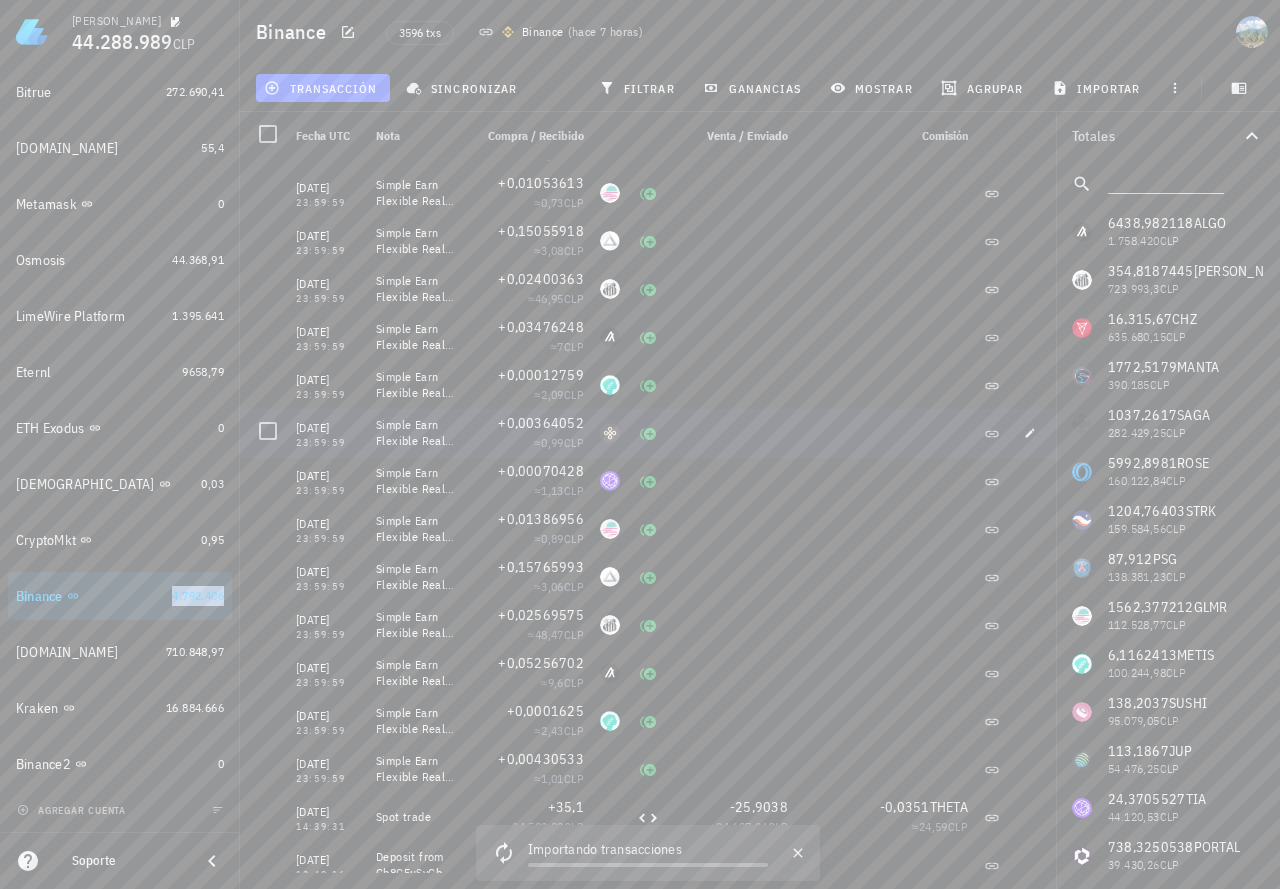 scroll, scrollTop: 900, scrollLeft: 0, axis: vertical 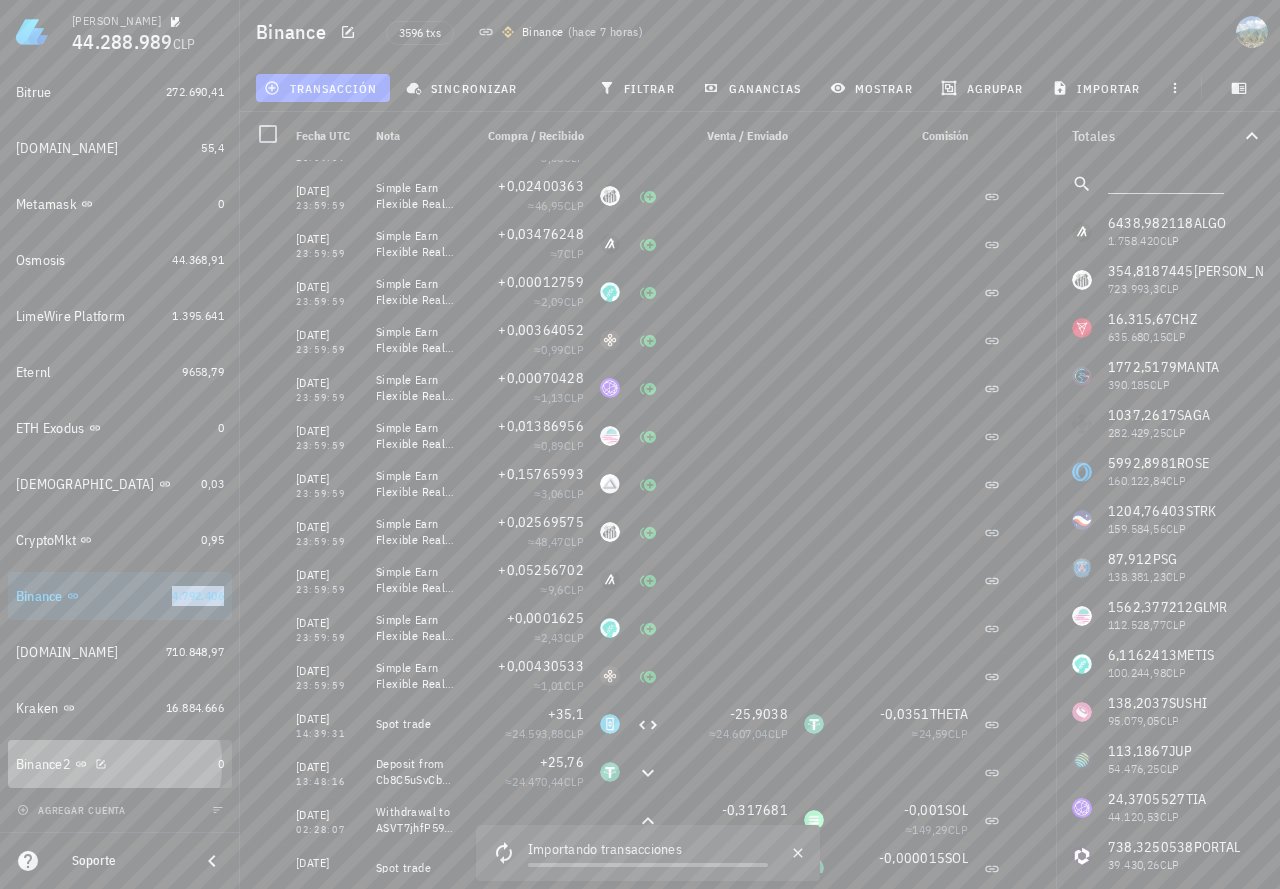 click on "Binance2" at bounding box center [113, 764] 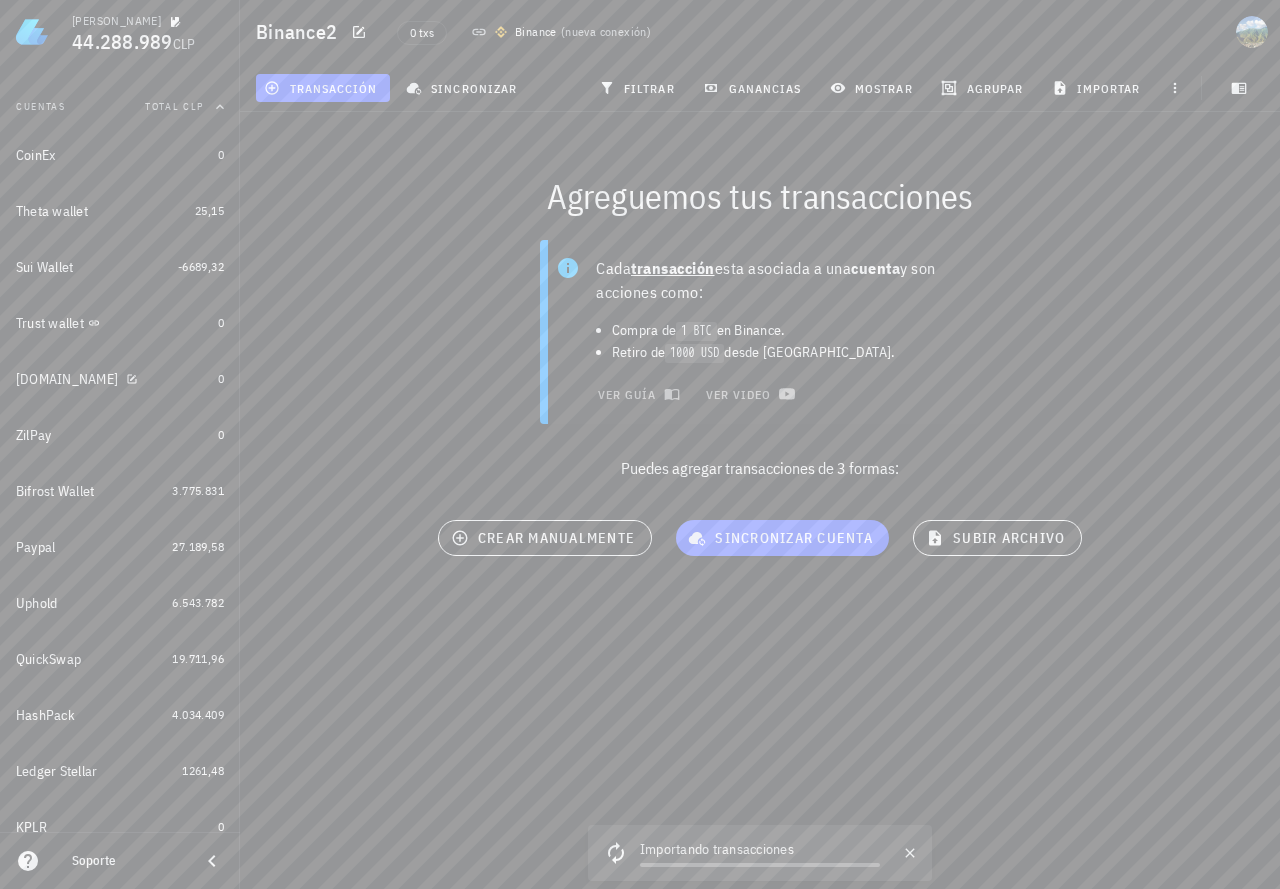 scroll, scrollTop: 208, scrollLeft: 0, axis: vertical 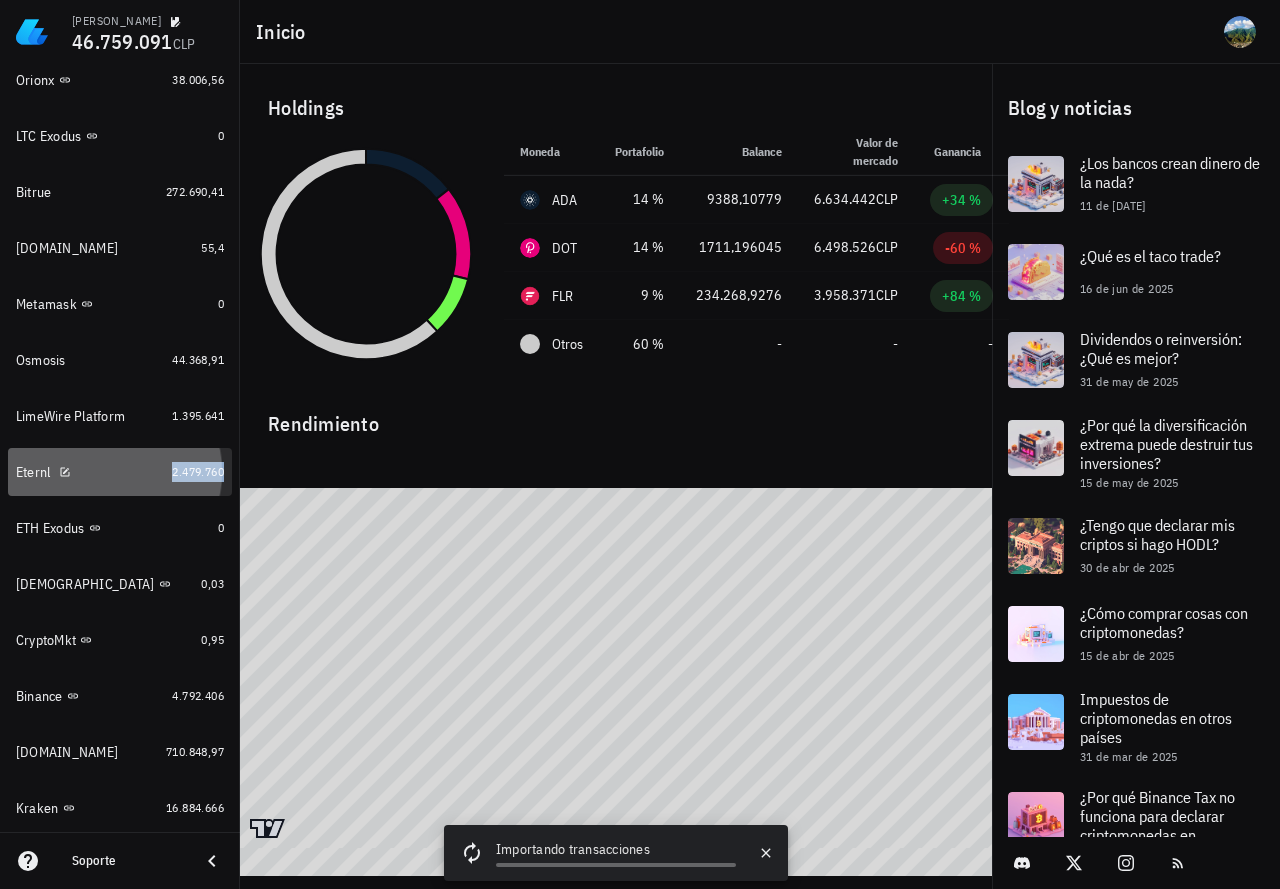 click on "2.479.760" at bounding box center [198, 471] 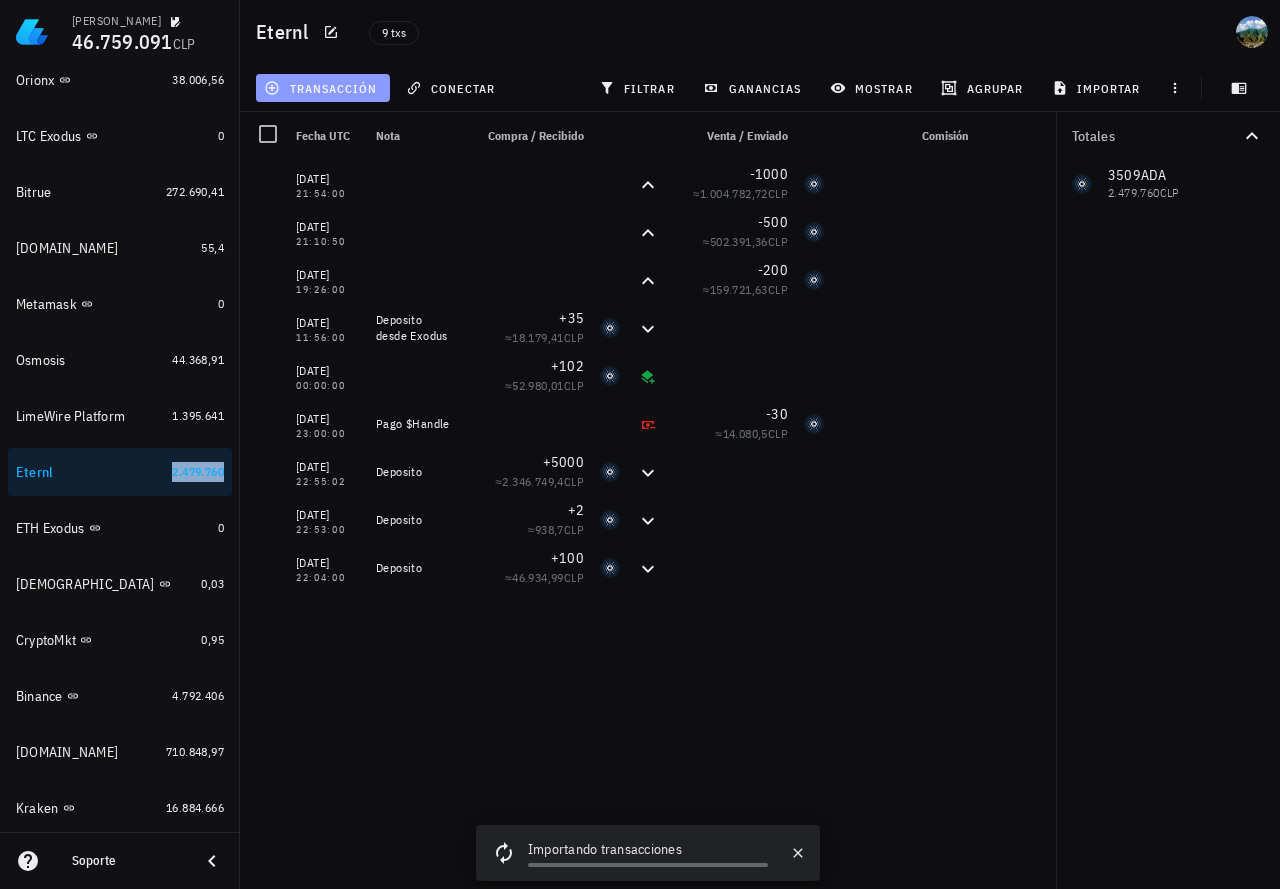 click on "transacción" at bounding box center (322, 88) 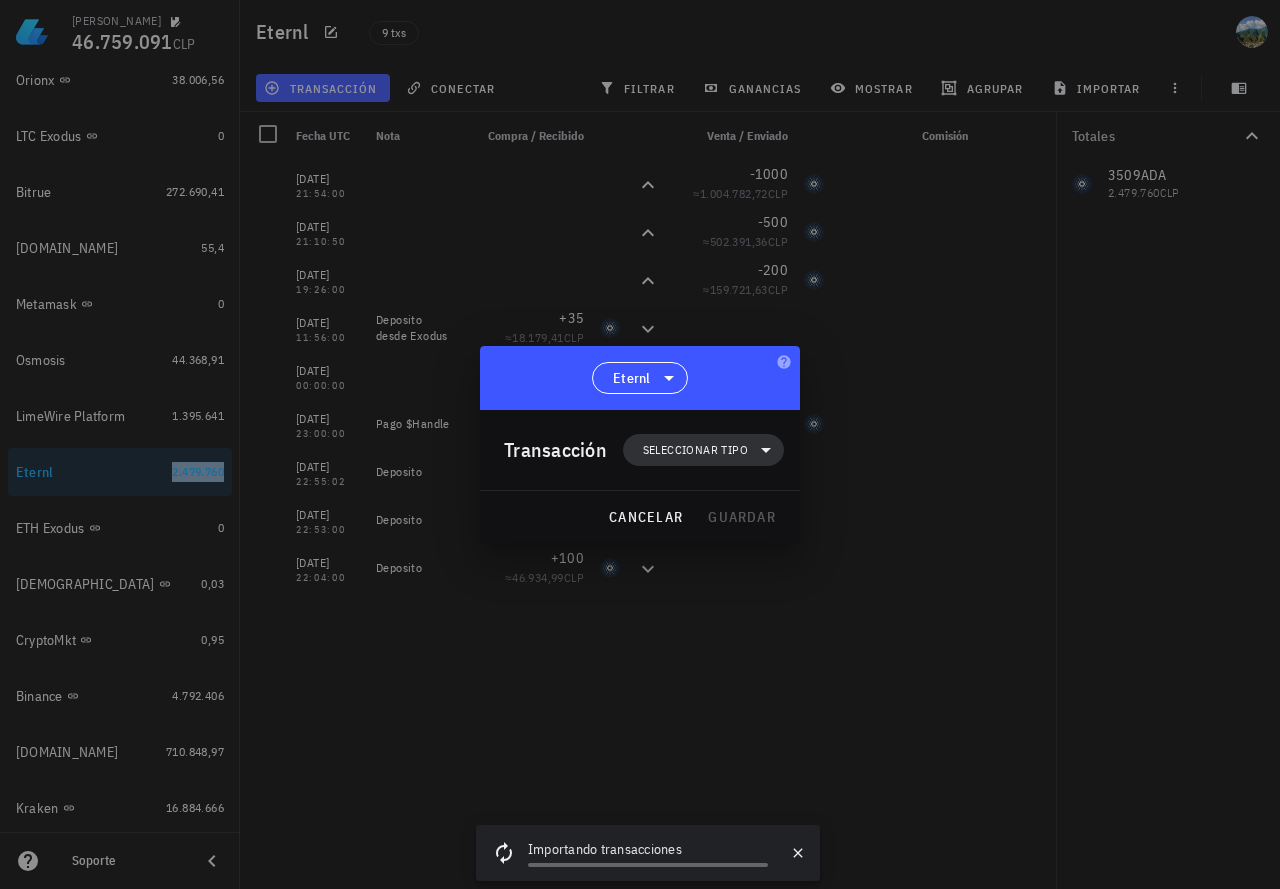 click on "Seleccionar tipo" at bounding box center [695, 450] 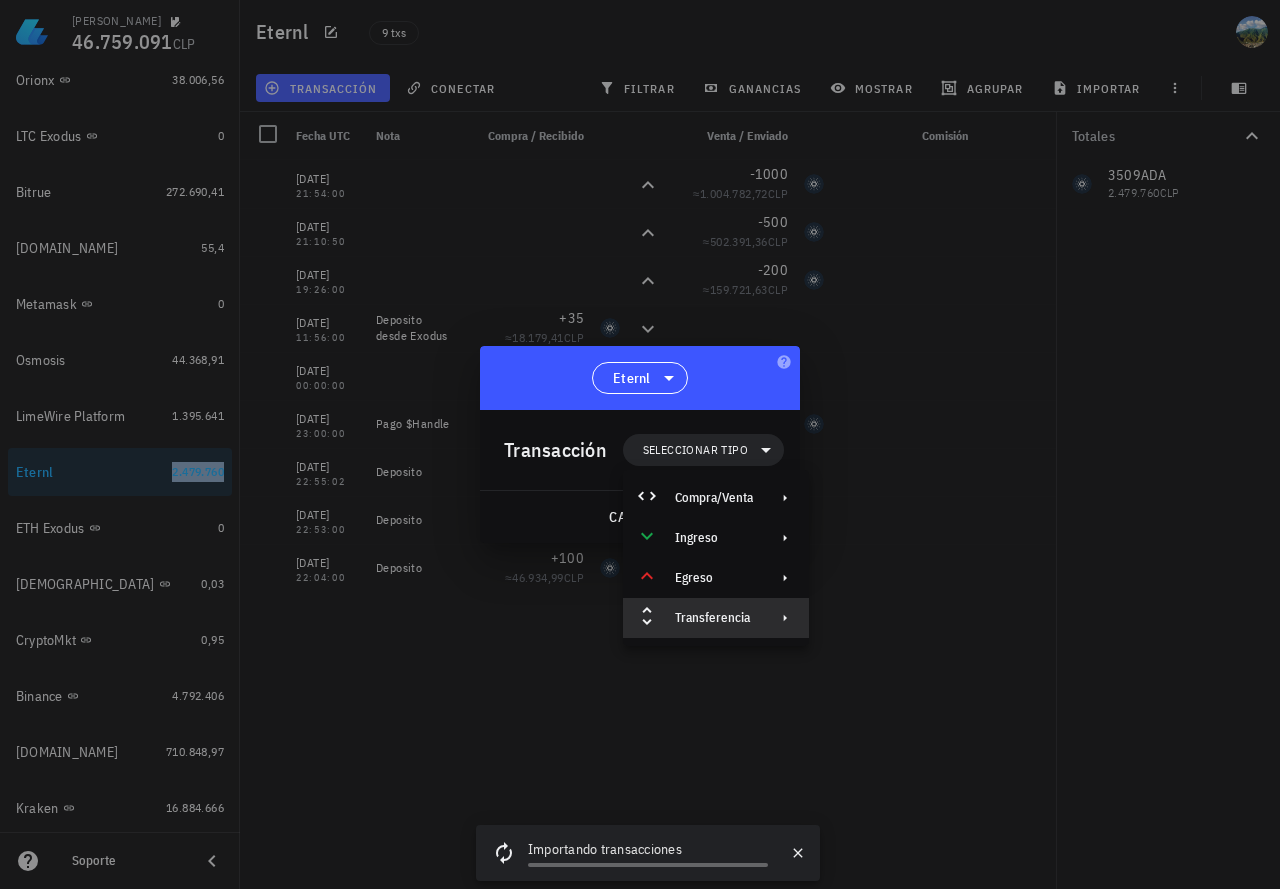 click on "Transferencia" at bounding box center [714, 618] 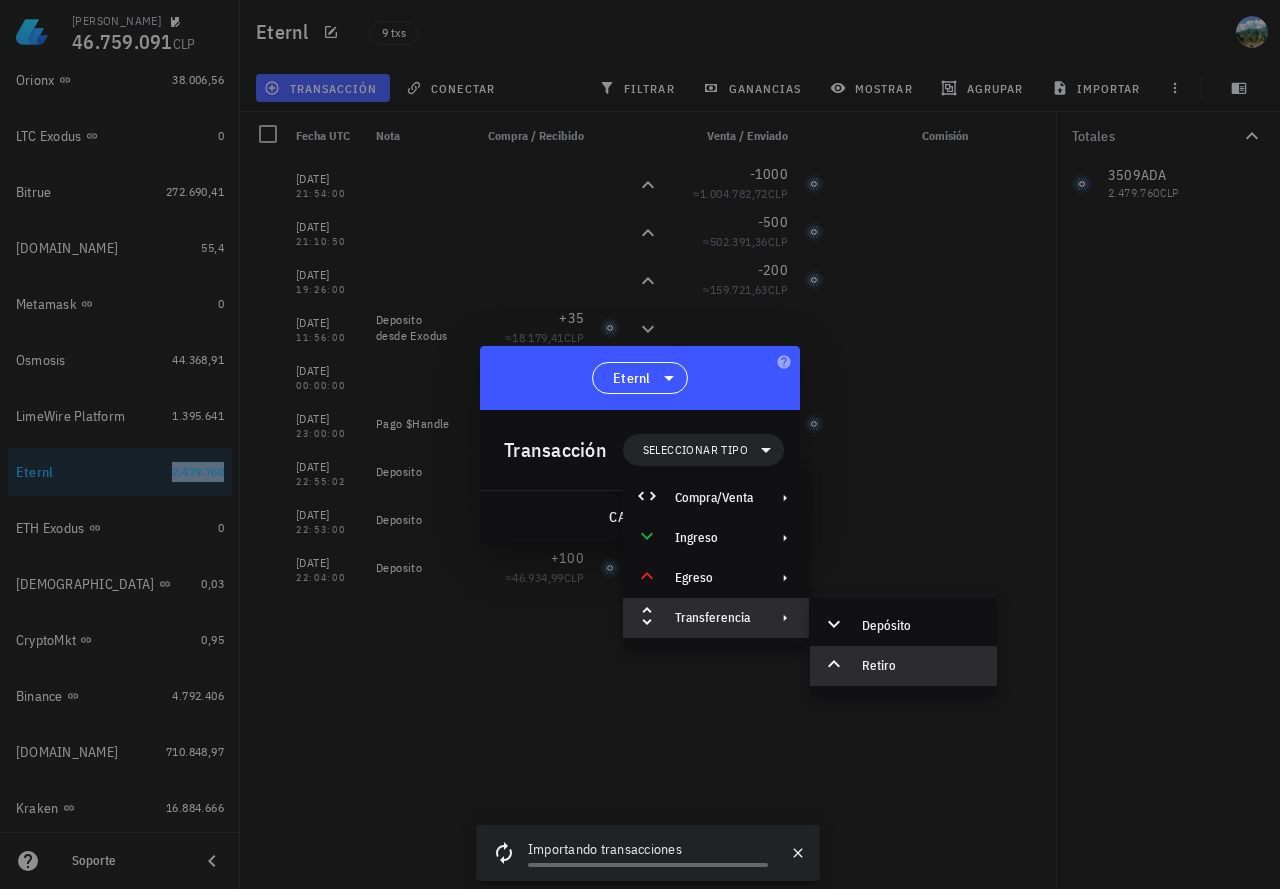 click on "Retiro" at bounding box center [921, 666] 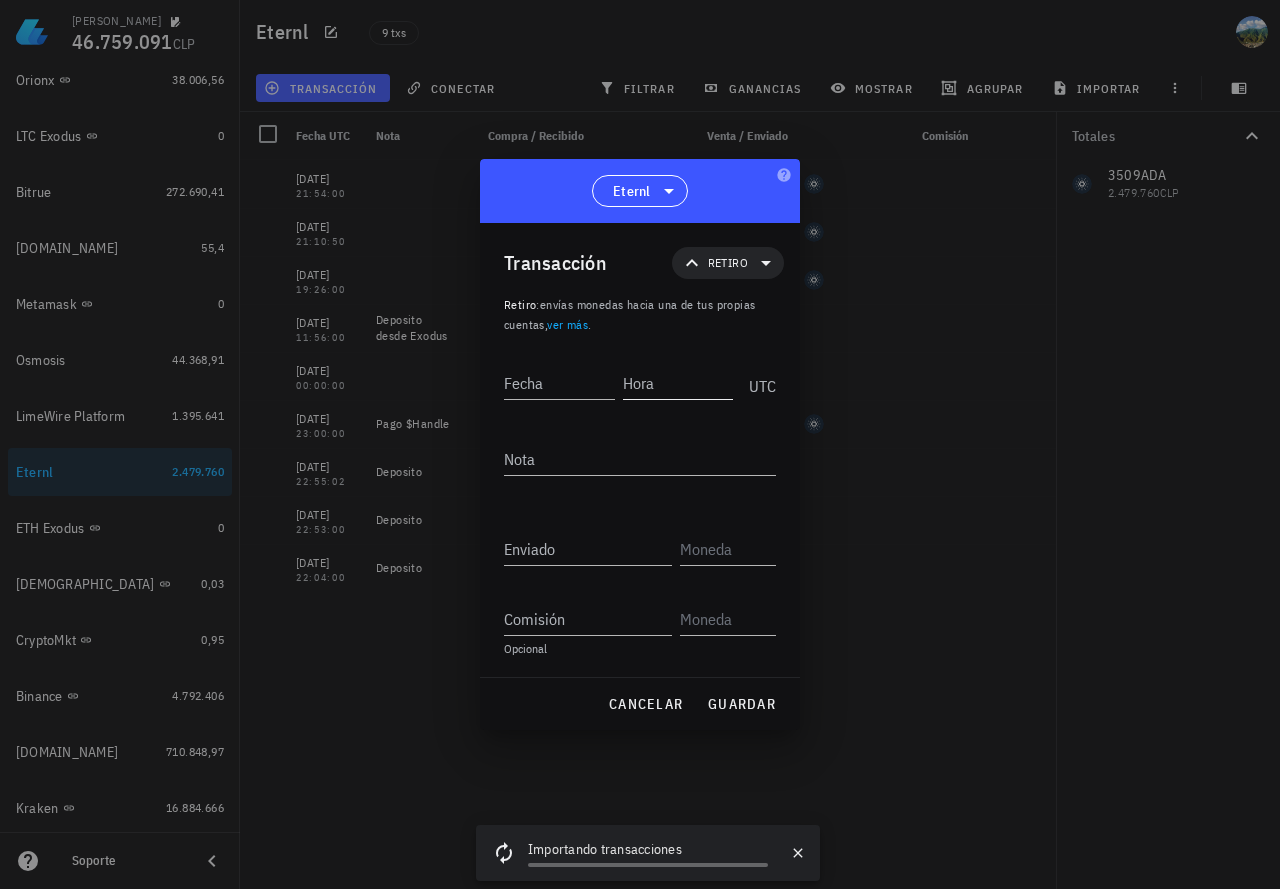 click on "Hora" at bounding box center (678, 383) 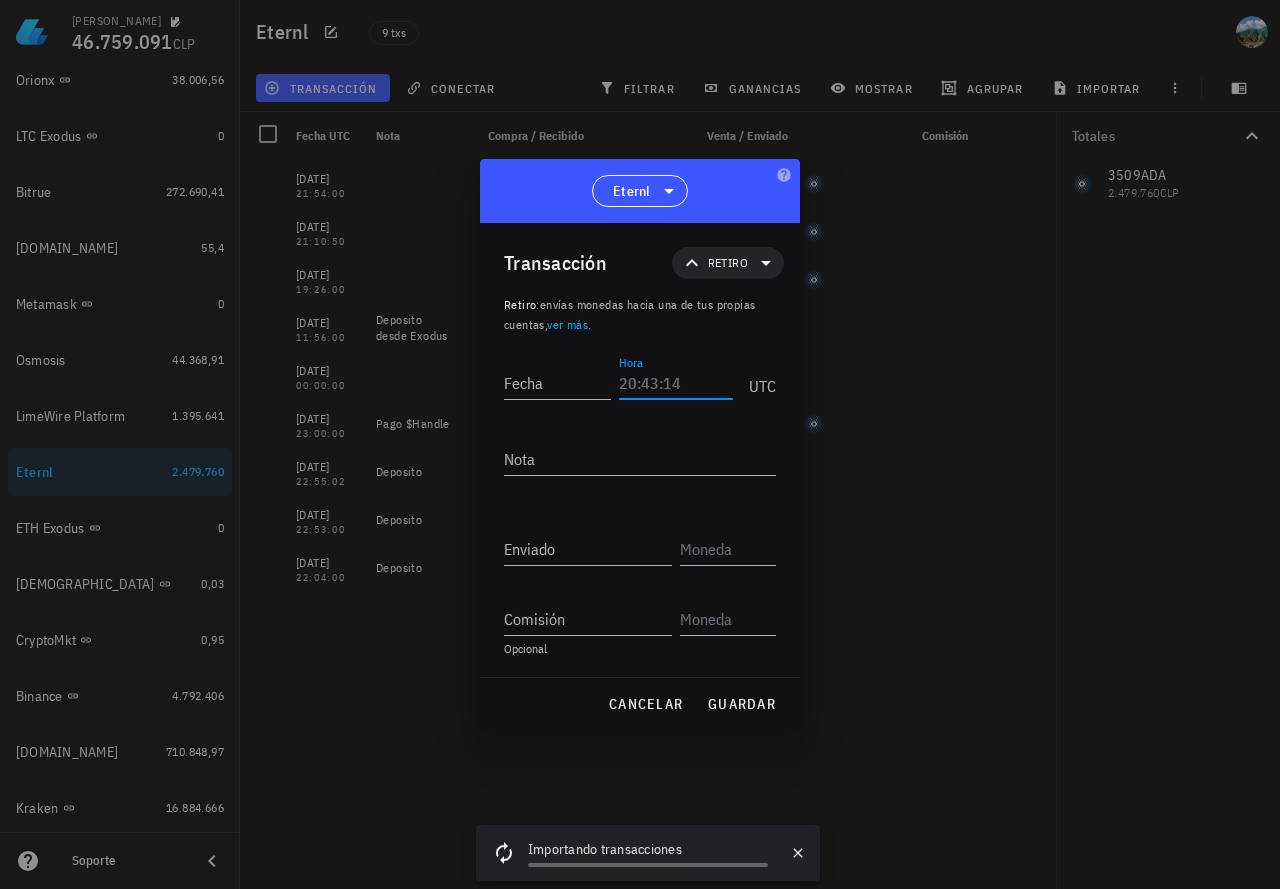 paste on "11:25:26" 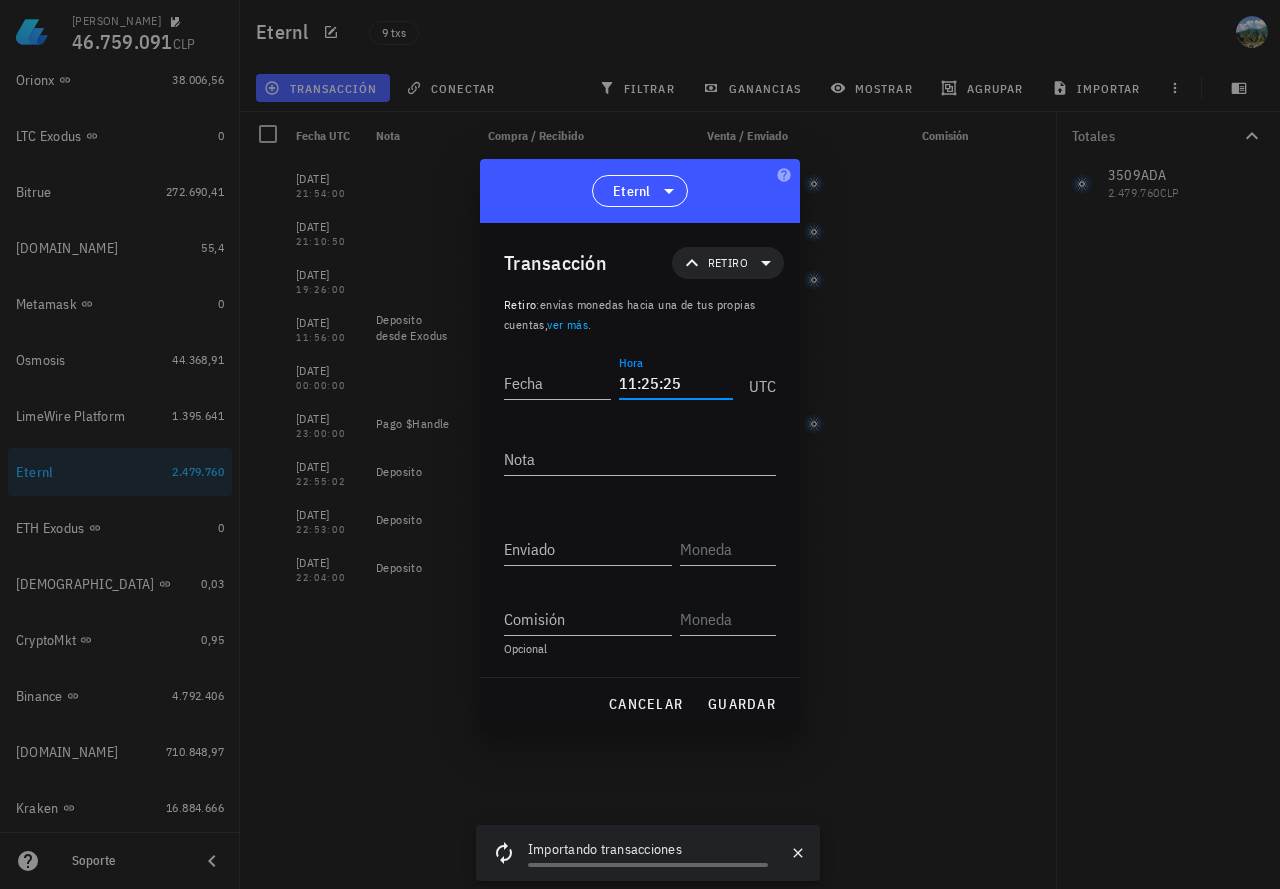 type on "11:25:25" 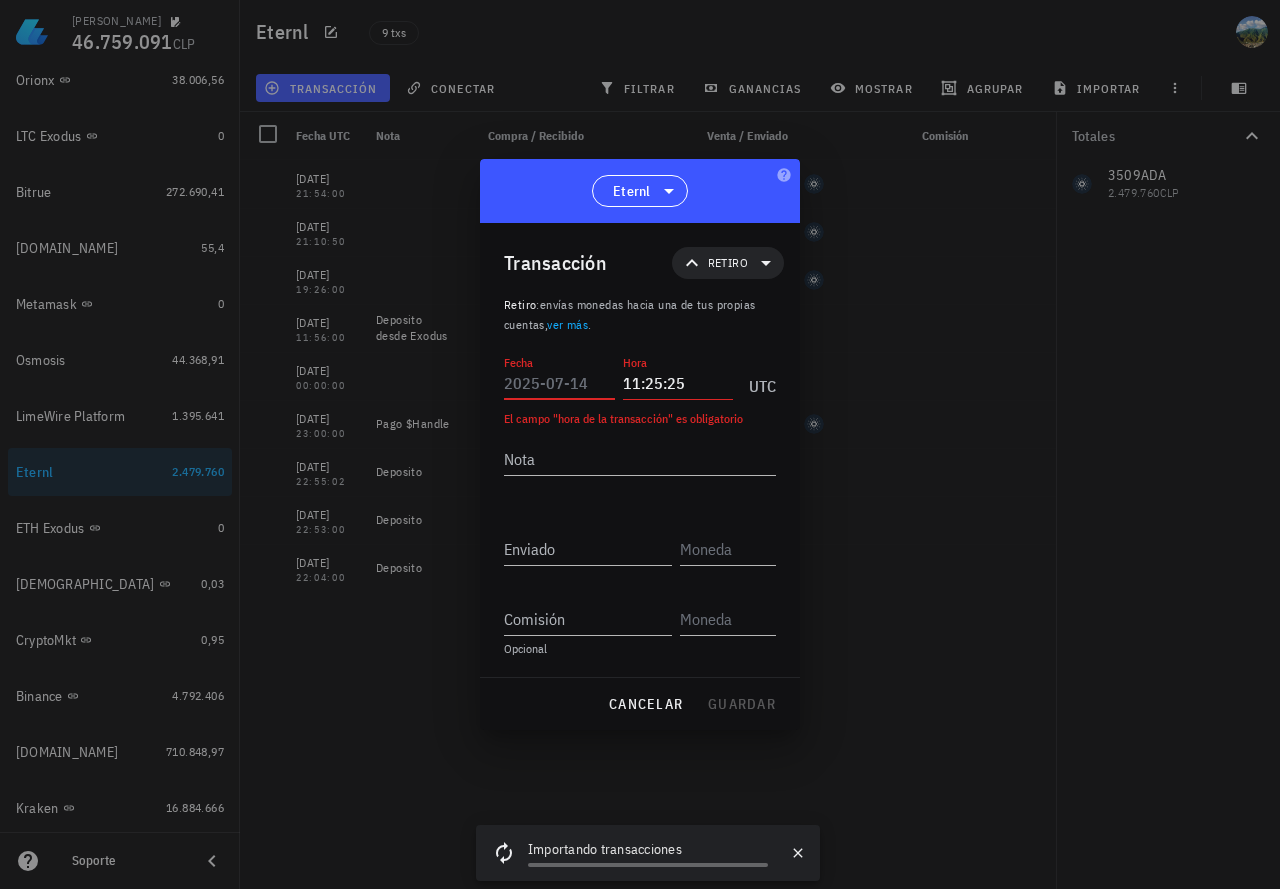 click on "Fecha" at bounding box center [559, 383] 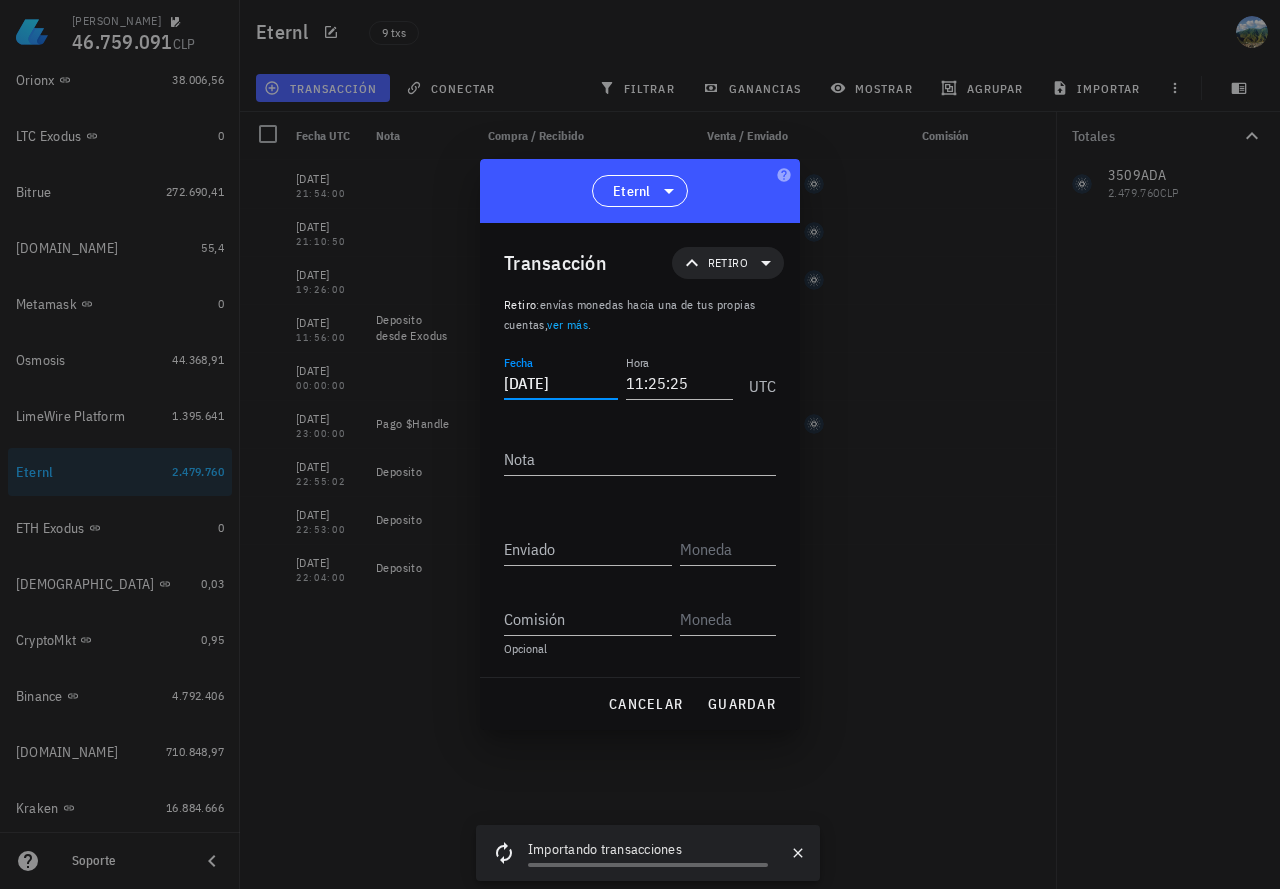 type on "[DATE]" 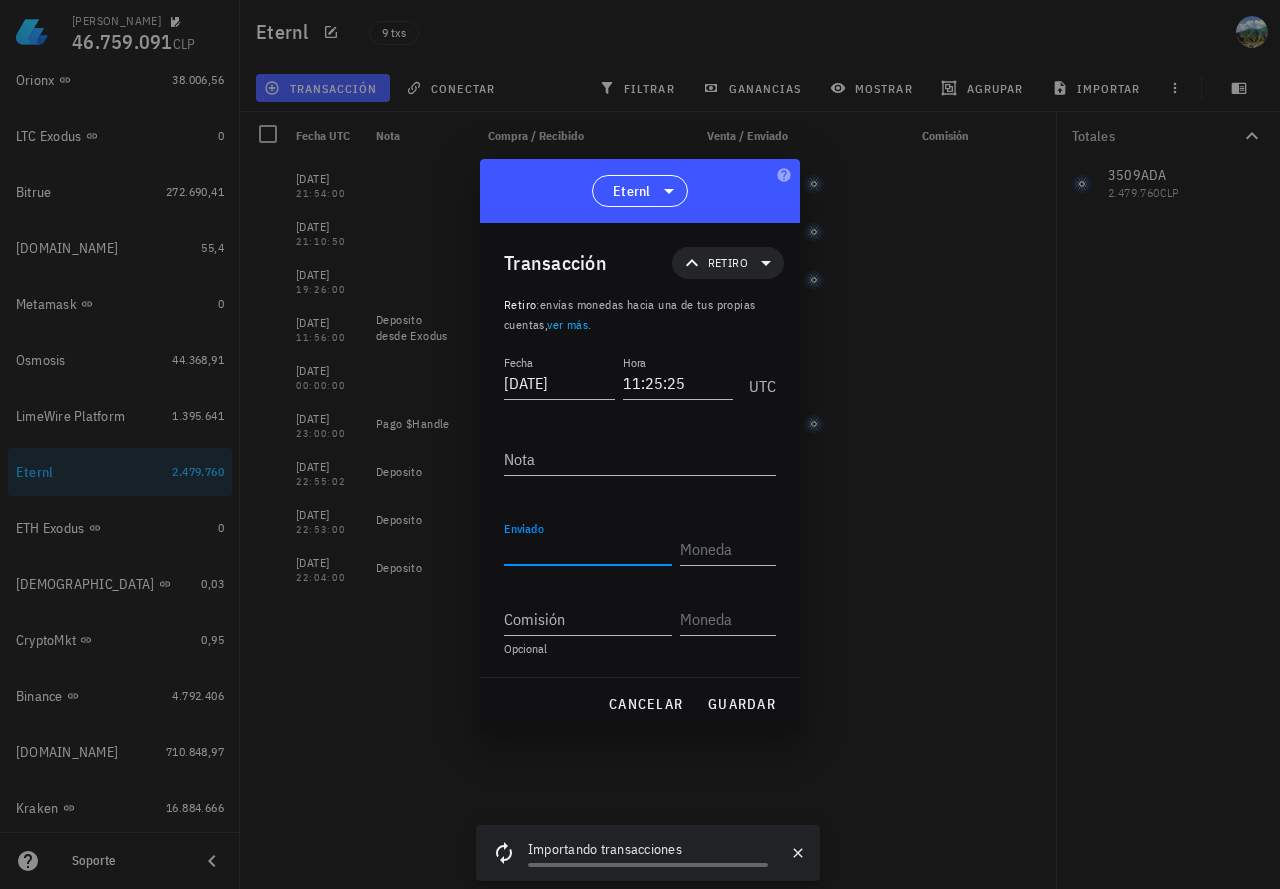 click on "Enviado" at bounding box center (588, 549) 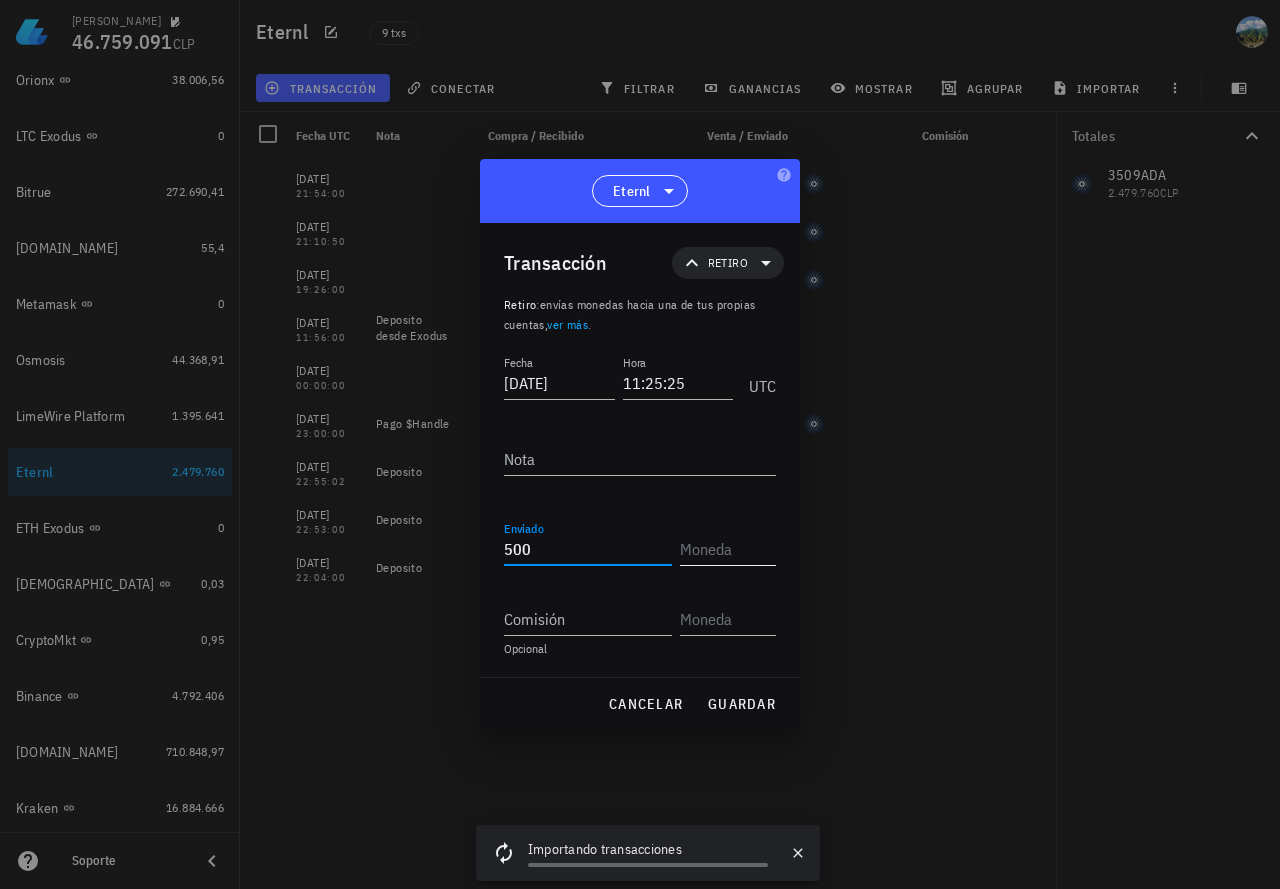 click at bounding box center [726, 549] 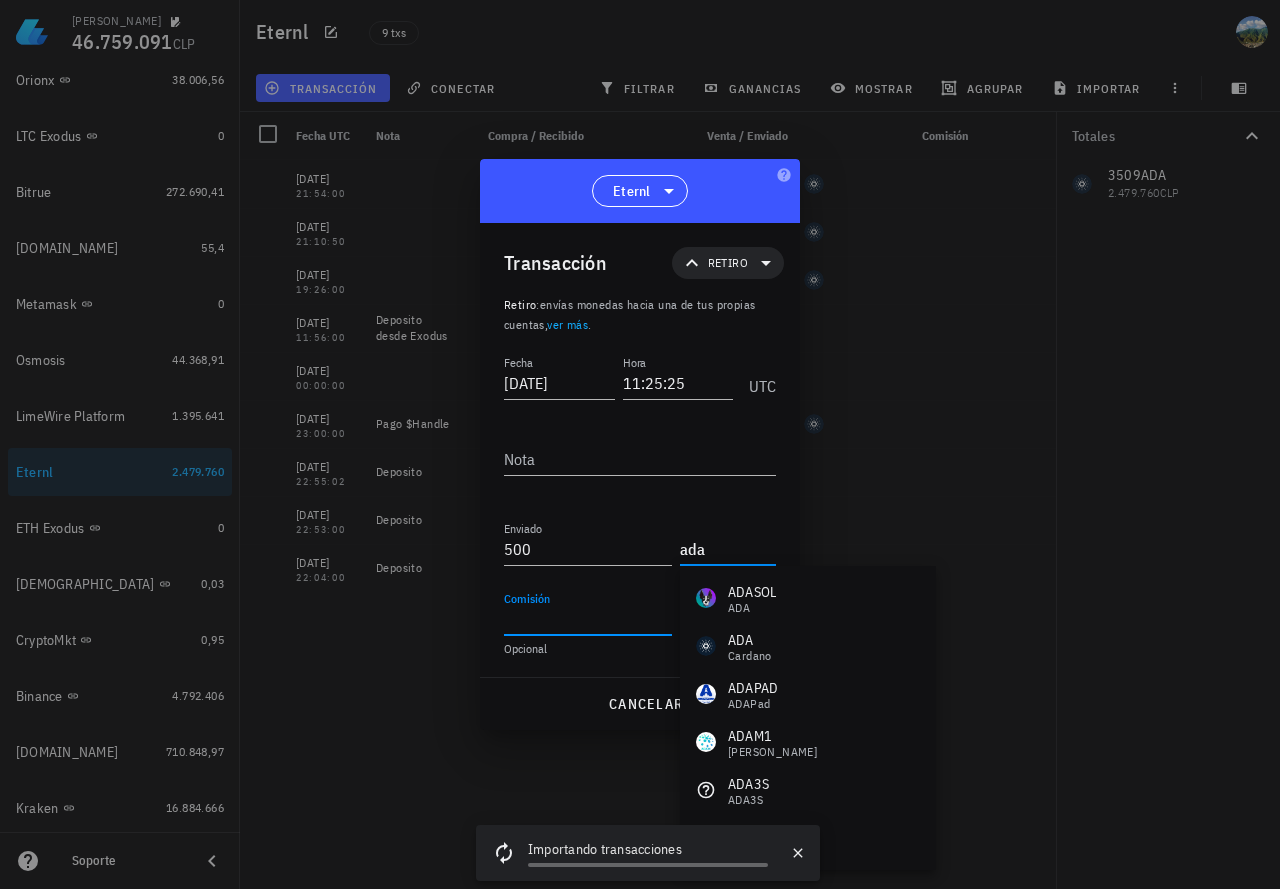 click on "Comisión" at bounding box center [588, 619] 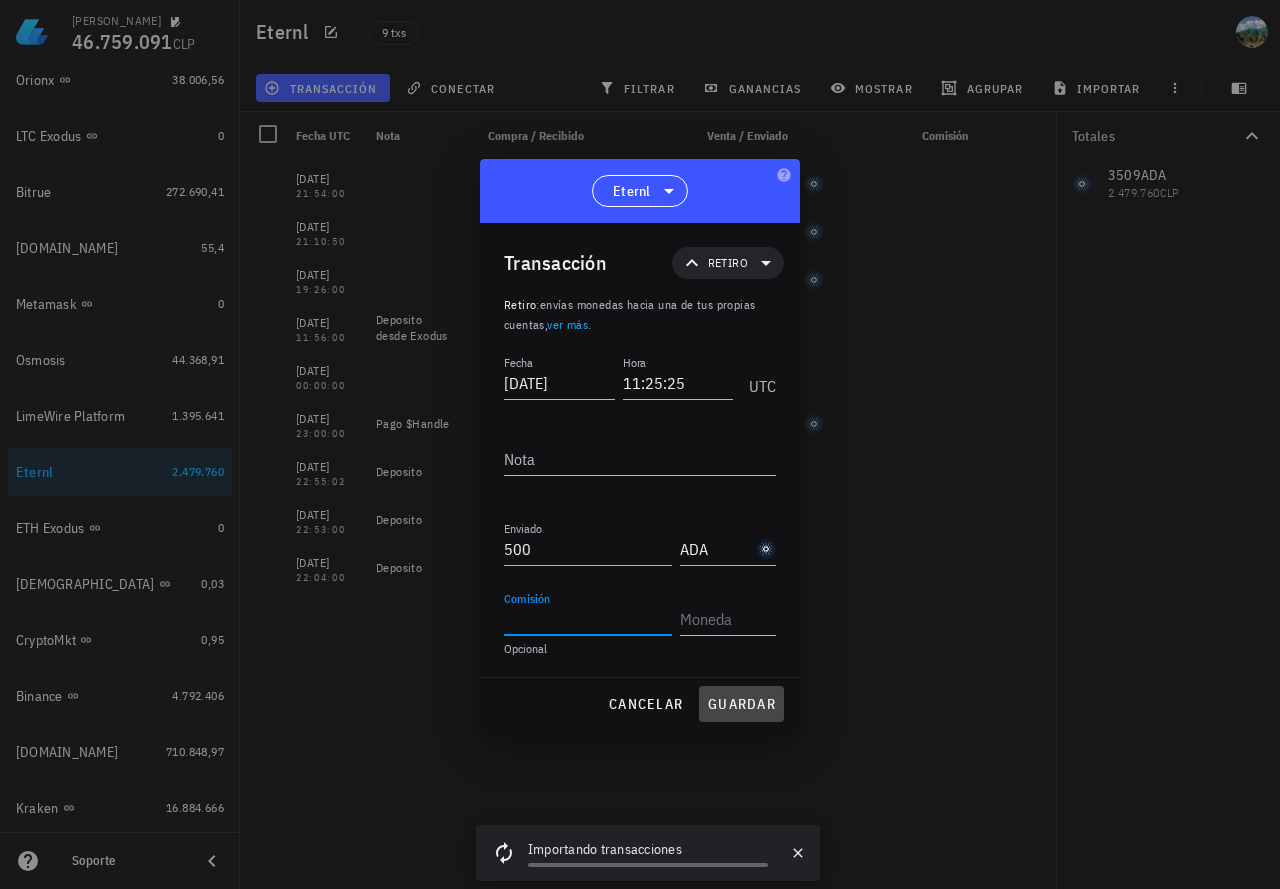 click on "guardar" at bounding box center [741, 704] 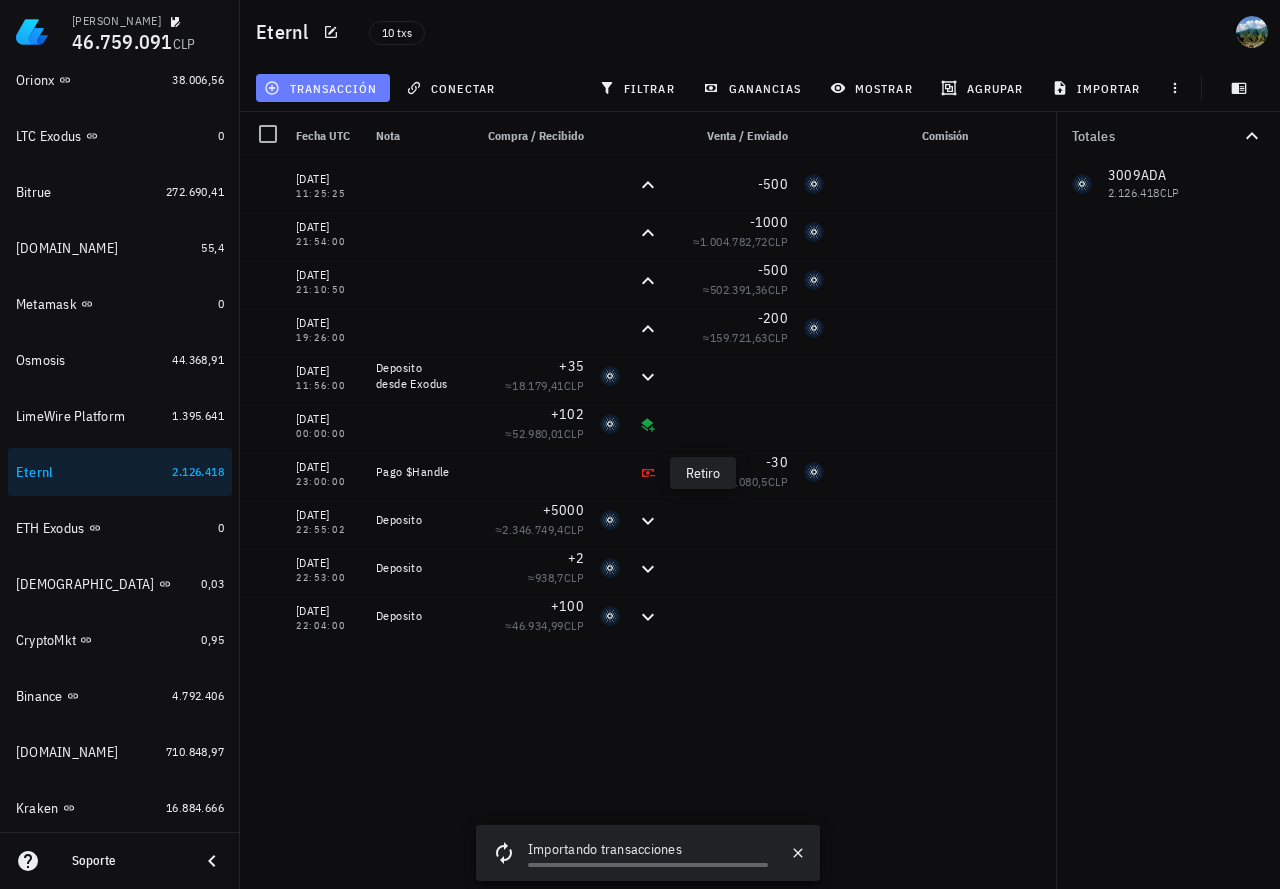 click on "transacción" at bounding box center (322, 88) 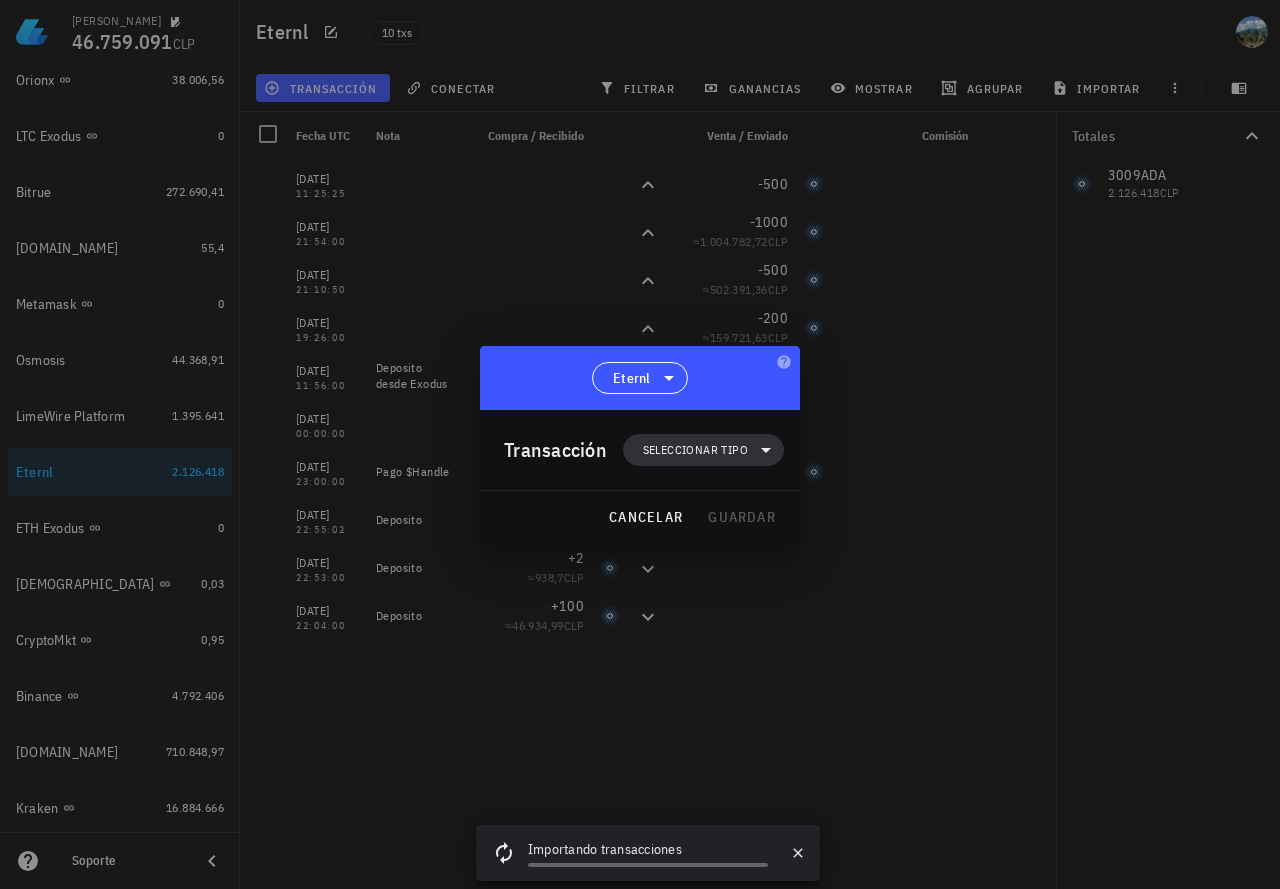 click on "Seleccionar tipo" at bounding box center (695, 450) 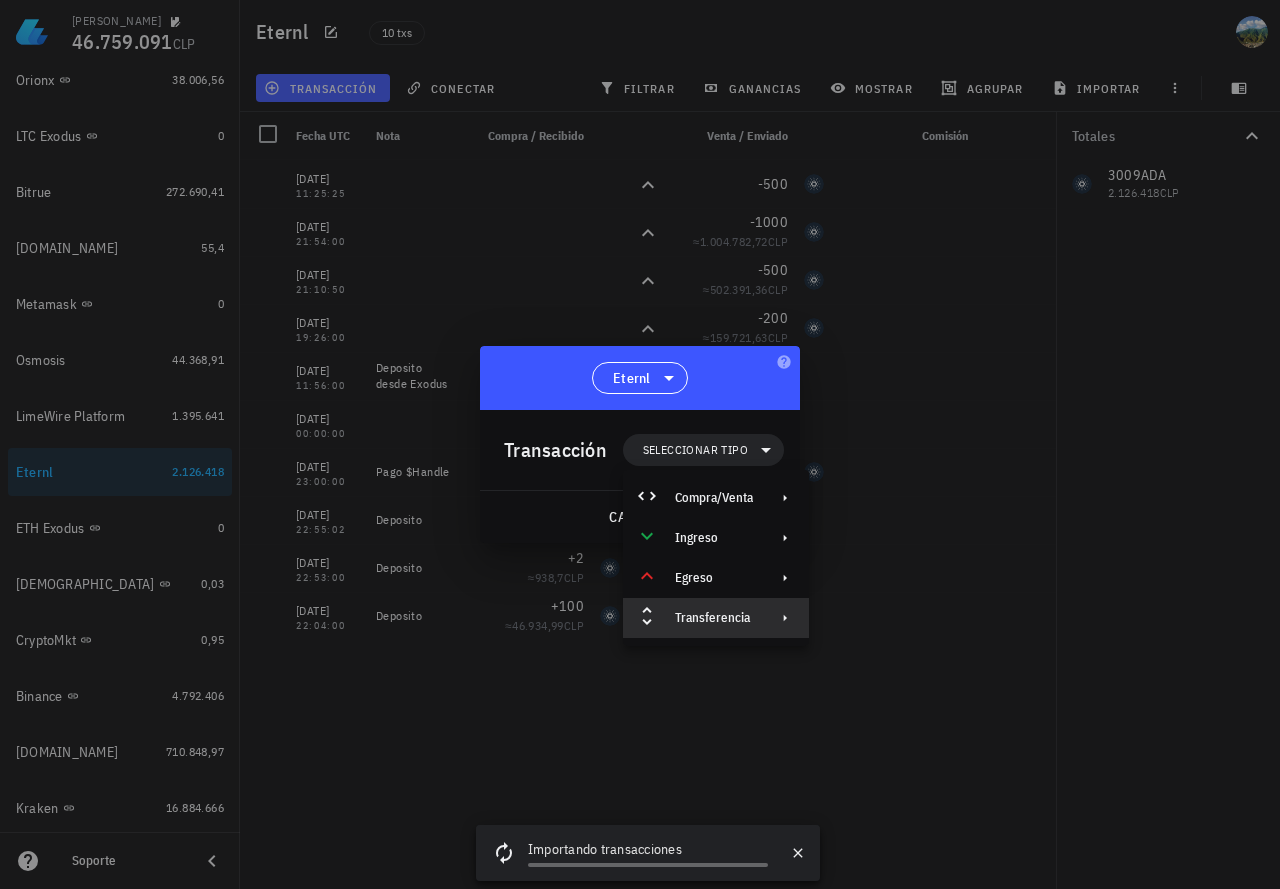 click on "Transferencia" at bounding box center (714, 618) 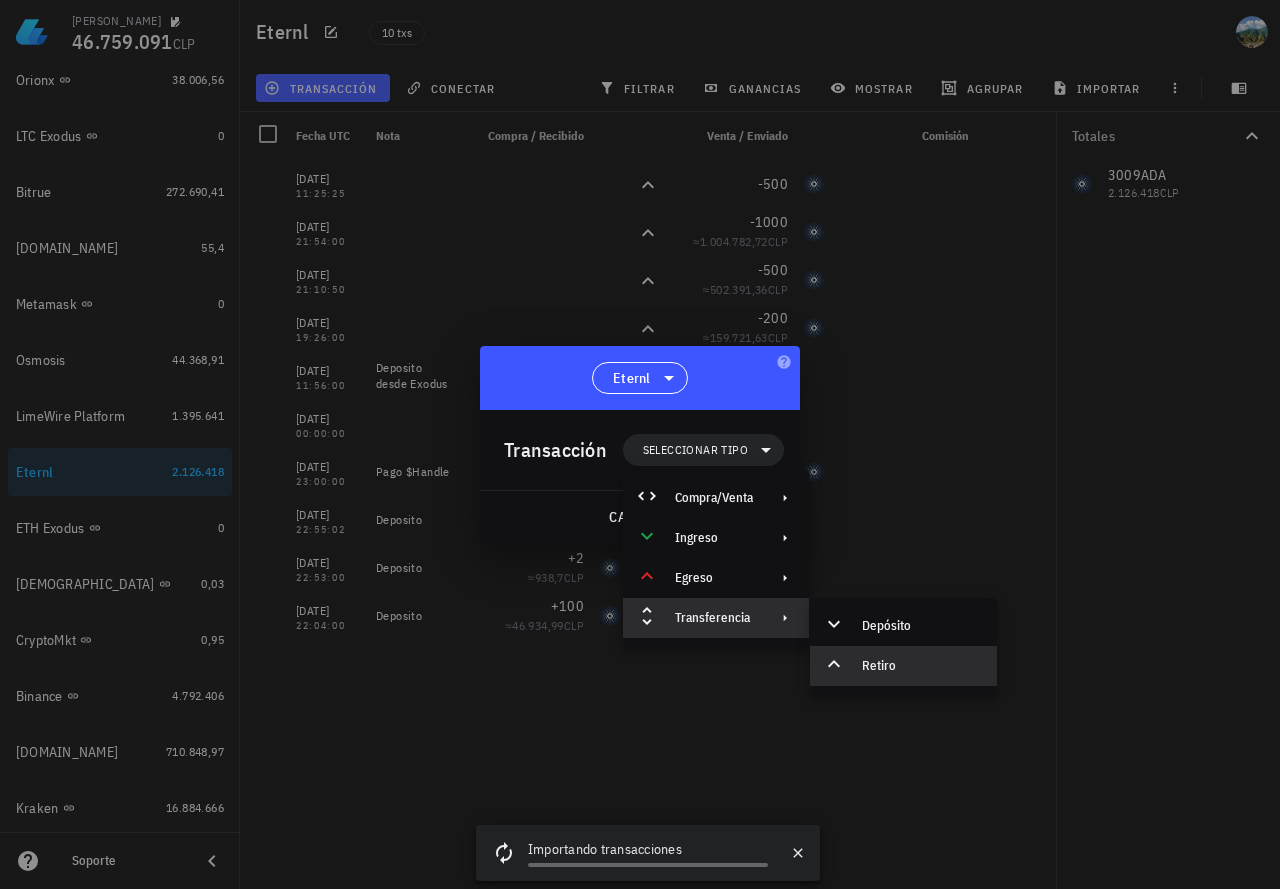 click on "Retiro" at bounding box center [921, 666] 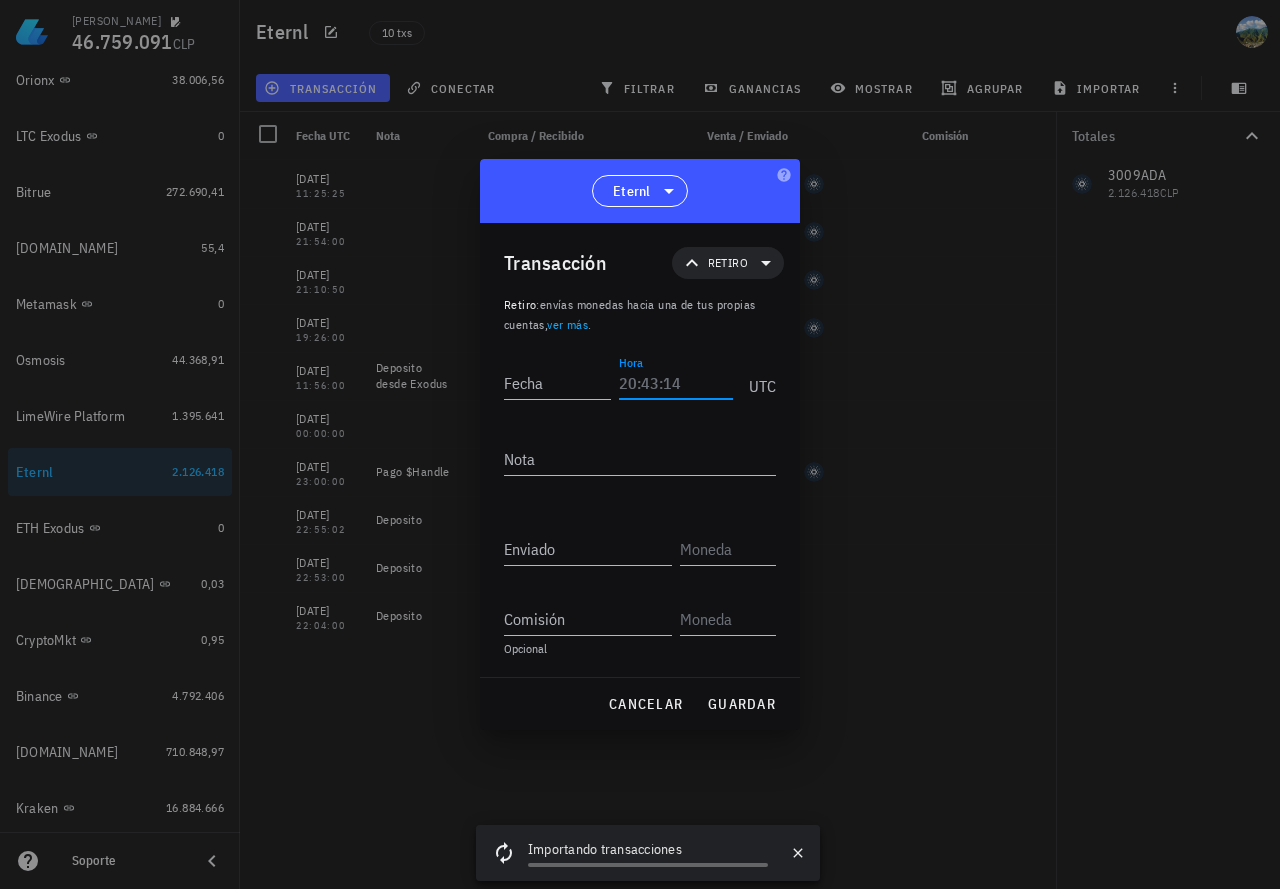click on "Hora" at bounding box center [676, 383] 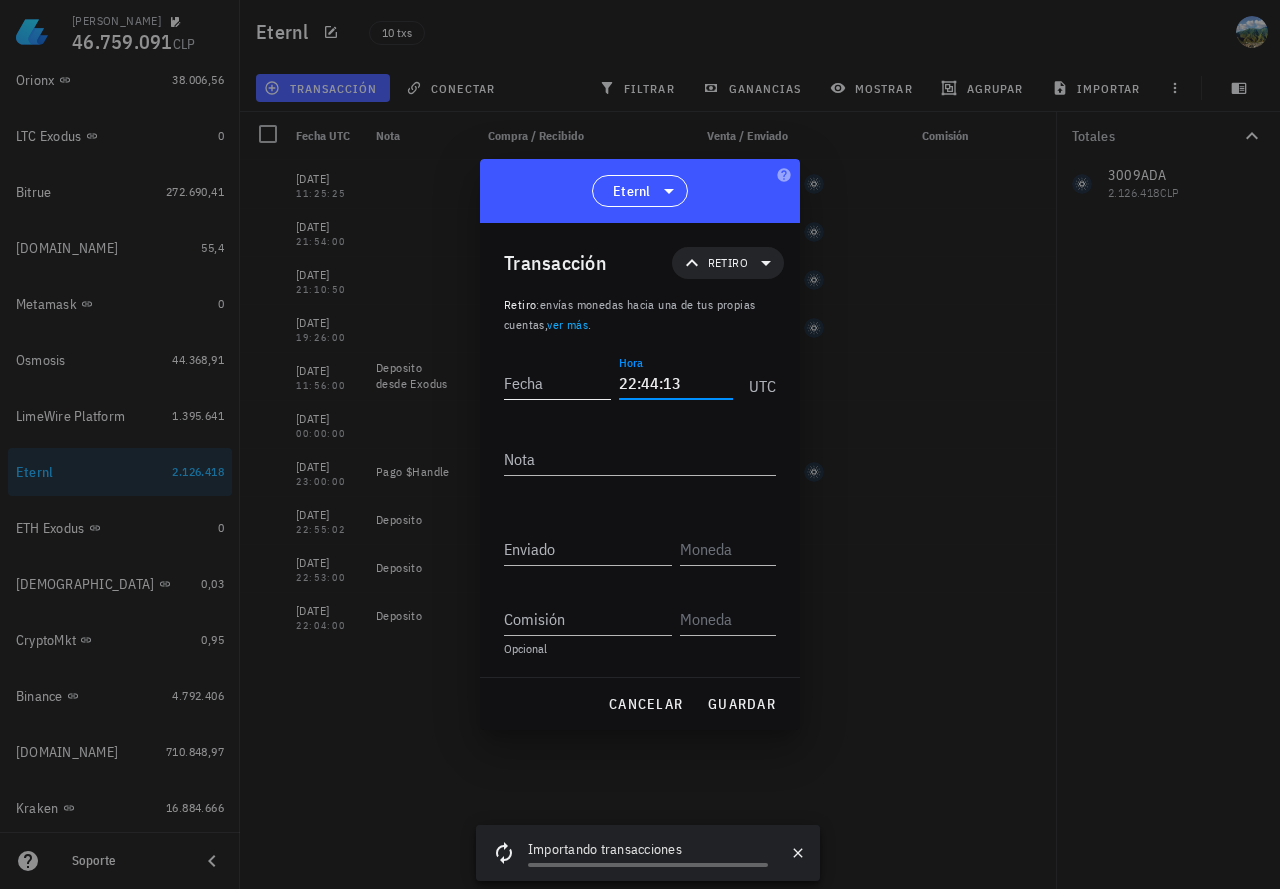 type on "22:44:13" 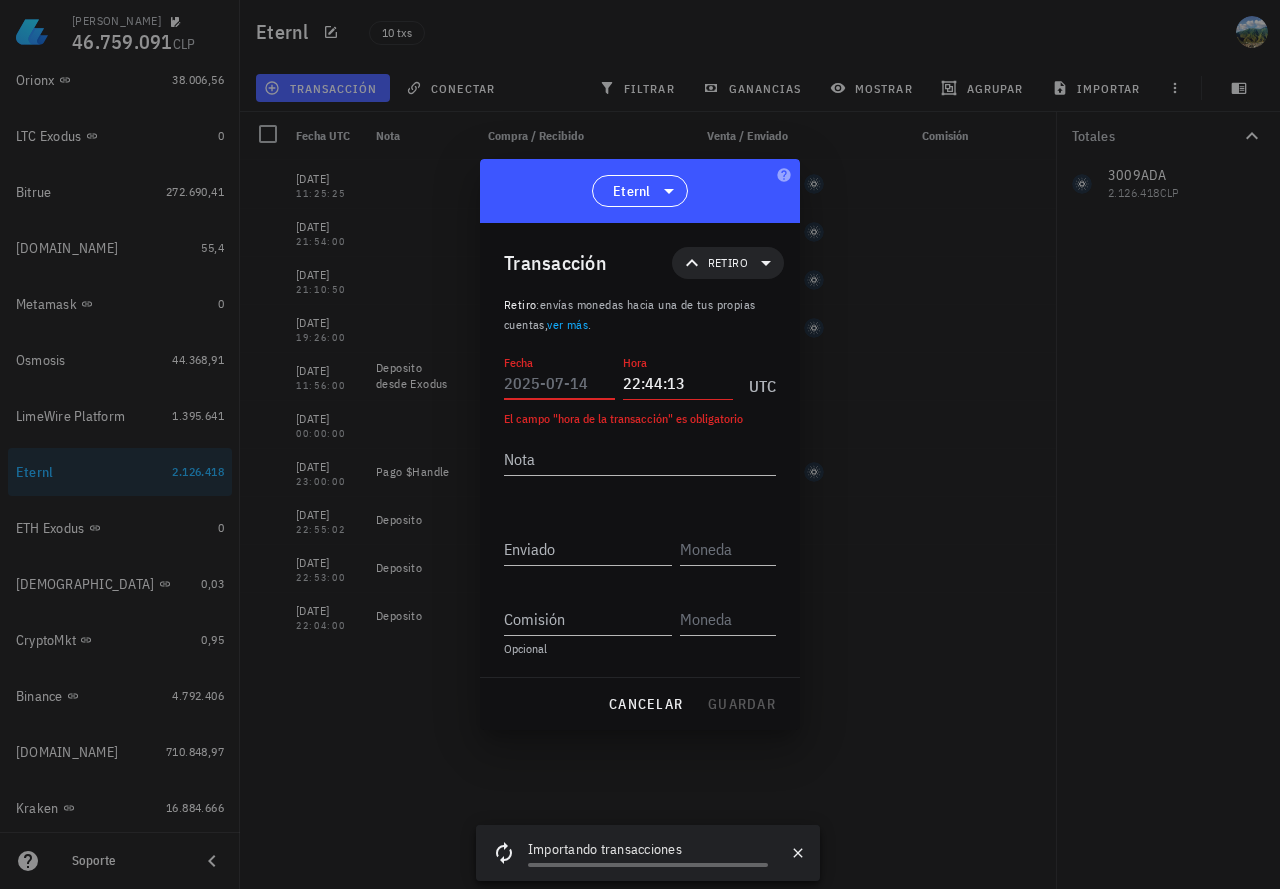 paste on "[DATE]" 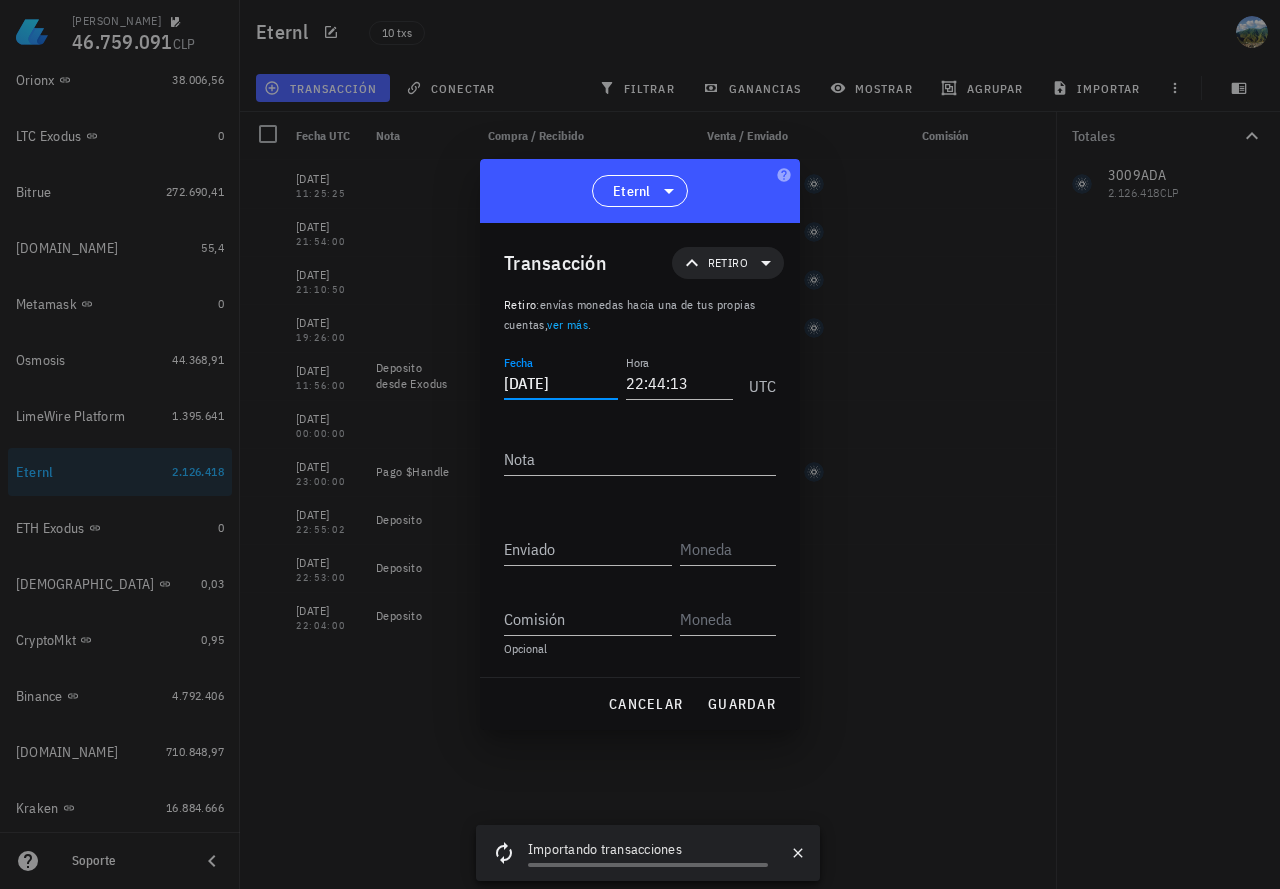 type on "[DATE]" 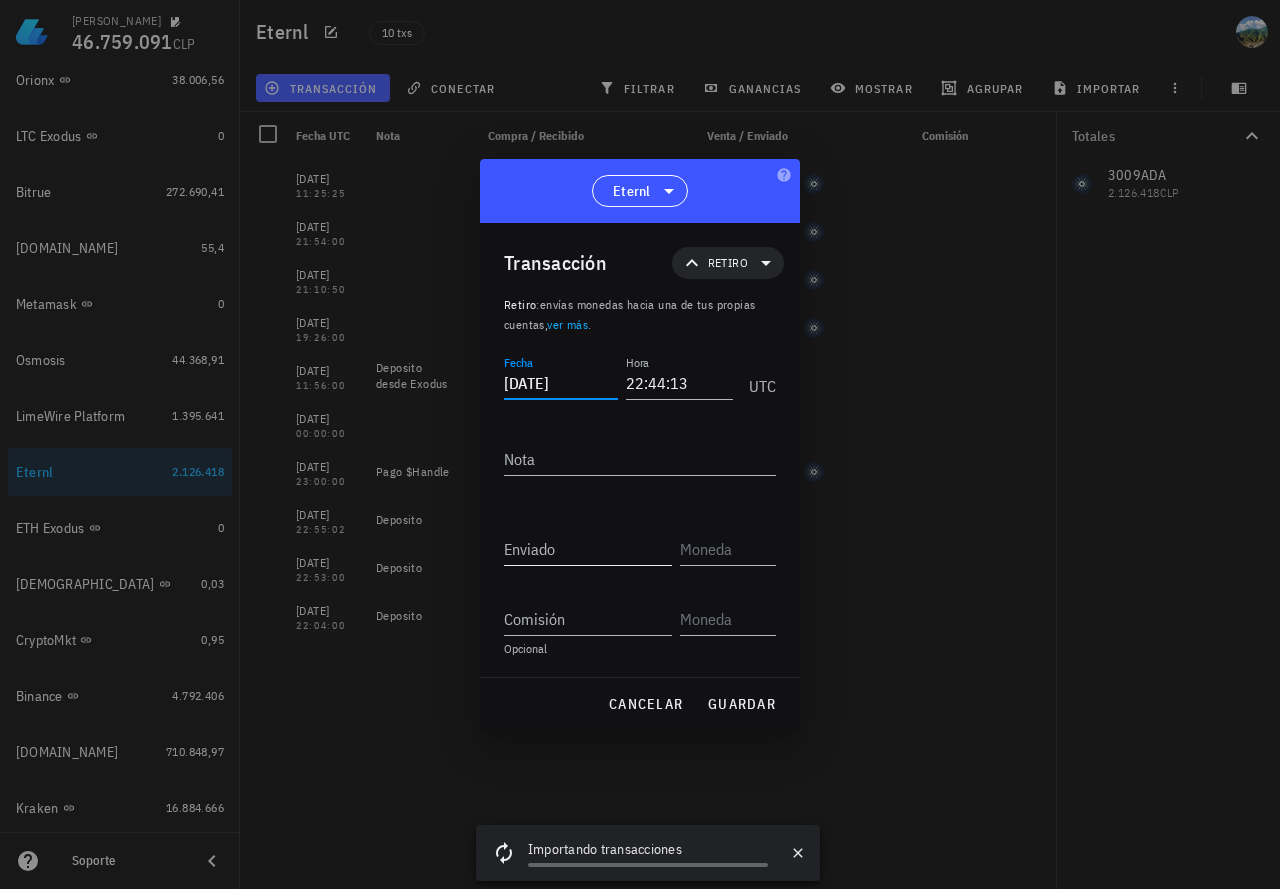 click on "Enviado" at bounding box center (588, 549) 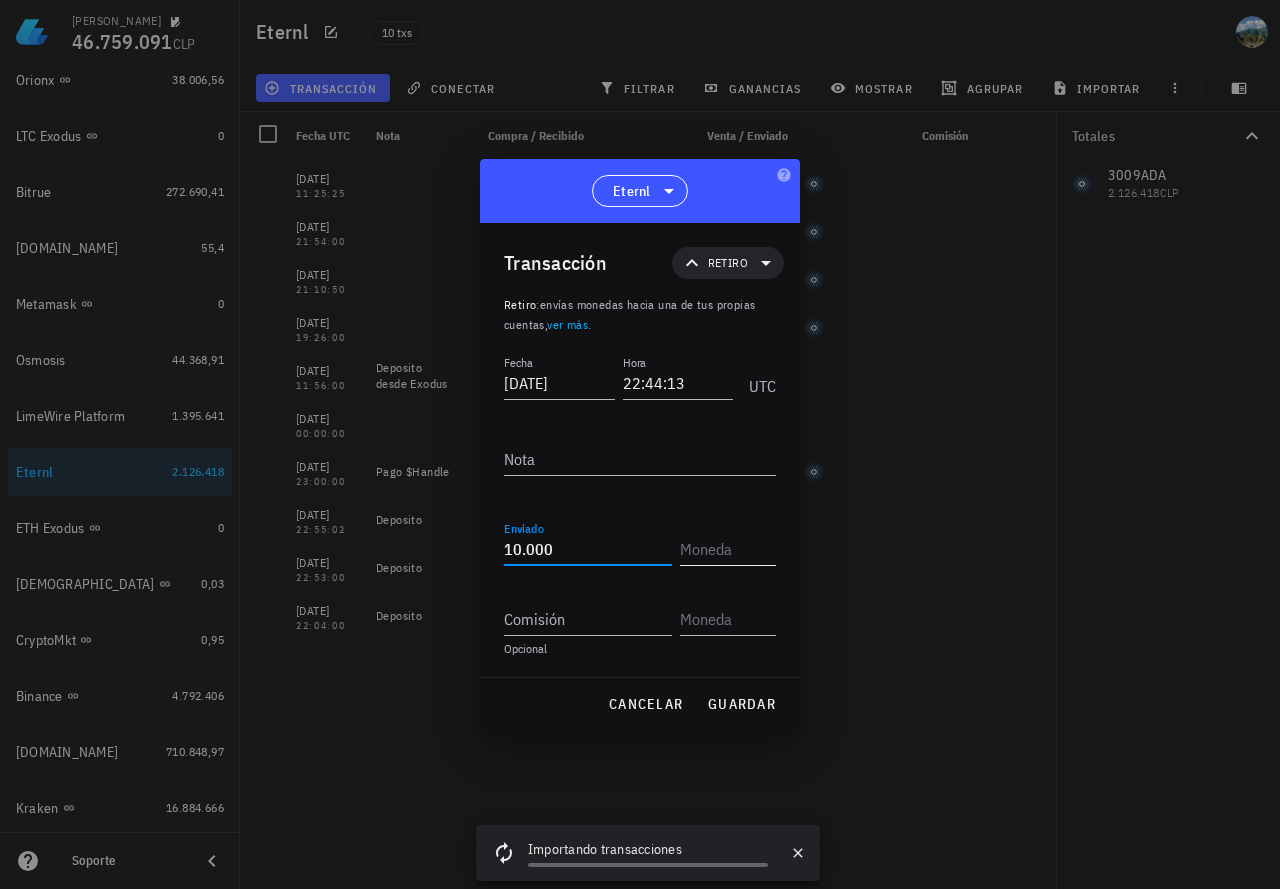 click at bounding box center (726, 549) 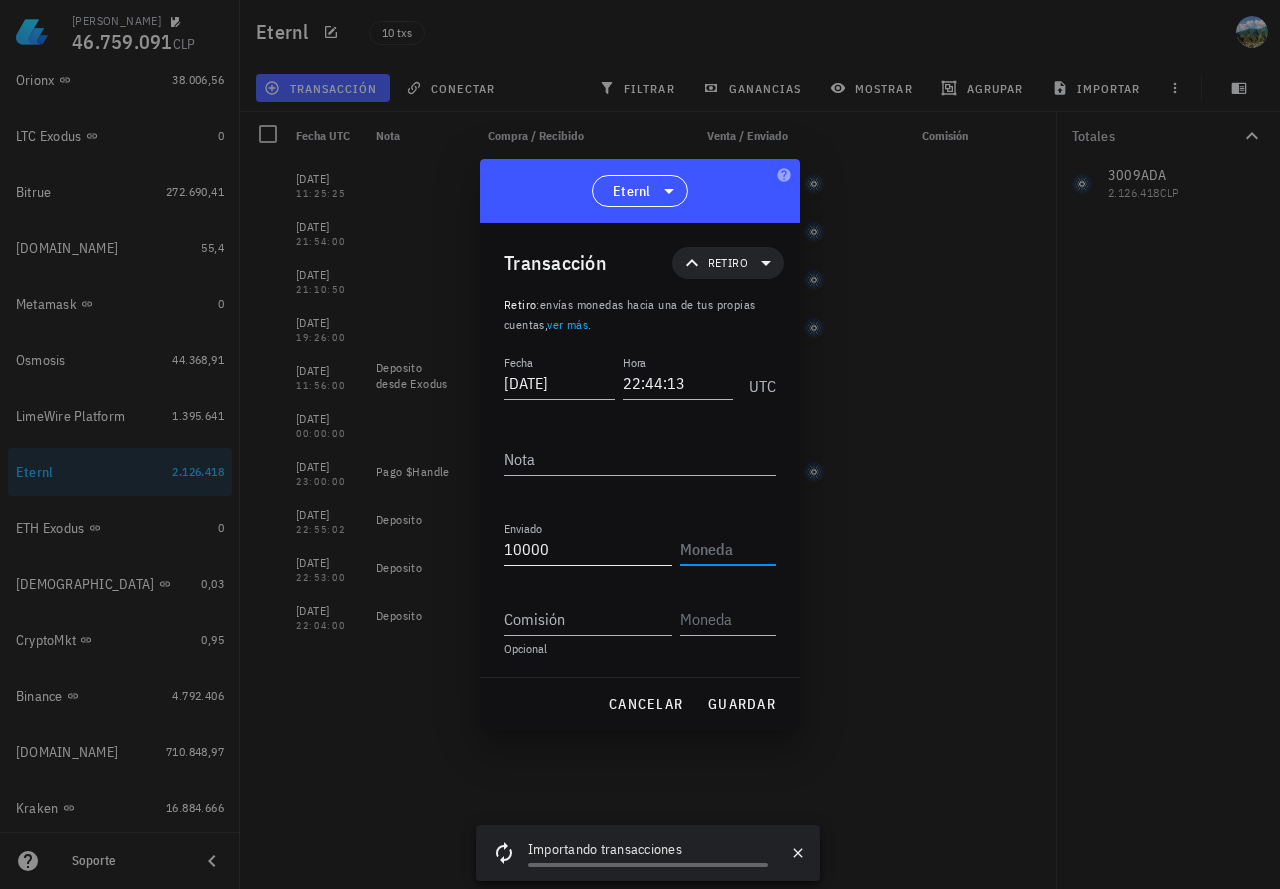 click on "10000" at bounding box center [588, 549] 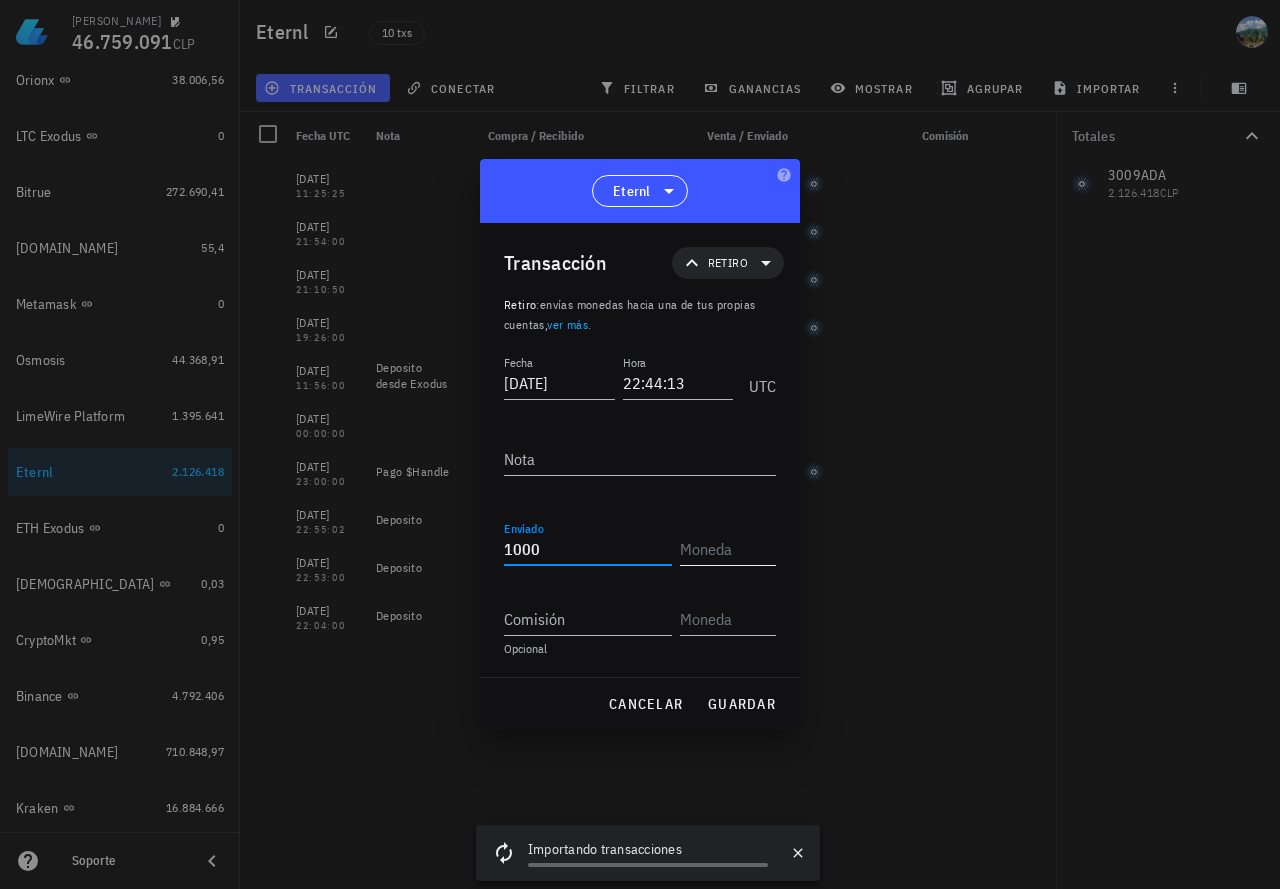 type on "1.000" 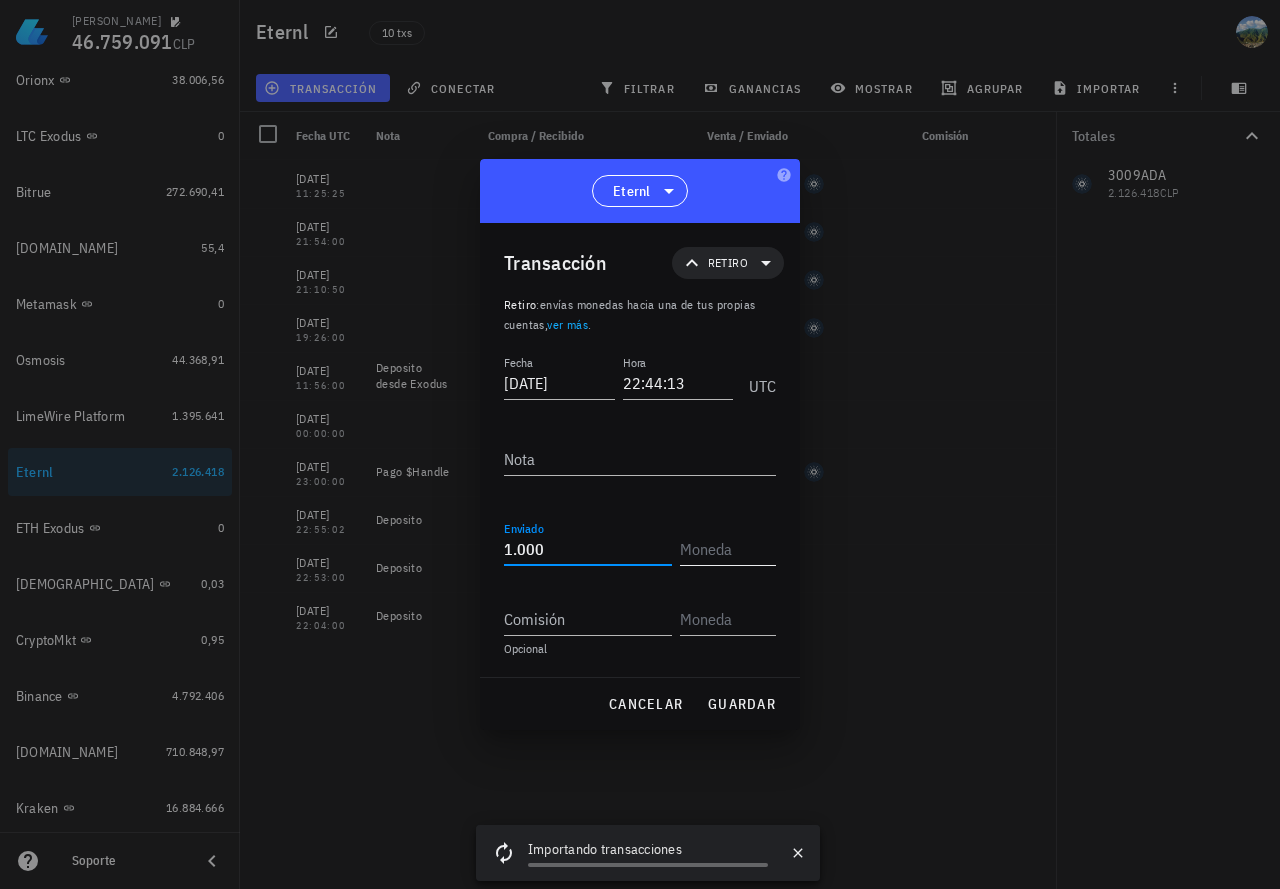 click at bounding box center [726, 549] 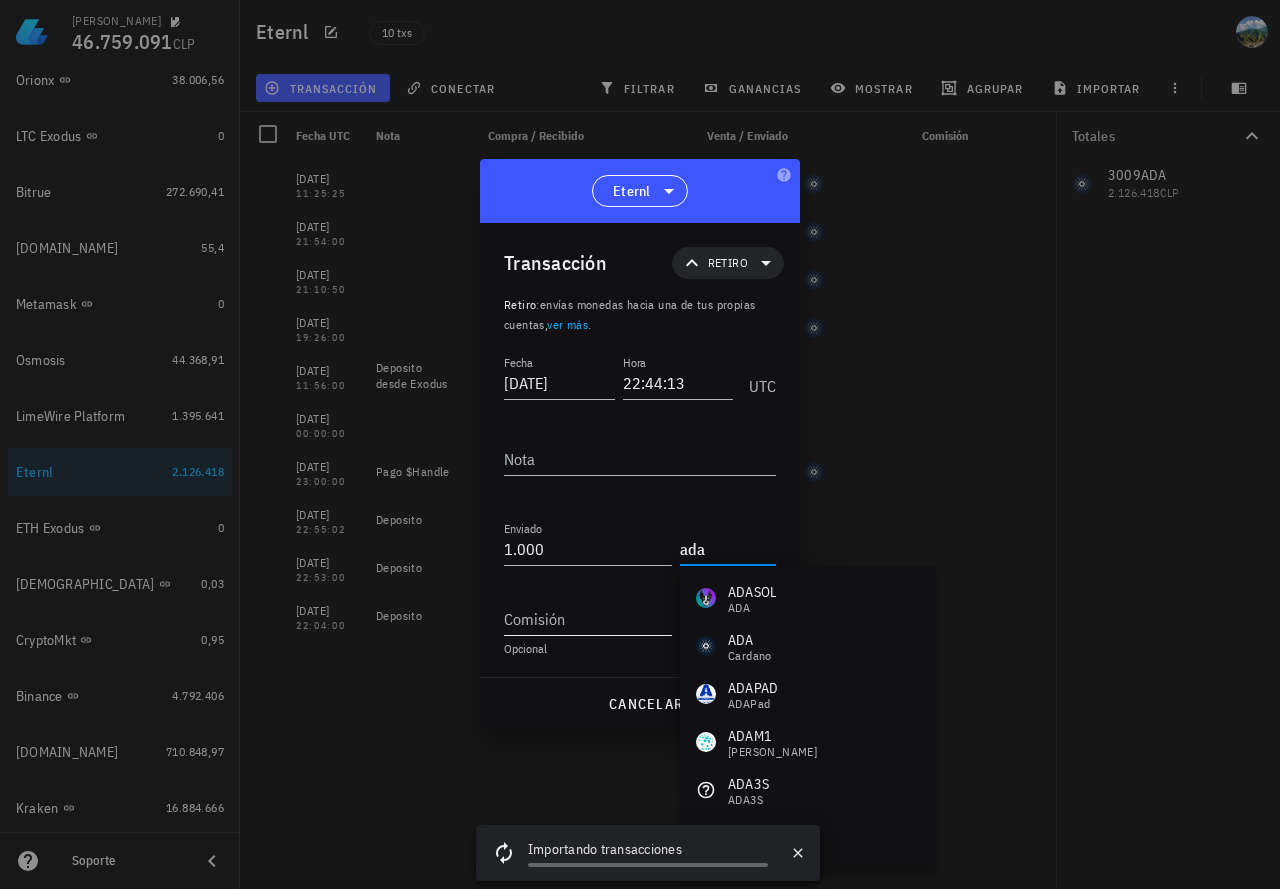 click on "Comisión" at bounding box center [588, 619] 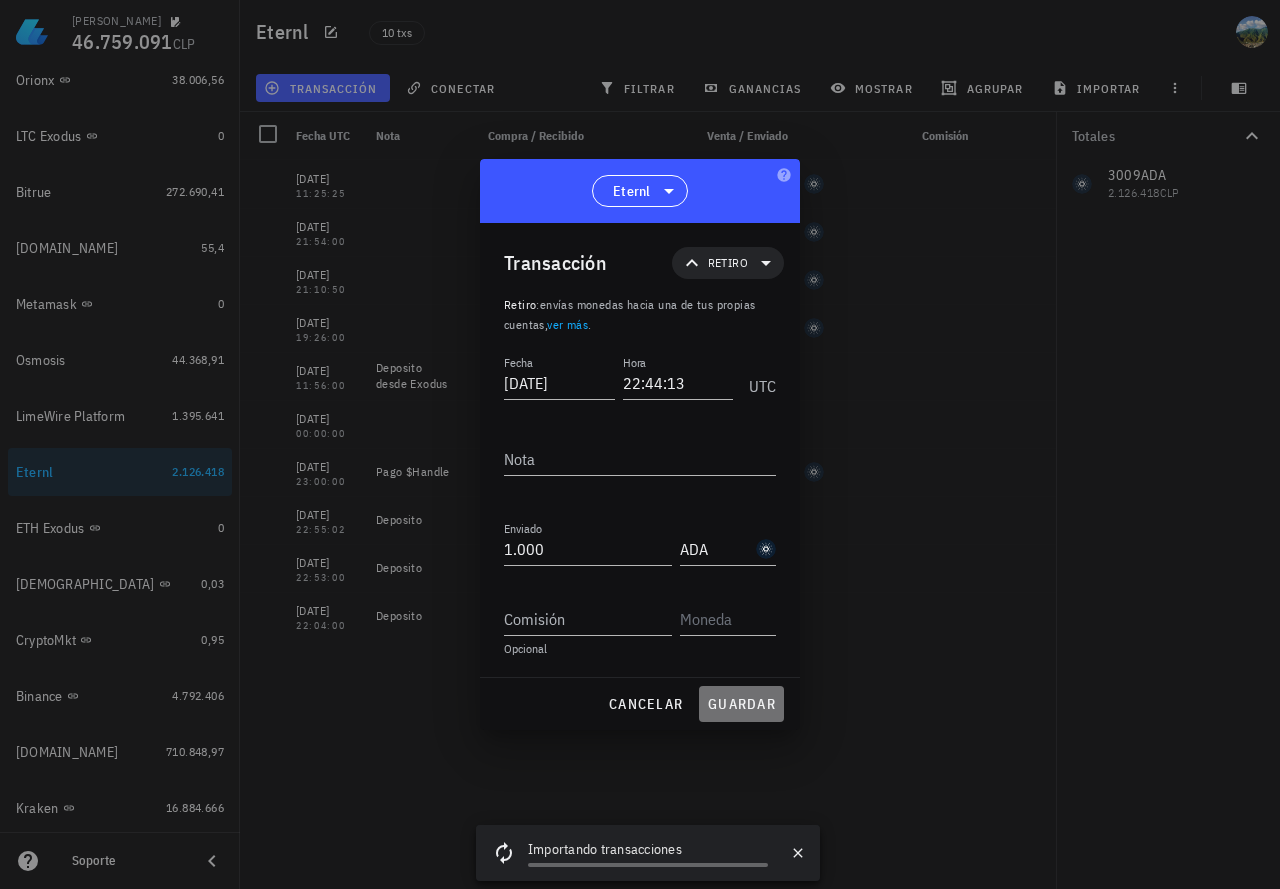 click on "guardar" at bounding box center [741, 704] 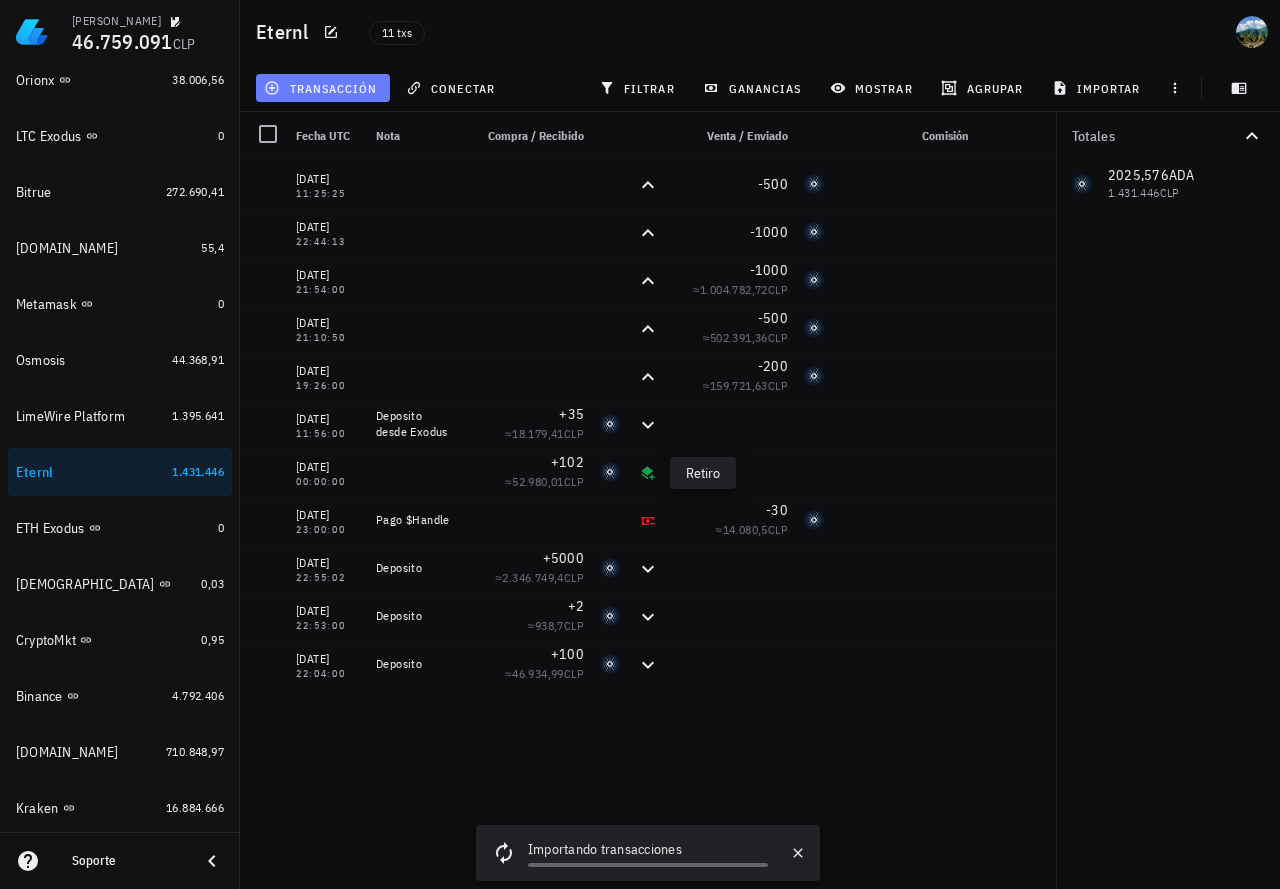 click on "transacción" at bounding box center (323, 88) 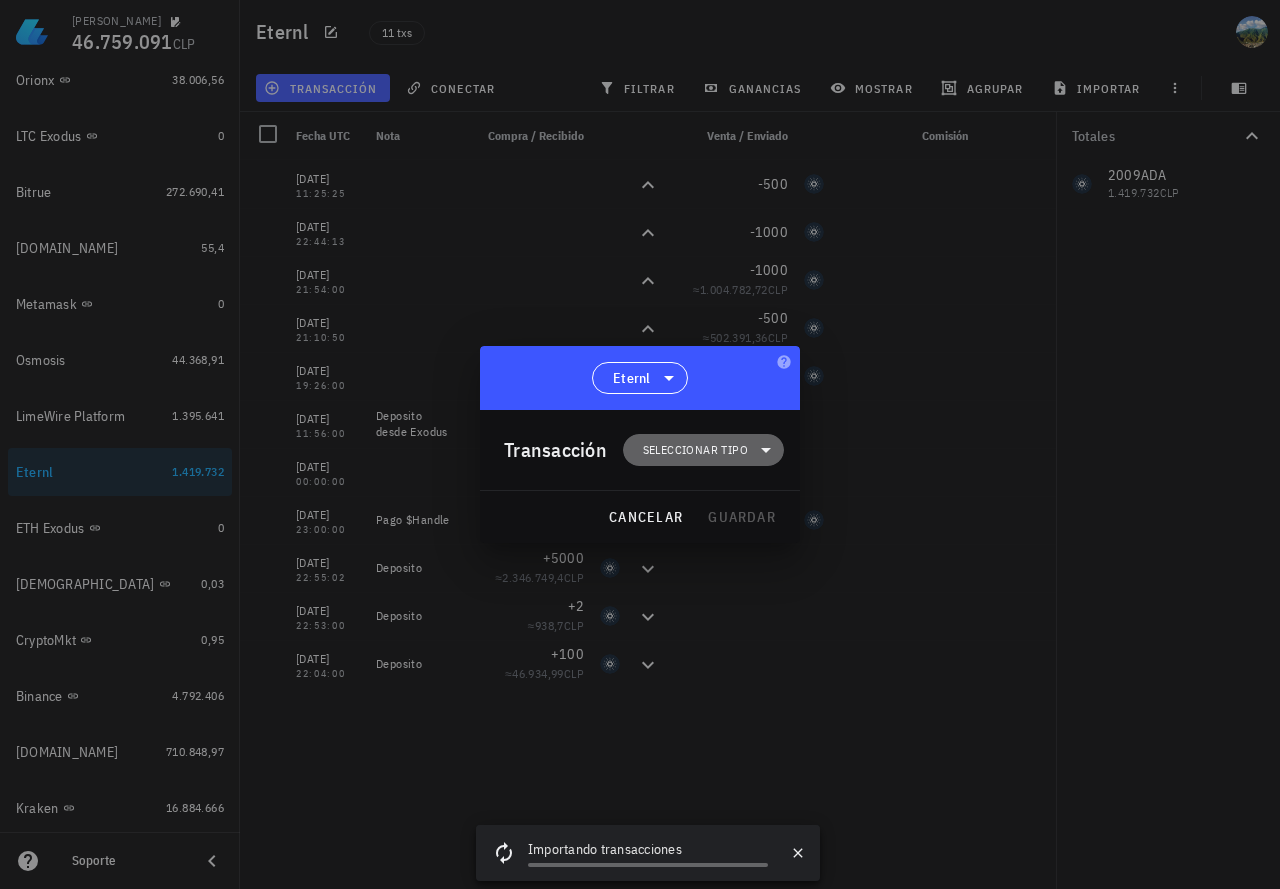 click on "Seleccionar tipo" at bounding box center [695, 450] 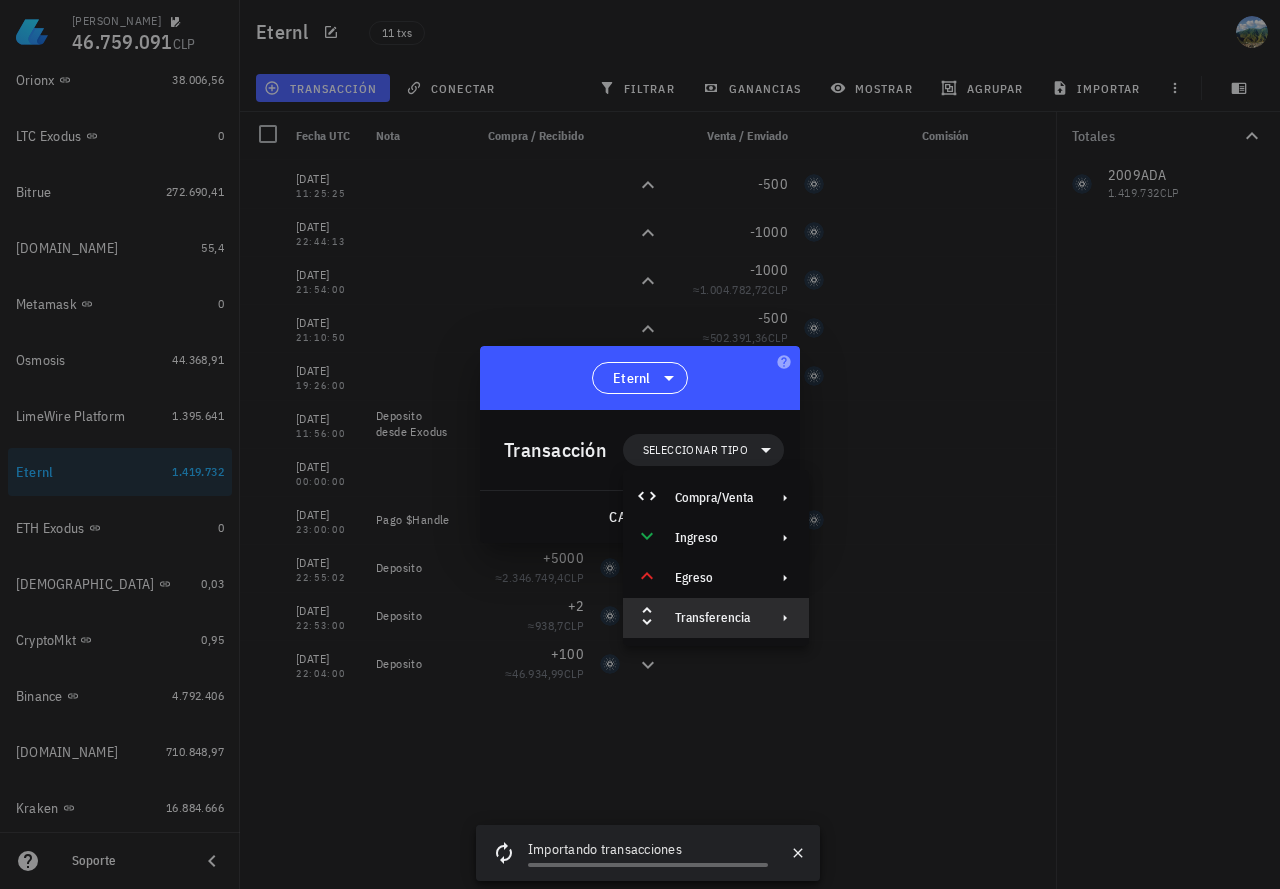 click on "Transferencia" at bounding box center [714, 618] 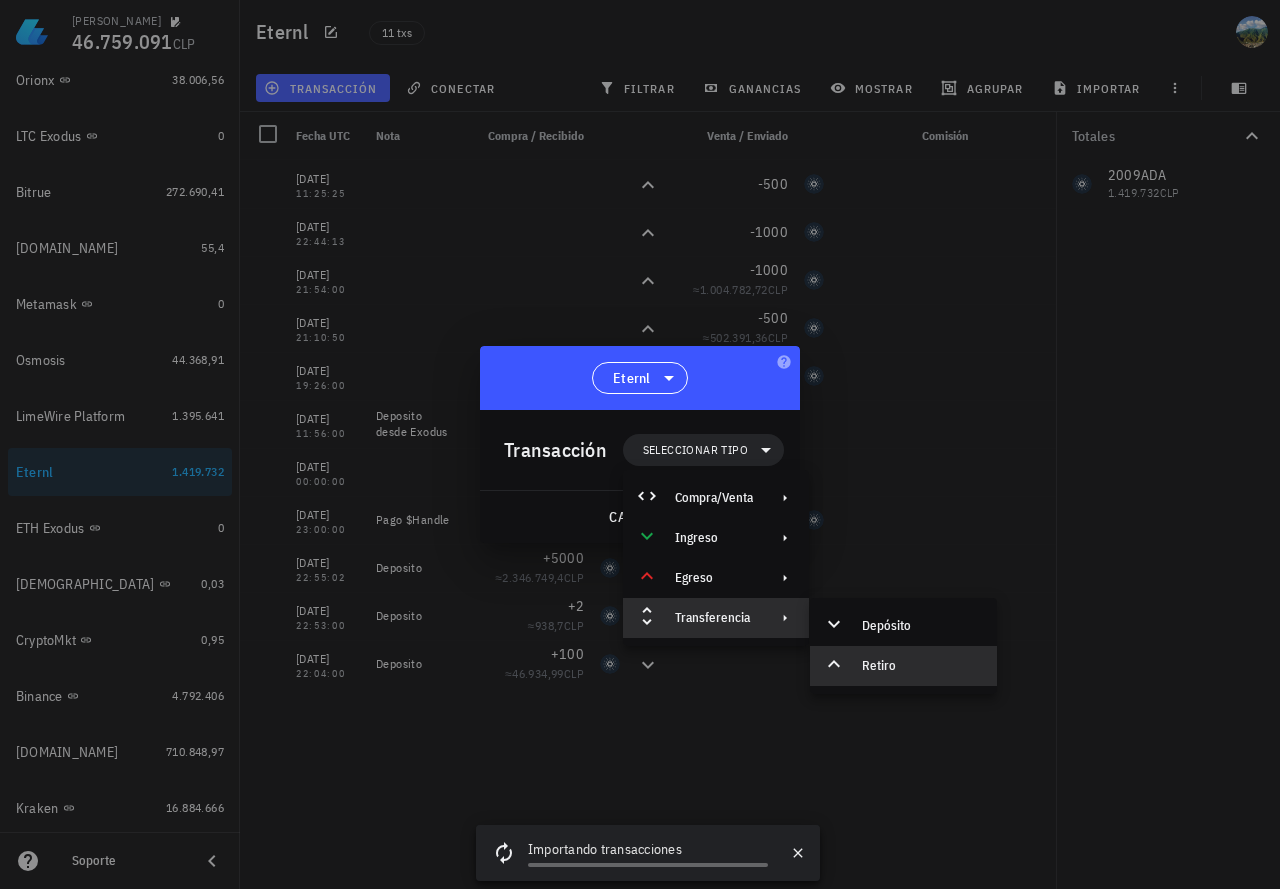 click on "Retiro" at bounding box center (921, 666) 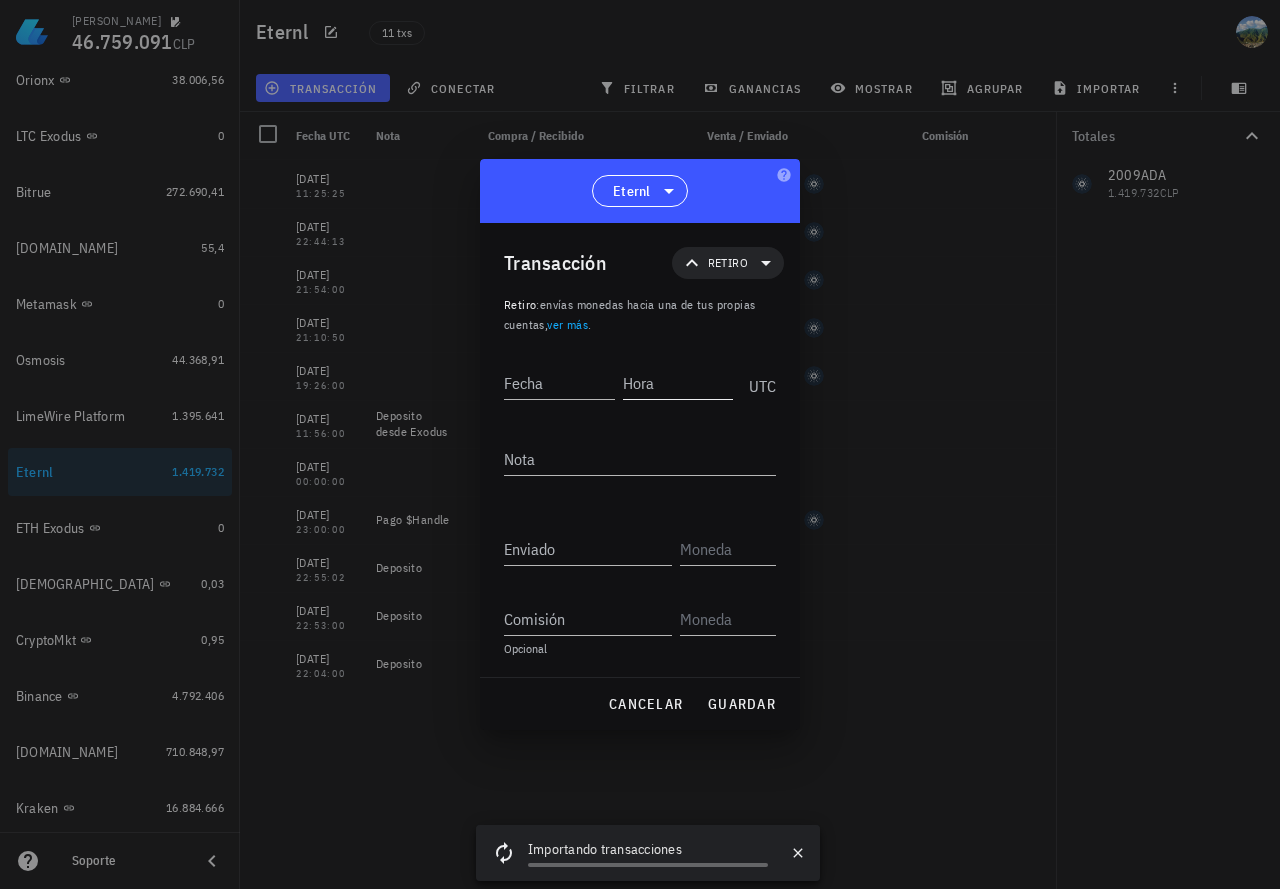 click on "Hora" at bounding box center [678, 383] 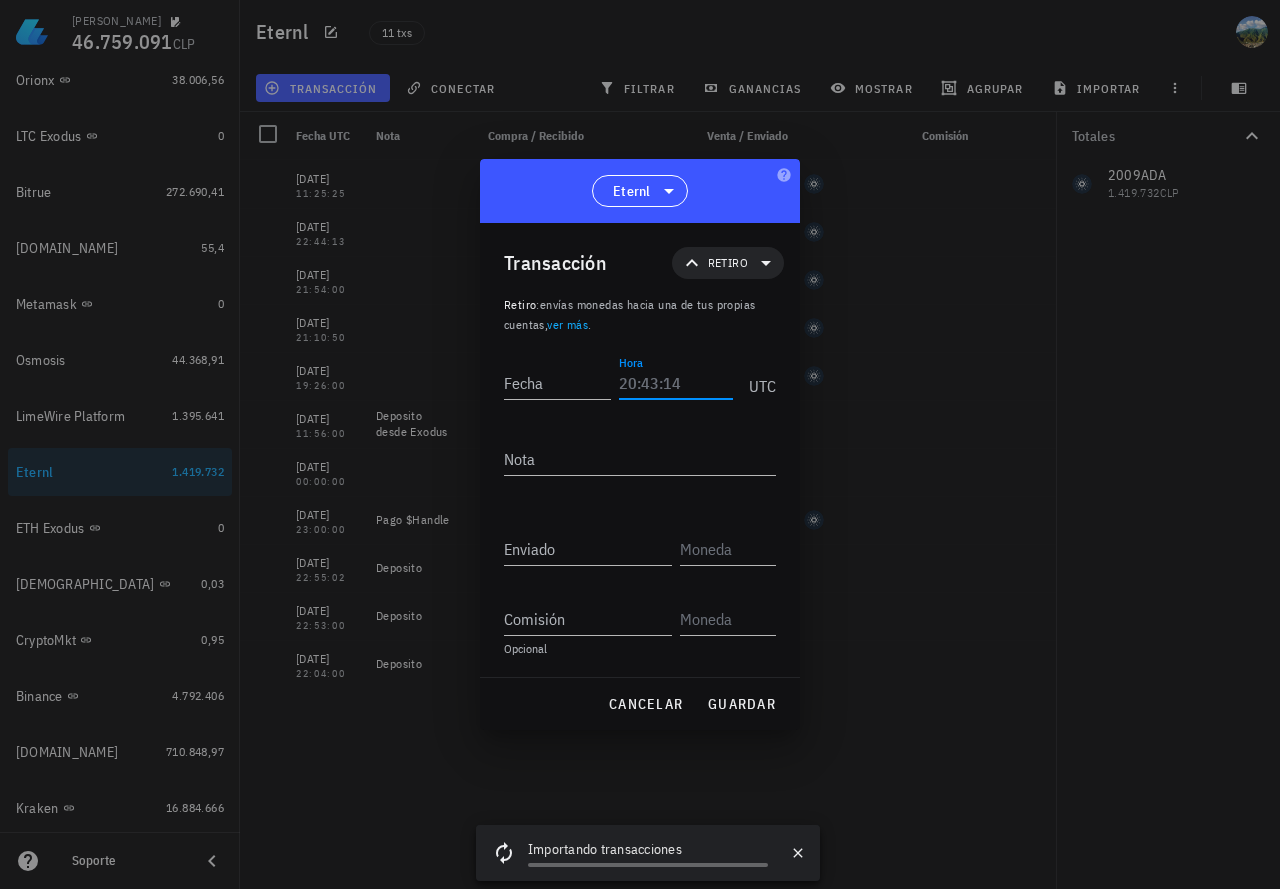 paste on "21:26:32" 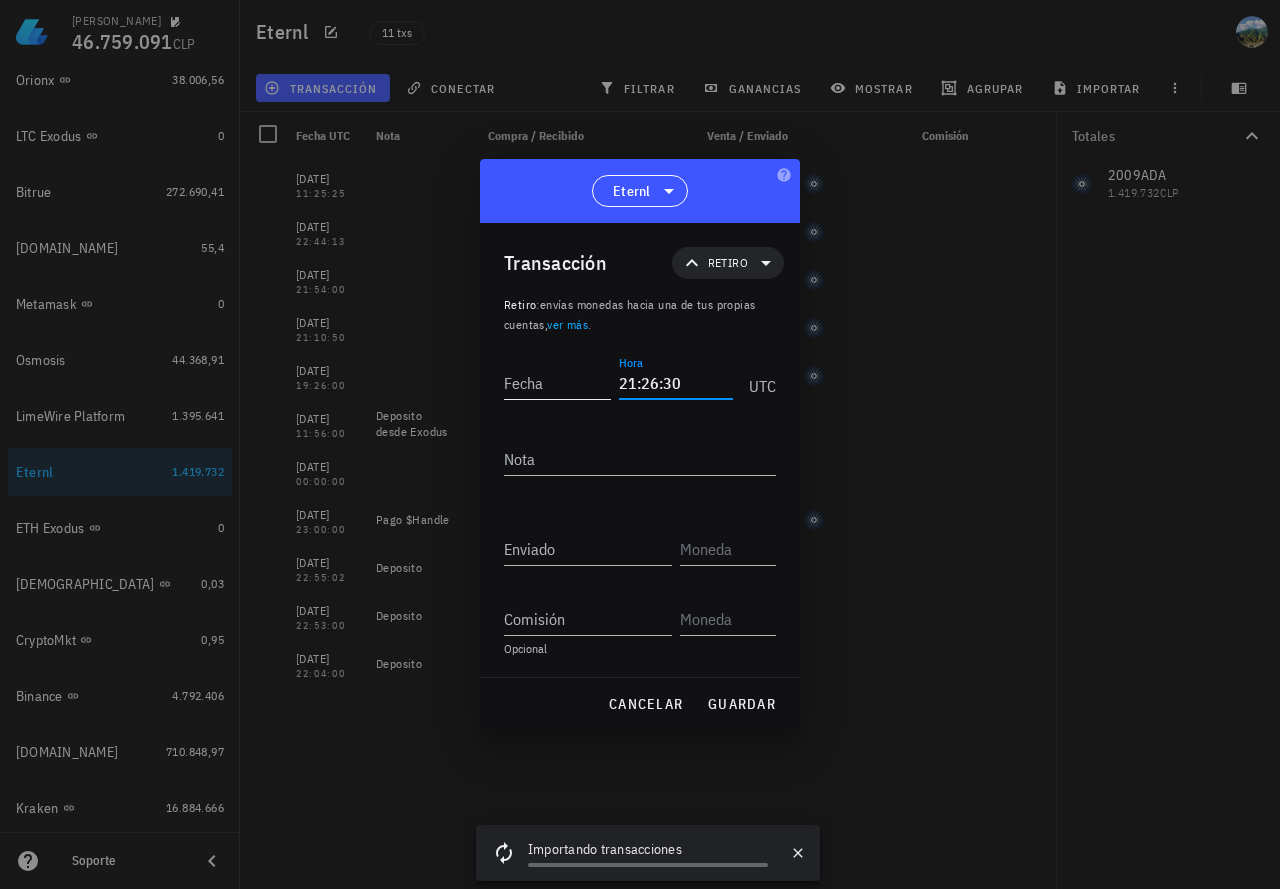 type on "21:26:30" 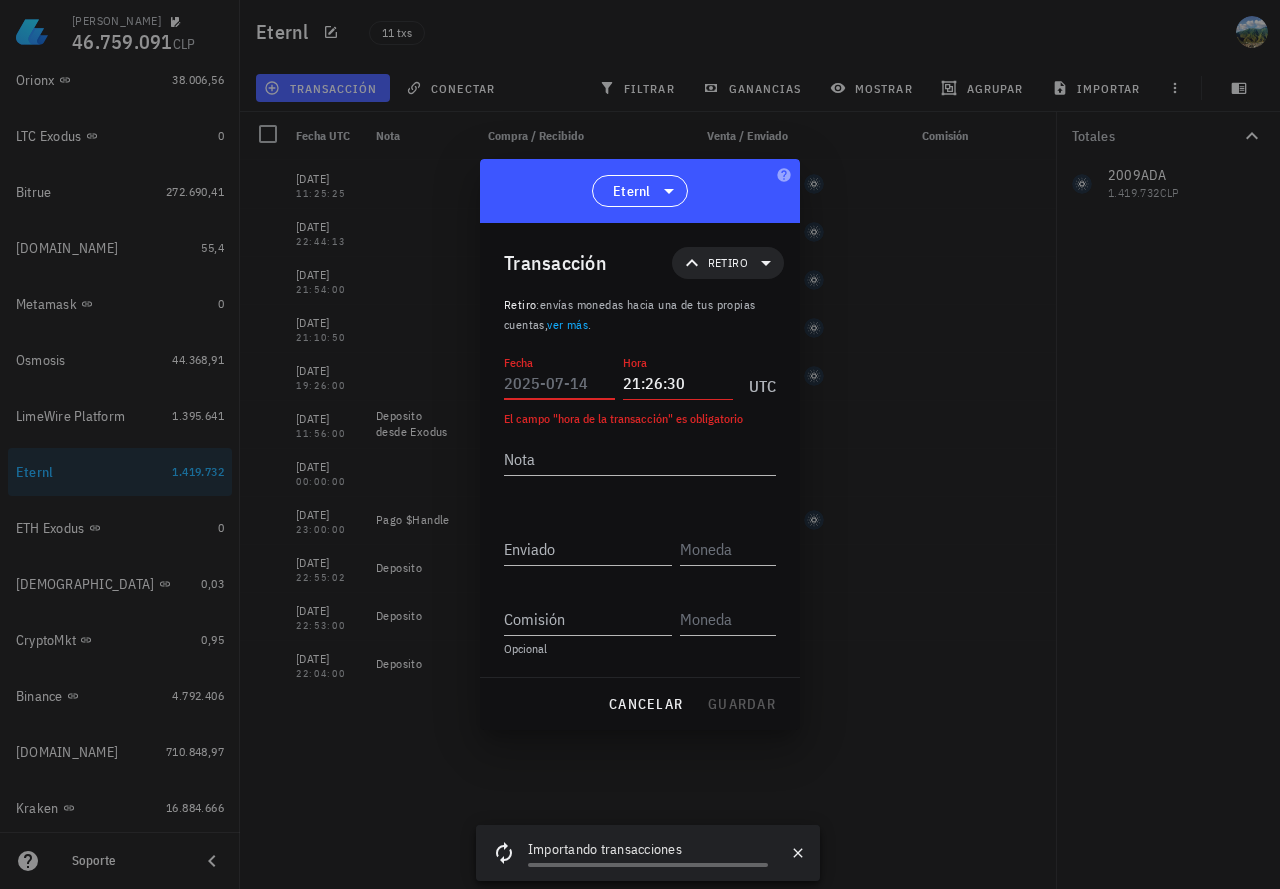 paste on "[DATE]" 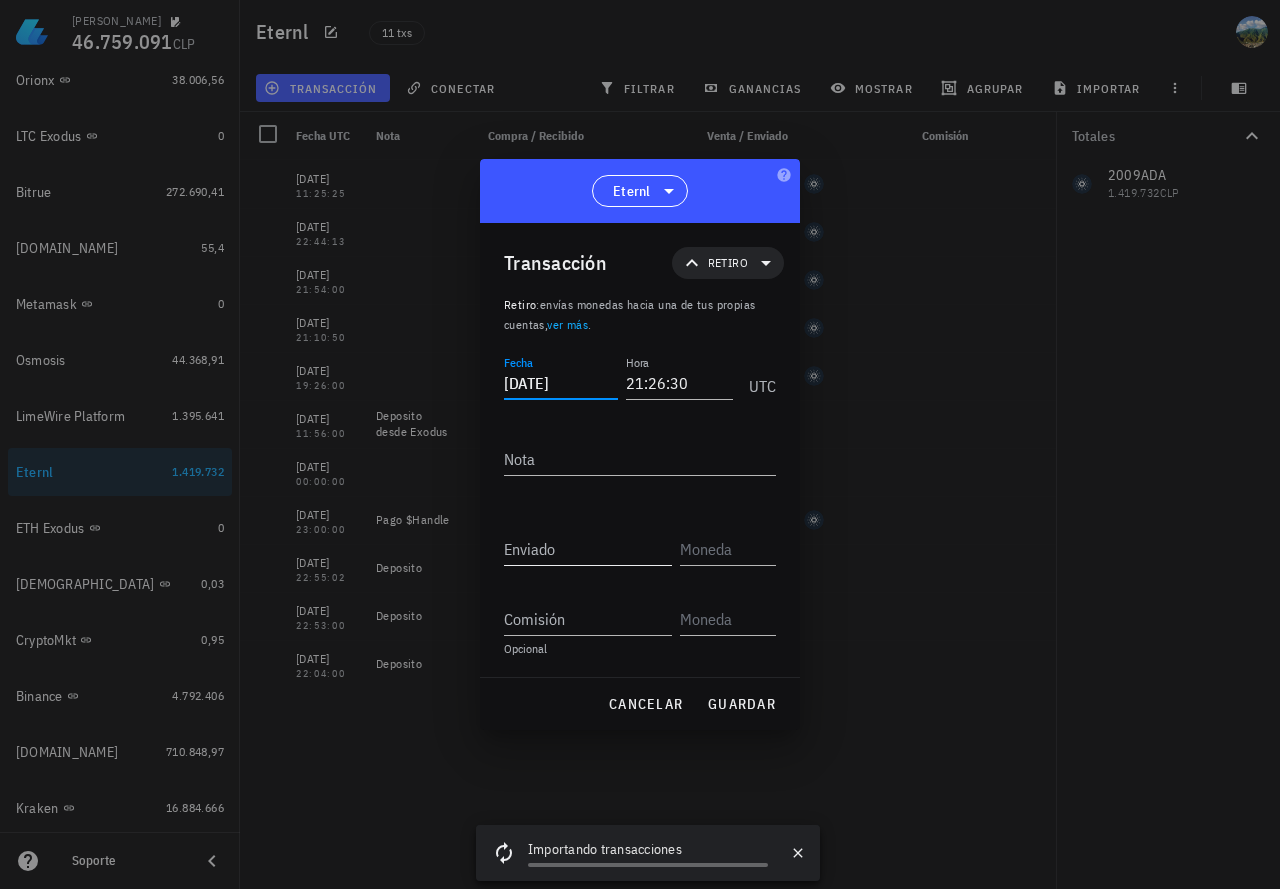 type on "[DATE]" 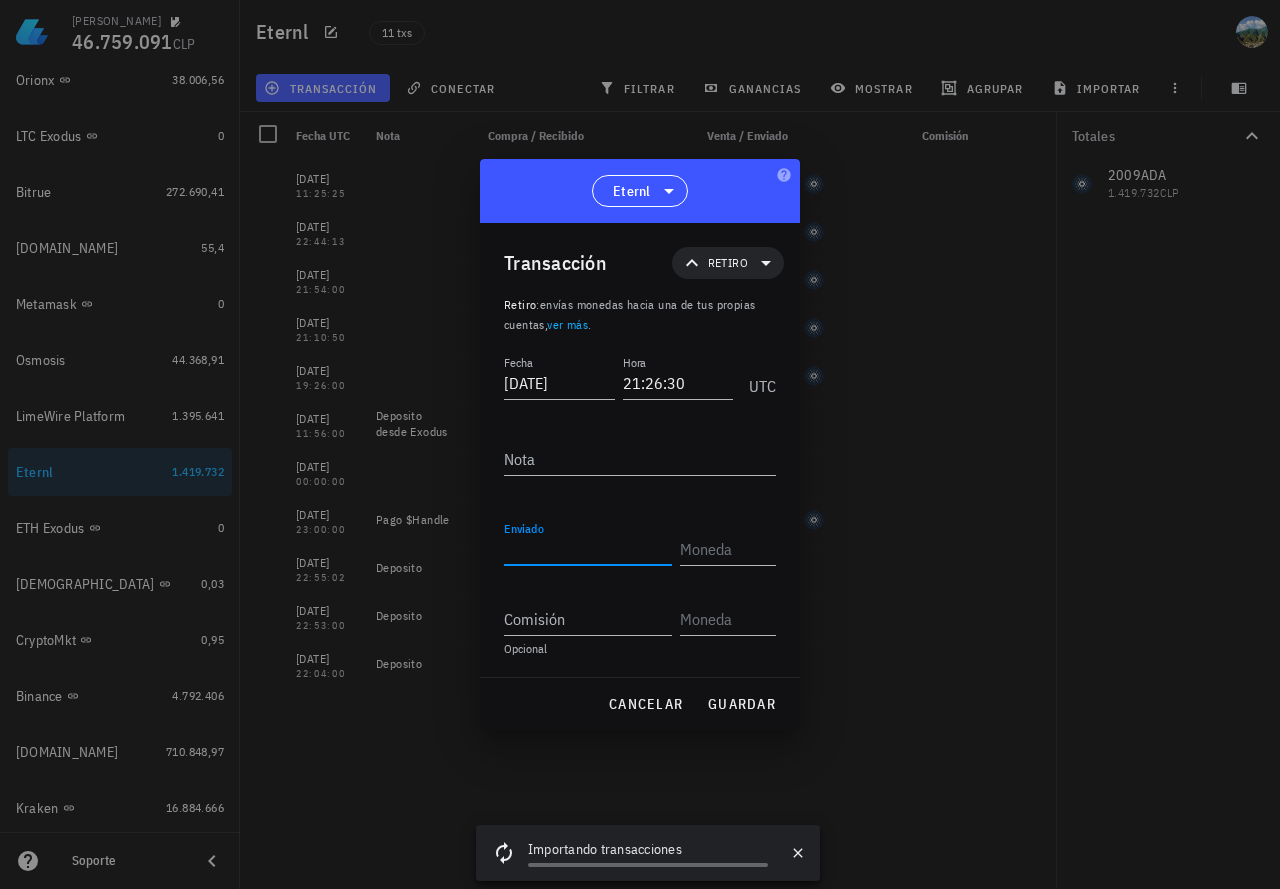 click on "Enviado" at bounding box center (588, 549) 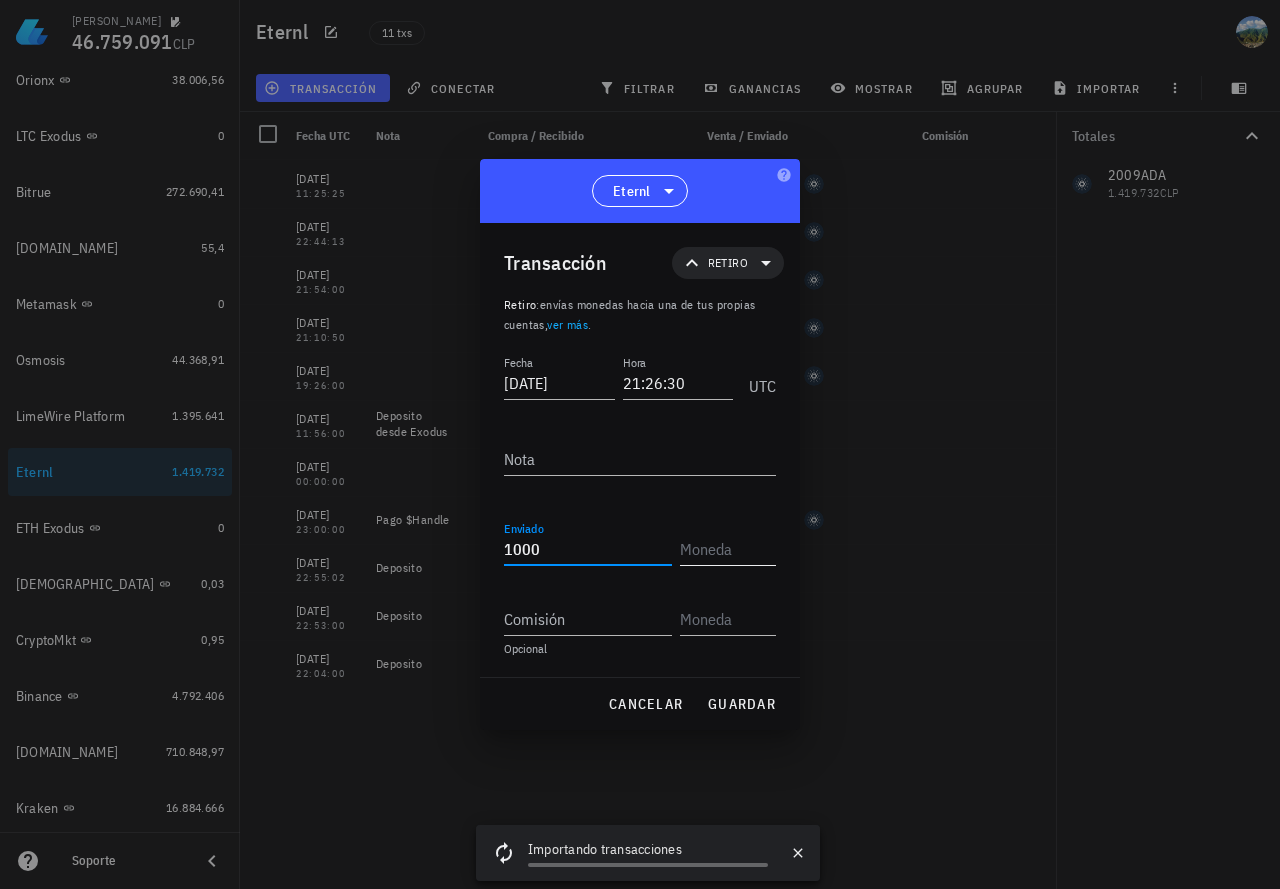 type on "1.000" 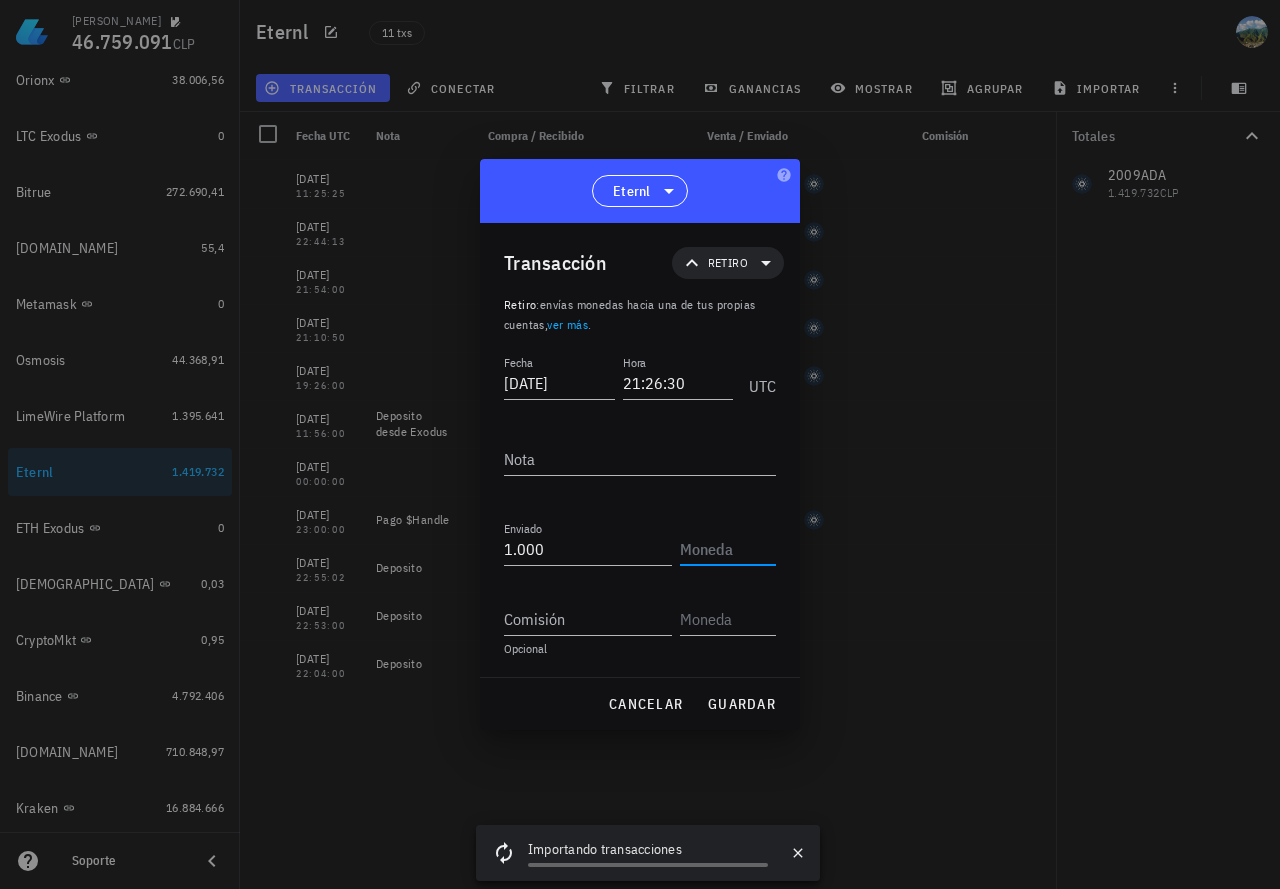 click at bounding box center [726, 549] 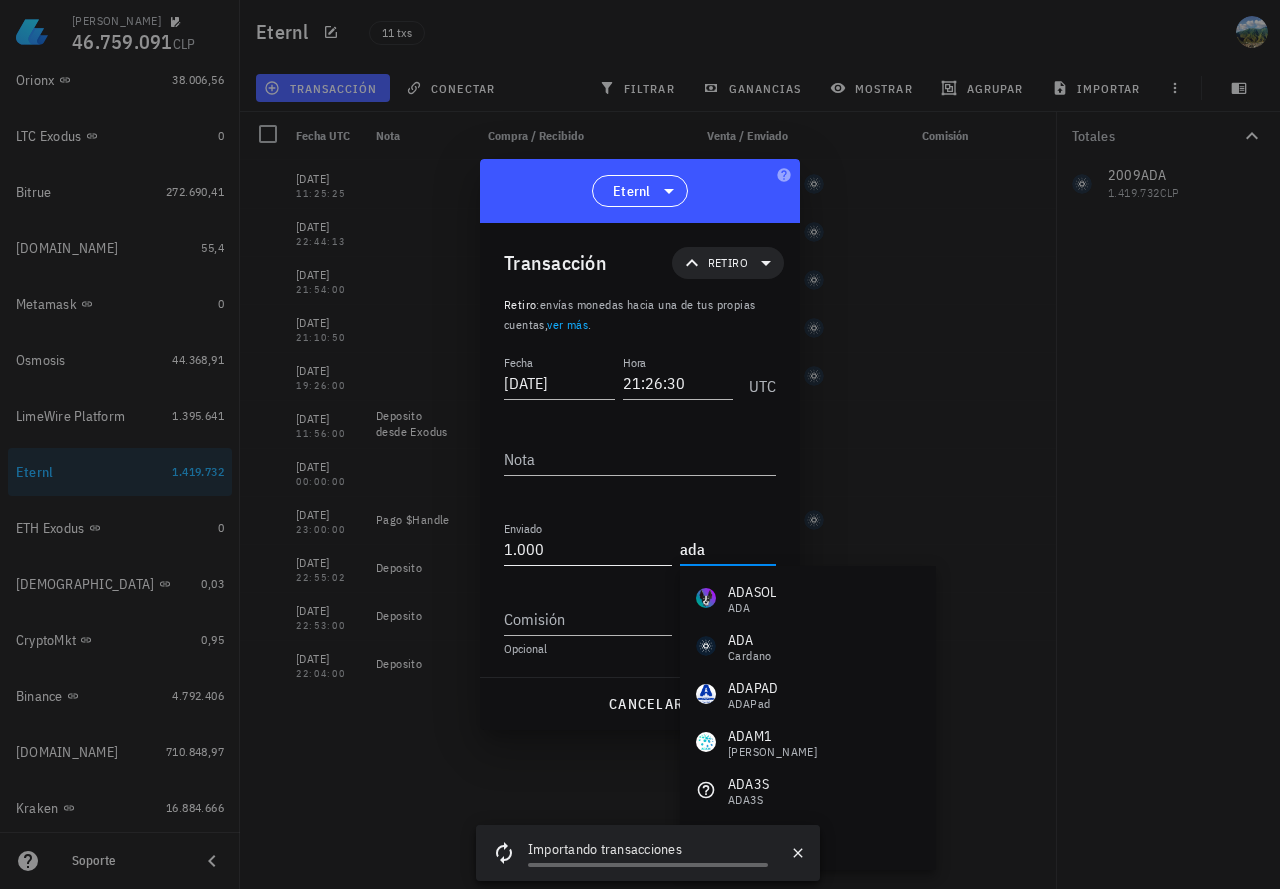 type on "ada" 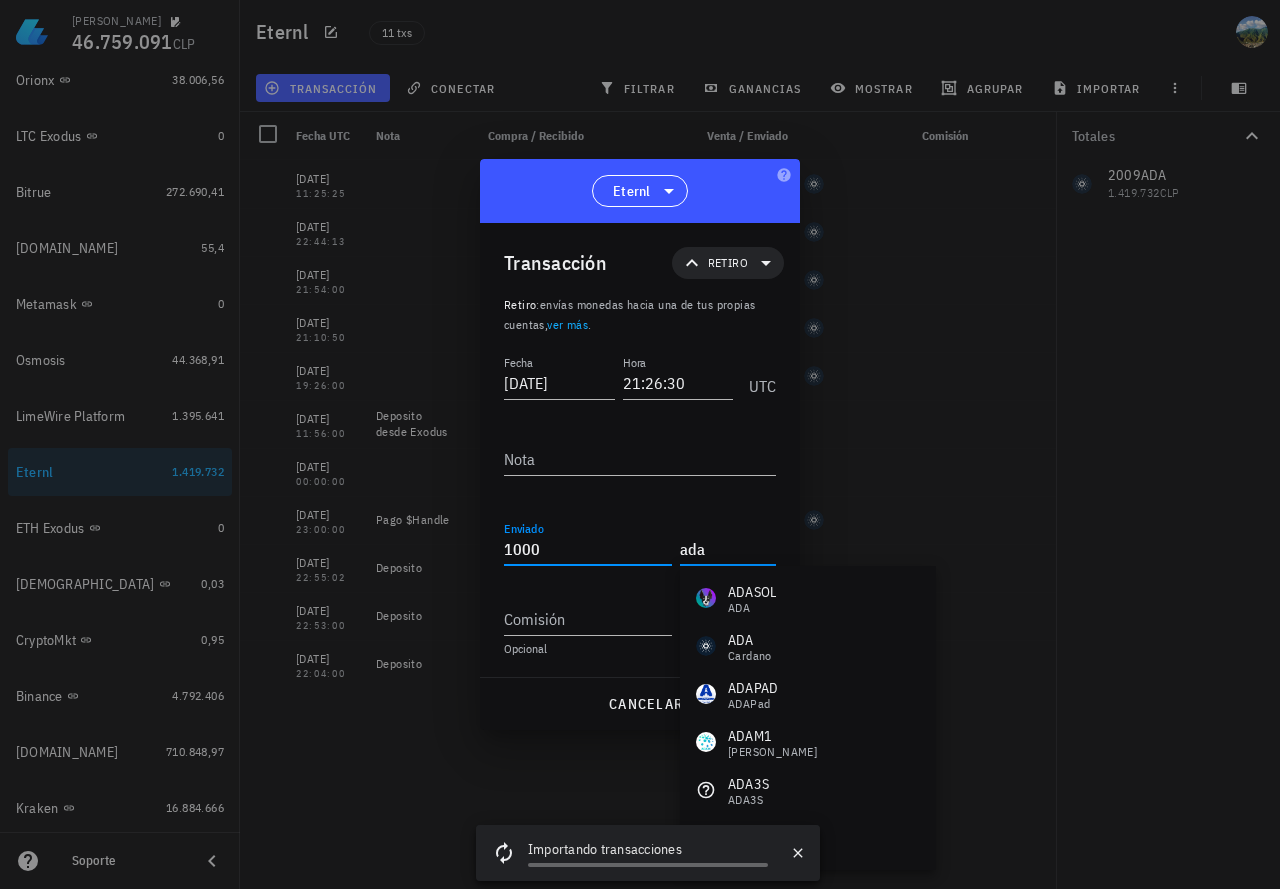 click on "1000" at bounding box center (588, 549) 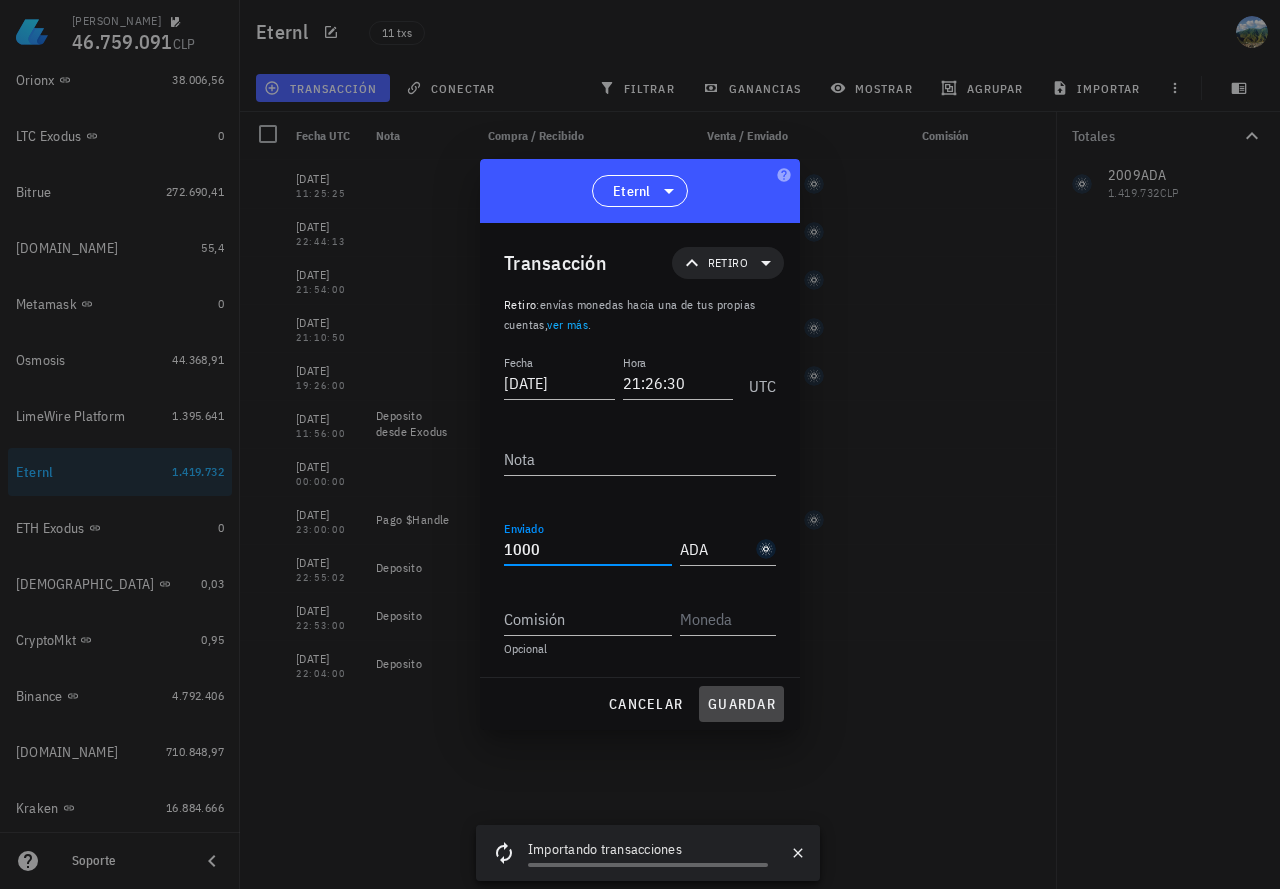type on "1.000" 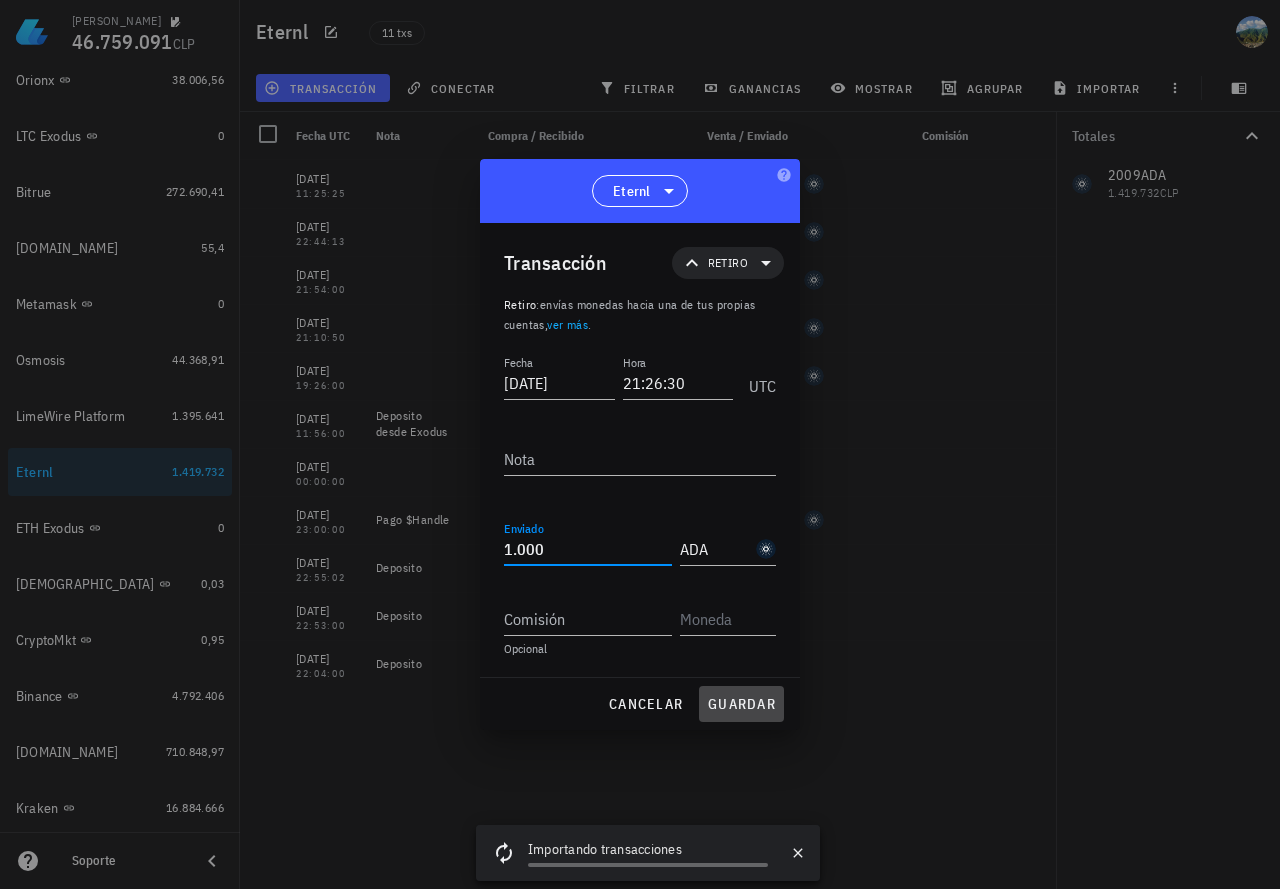 click on "guardar" at bounding box center (741, 704) 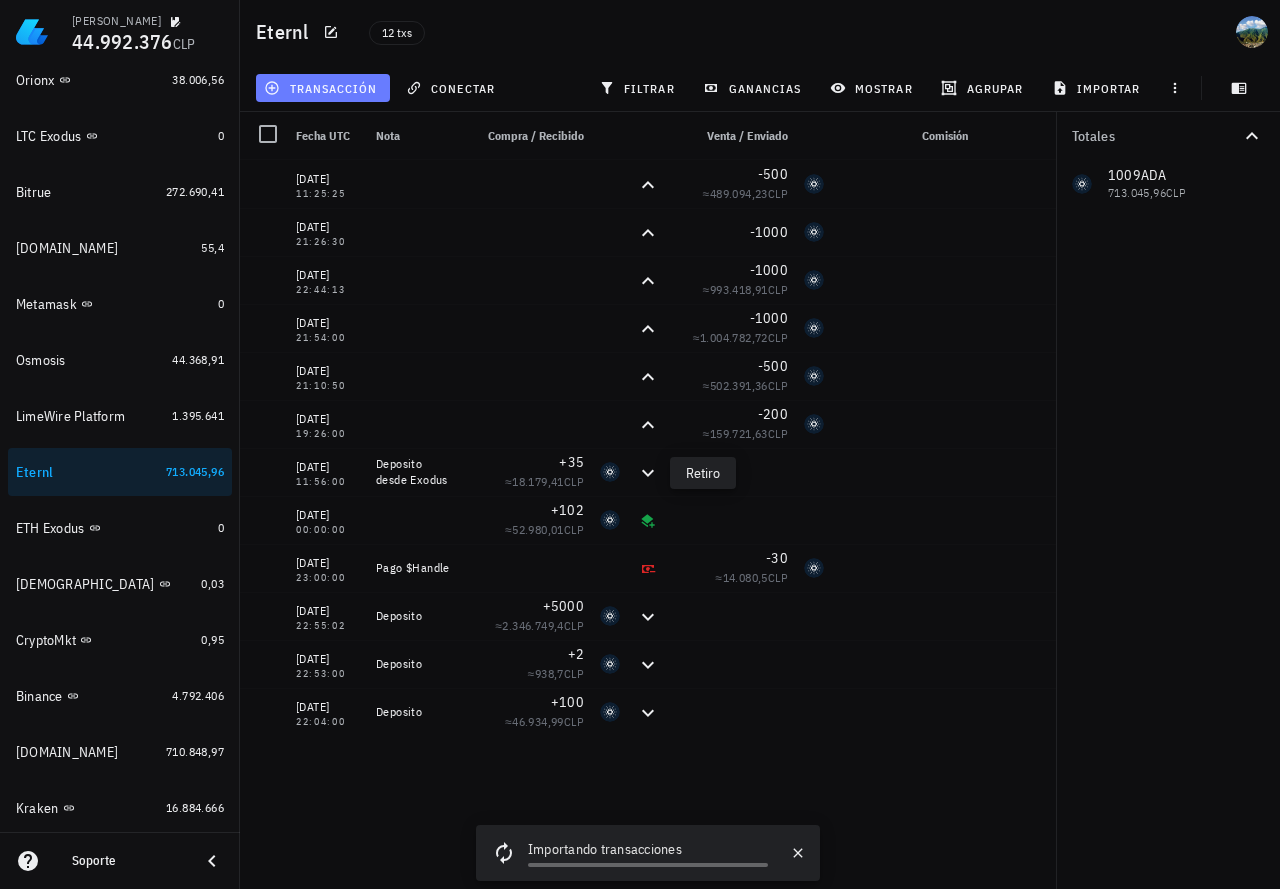 click on "transacción" at bounding box center [323, 88] 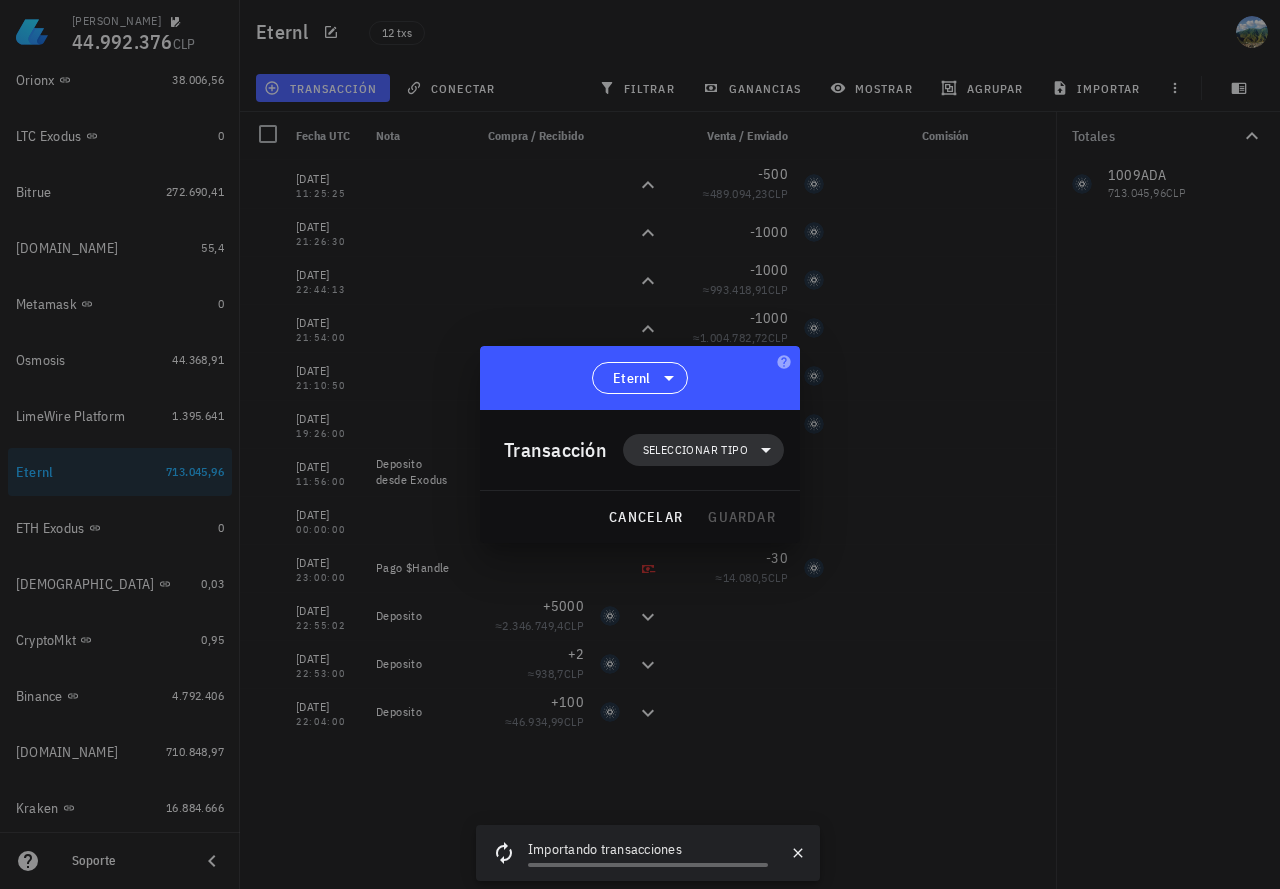 click on "Seleccionar tipo" at bounding box center [695, 450] 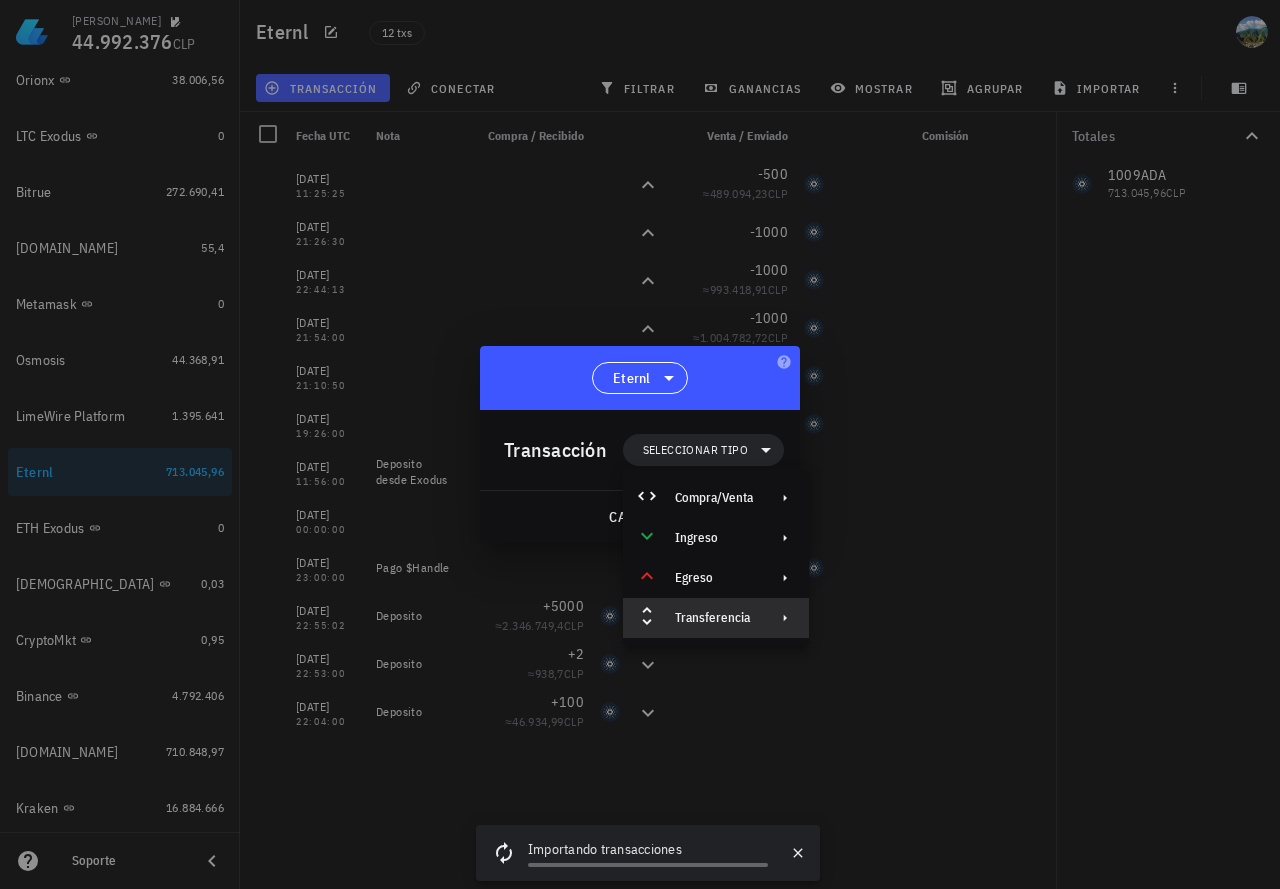 click on "Transferencia" at bounding box center (714, 618) 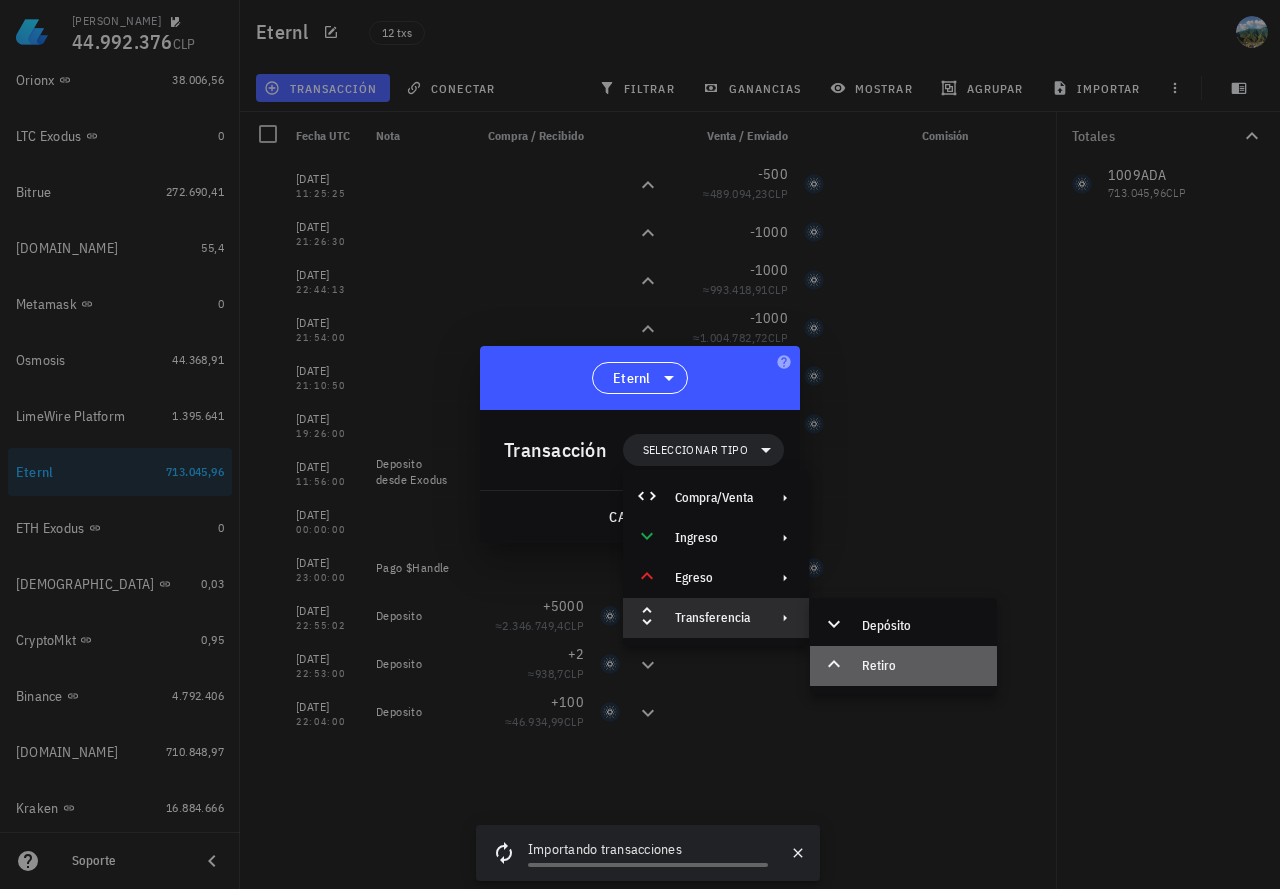 drag, startPoint x: 882, startPoint y: 664, endPoint x: 837, endPoint y: 543, distance: 129.09686 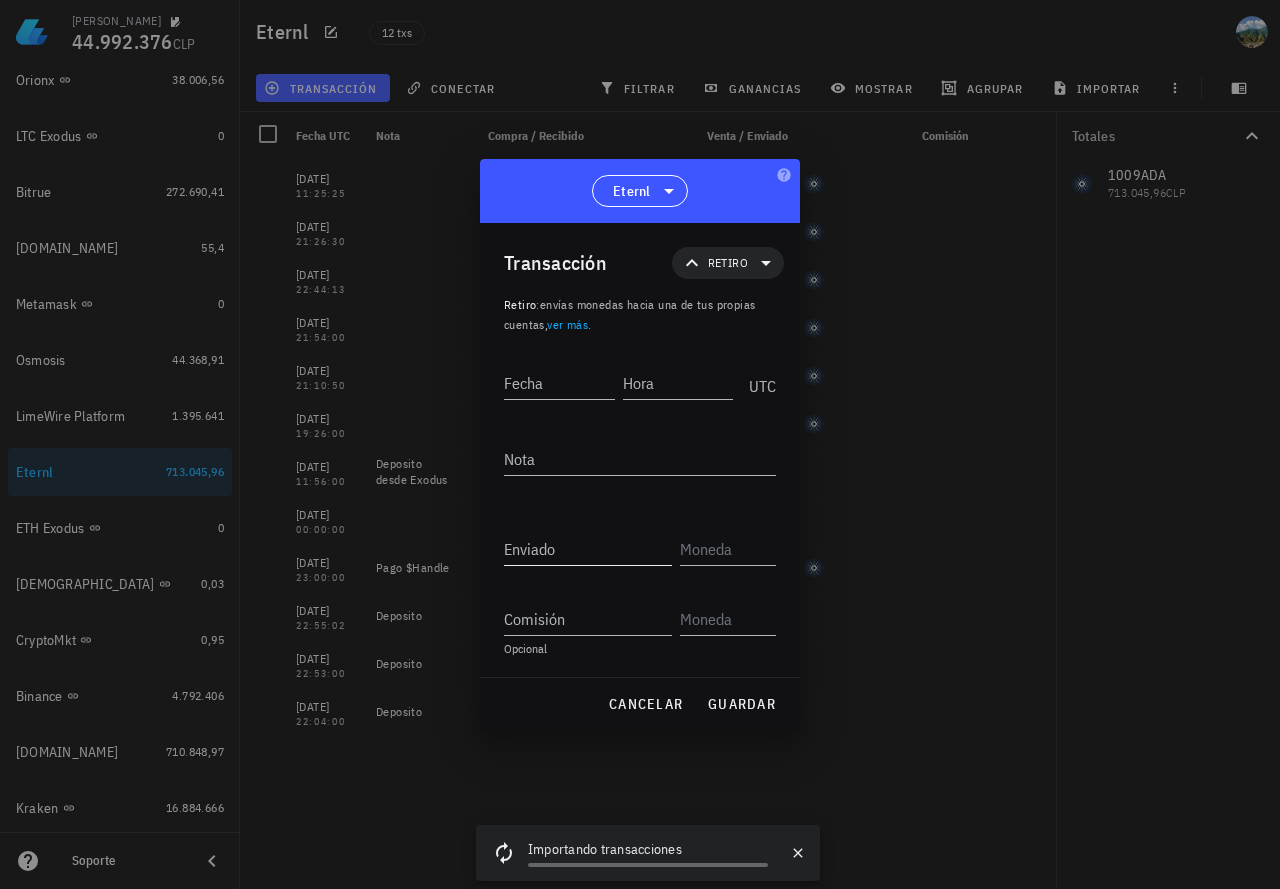 click on "Enviado" at bounding box center (588, 549) 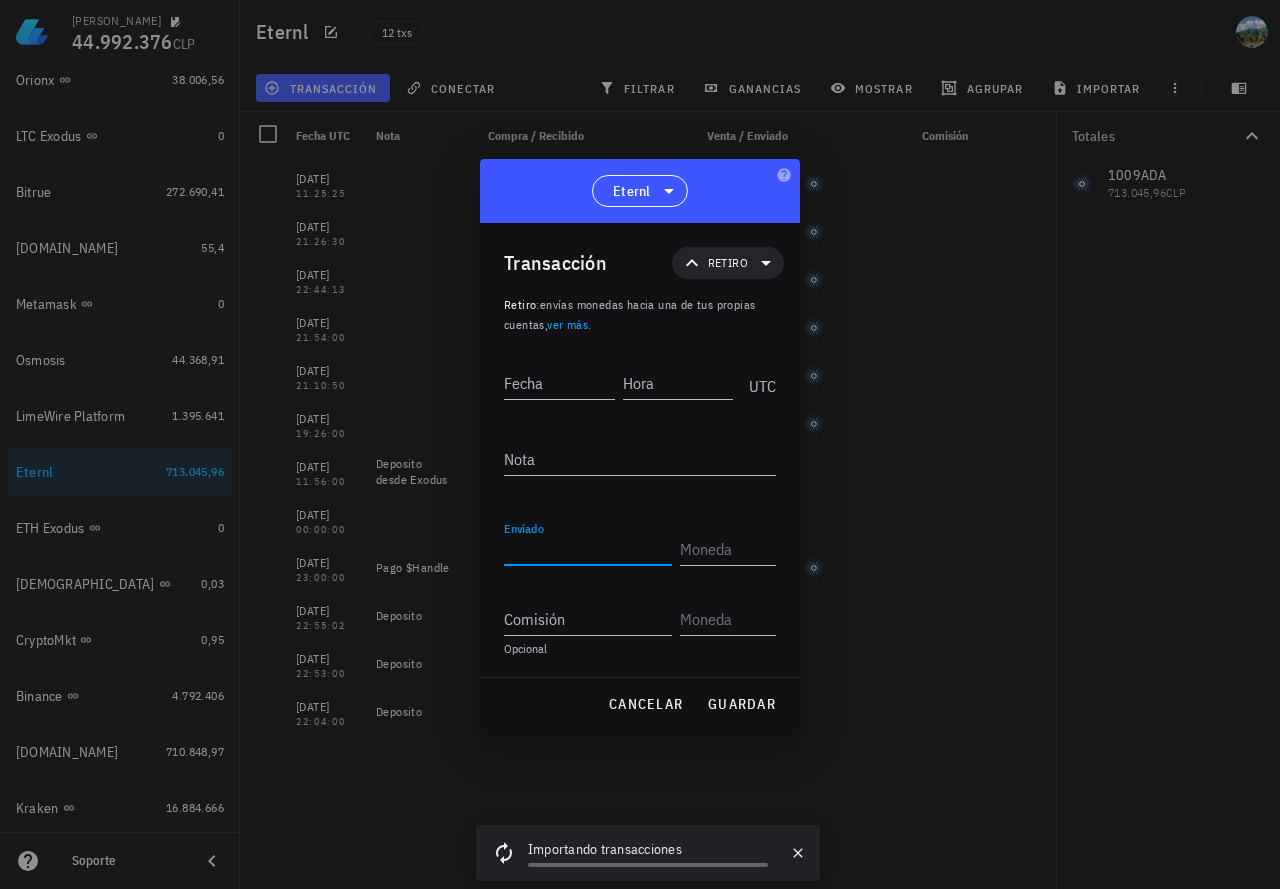 paste on "215403" 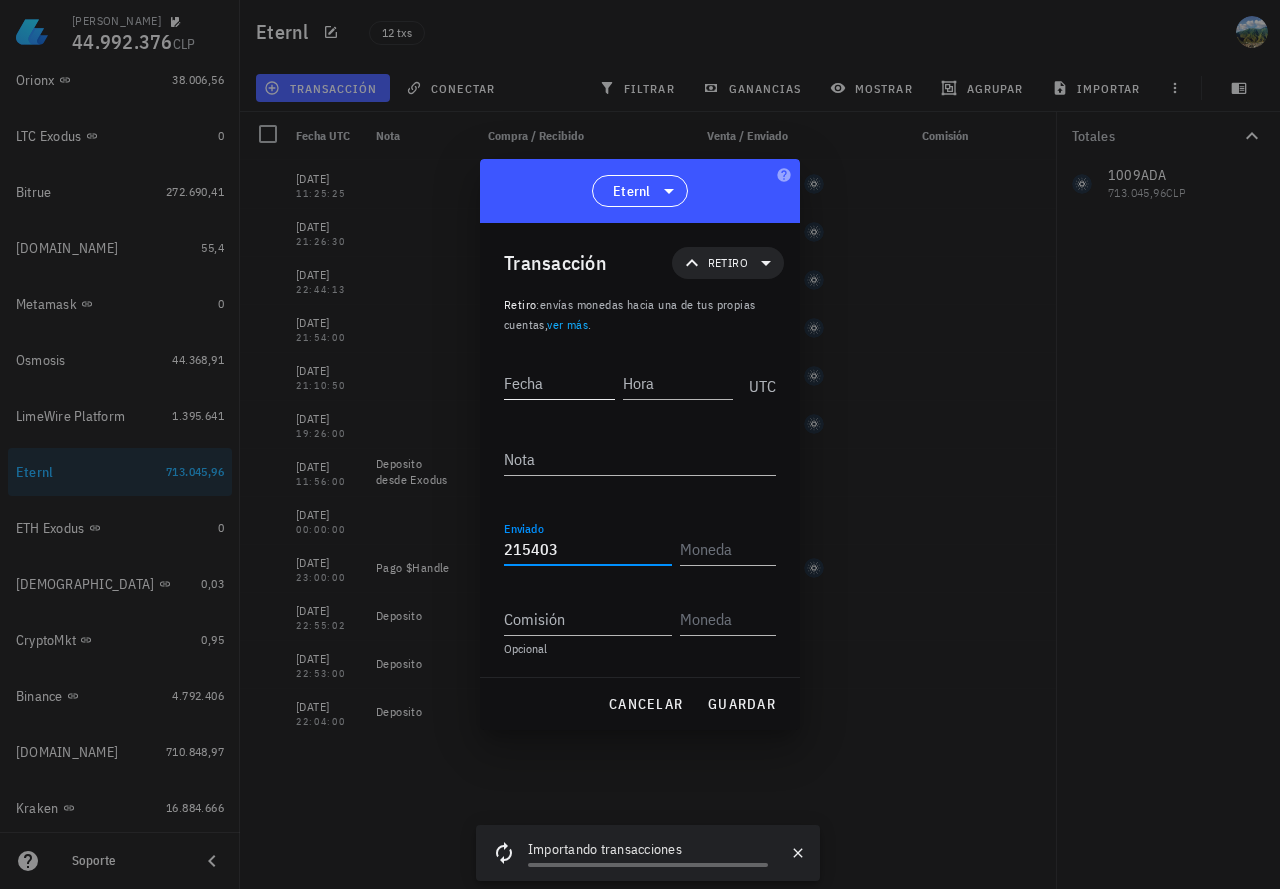 type on "215.403" 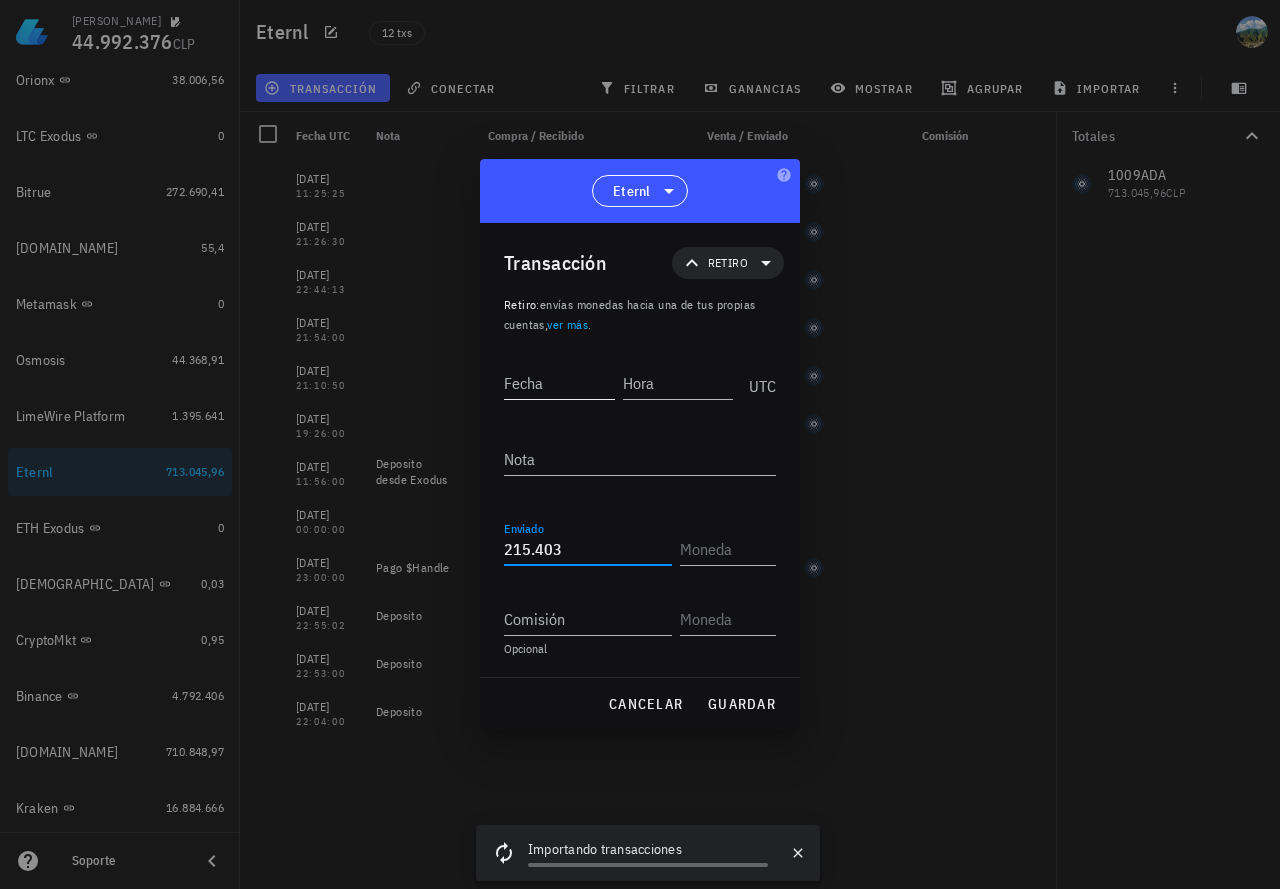 click on "Fecha" at bounding box center [559, 383] 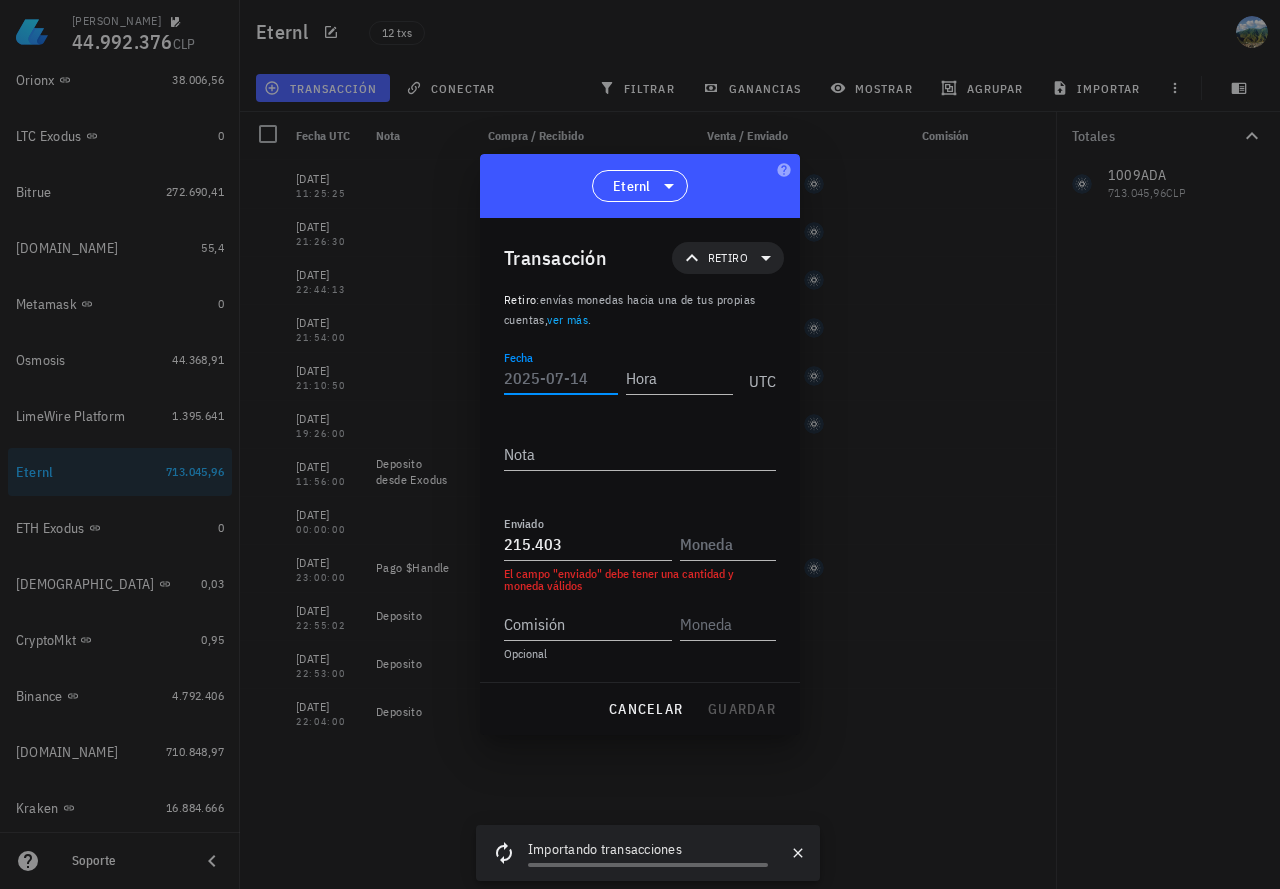 paste on "2154-03-" 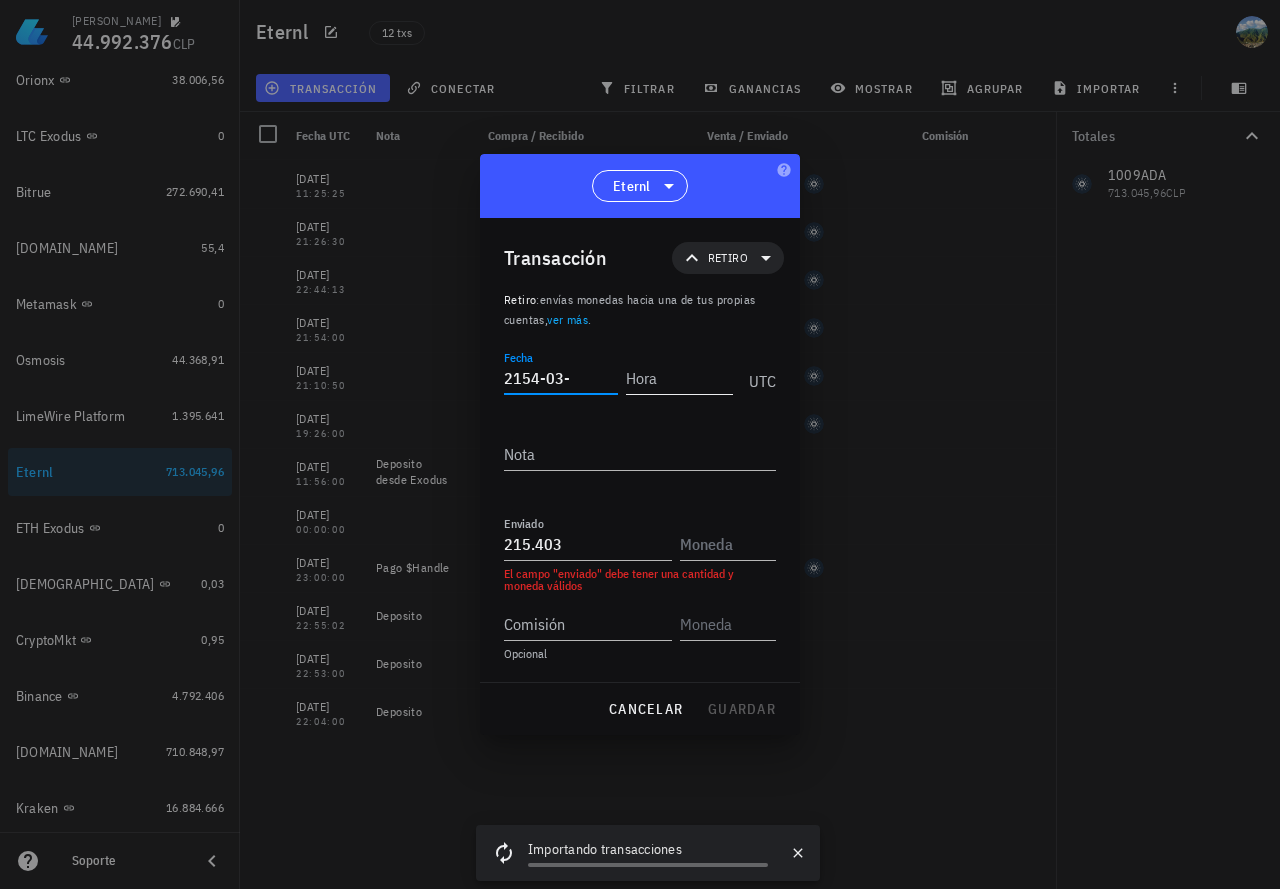 type on "2154-03-" 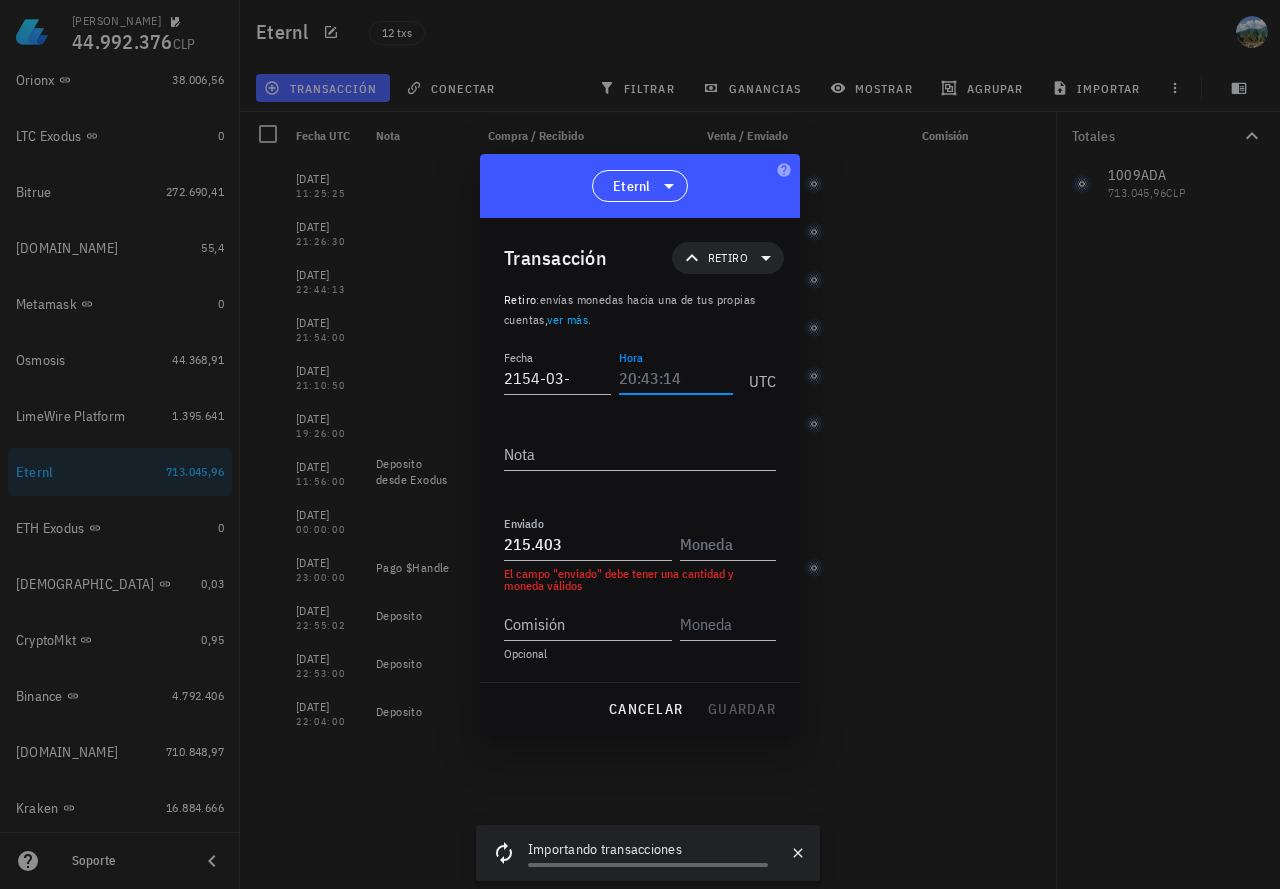 paste on "21:54:03" 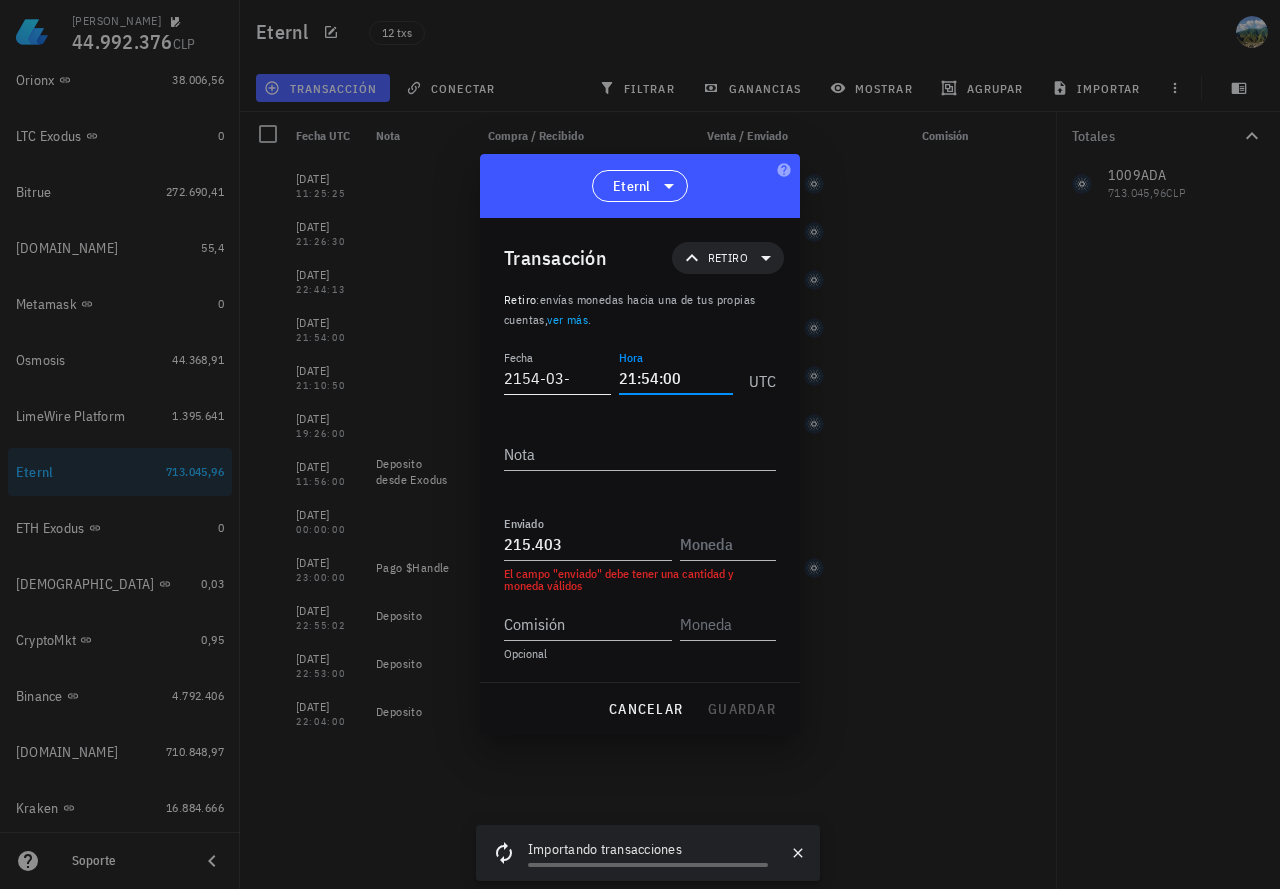 type on "21:54:00" 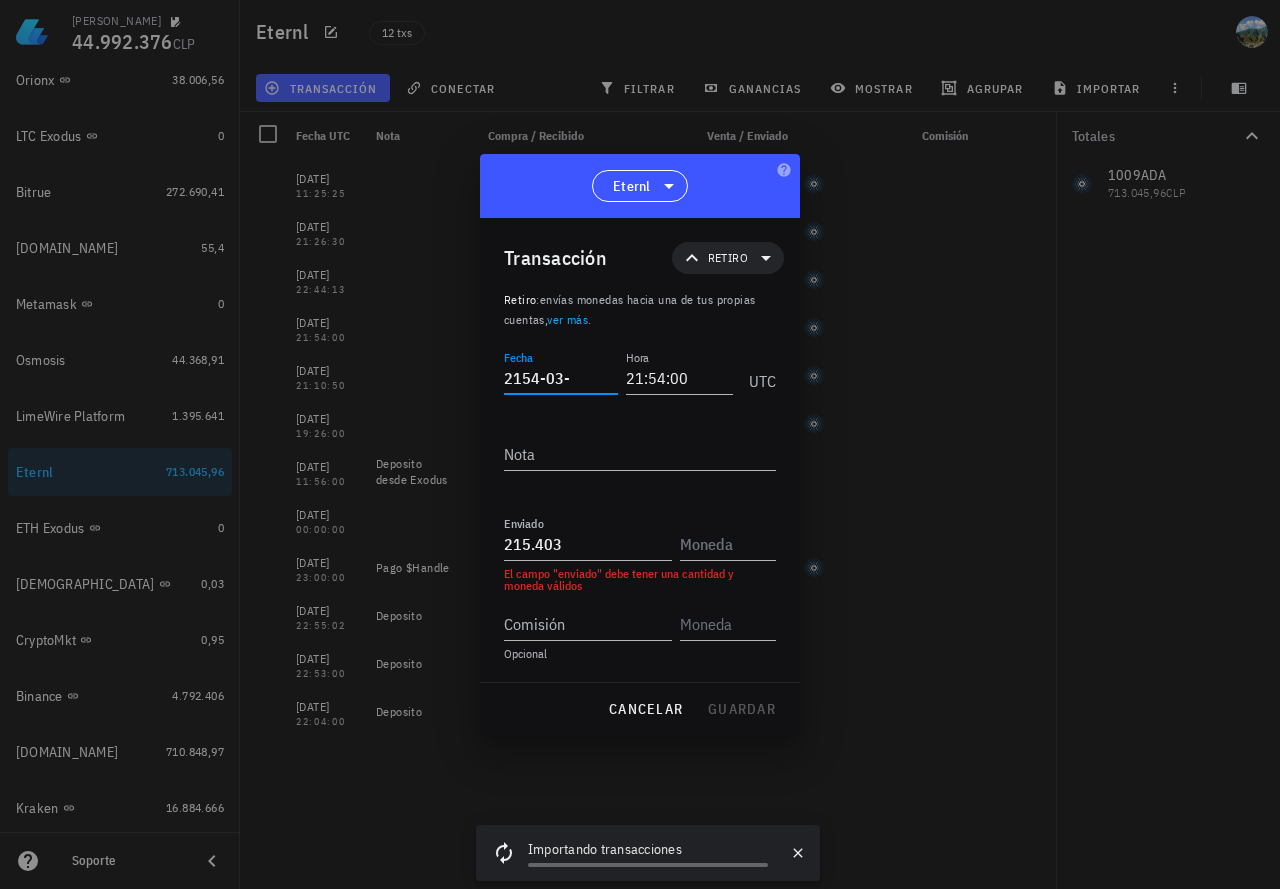 drag, startPoint x: 575, startPoint y: 376, endPoint x: 422, endPoint y: 366, distance: 153.32645 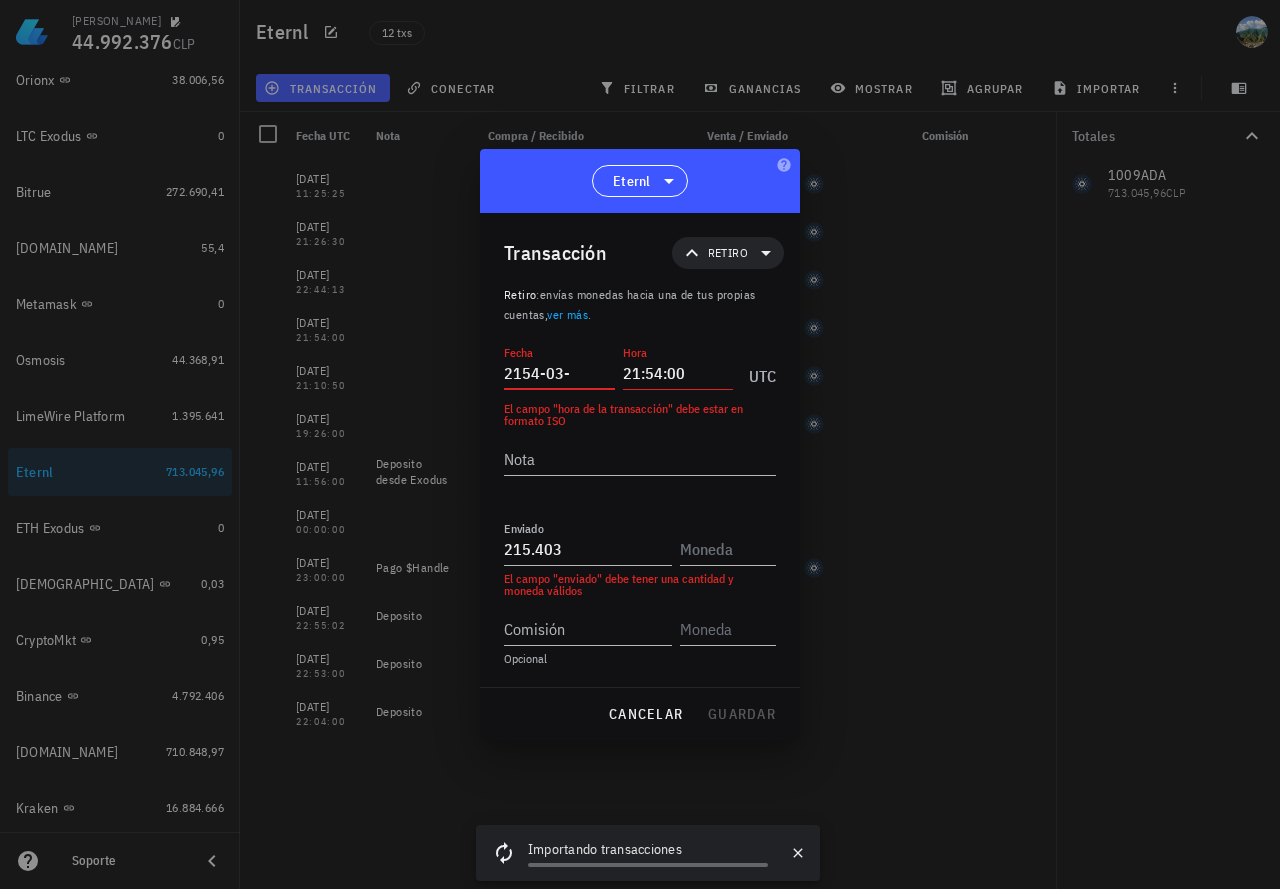 paste on "024-11-25" 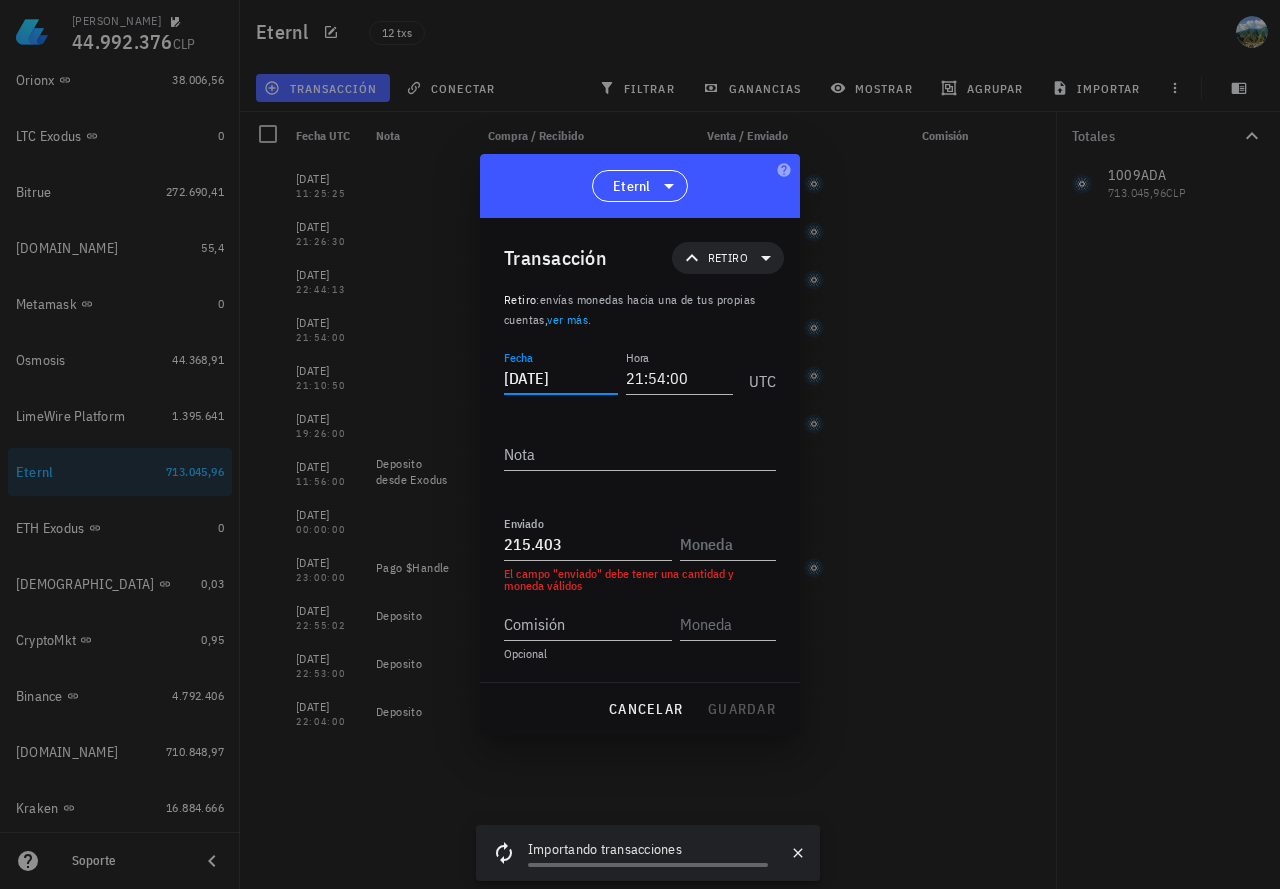 type on "2024-11-25" 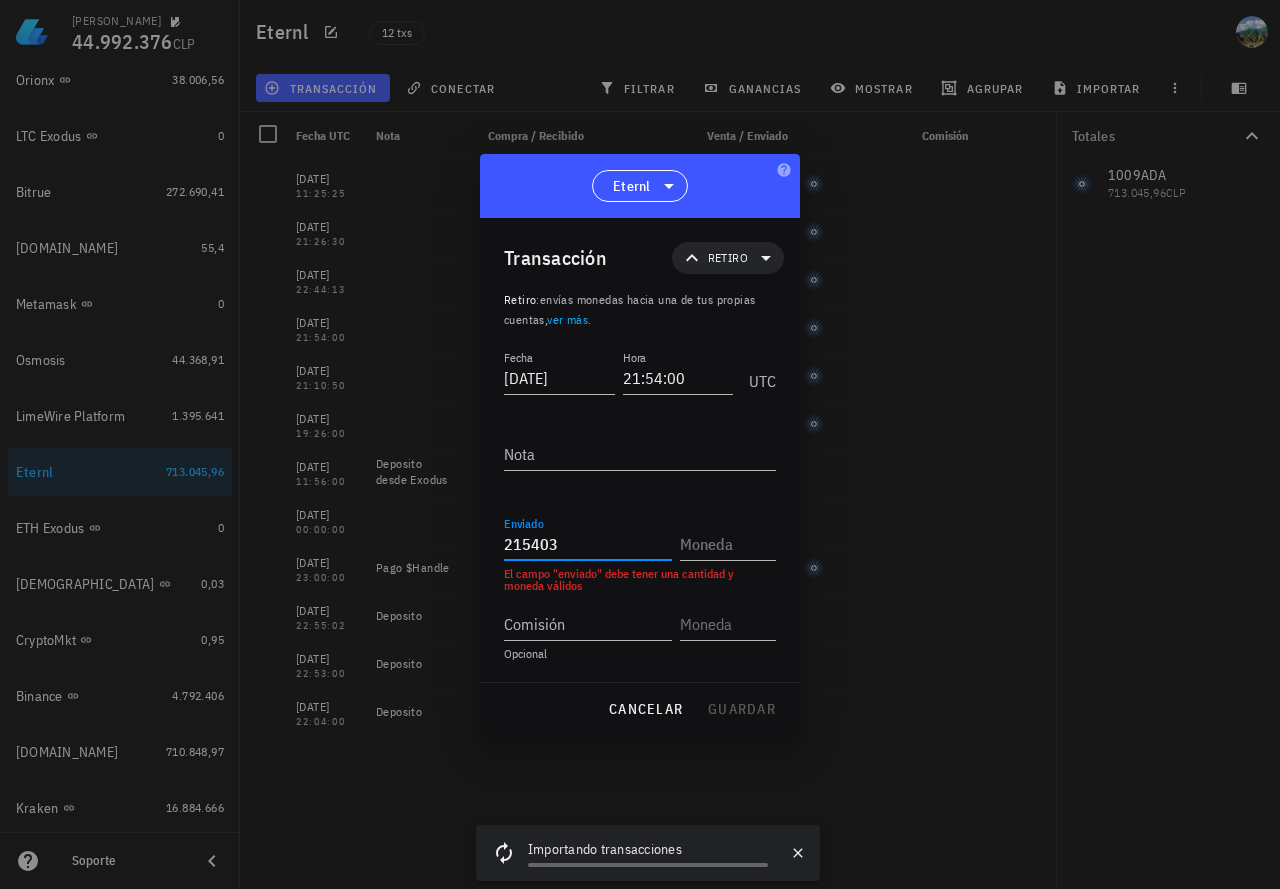 drag, startPoint x: 591, startPoint y: 544, endPoint x: 478, endPoint y: 537, distance: 113.216606 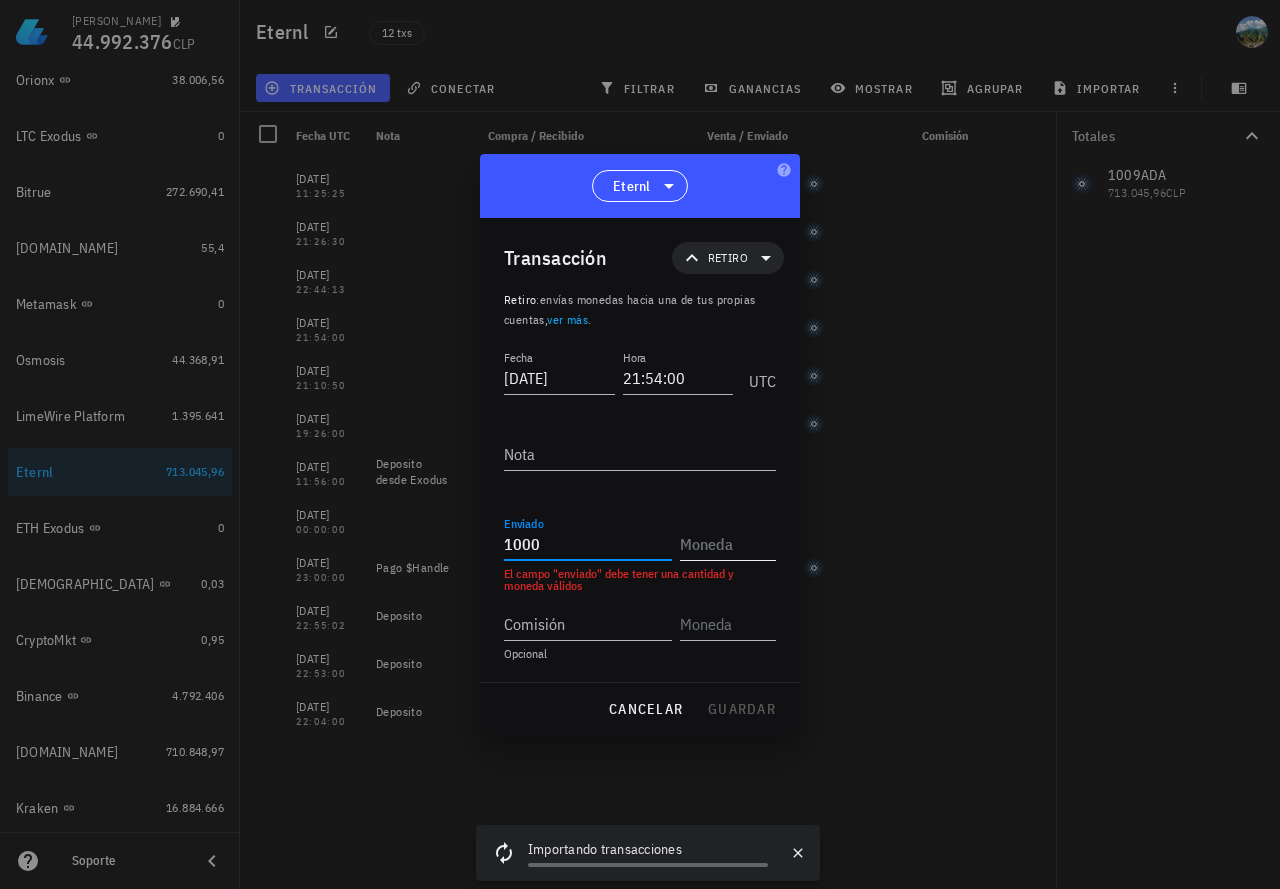 type on "1.000" 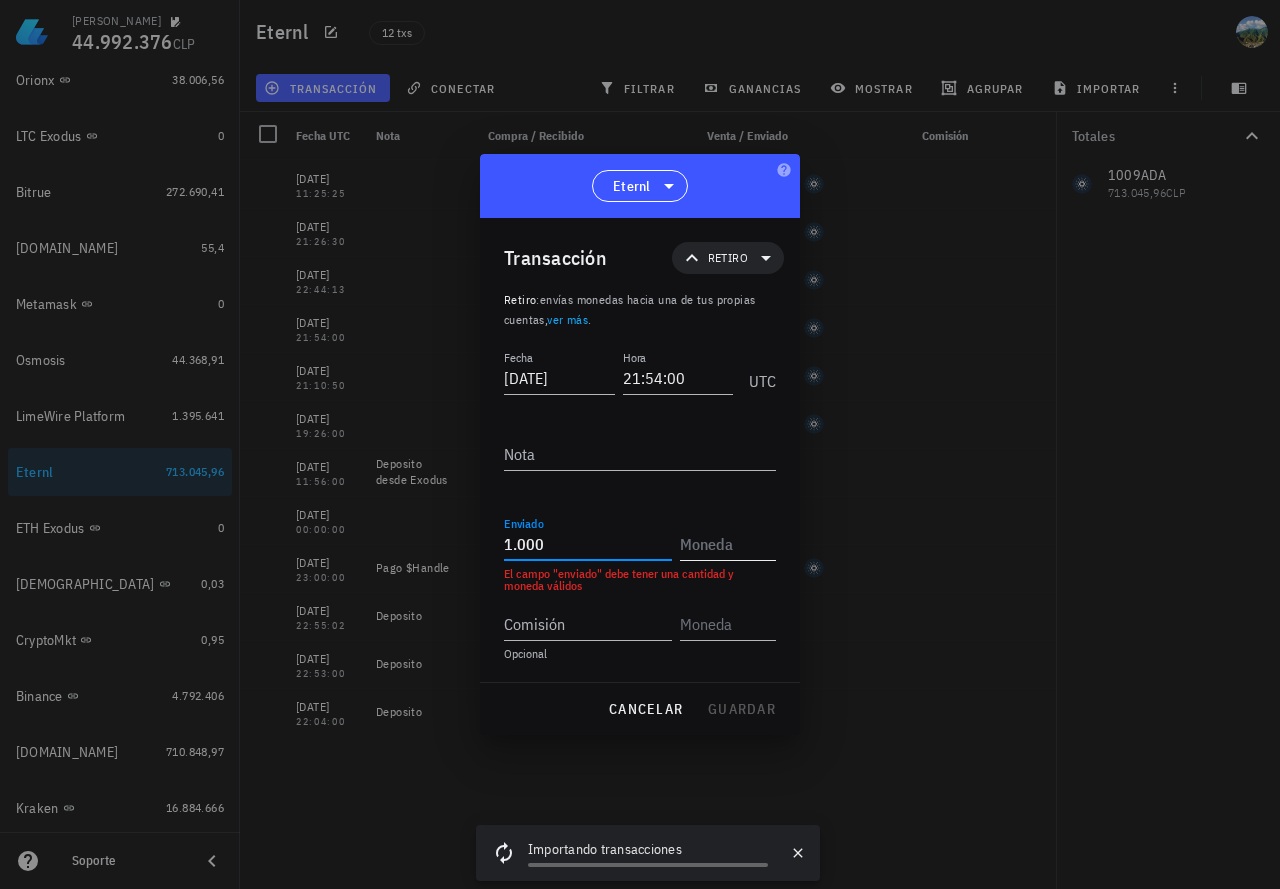 click at bounding box center [726, 544] 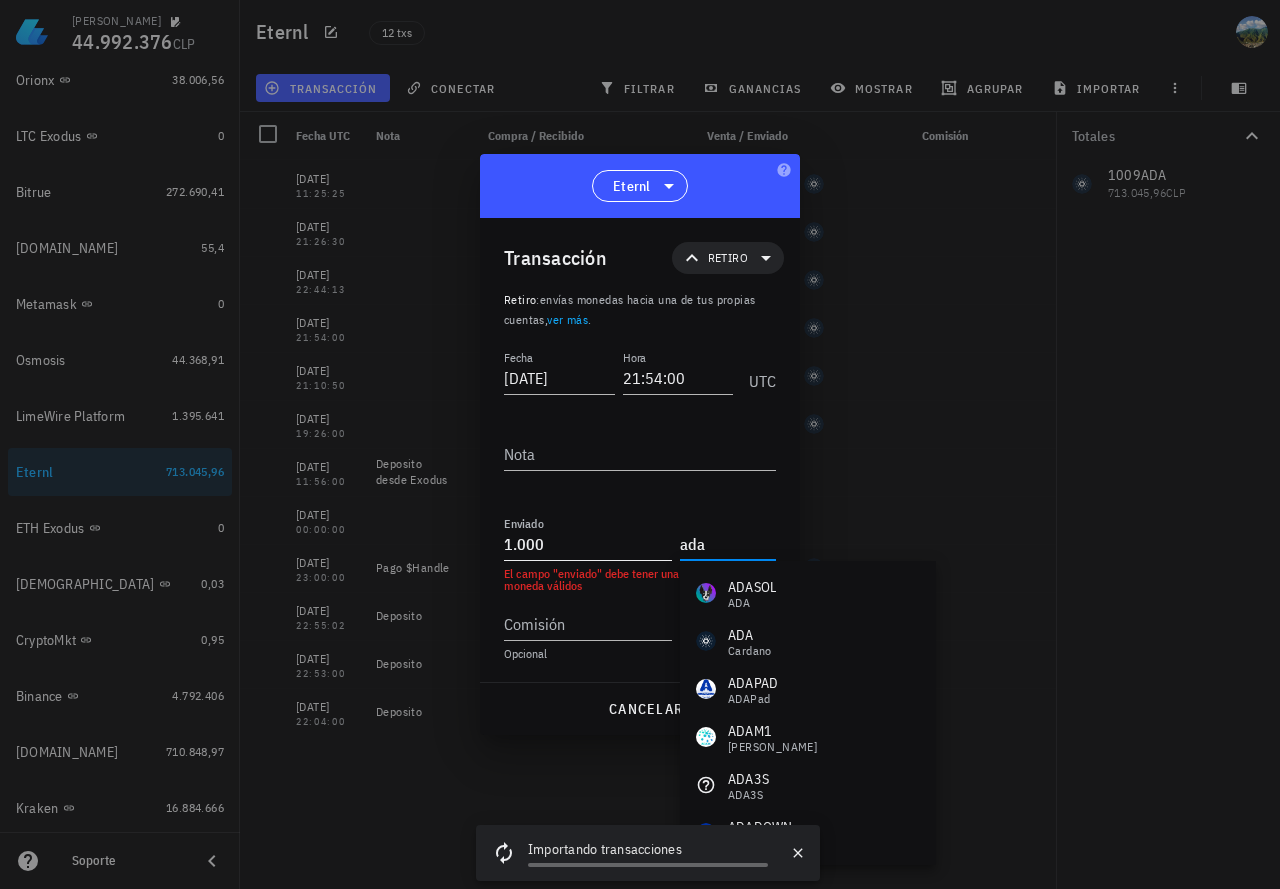 type on "ada" 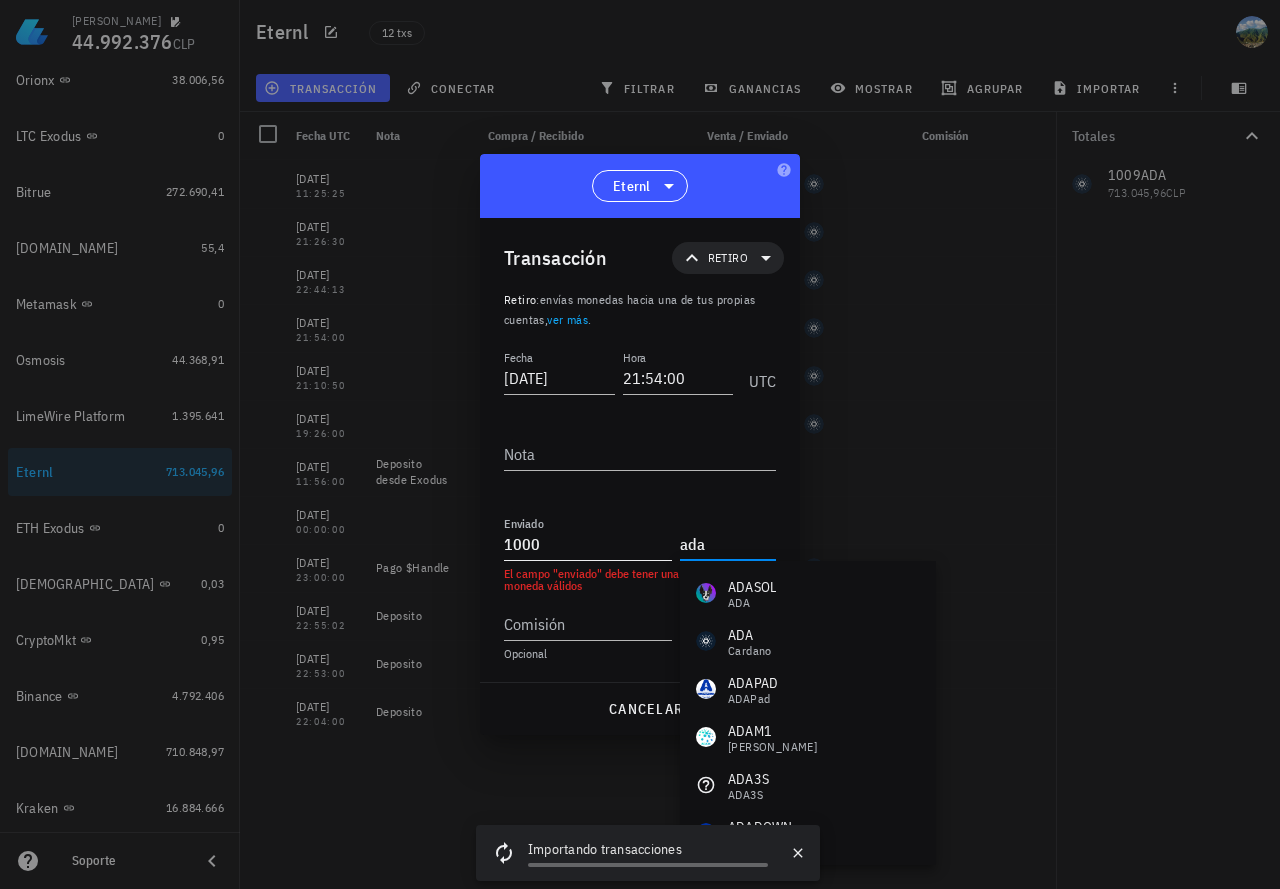 click on "1000" at bounding box center [588, 544] 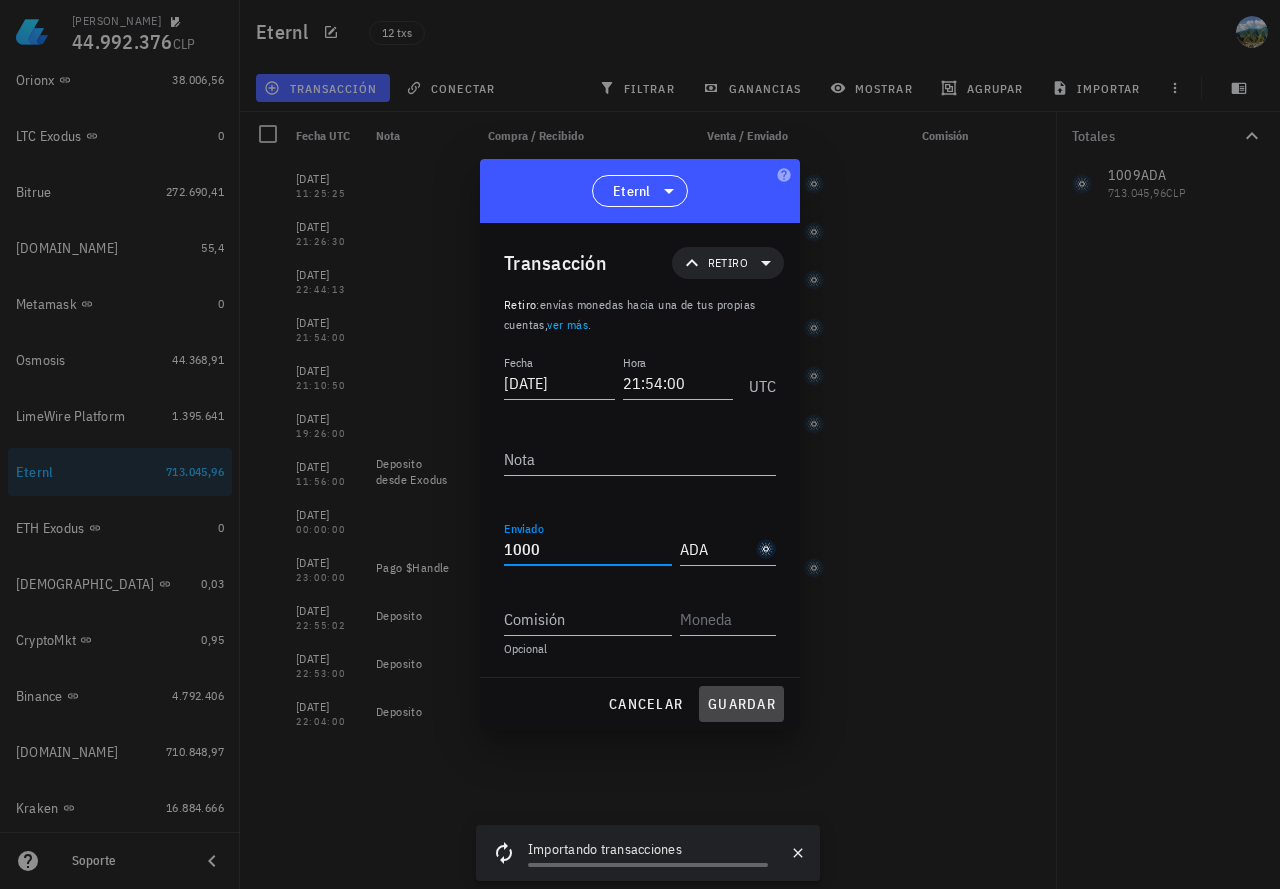type on "1.000" 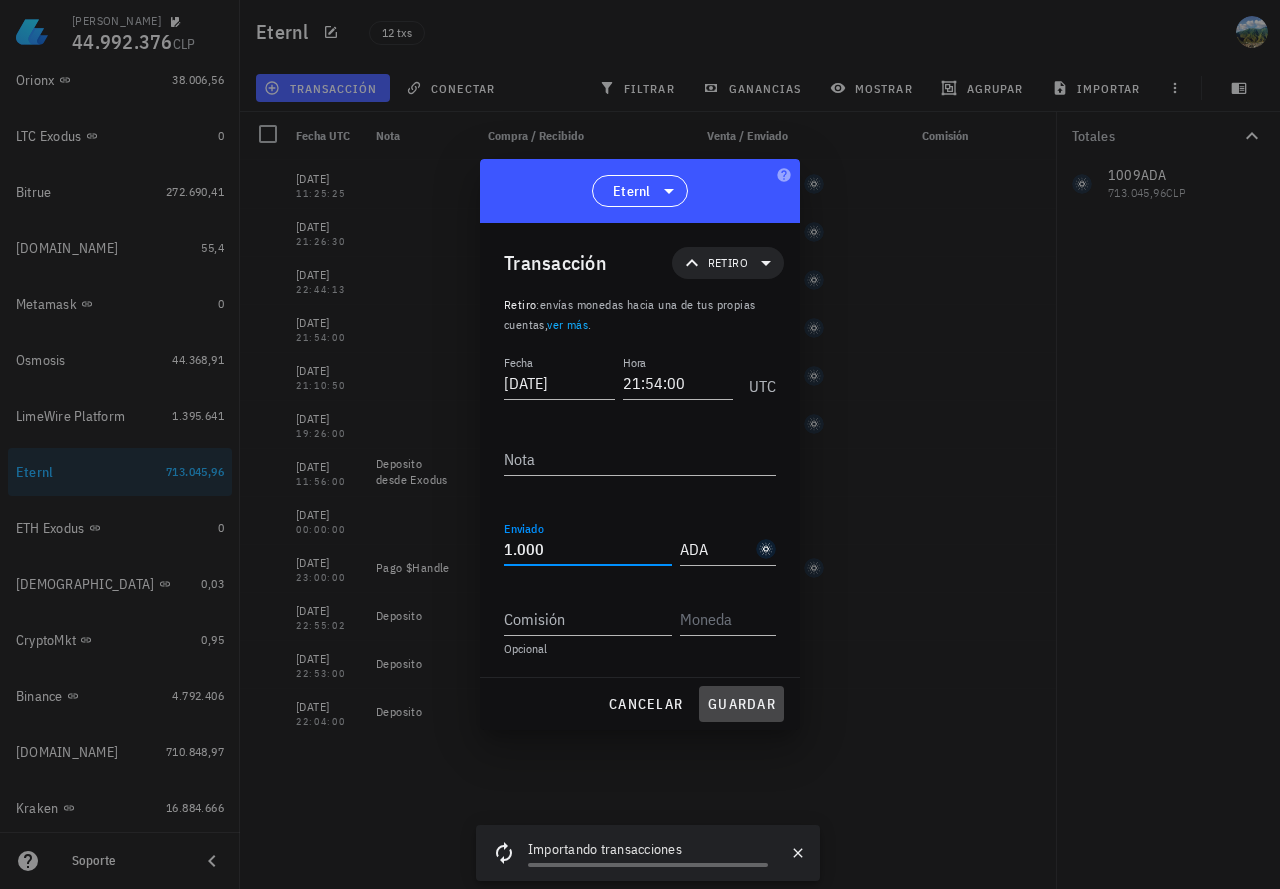 click on "guardar" at bounding box center [741, 704] 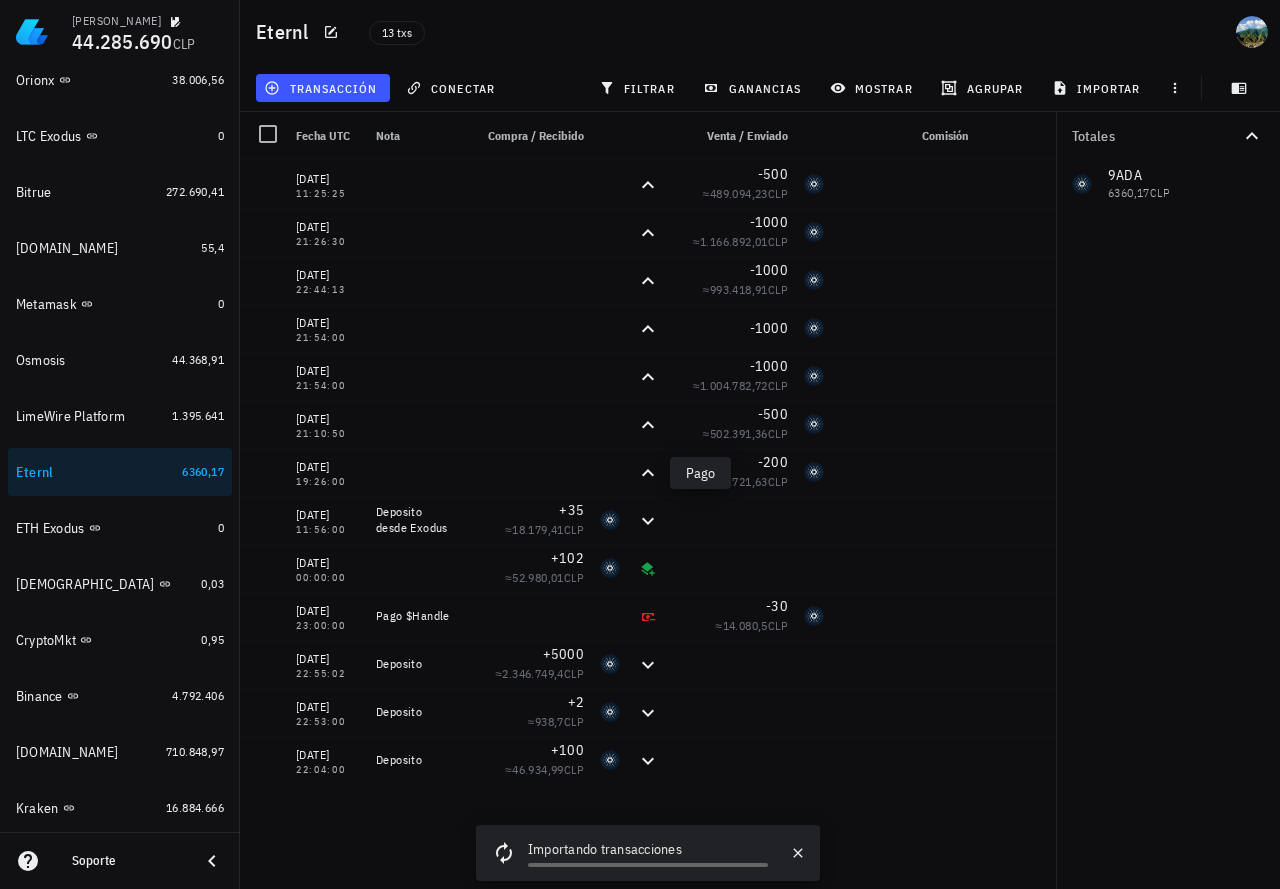 click on "transacción" at bounding box center (323, 88) 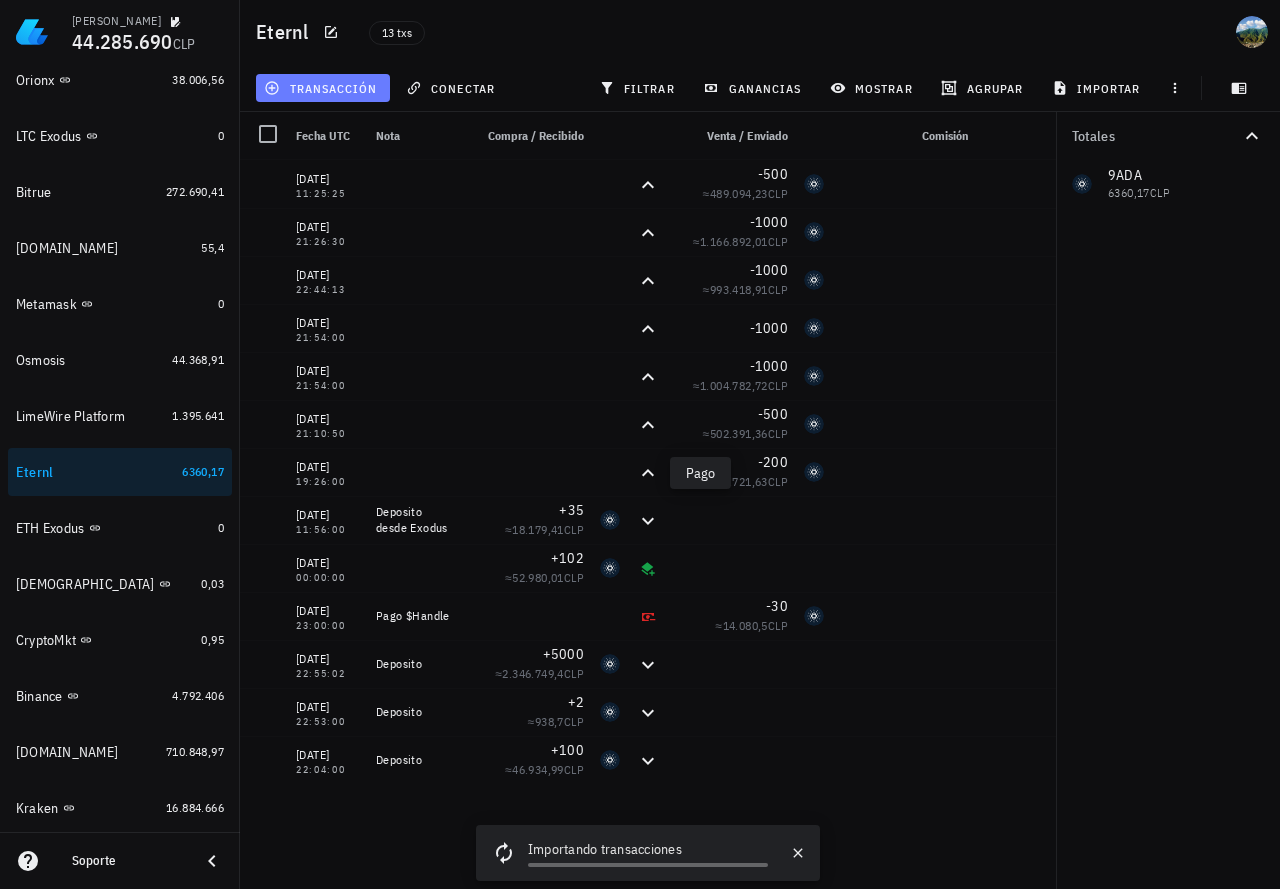 click on "transacción" at bounding box center [323, 88] 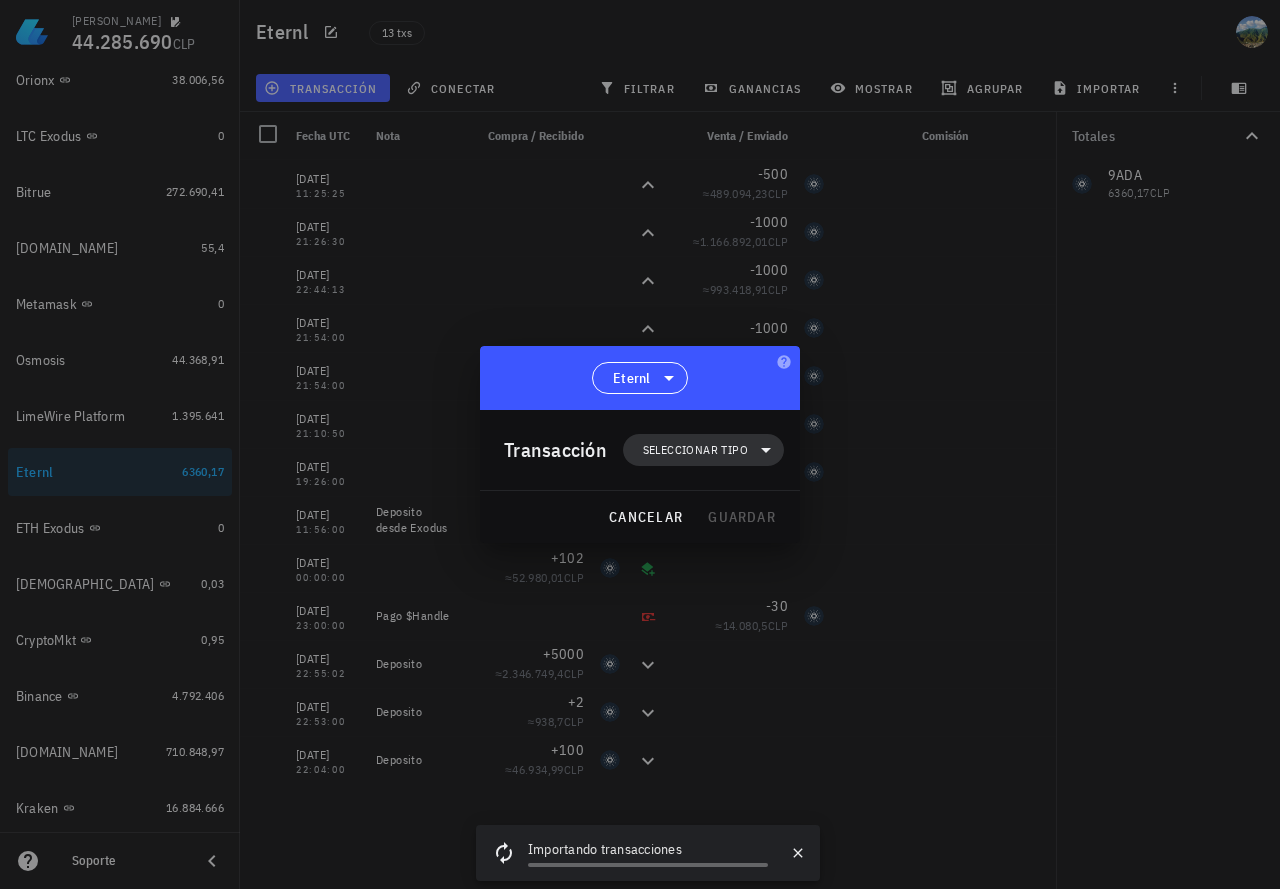 click on "Seleccionar tipo" at bounding box center (695, 450) 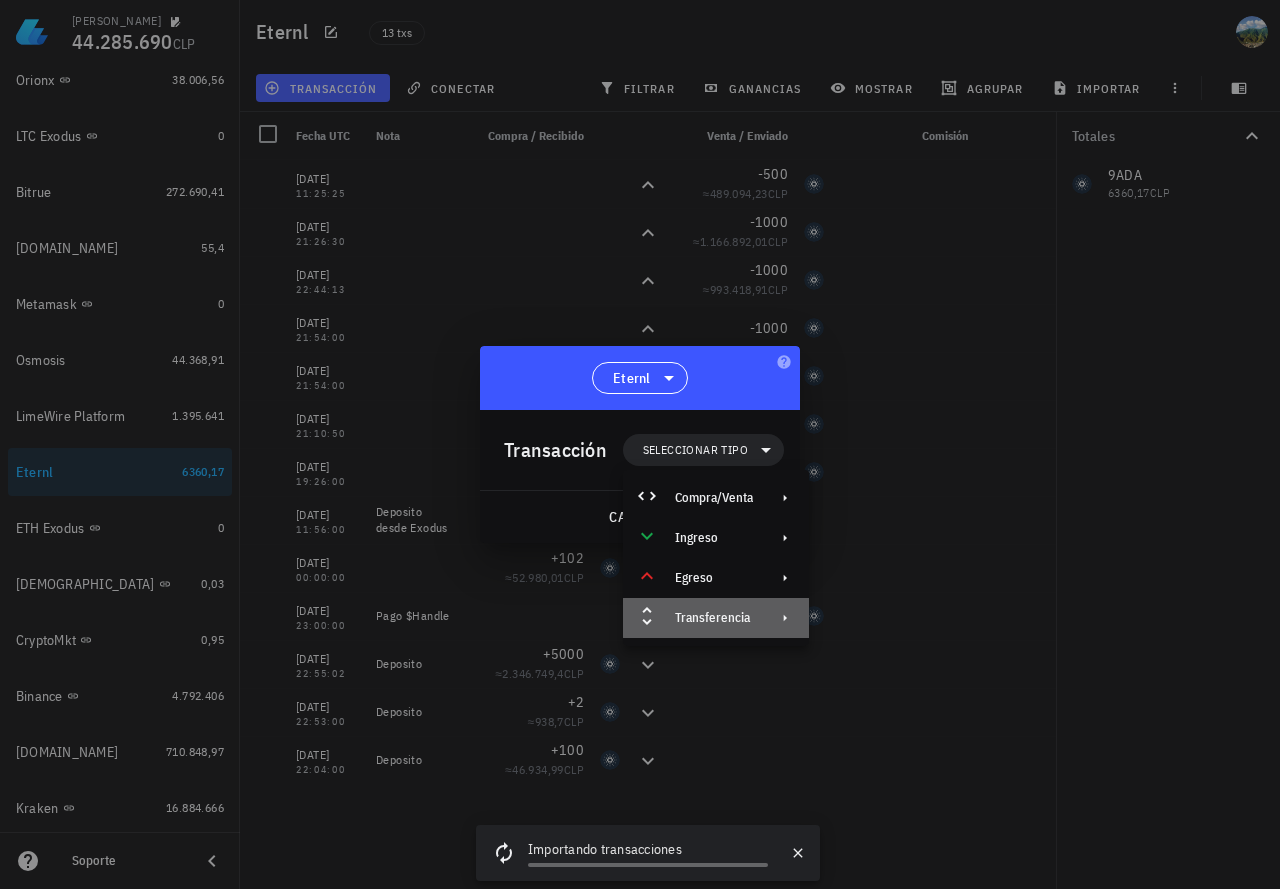 click on "Transferencia" at bounding box center [714, 618] 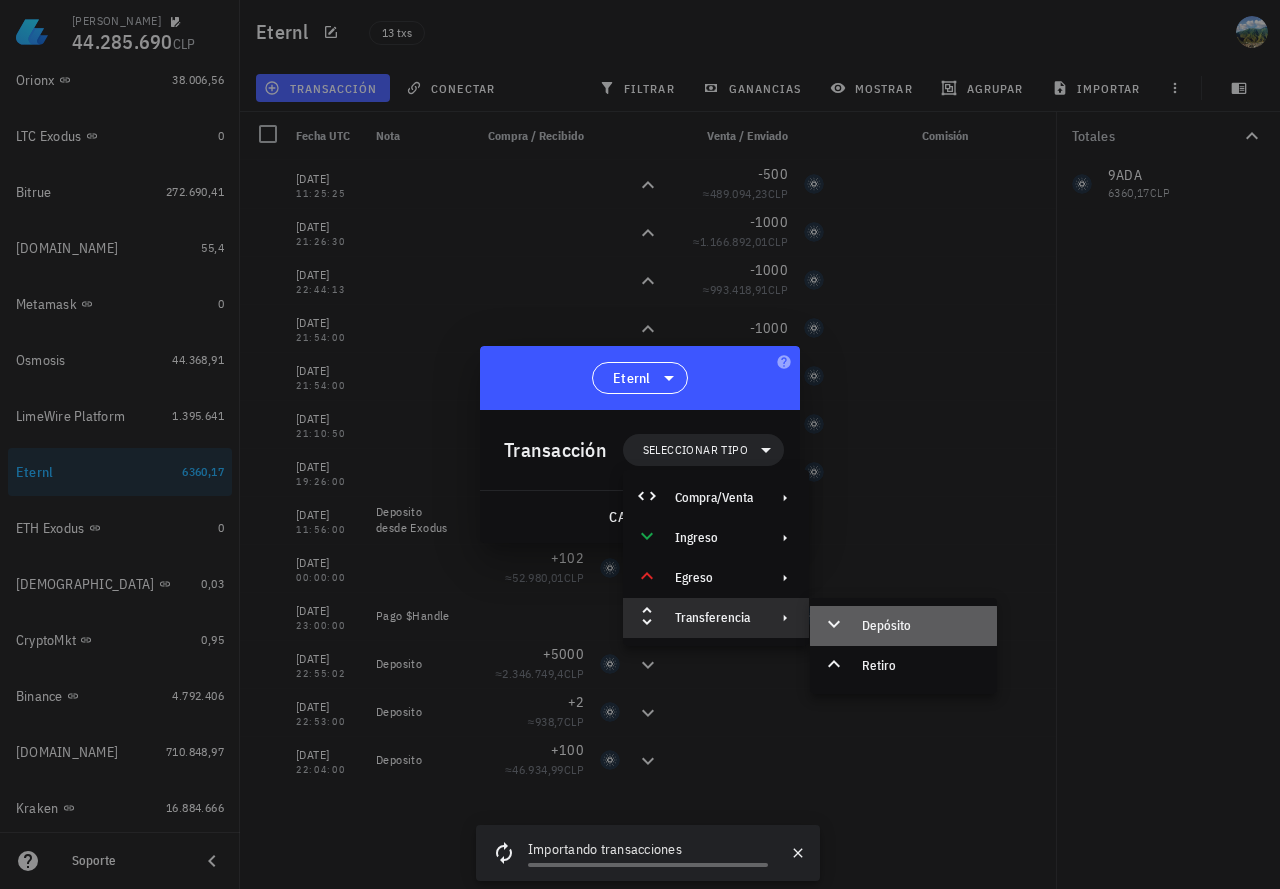 click on "Depósito" at bounding box center (903, 626) 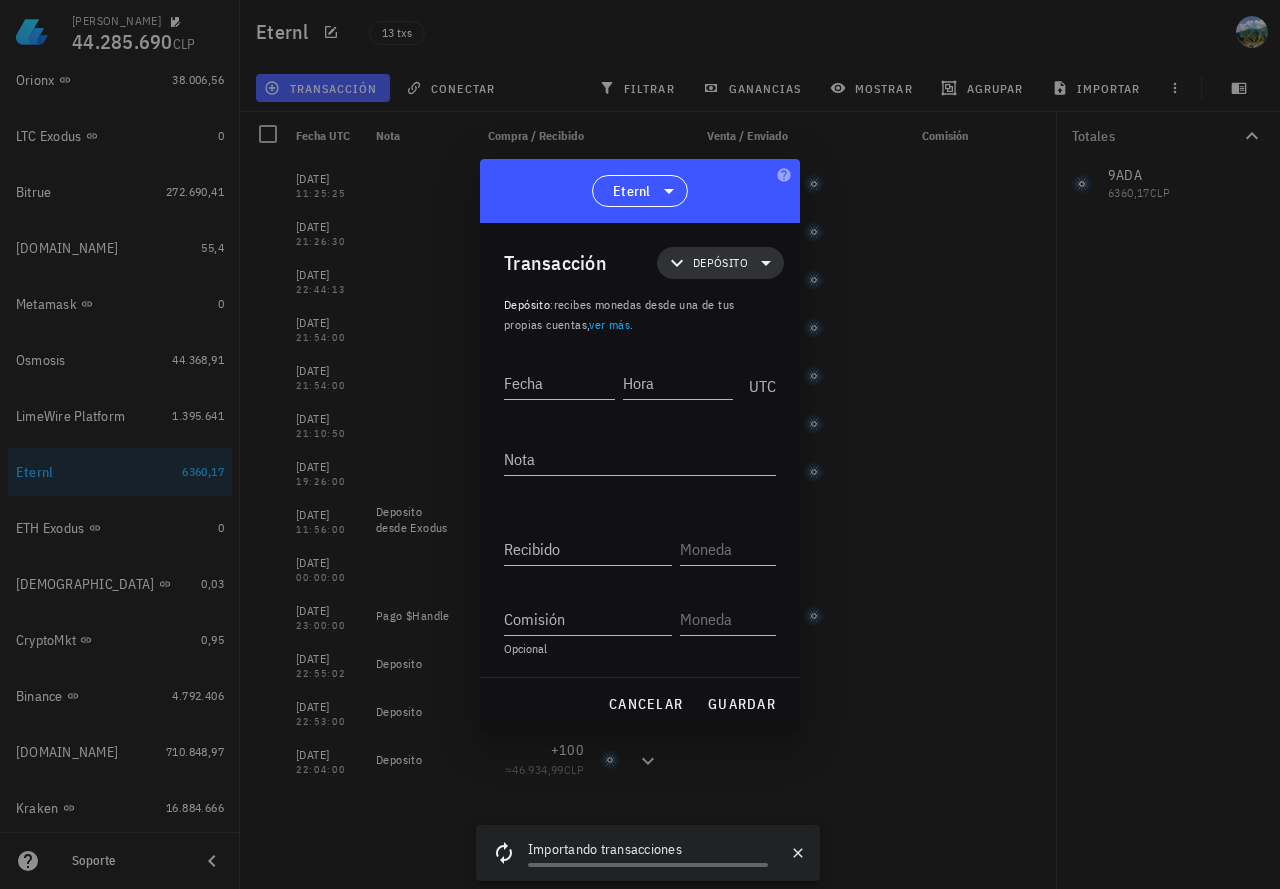 click on "Depósito" at bounding box center [720, 263] 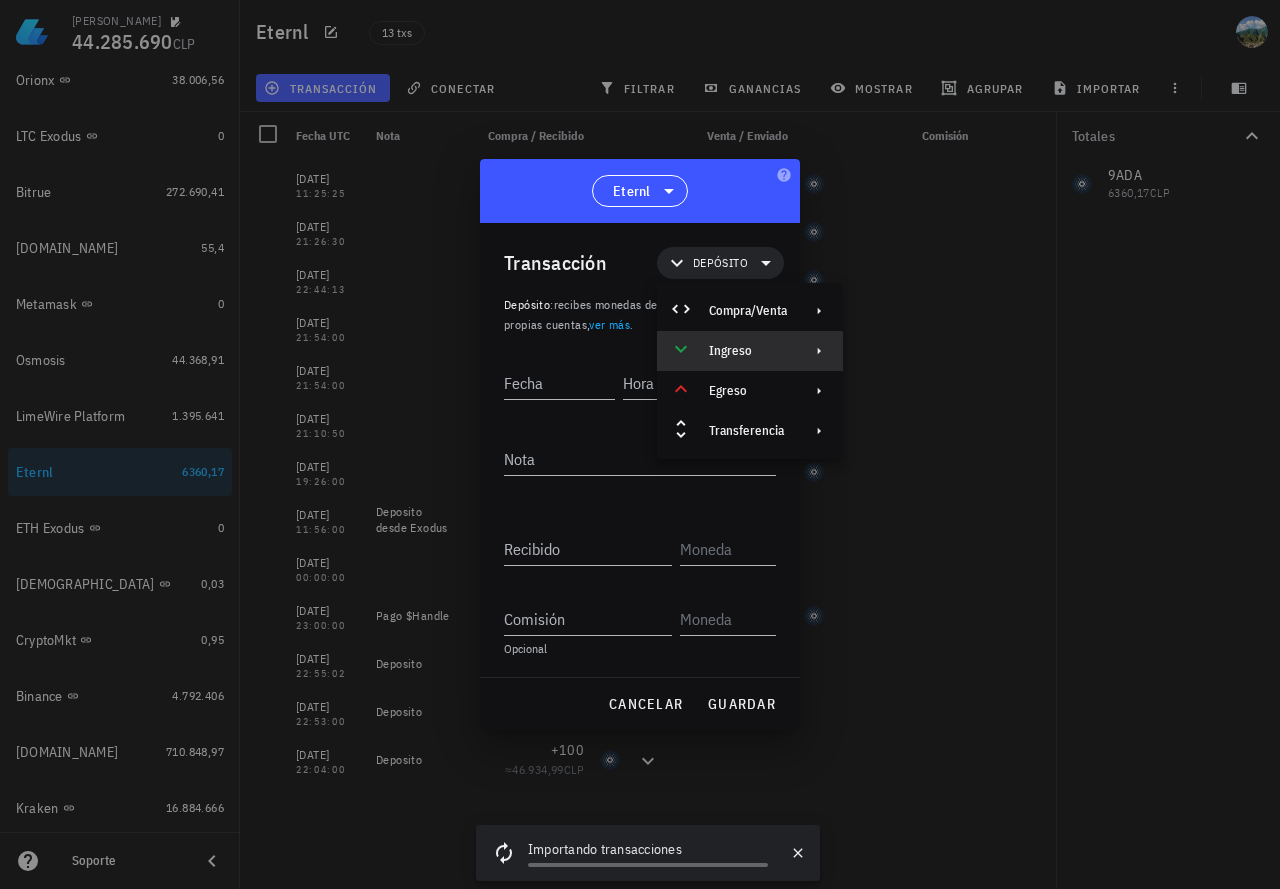 click on "Ingreso" at bounding box center [750, 351] 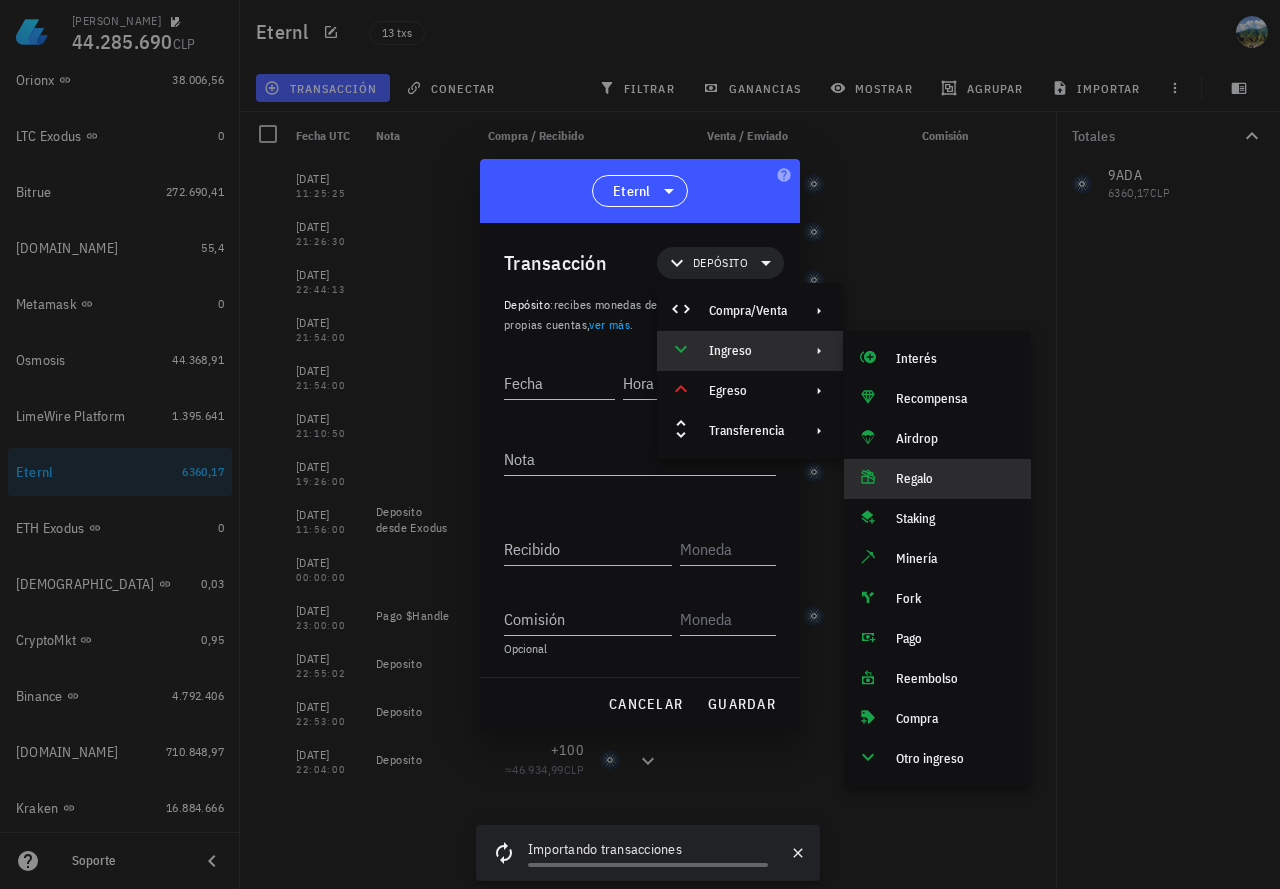 click on "Regalo" at bounding box center [937, 479] 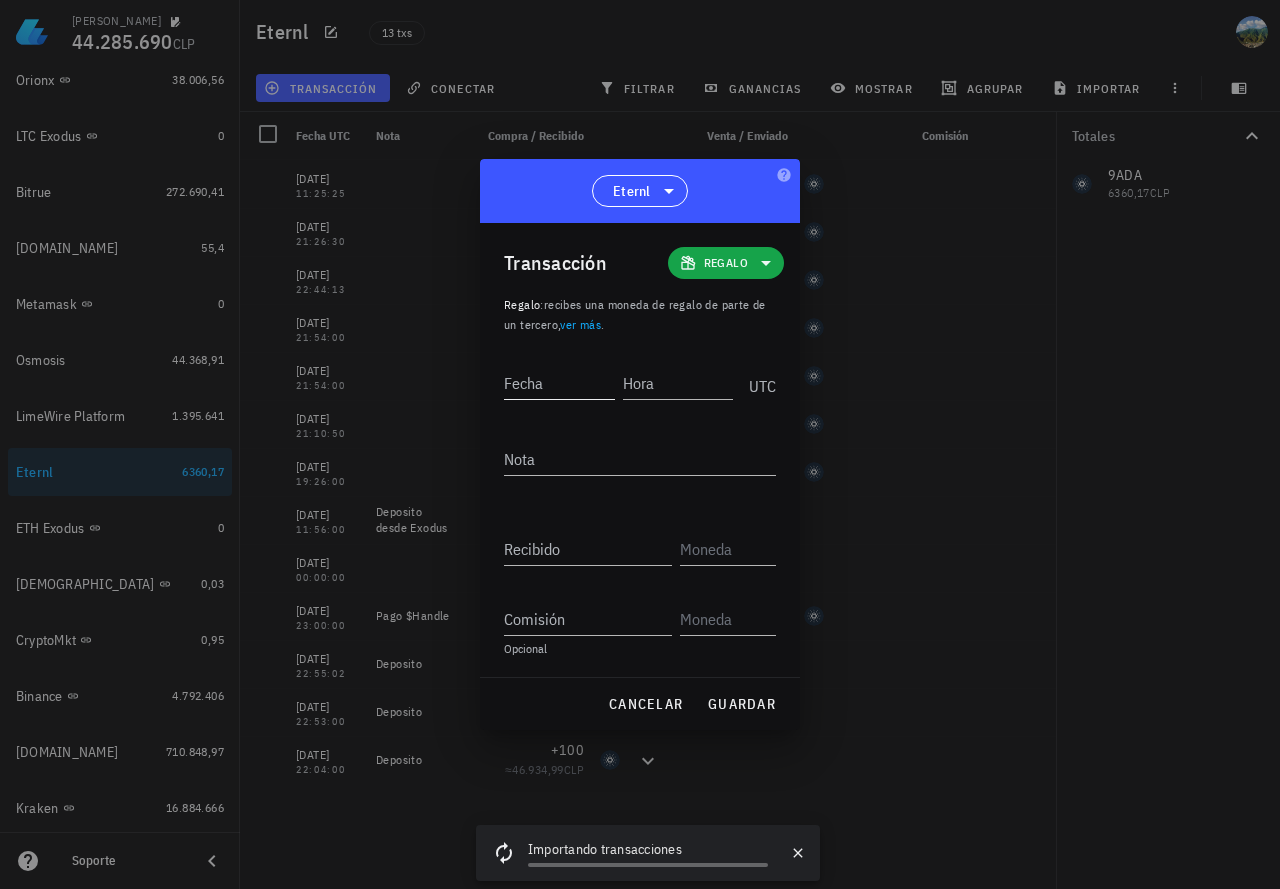 click on "Fecha" at bounding box center (559, 383) 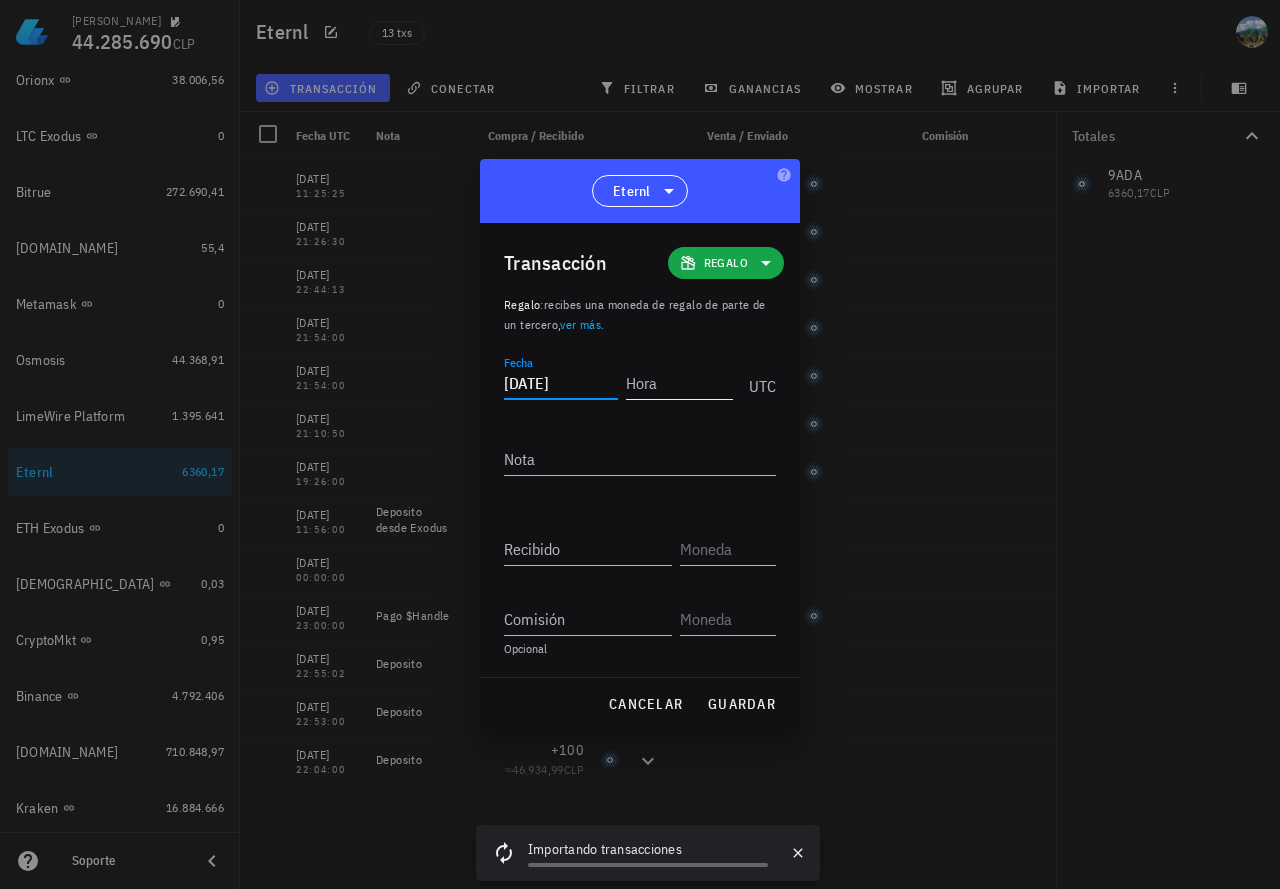 type on "2024-02-03" 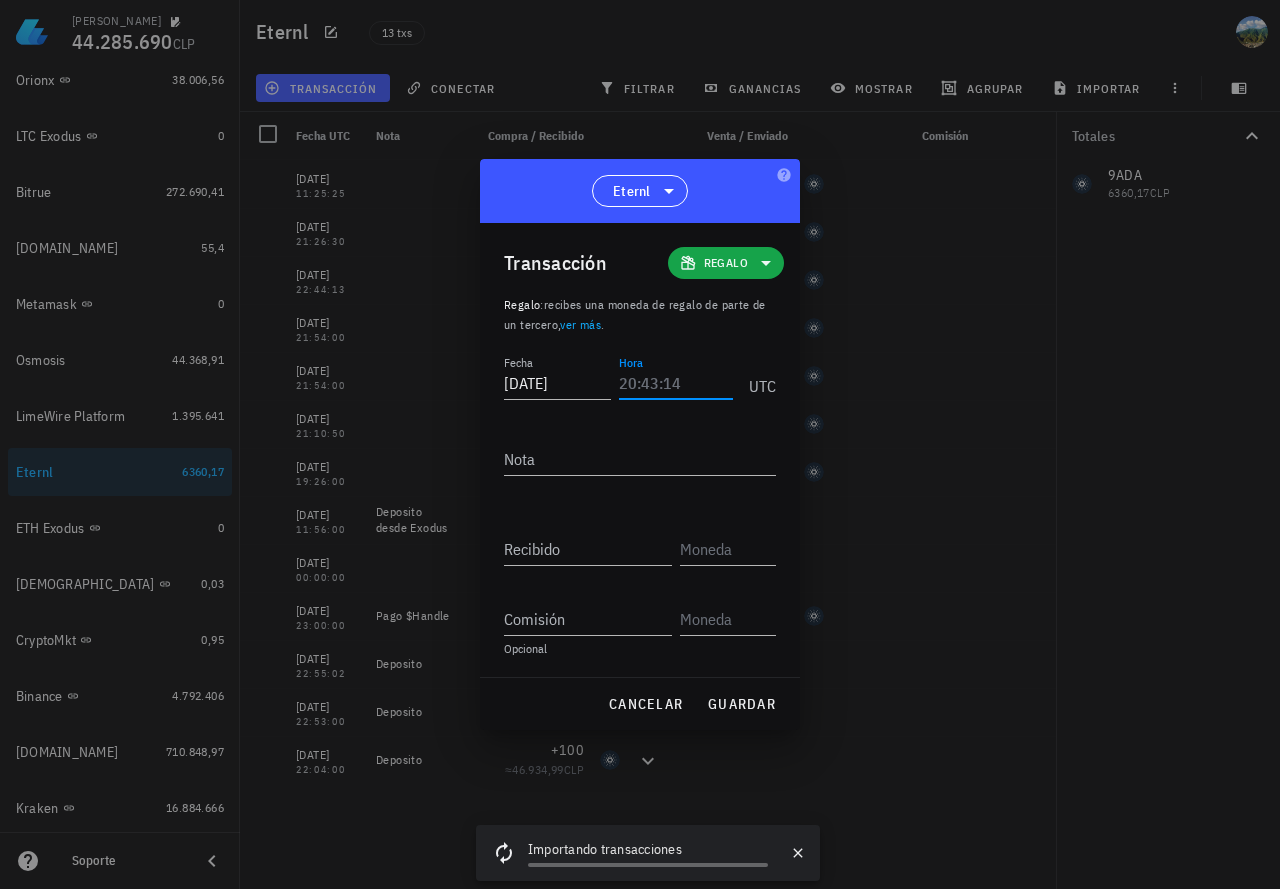 click on "Hora" at bounding box center (676, 383) 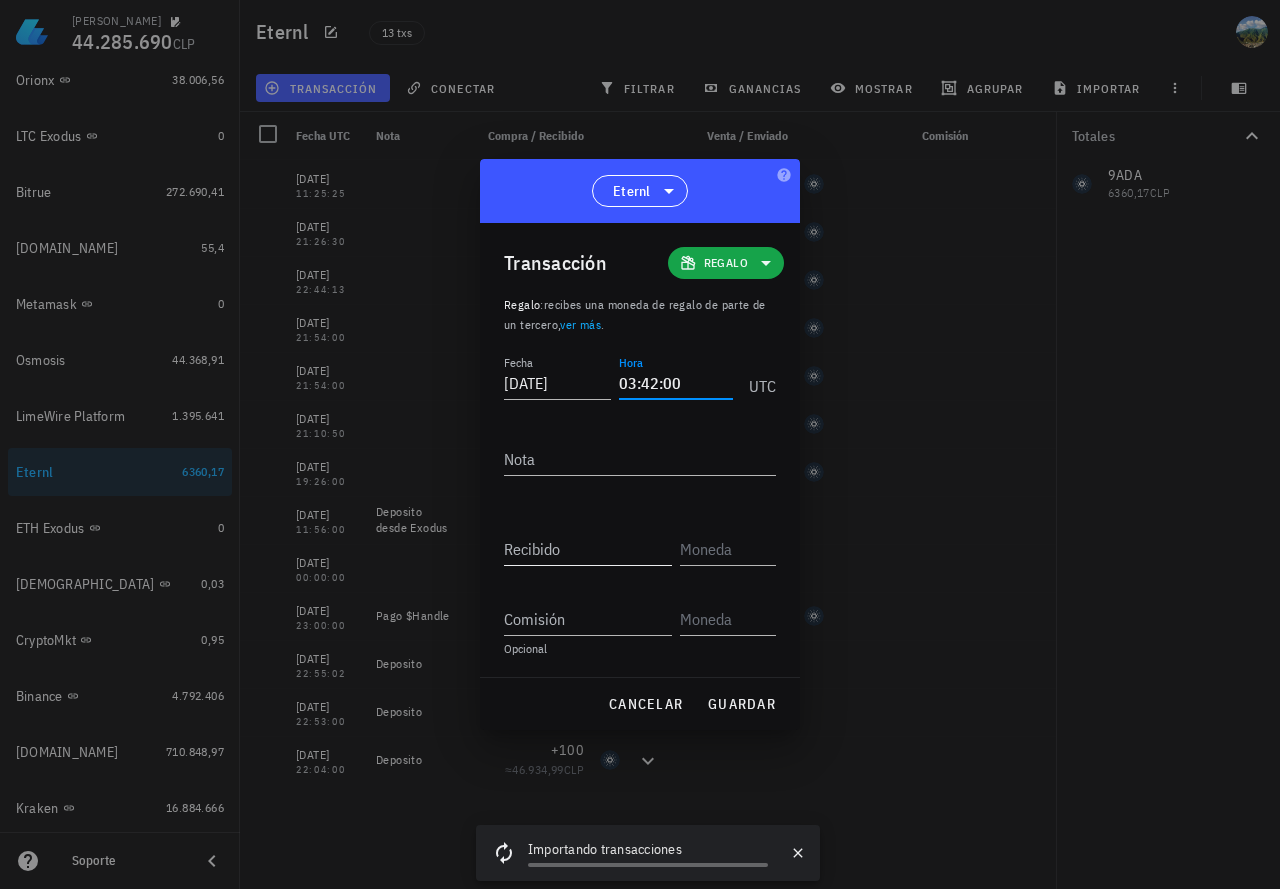 type on "03:42:00" 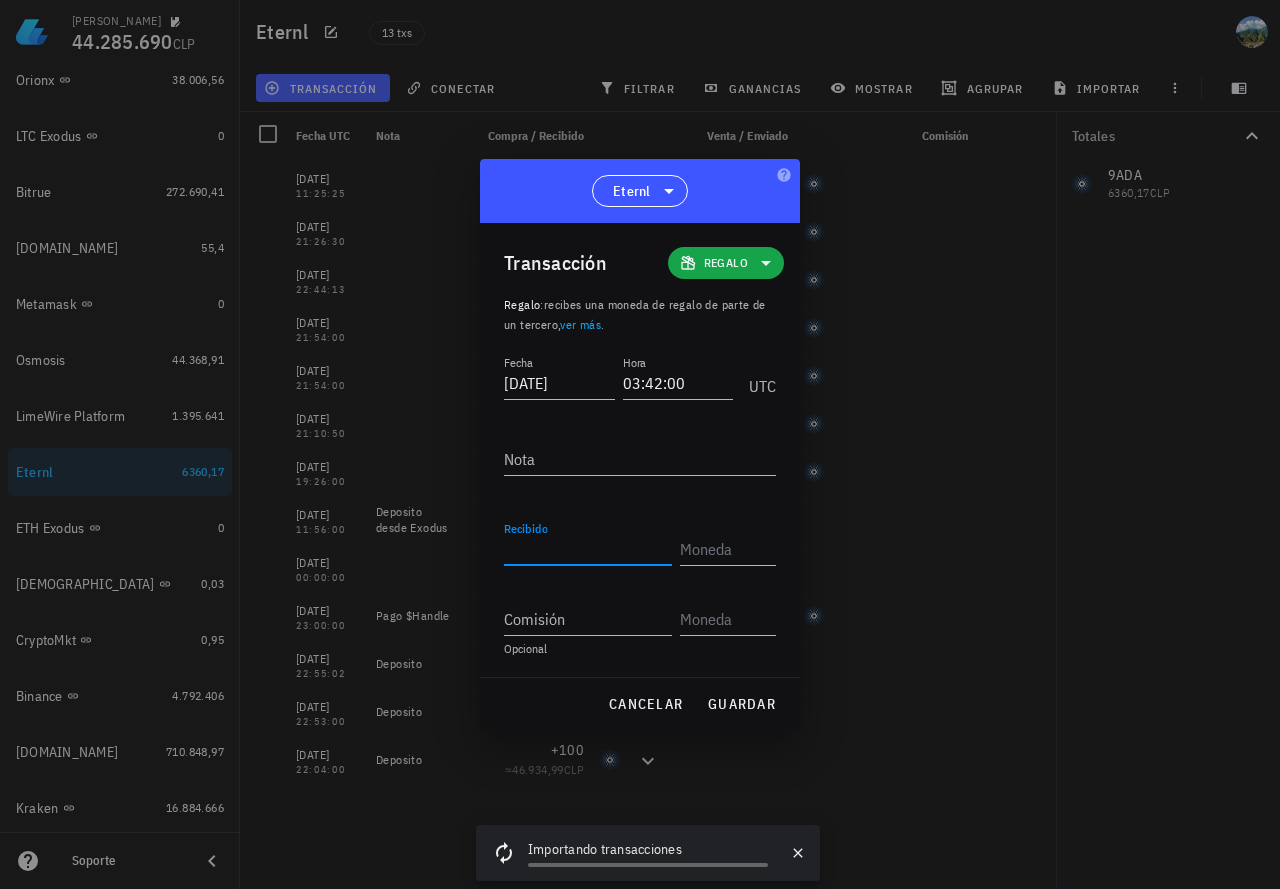 click on "Recibido" at bounding box center [588, 549] 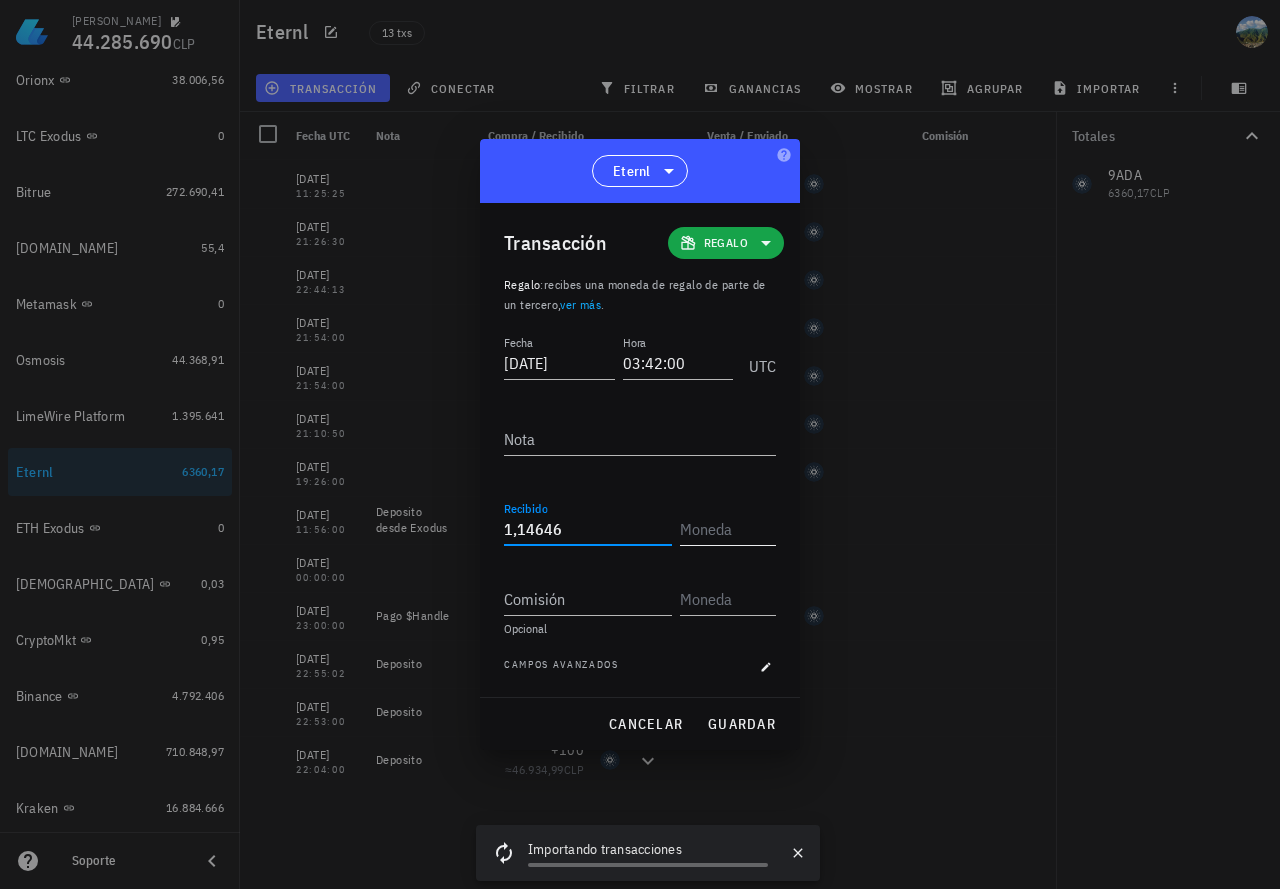 type on "1,14646" 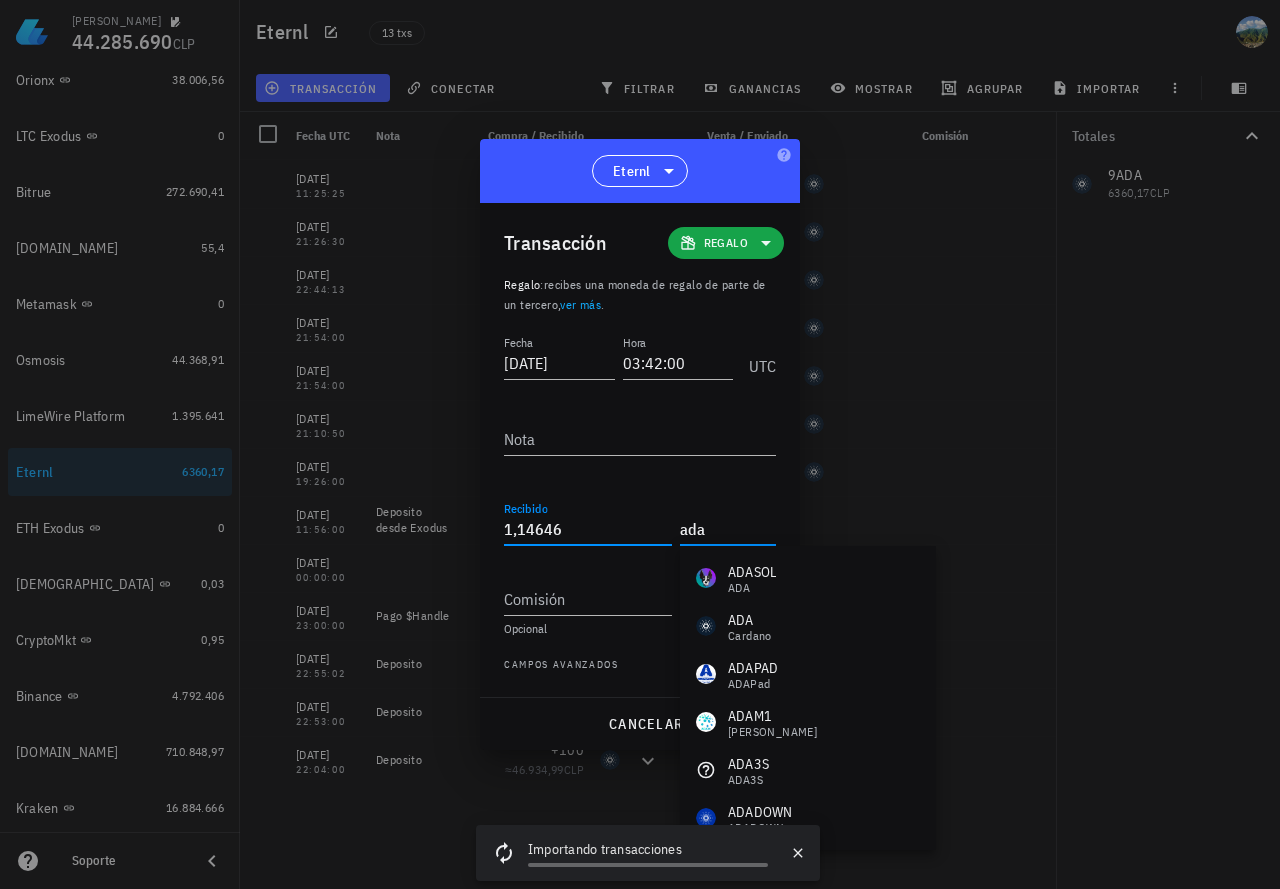 click on "1,14646" at bounding box center (588, 529) 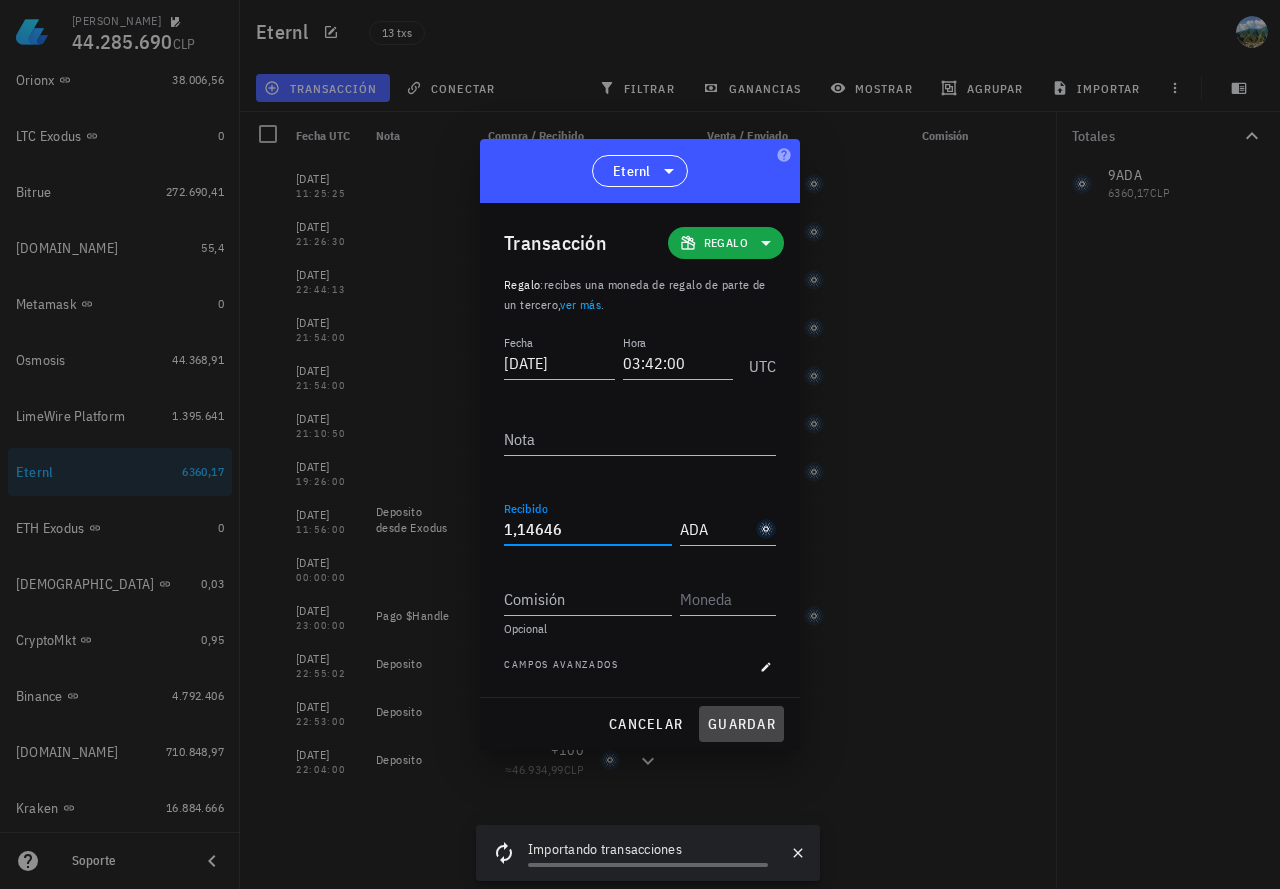 click on "guardar" at bounding box center (741, 724) 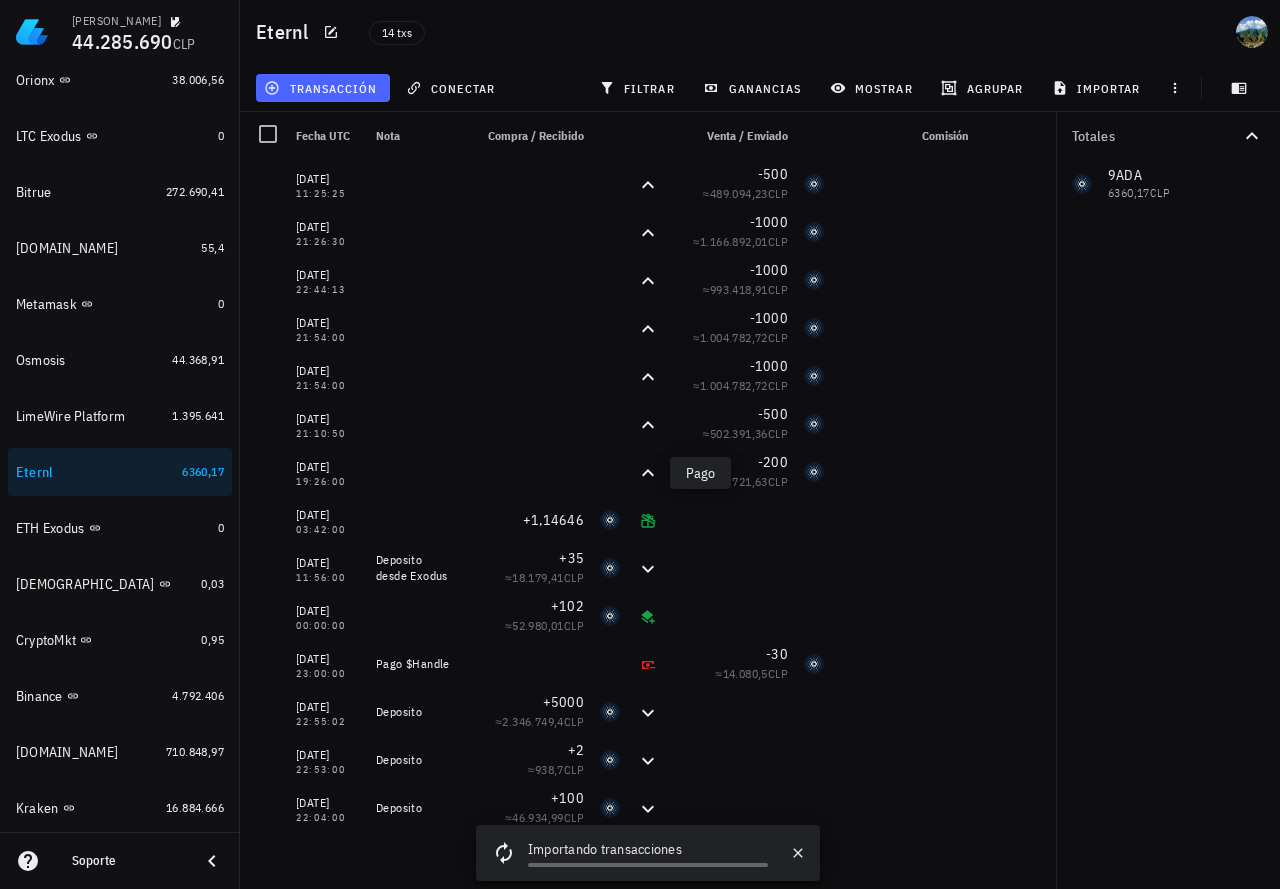 click on "transacción" at bounding box center [322, 88] 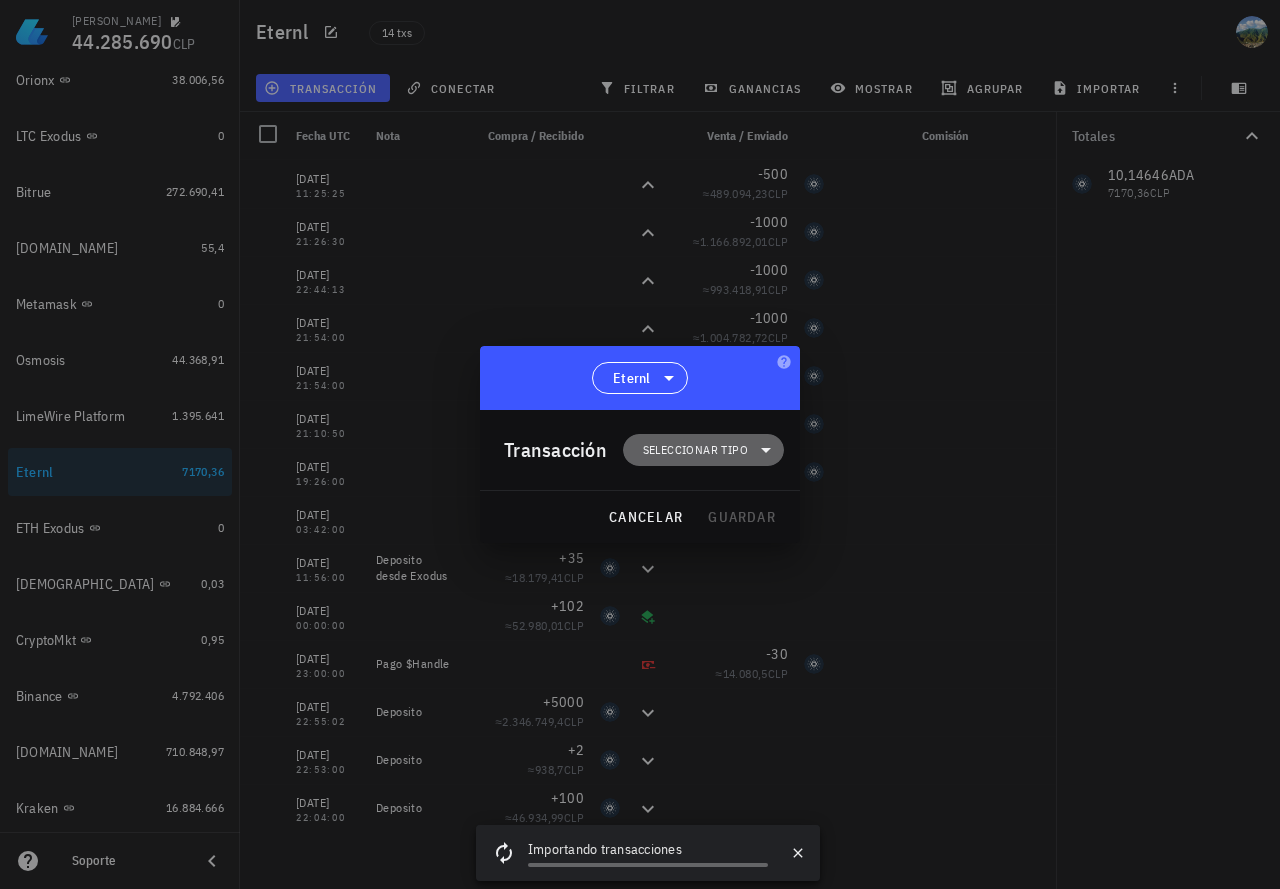 click on "Seleccionar tipo" at bounding box center [703, 450] 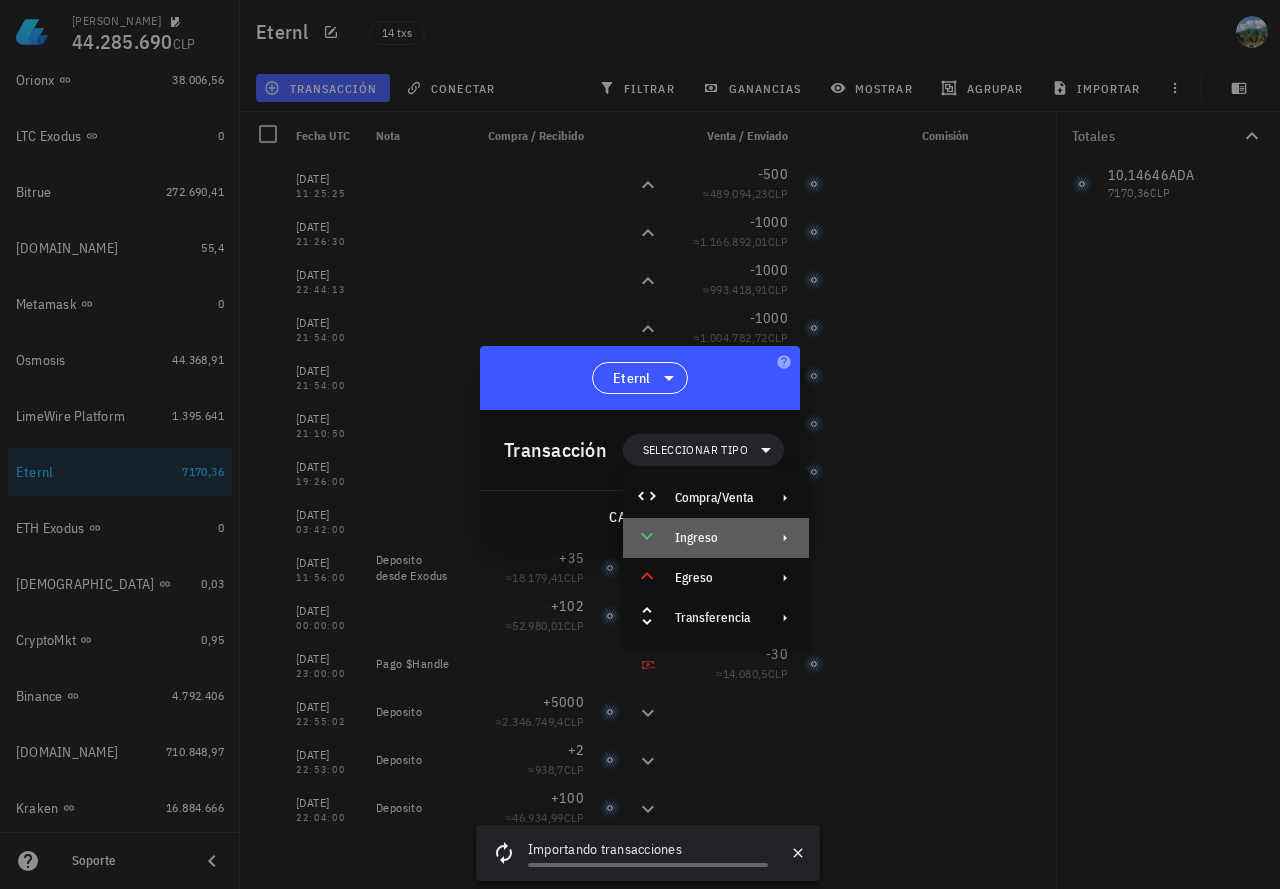 click on "Ingreso" at bounding box center [714, 538] 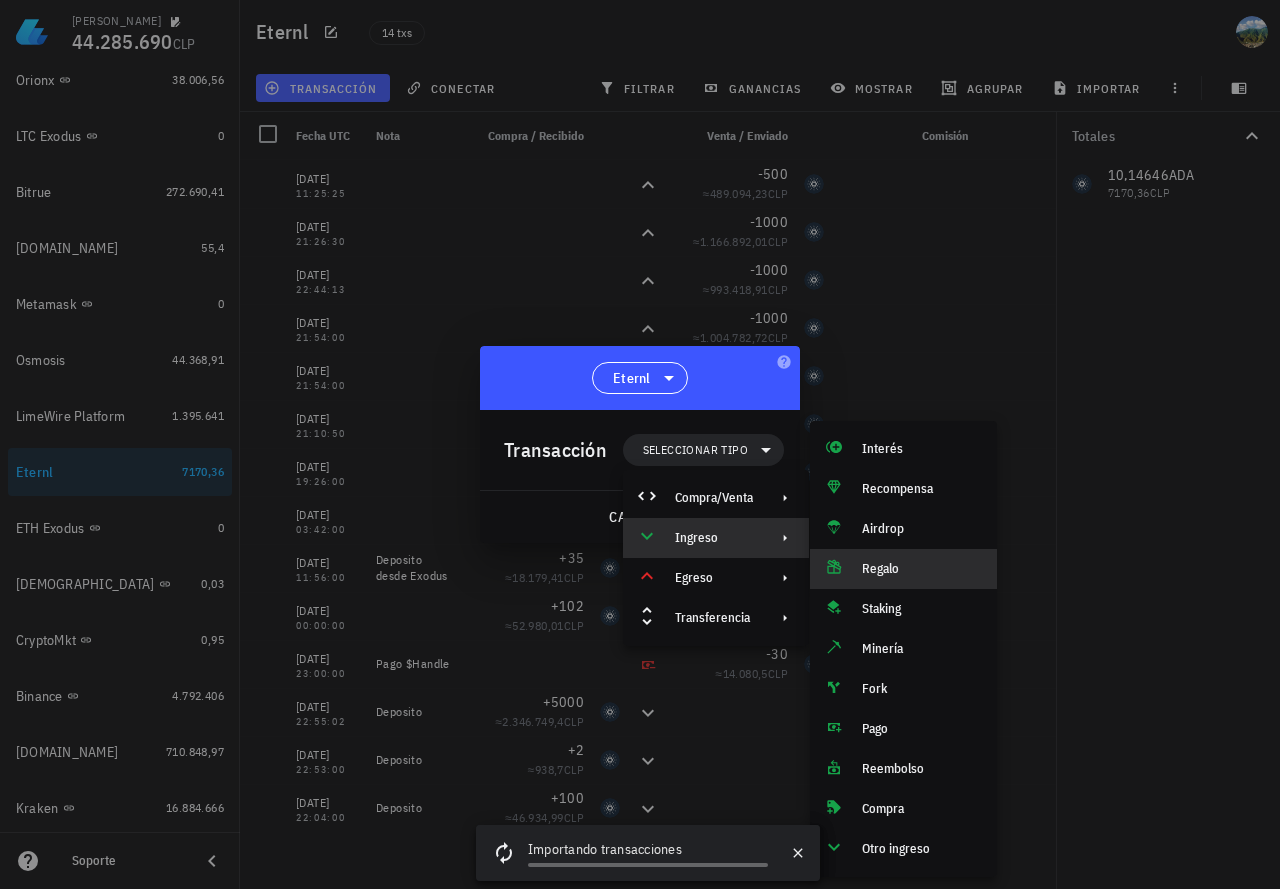 click on "Regalo" at bounding box center [921, 569] 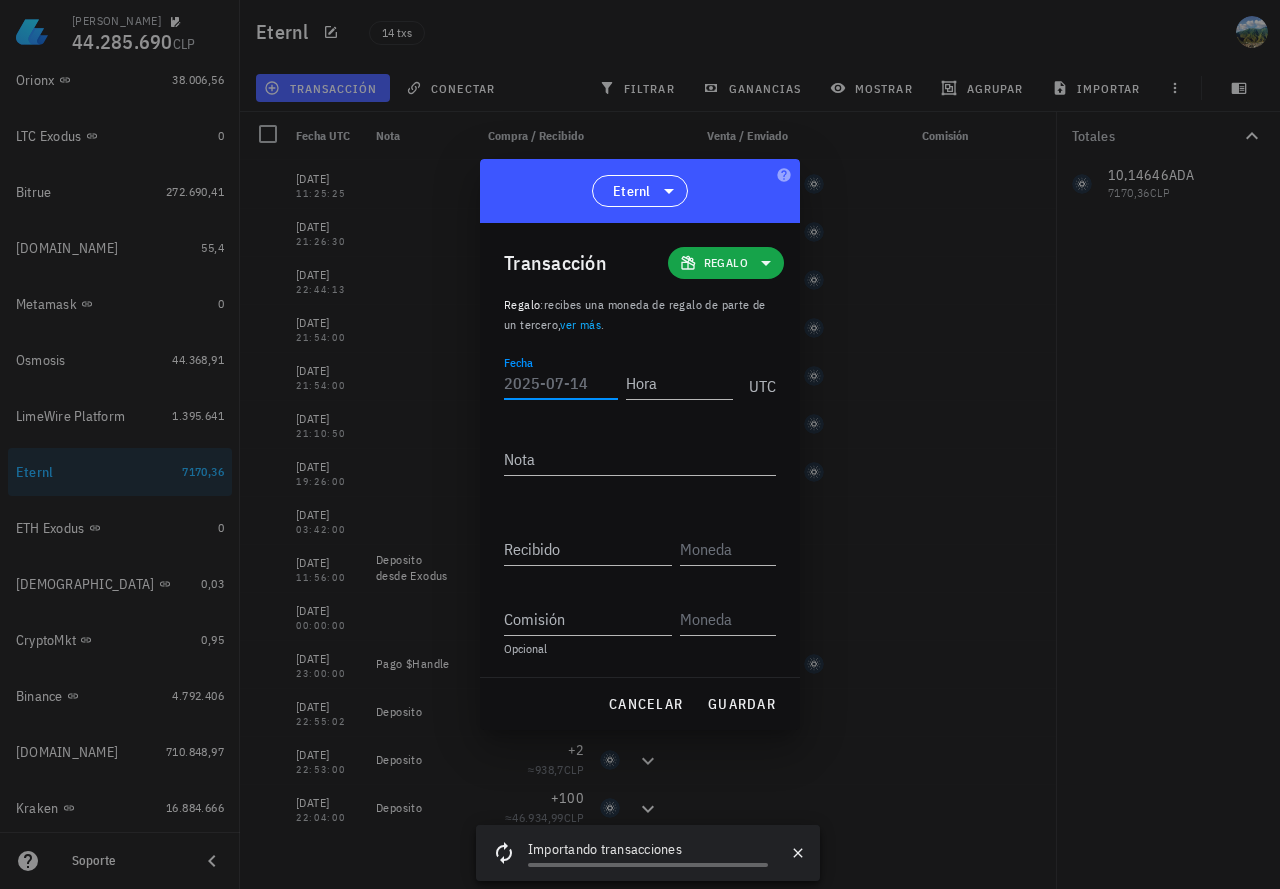 click on "Fecha" at bounding box center (561, 383) 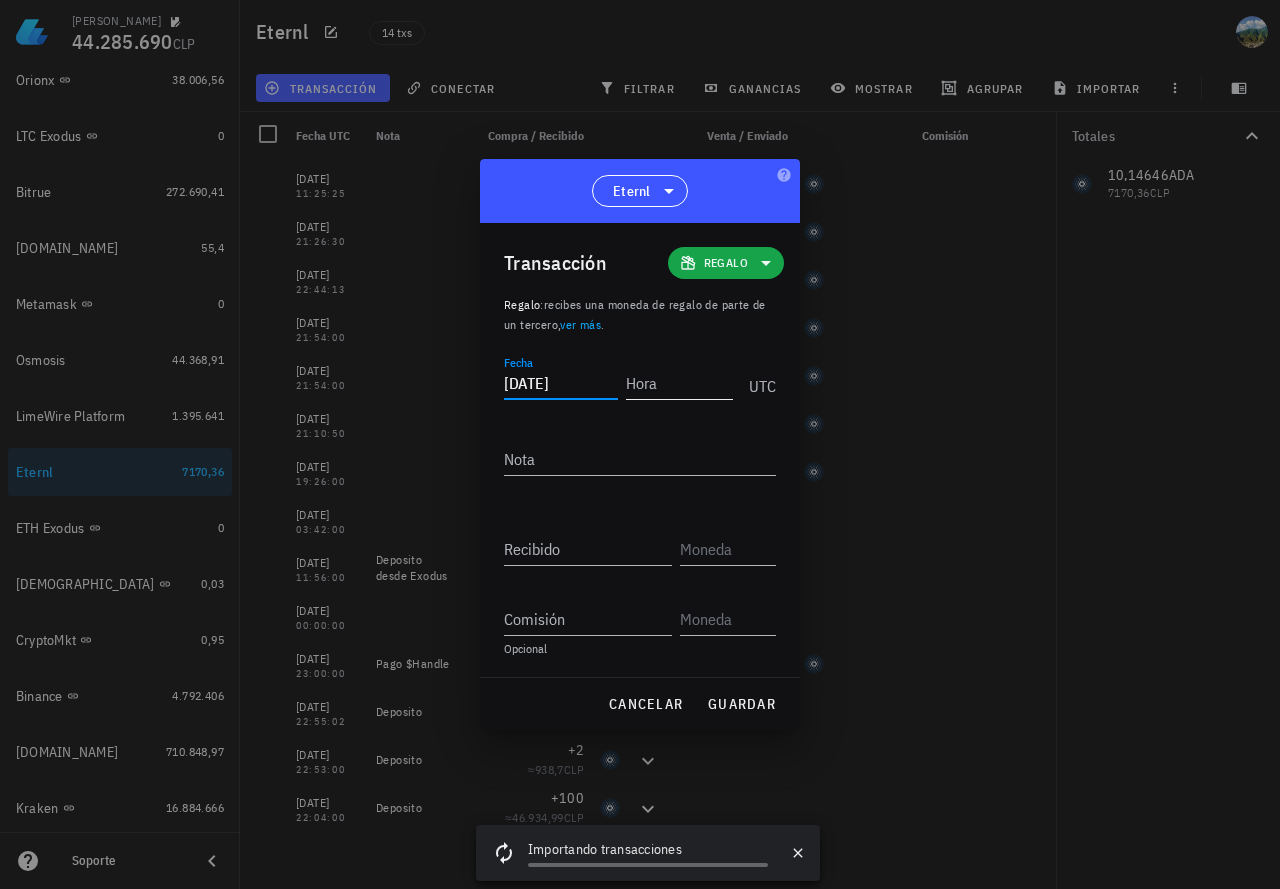 type on "2024-01-30" 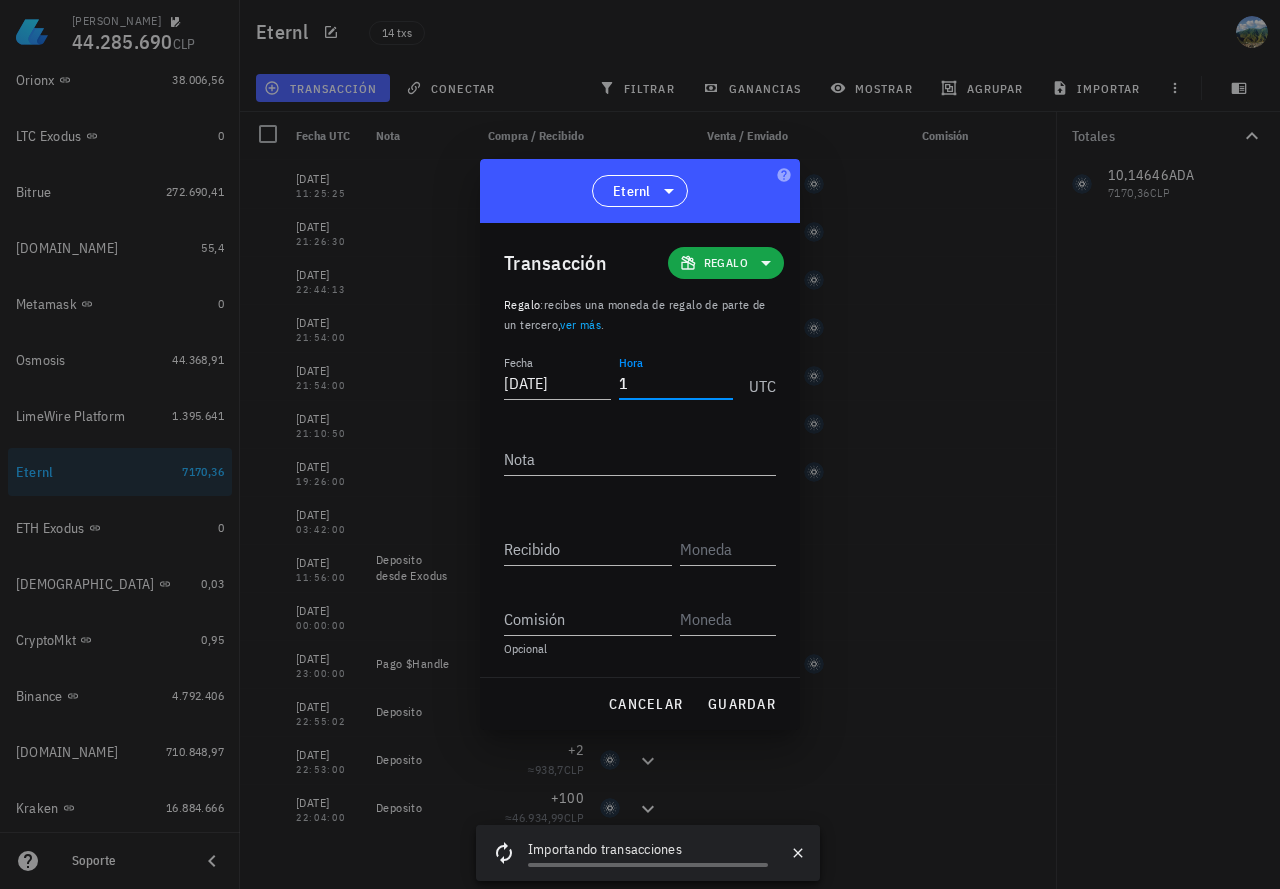 type on "1" 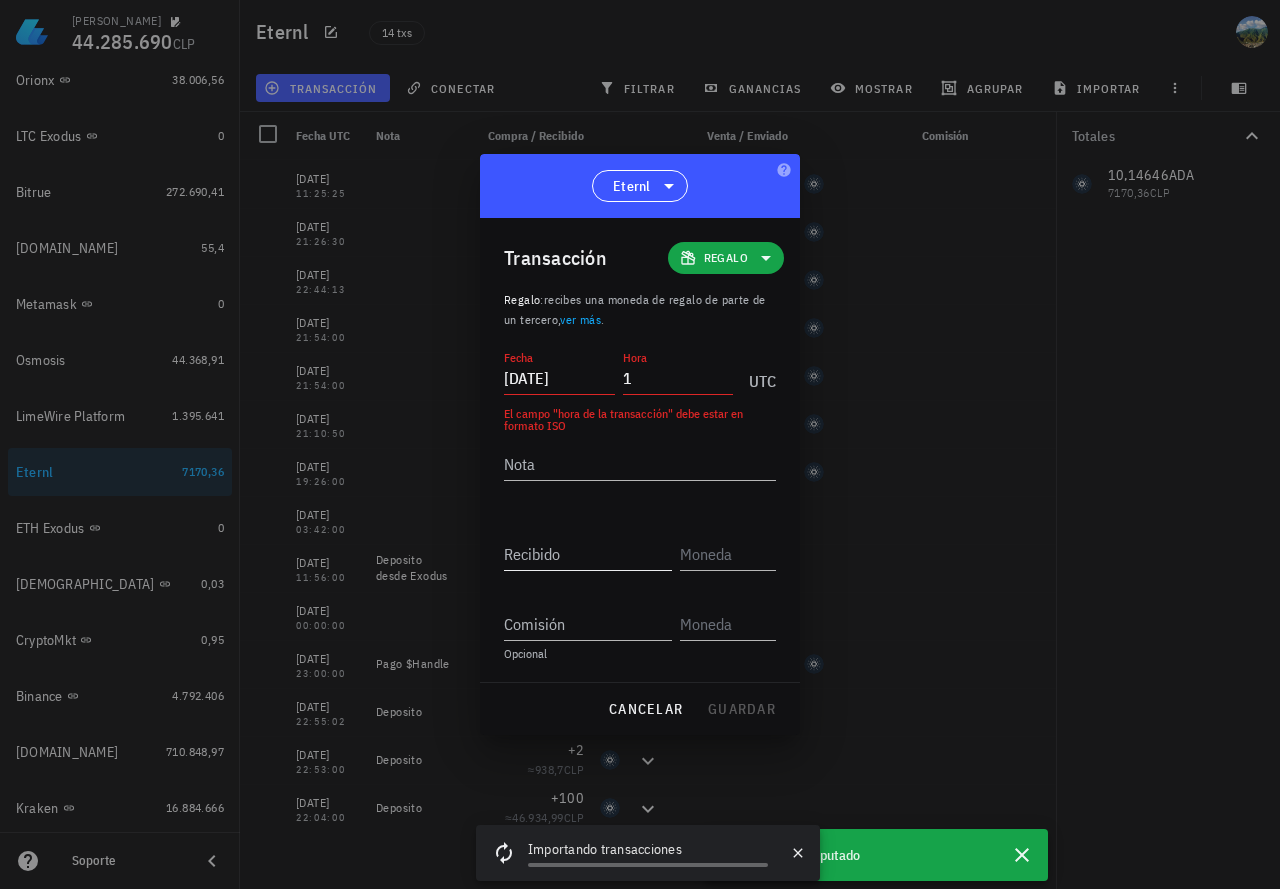 click on "Recibido" at bounding box center [588, 554] 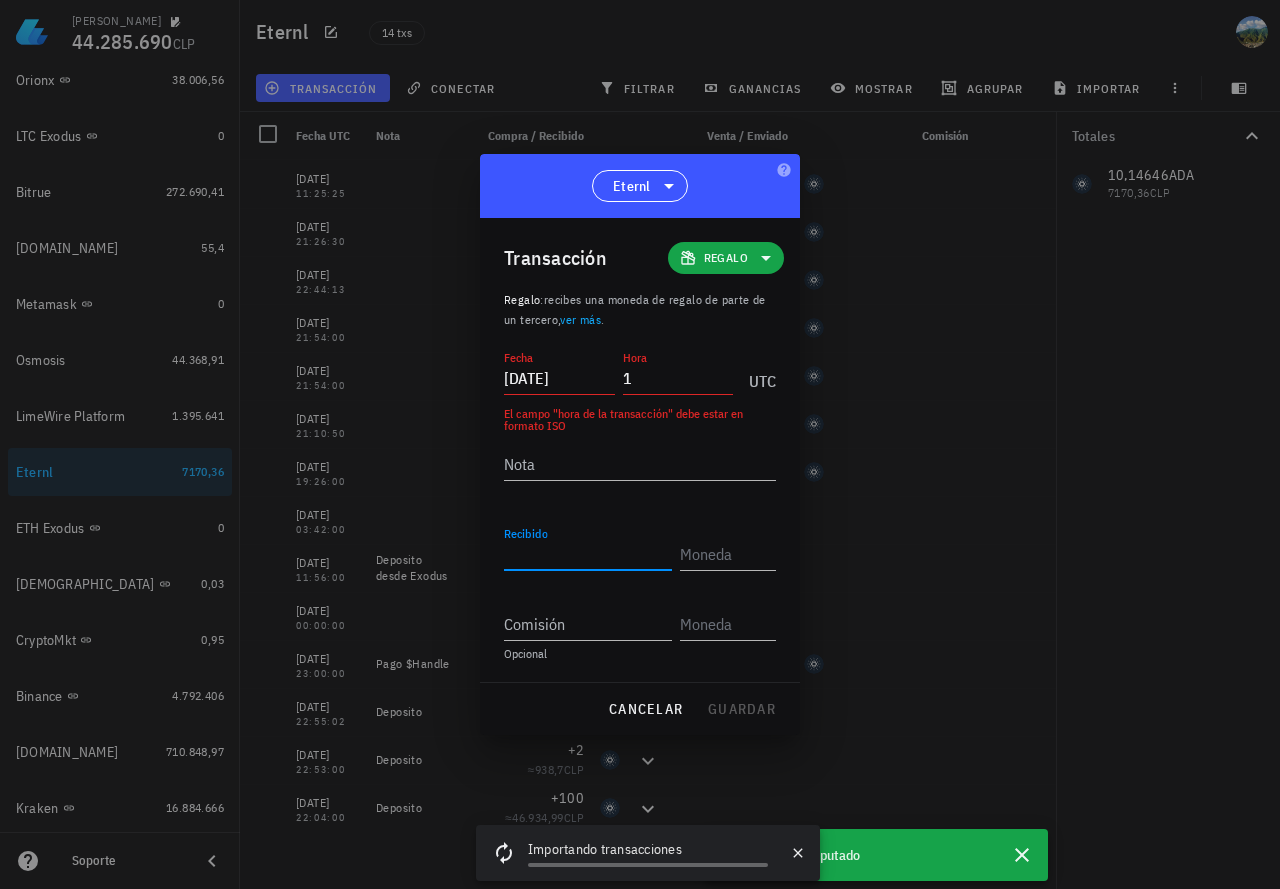 click on "Recibido" at bounding box center (588, 554) 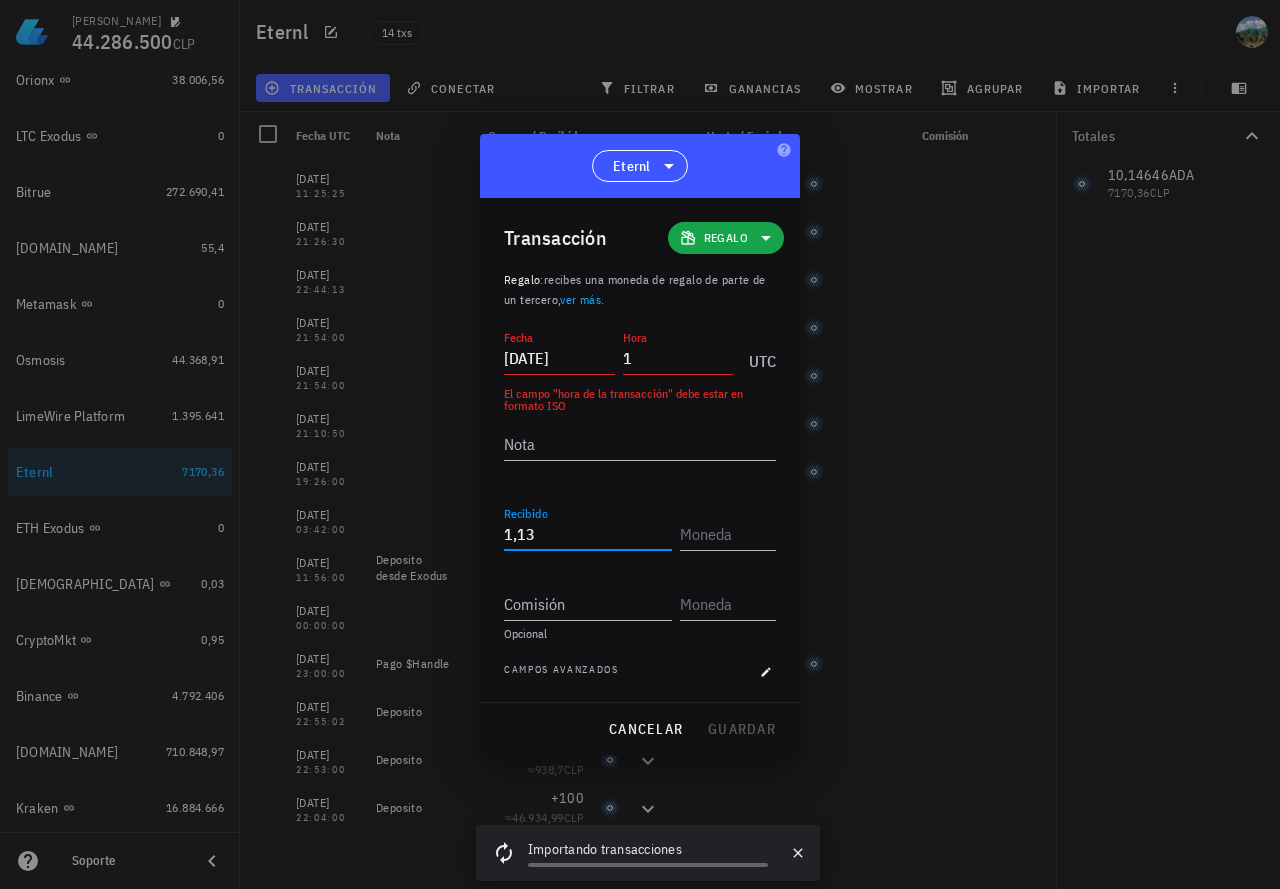 type on "1,13" 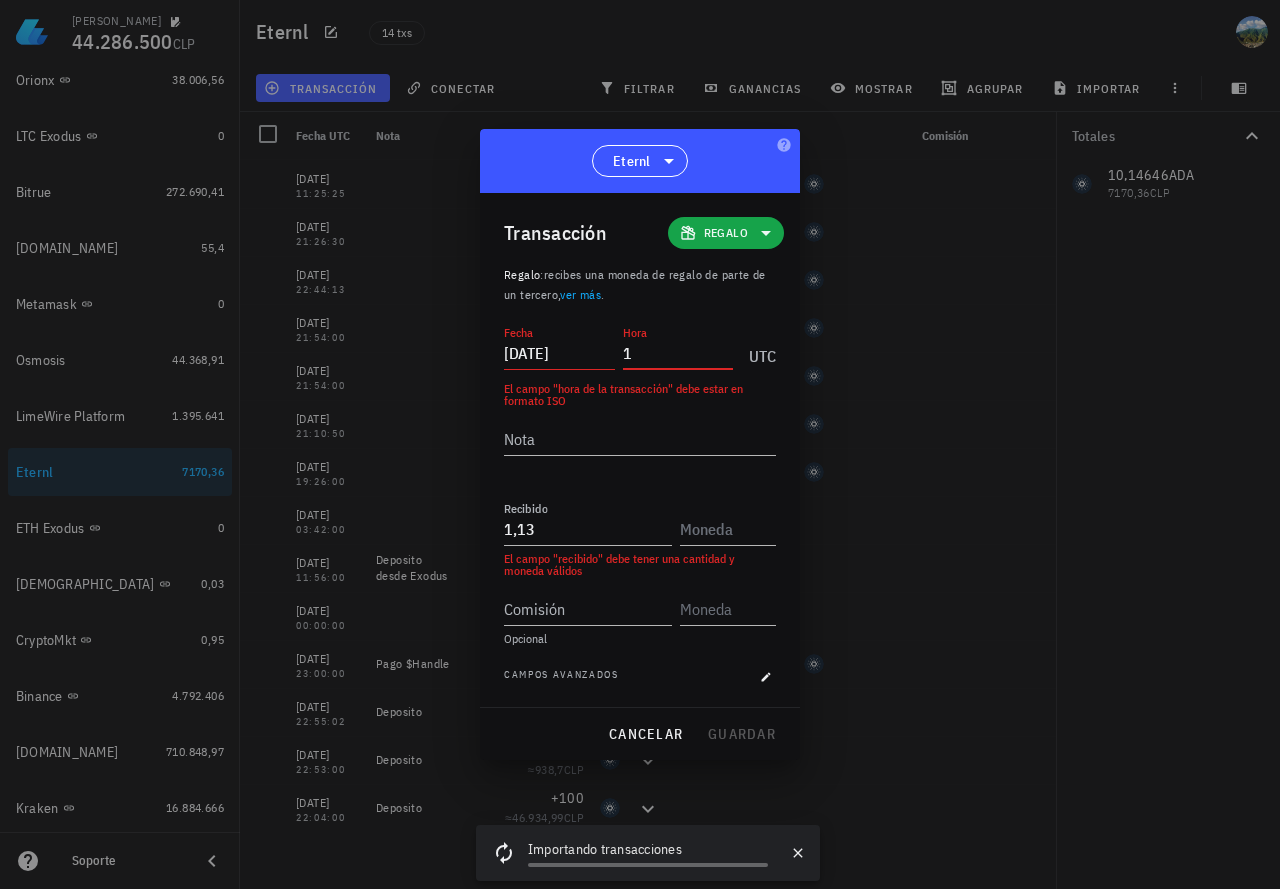 click on "1" at bounding box center (678, 353) 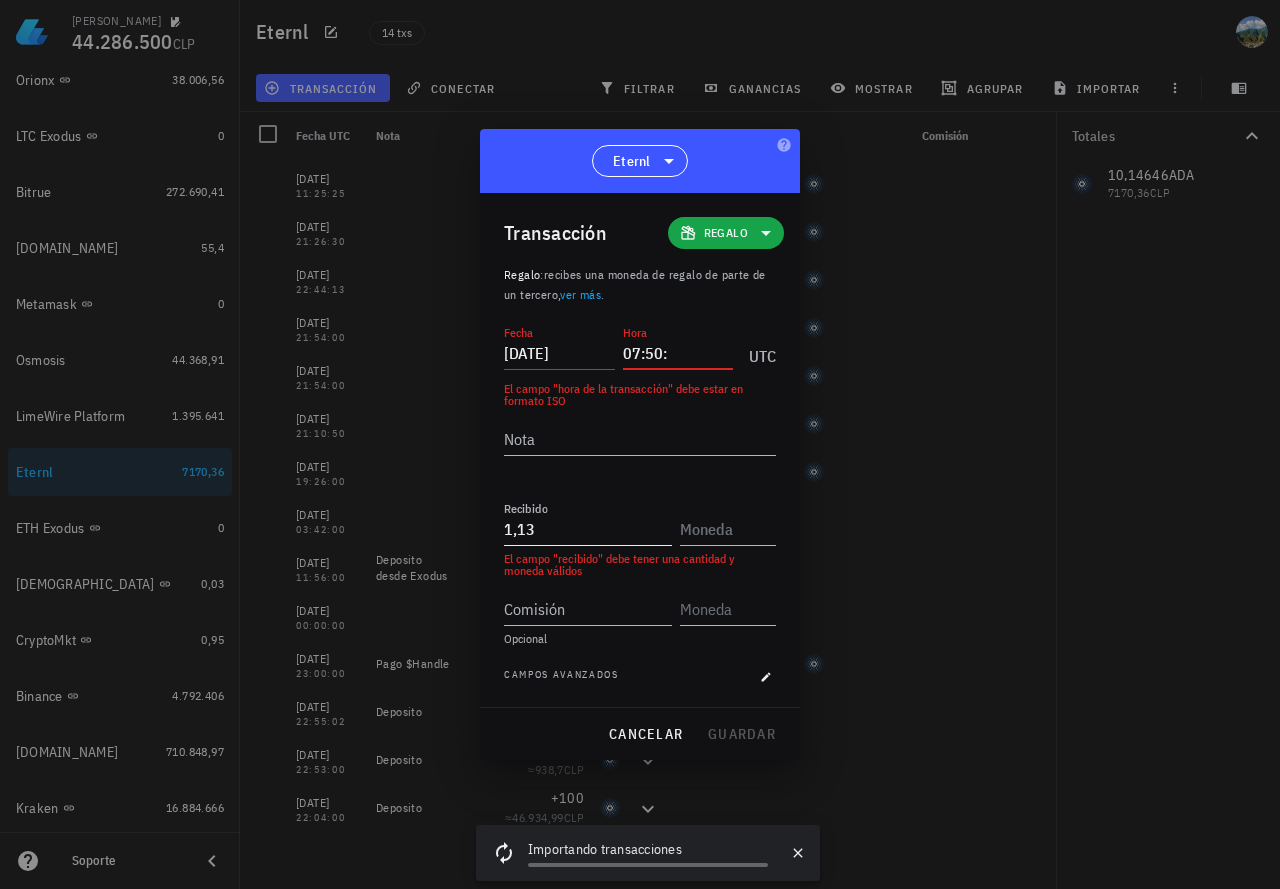 type on "07:50:" 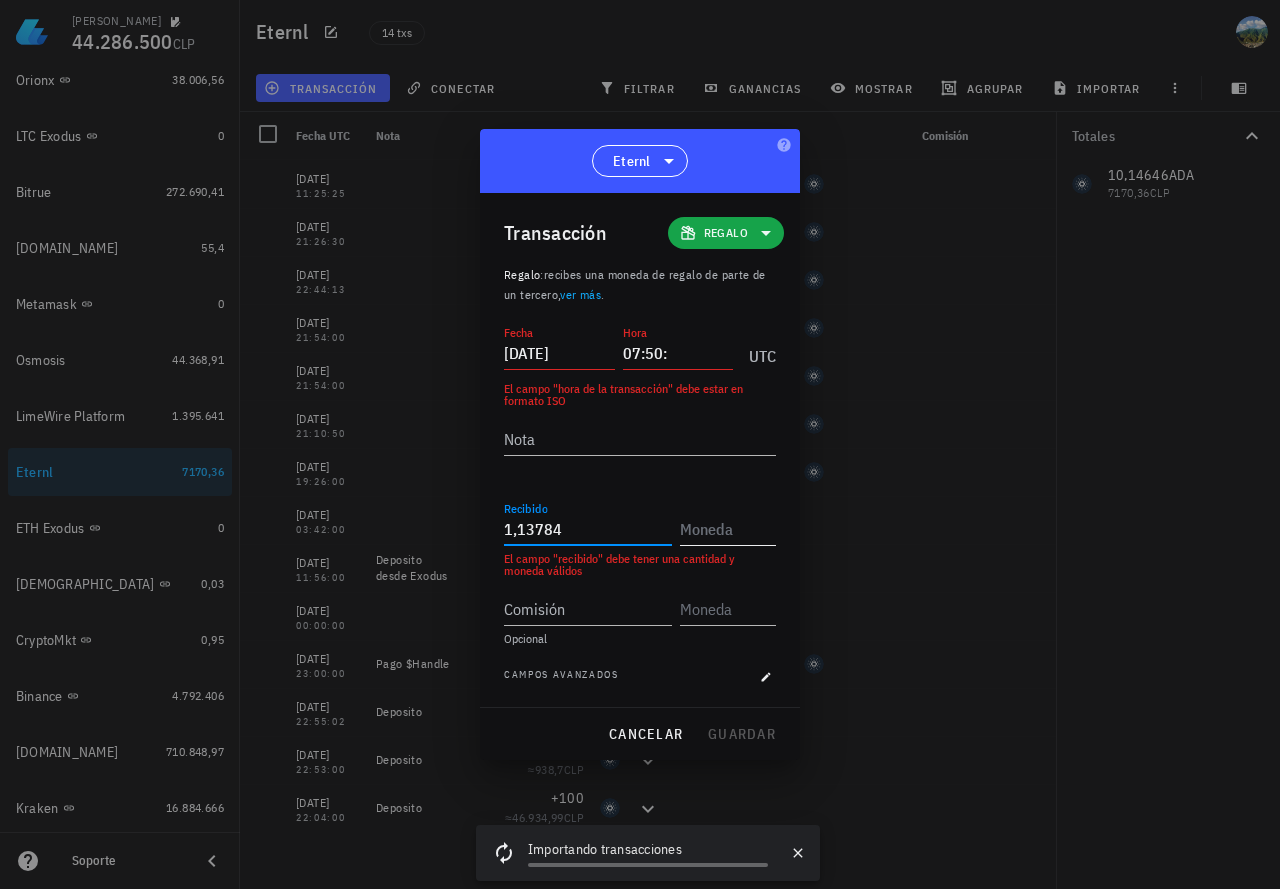 type on "1,13784" 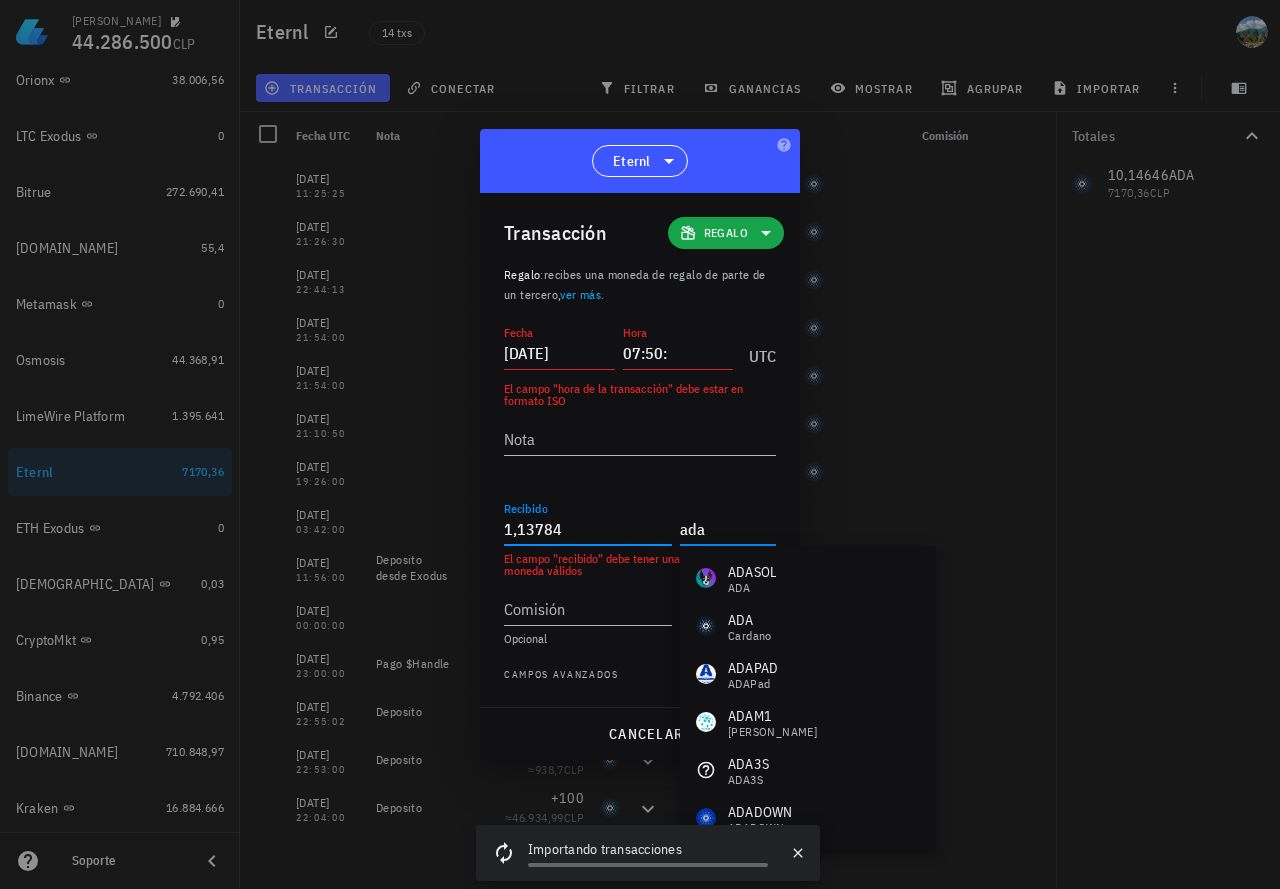 click on "1,13784" at bounding box center (588, 529) 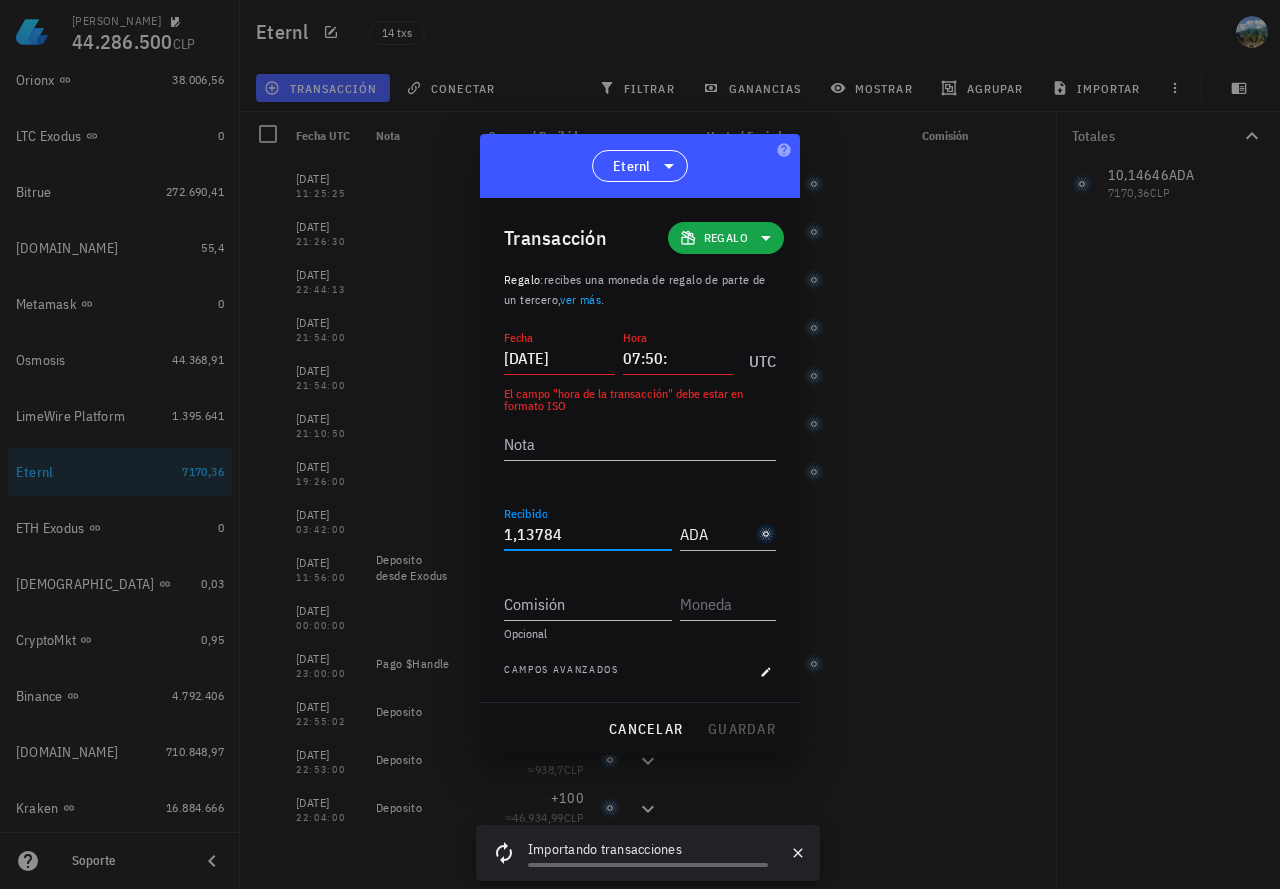 click on "2024-01-30" at bounding box center (559, 358) 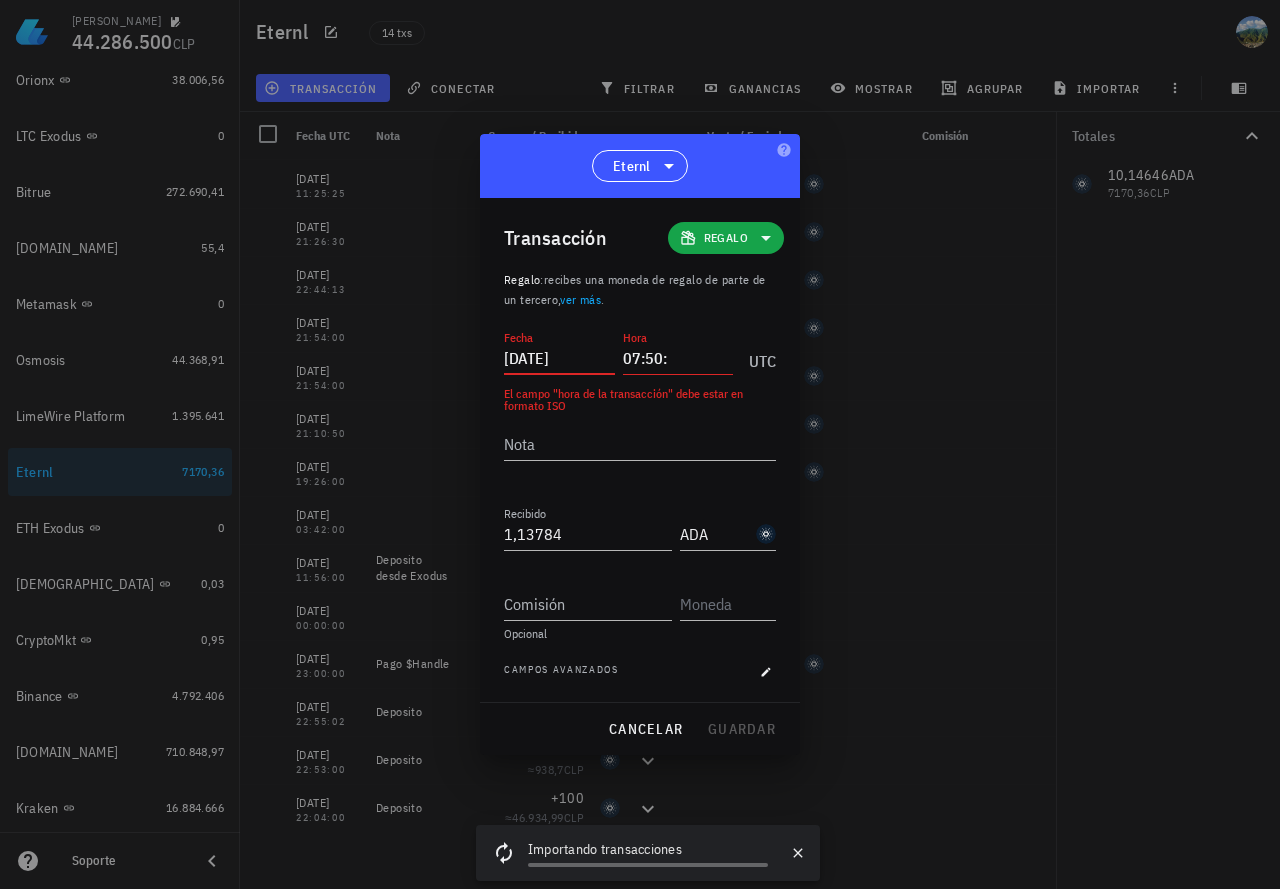 click on "07:50:" at bounding box center [678, 358] 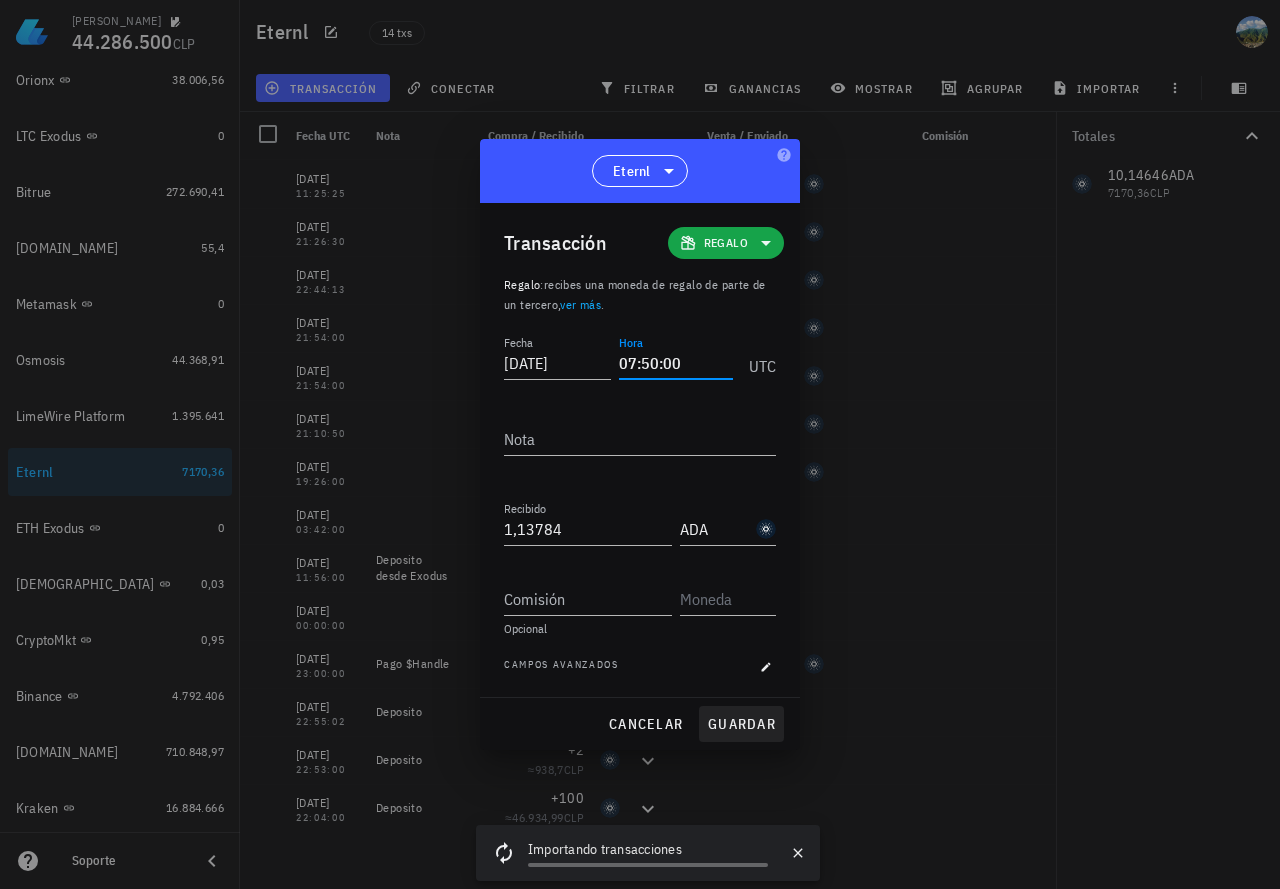 type on "07:50:00" 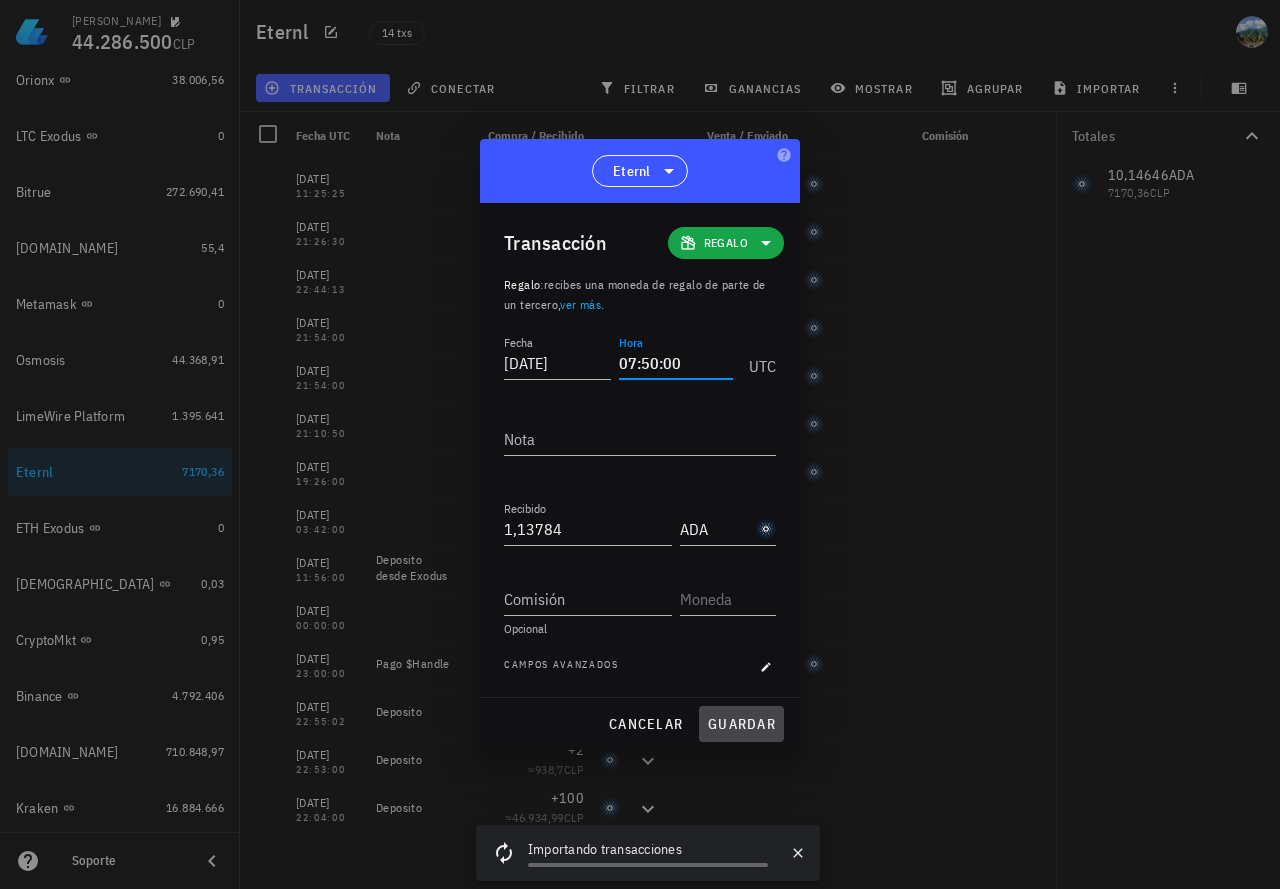 click on "guardar" at bounding box center (741, 724) 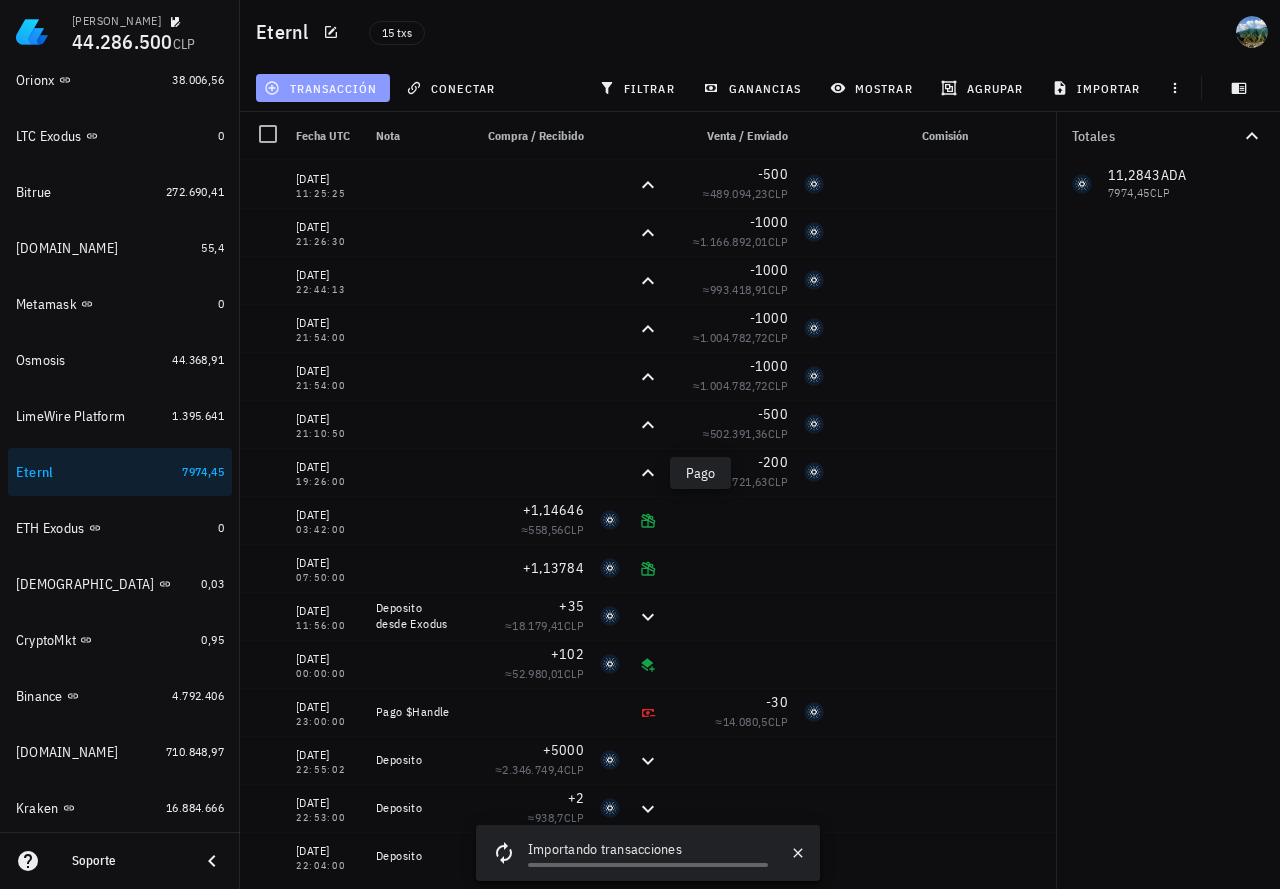click on "transacción" at bounding box center [322, 88] 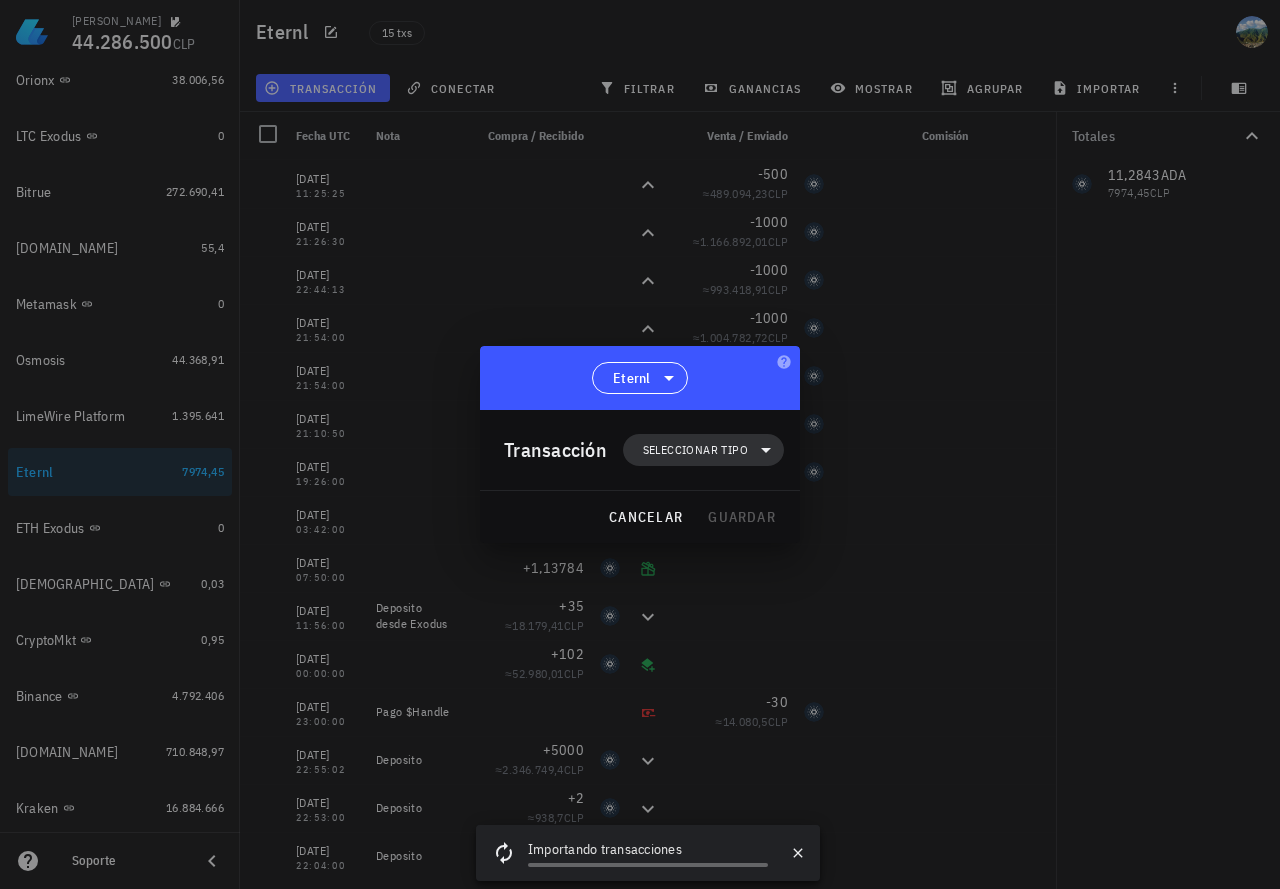 click on "Seleccionar tipo" at bounding box center [695, 450] 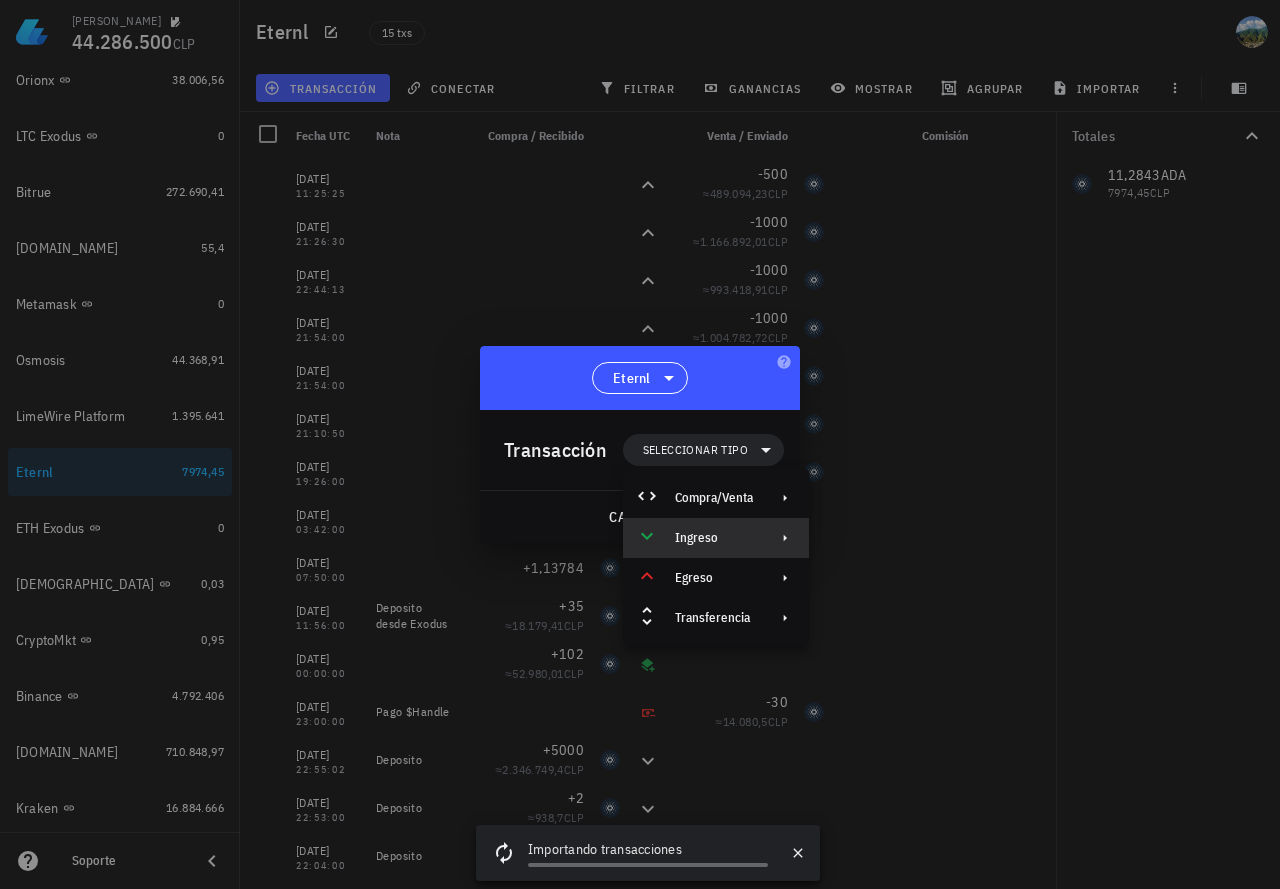 click on "Ingreso" at bounding box center (714, 538) 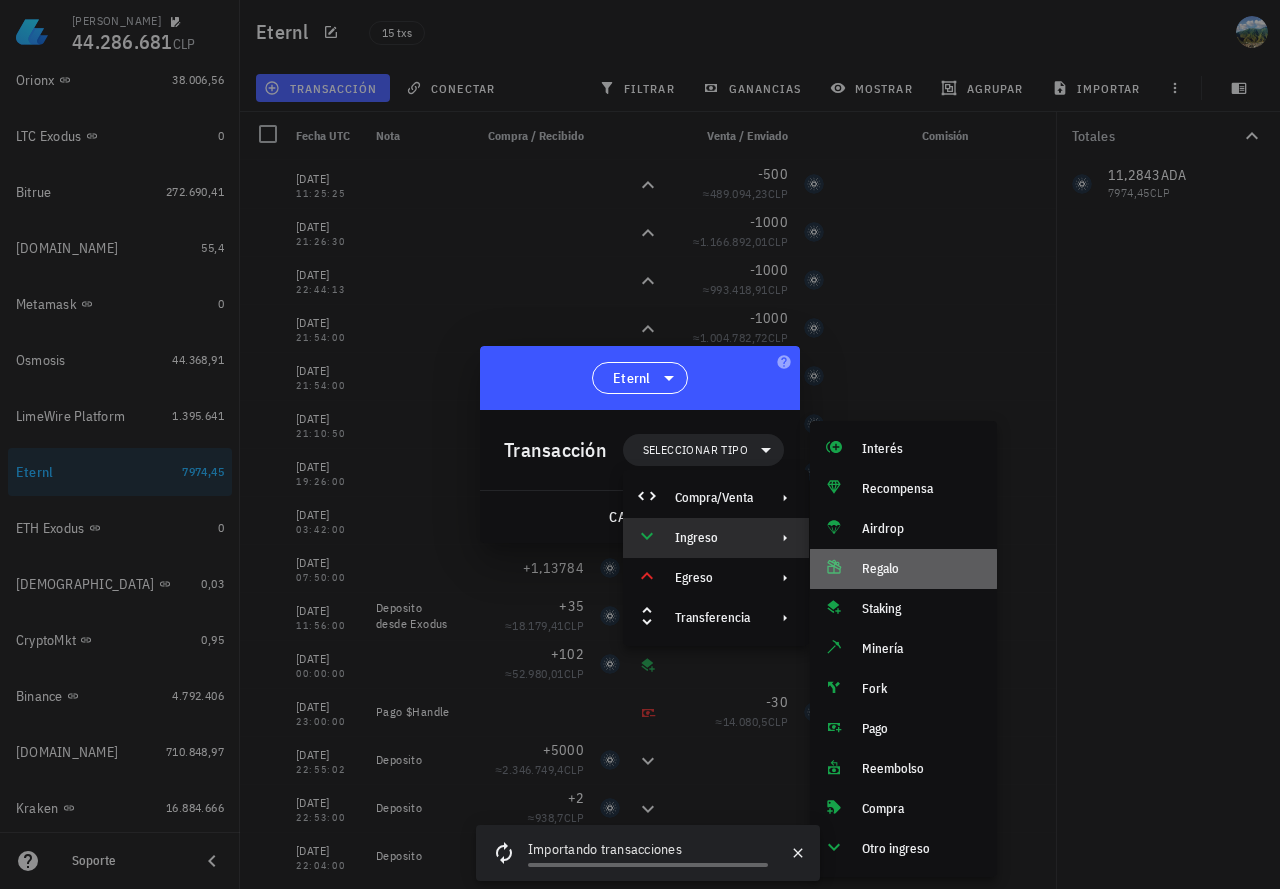 click on "Regalo" at bounding box center [921, 569] 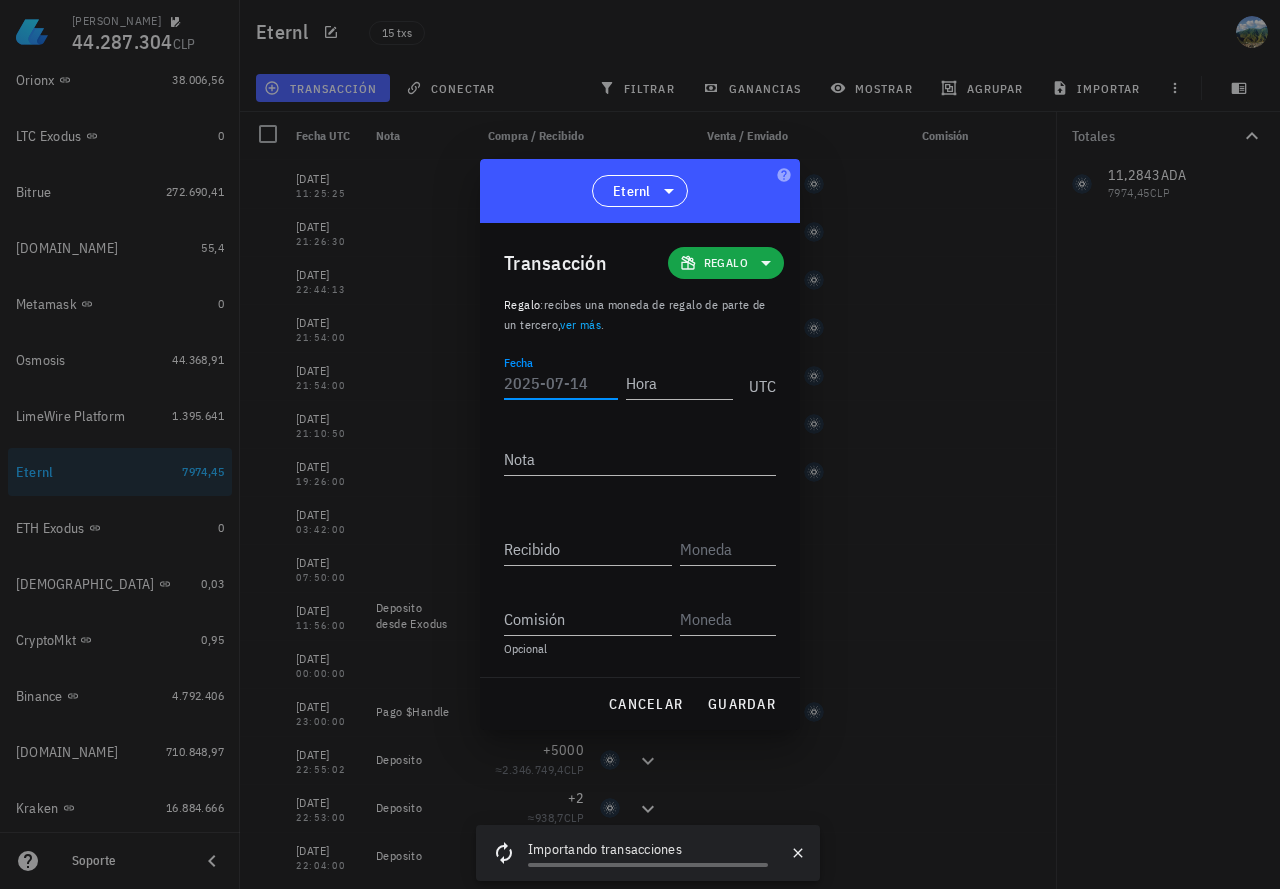 click on "Fecha" at bounding box center (561, 383) 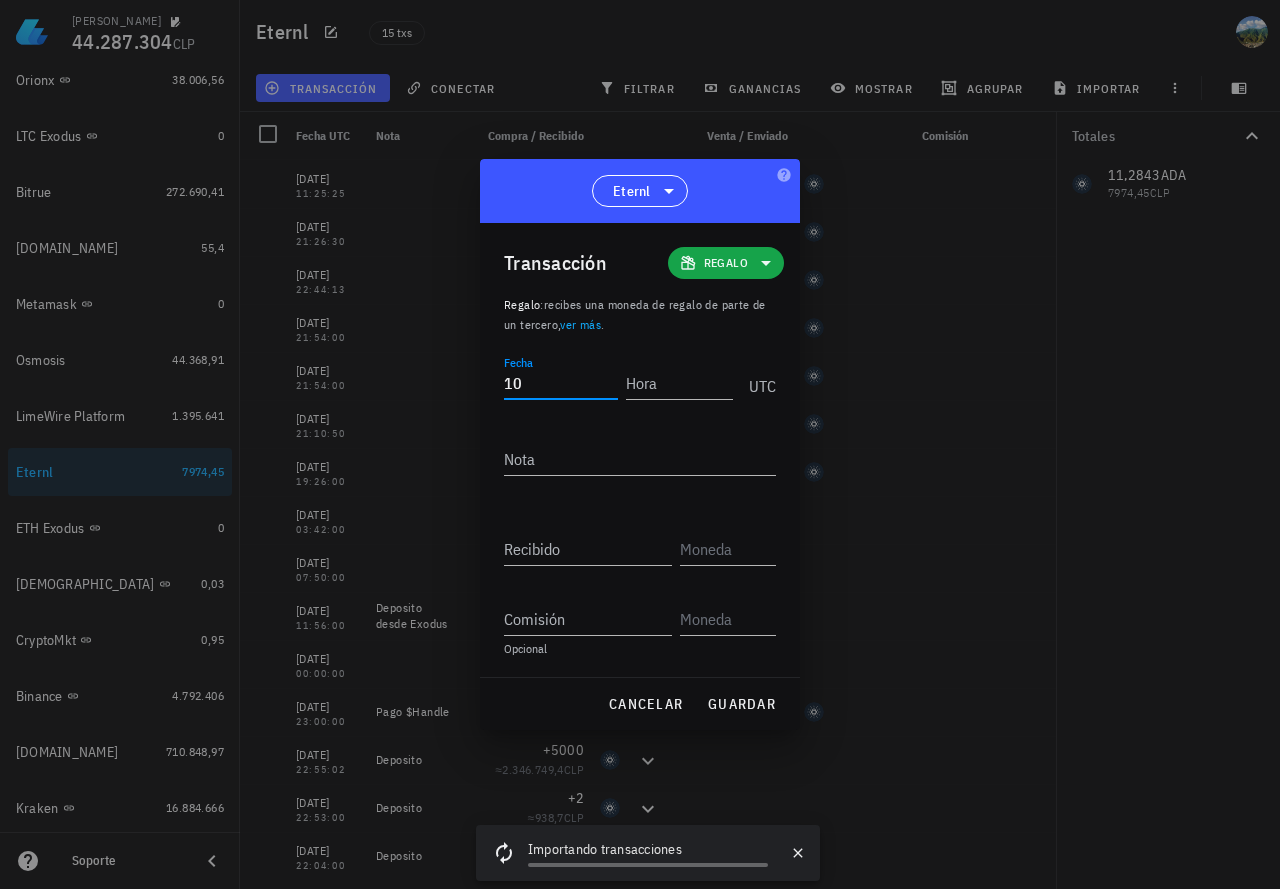 type on "1" 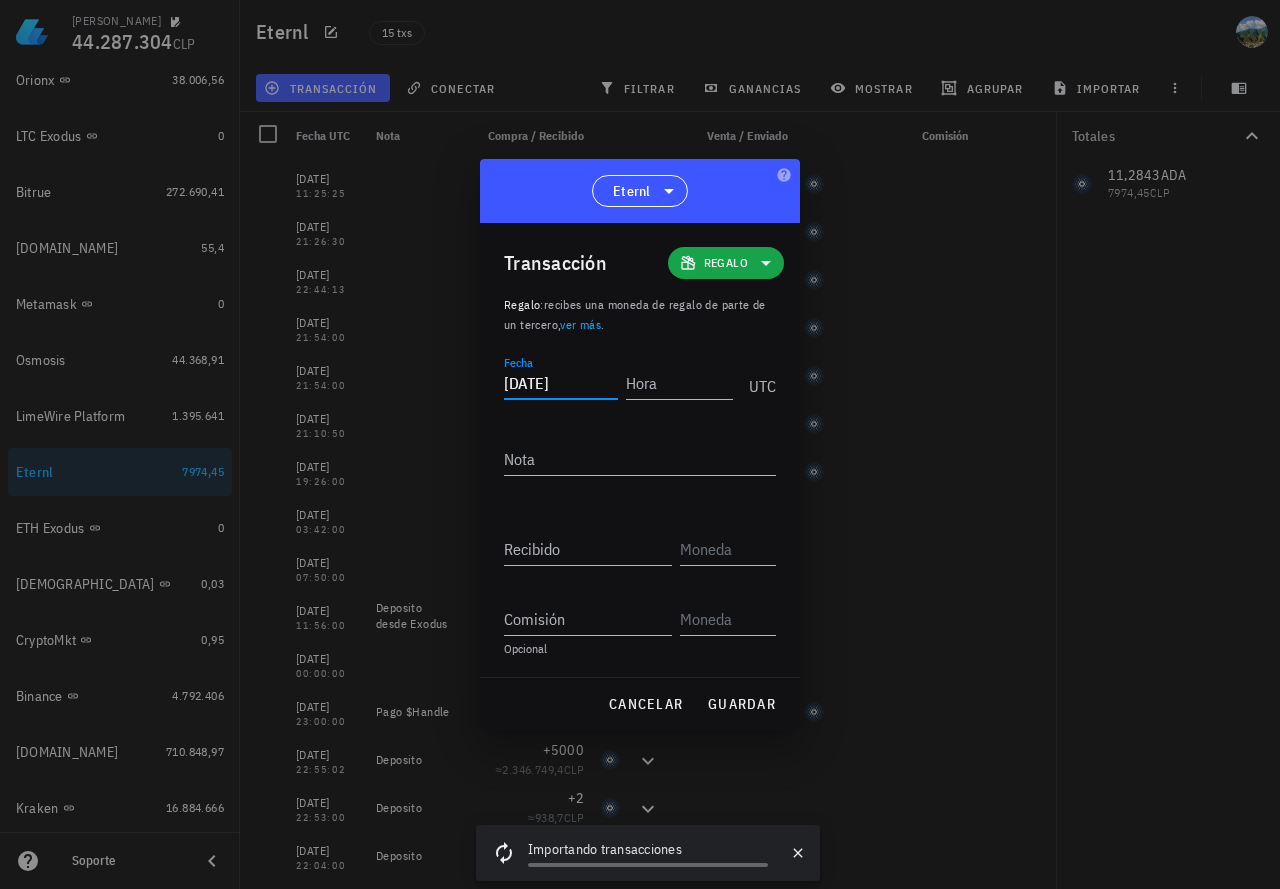 click on "2024-10-01" at bounding box center [561, 383] 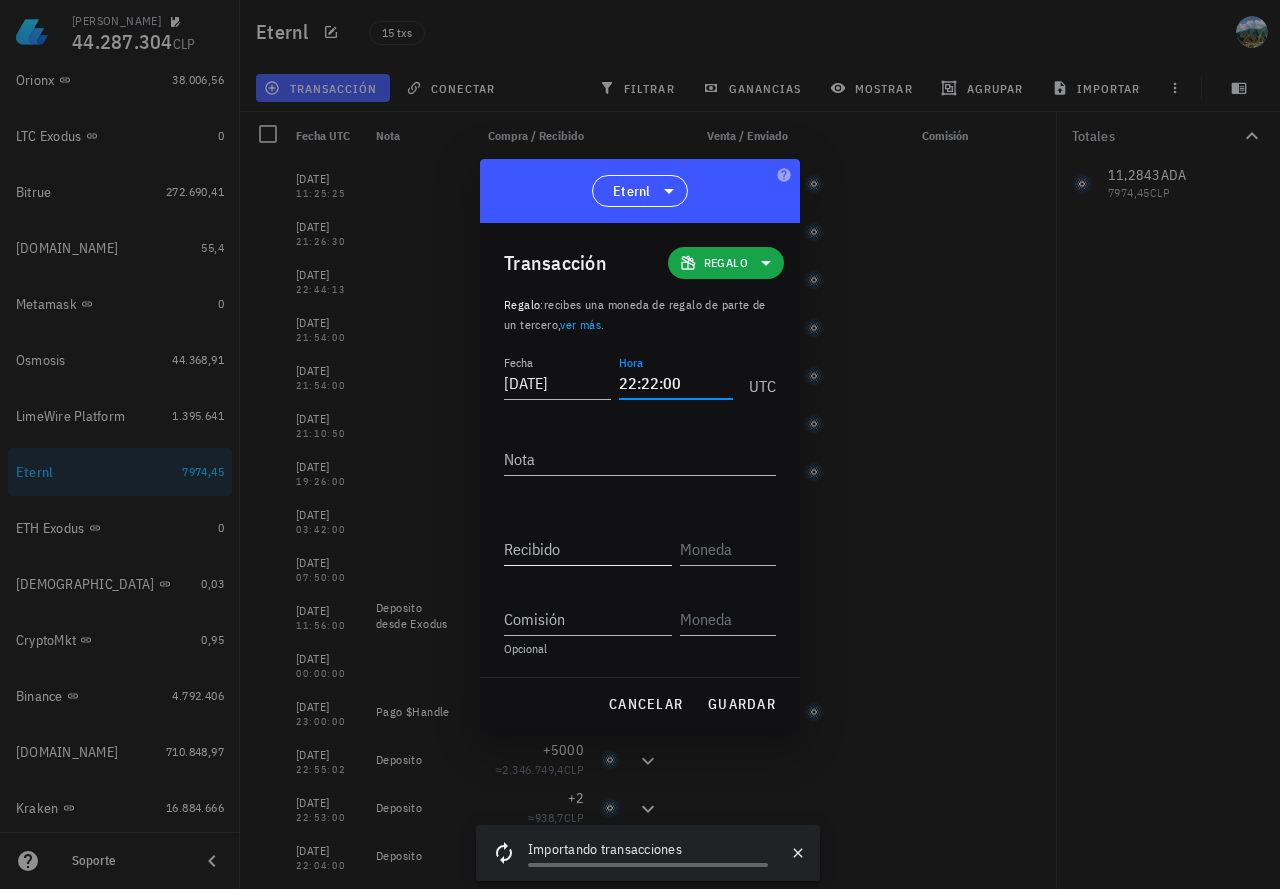 type on "22:22:00" 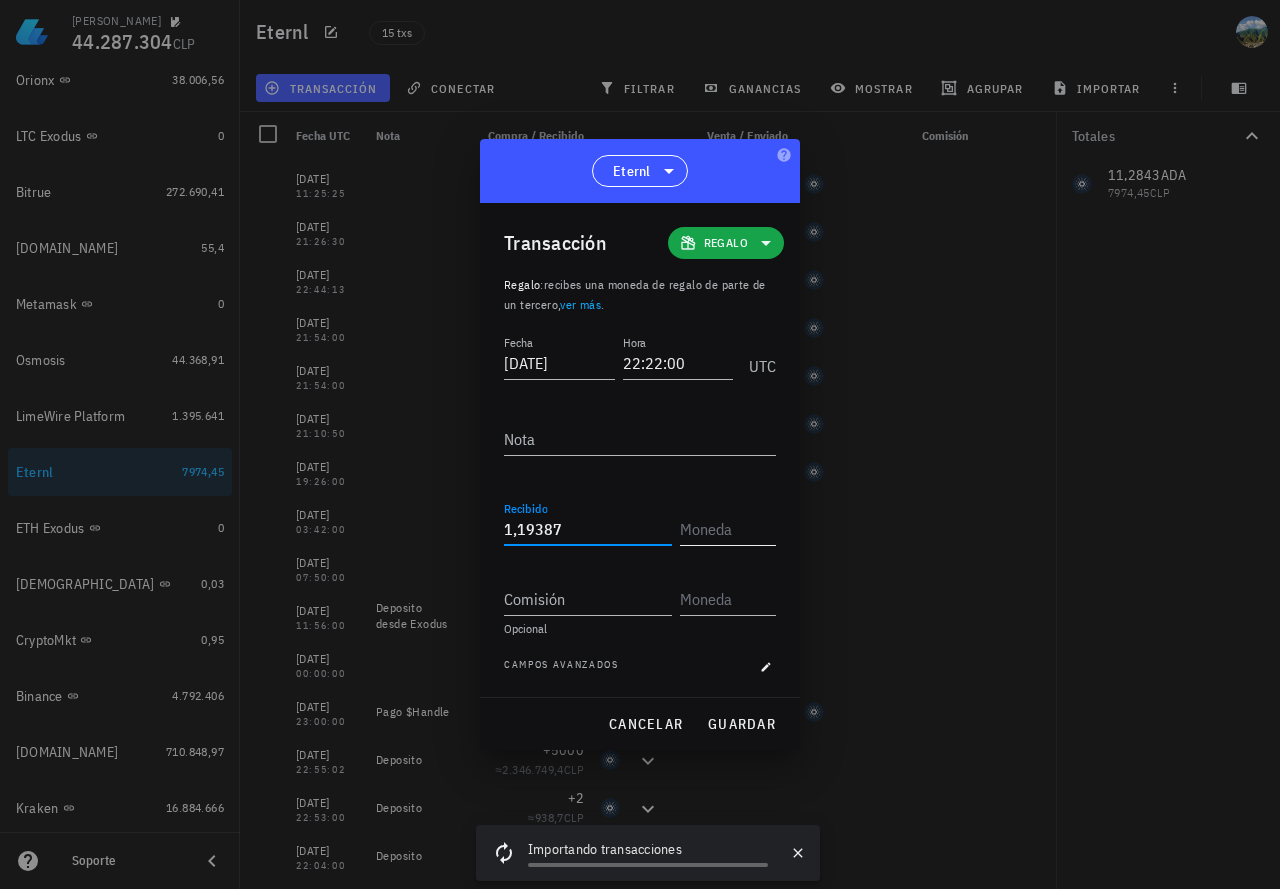 type on "1,19387" 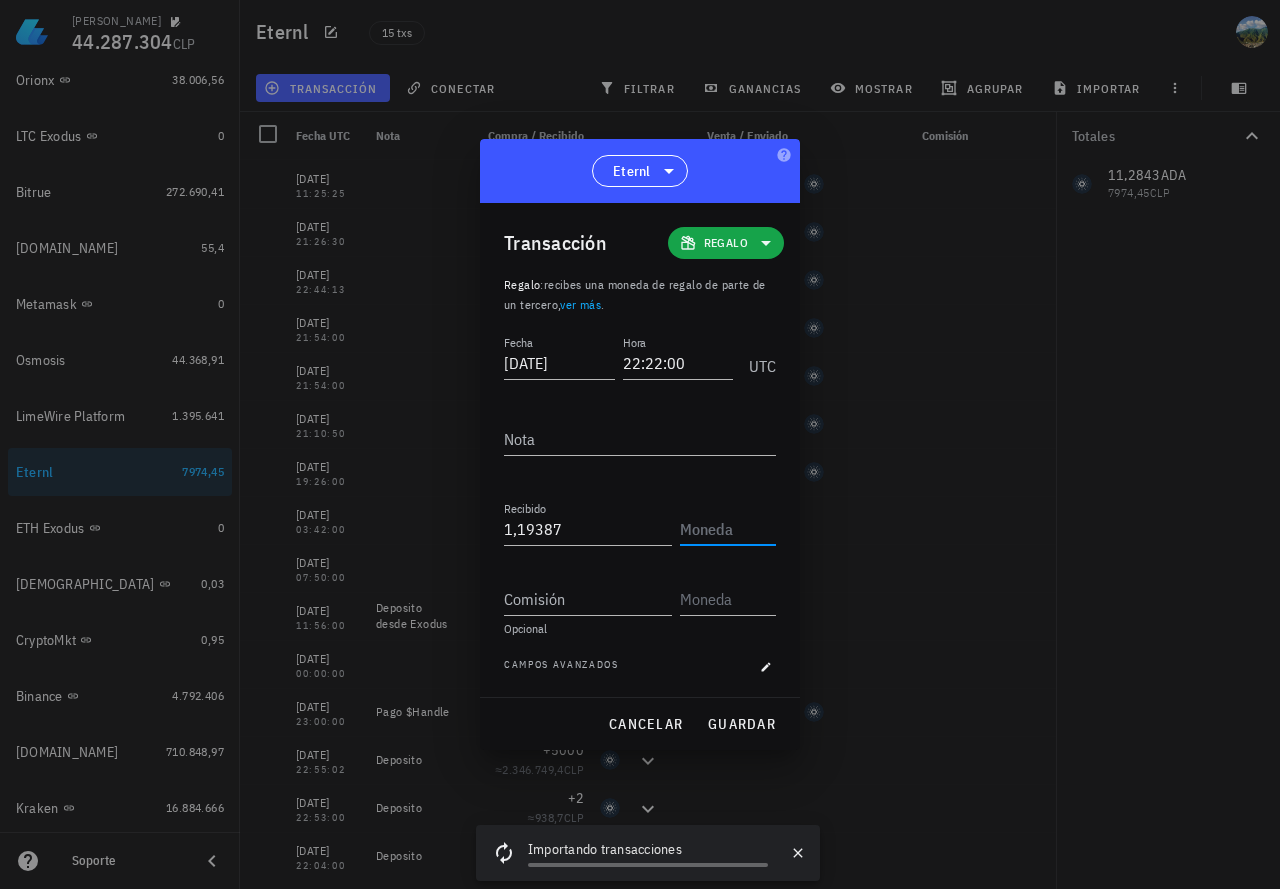 click at bounding box center (726, 529) 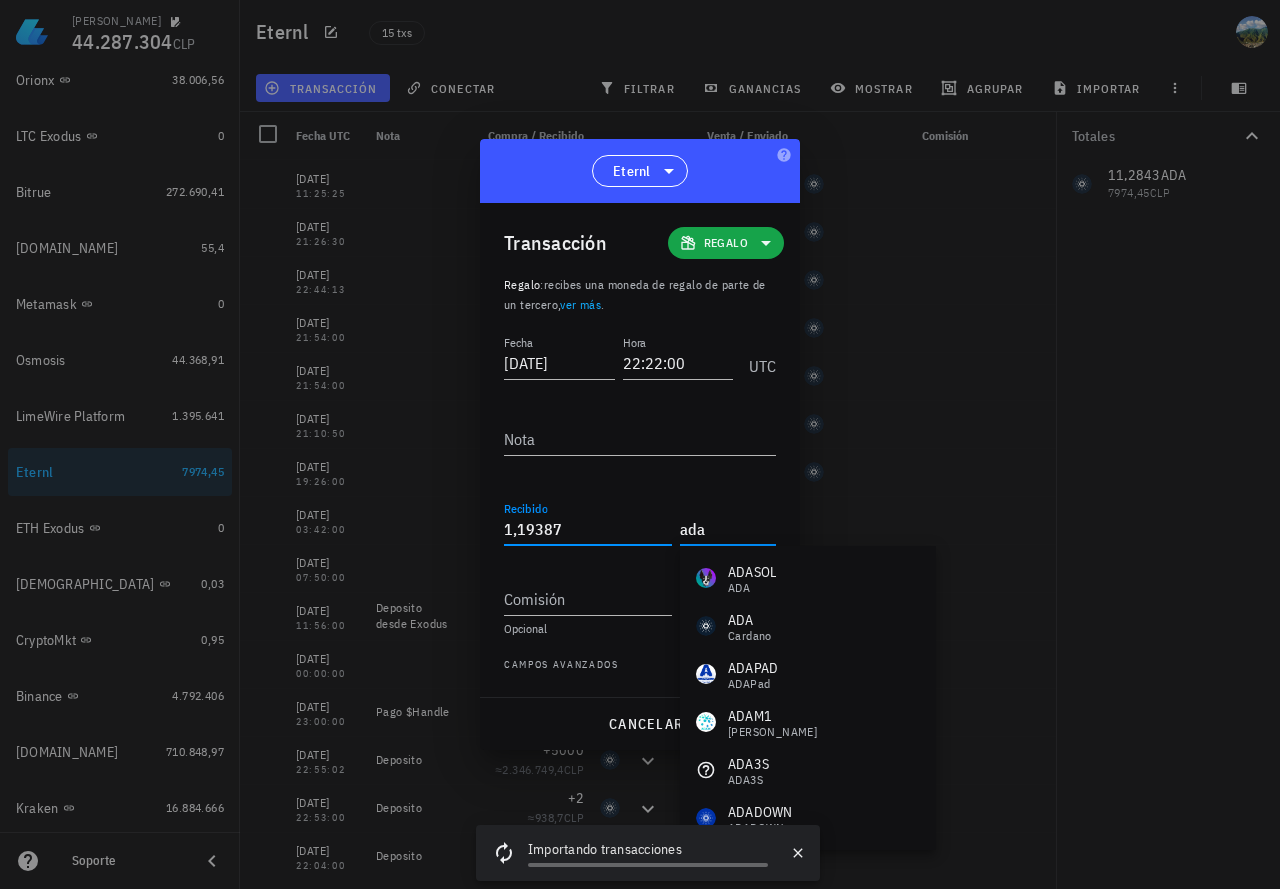 click on "1,19387" at bounding box center (588, 529) 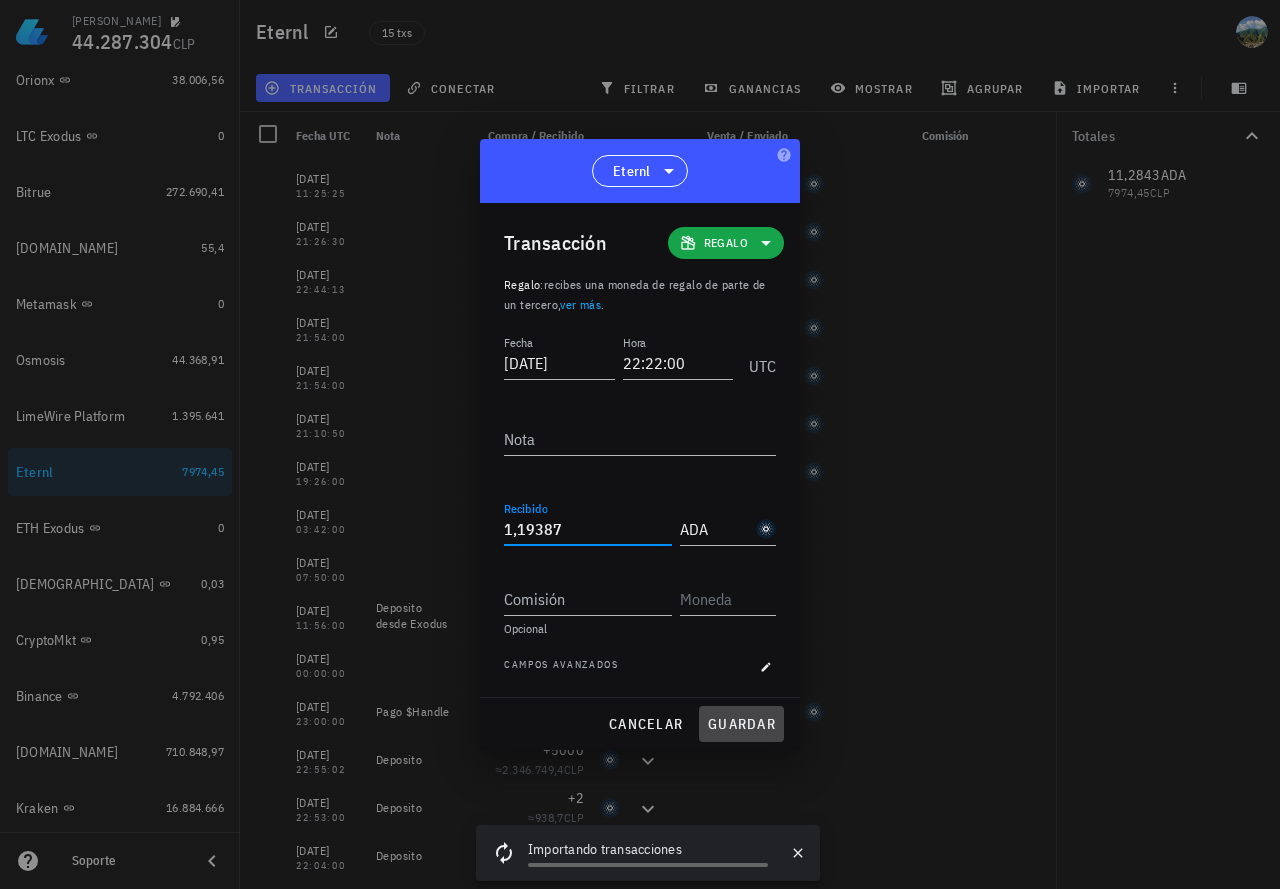 click on "guardar" at bounding box center [741, 724] 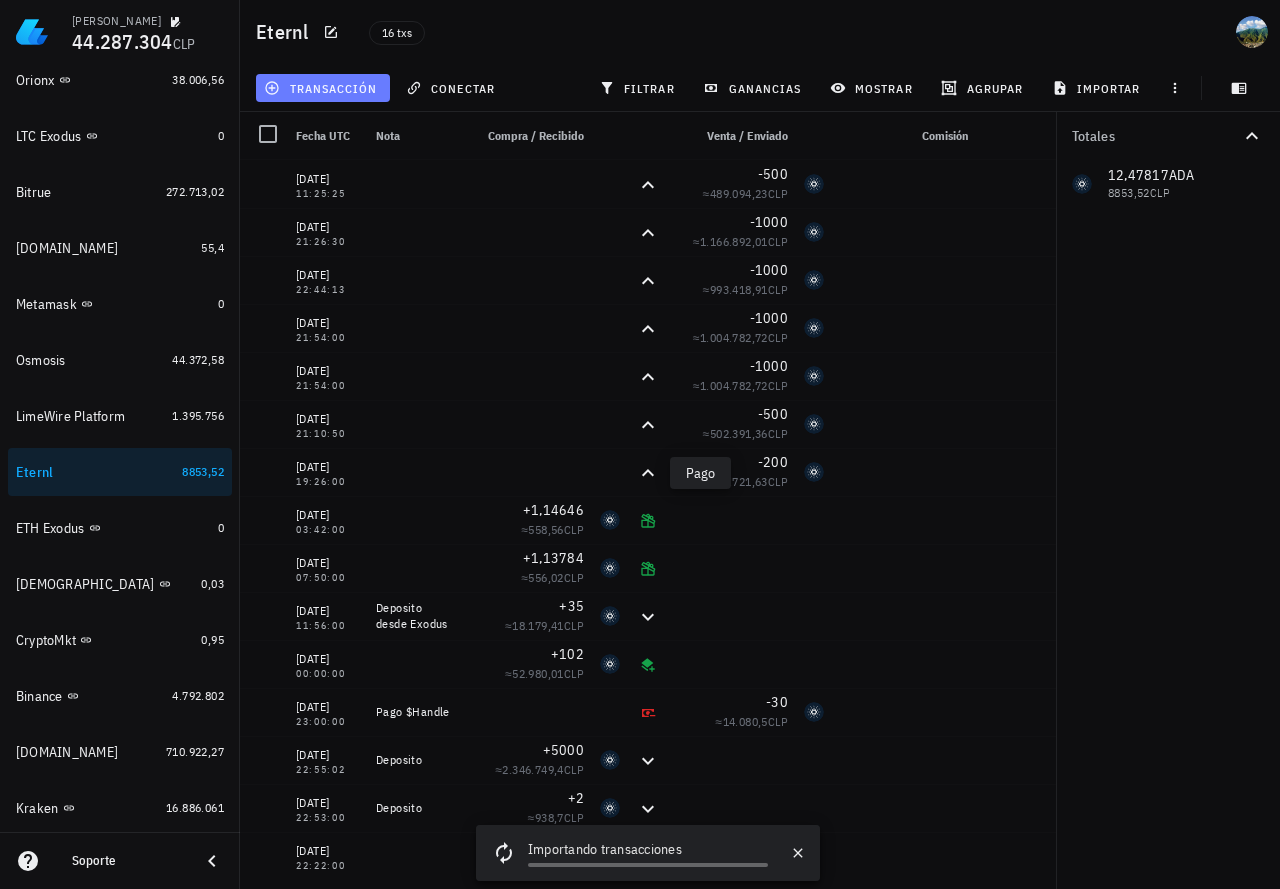 click on "transacción" at bounding box center [323, 88] 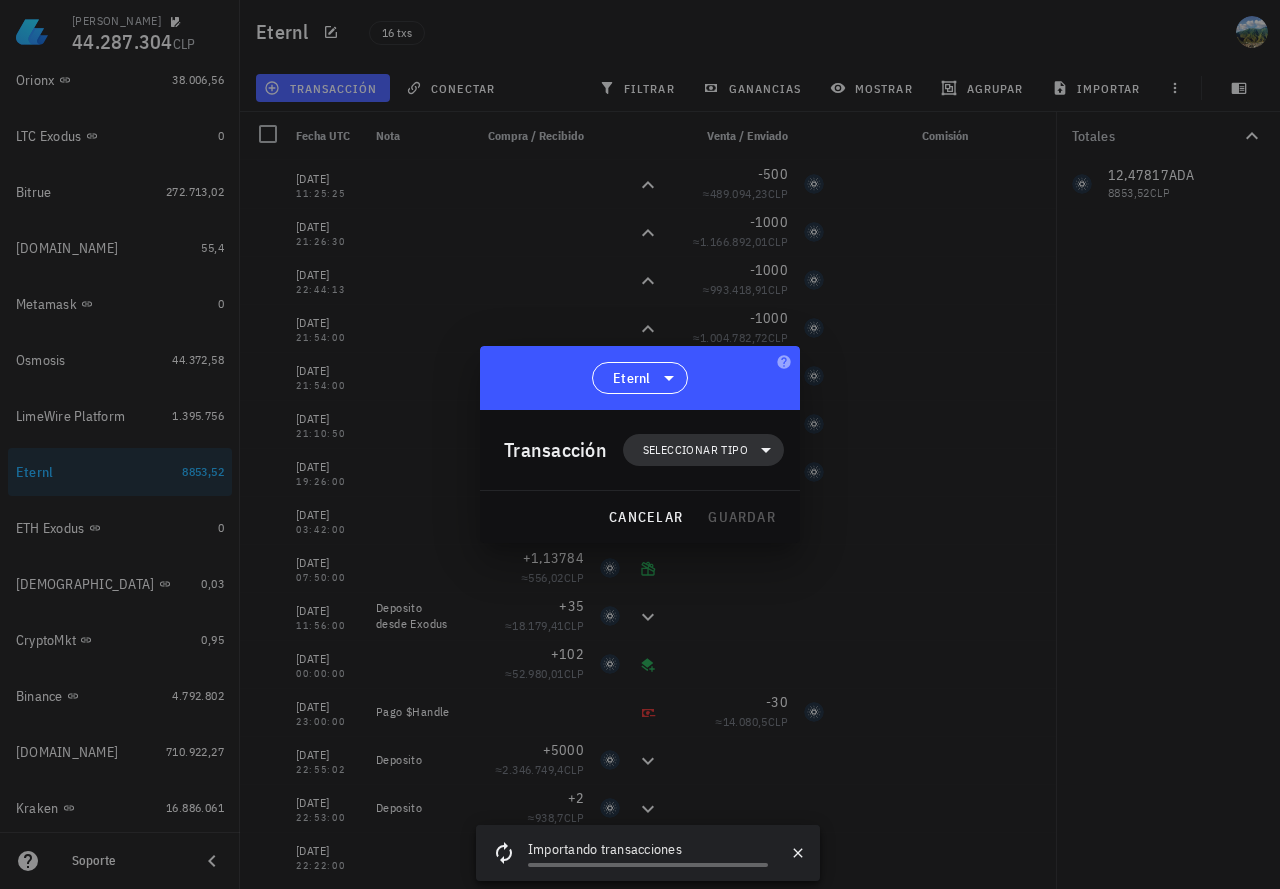 click on "Seleccionar tipo" at bounding box center (695, 450) 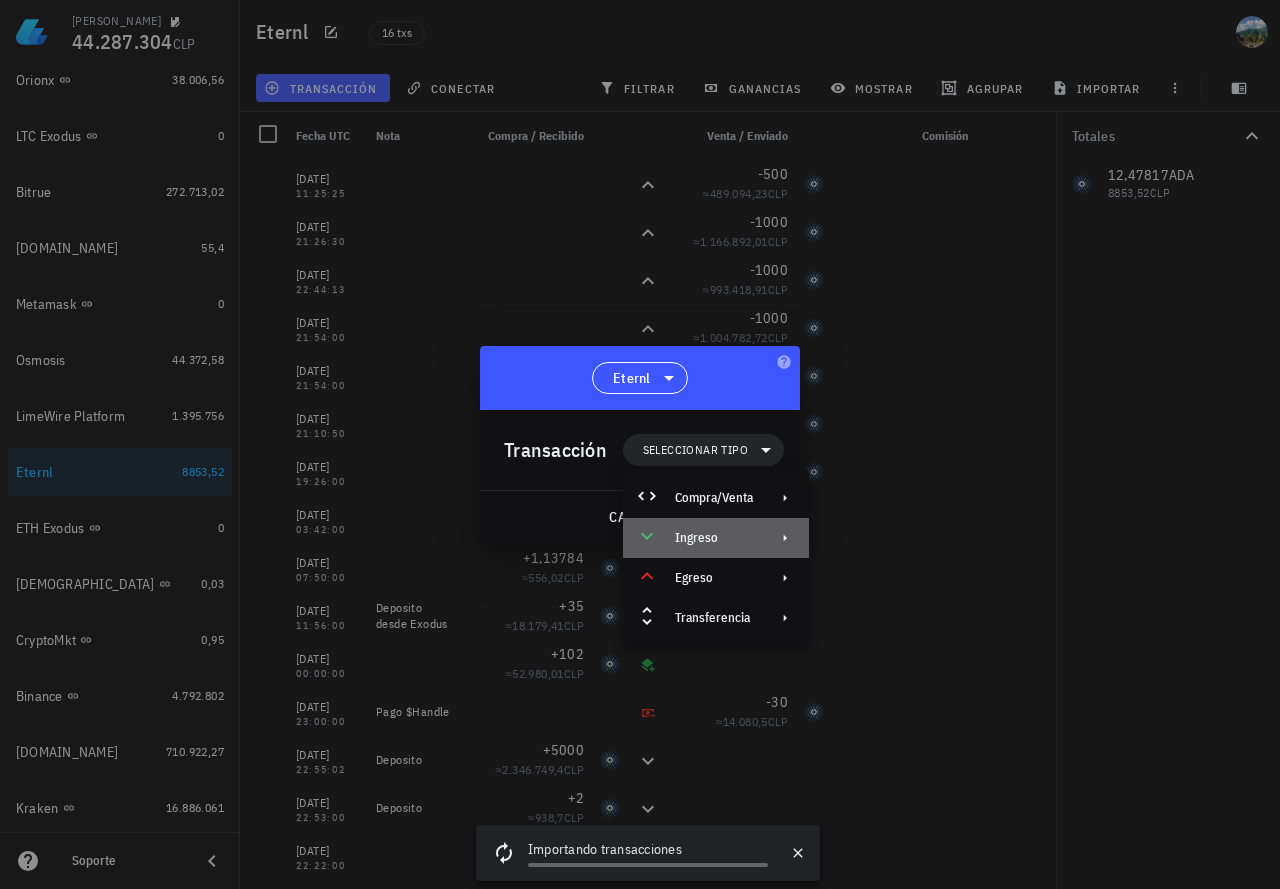 click on "Ingreso" at bounding box center (714, 538) 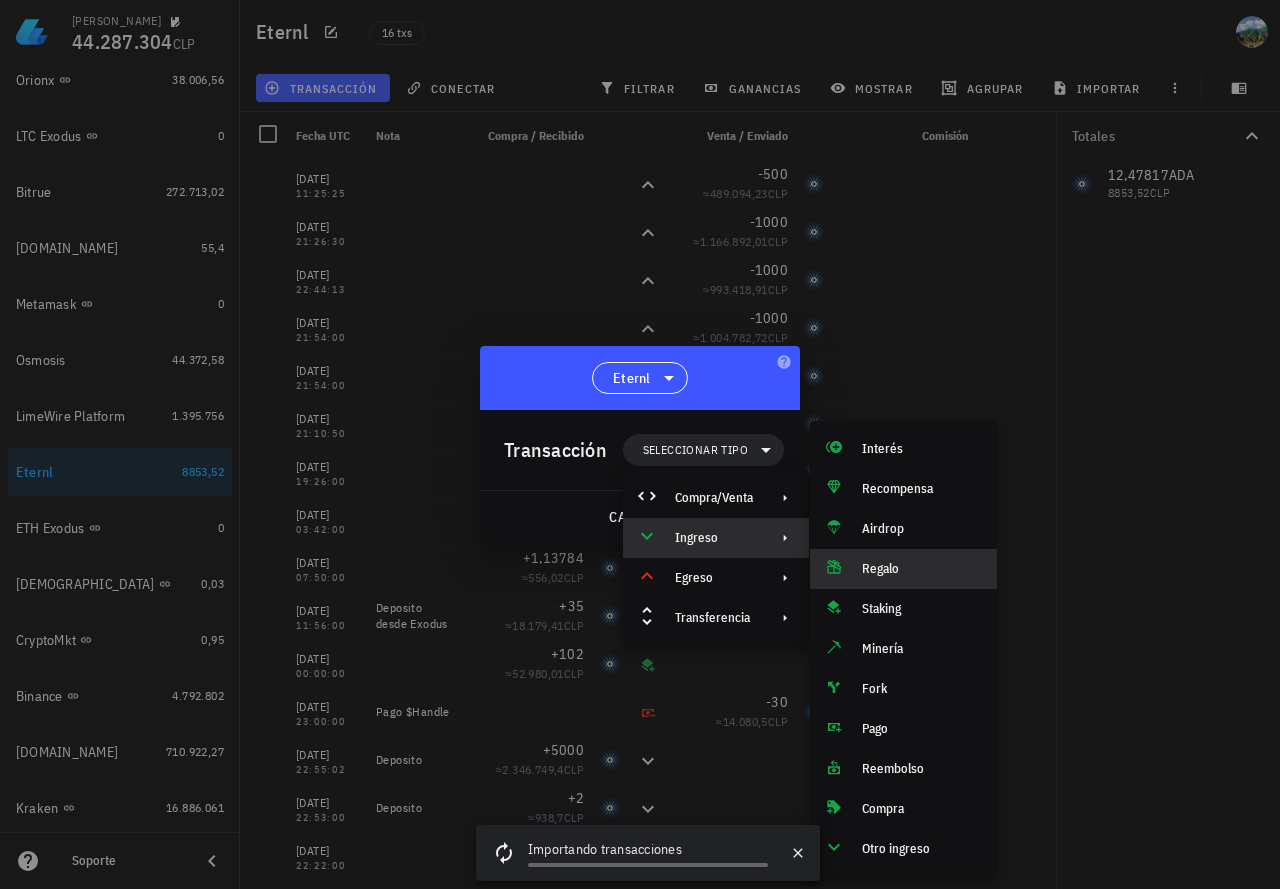 click on "Regalo" at bounding box center (921, 569) 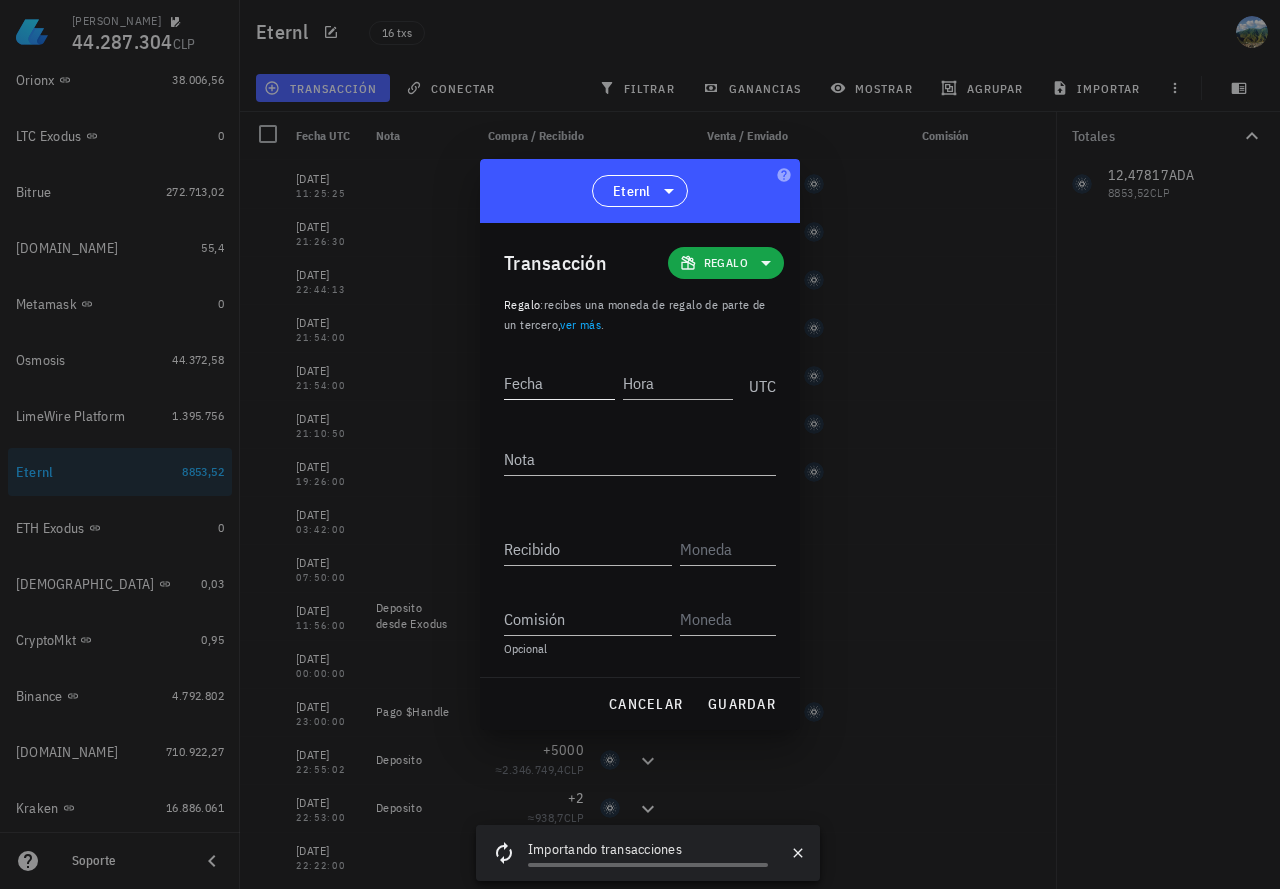 click on "Fecha" at bounding box center (559, 383) 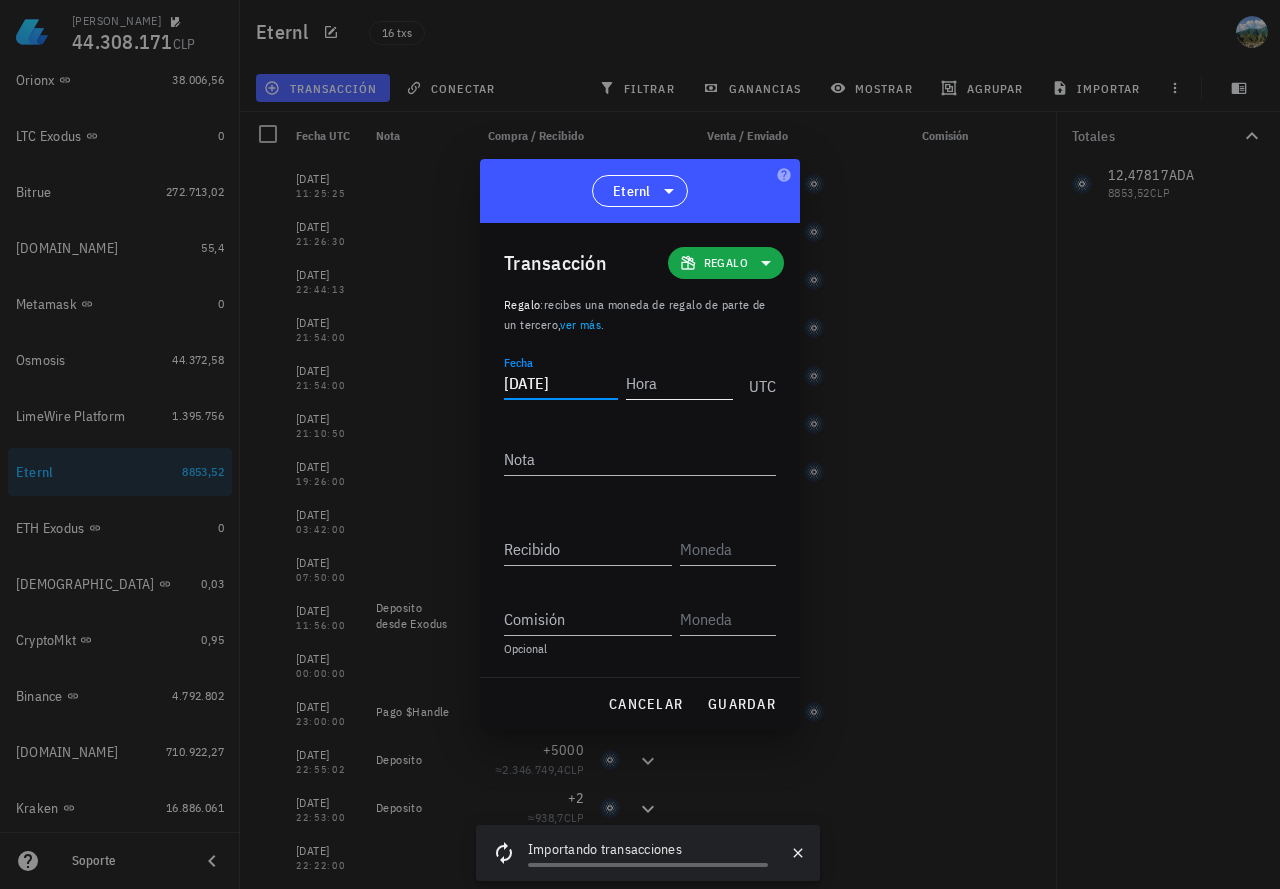 type on "2025-10-01" 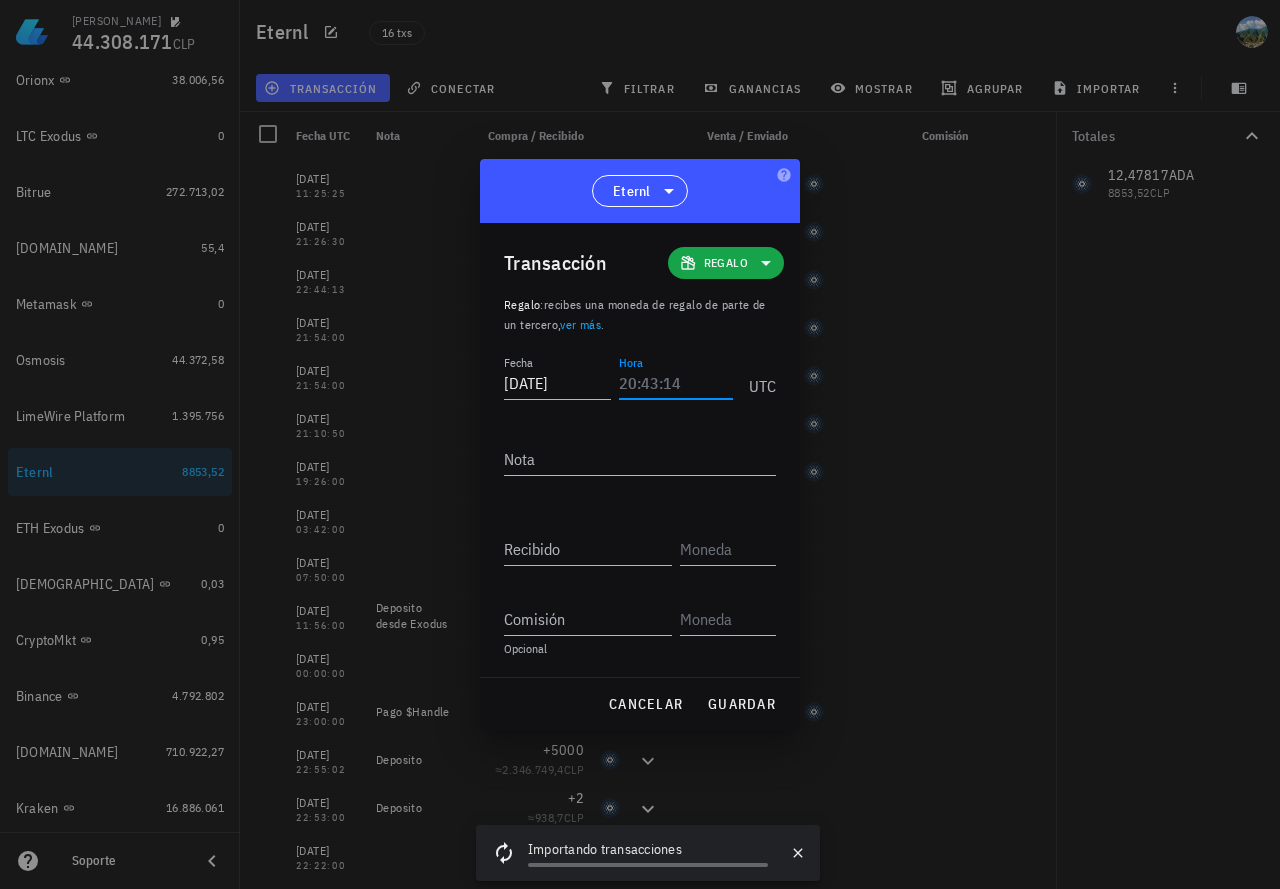 click on "Hora" at bounding box center (676, 383) 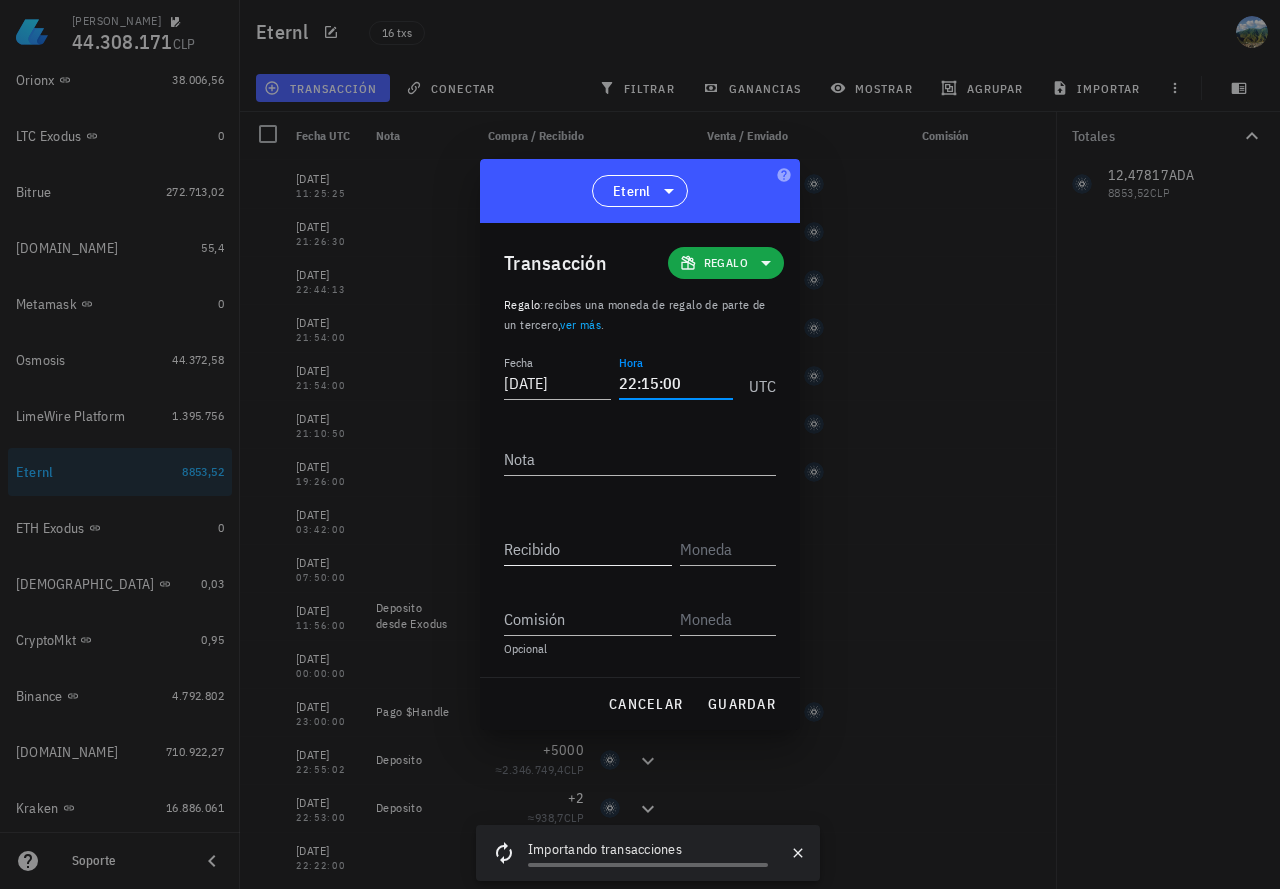 type on "22:15:00" 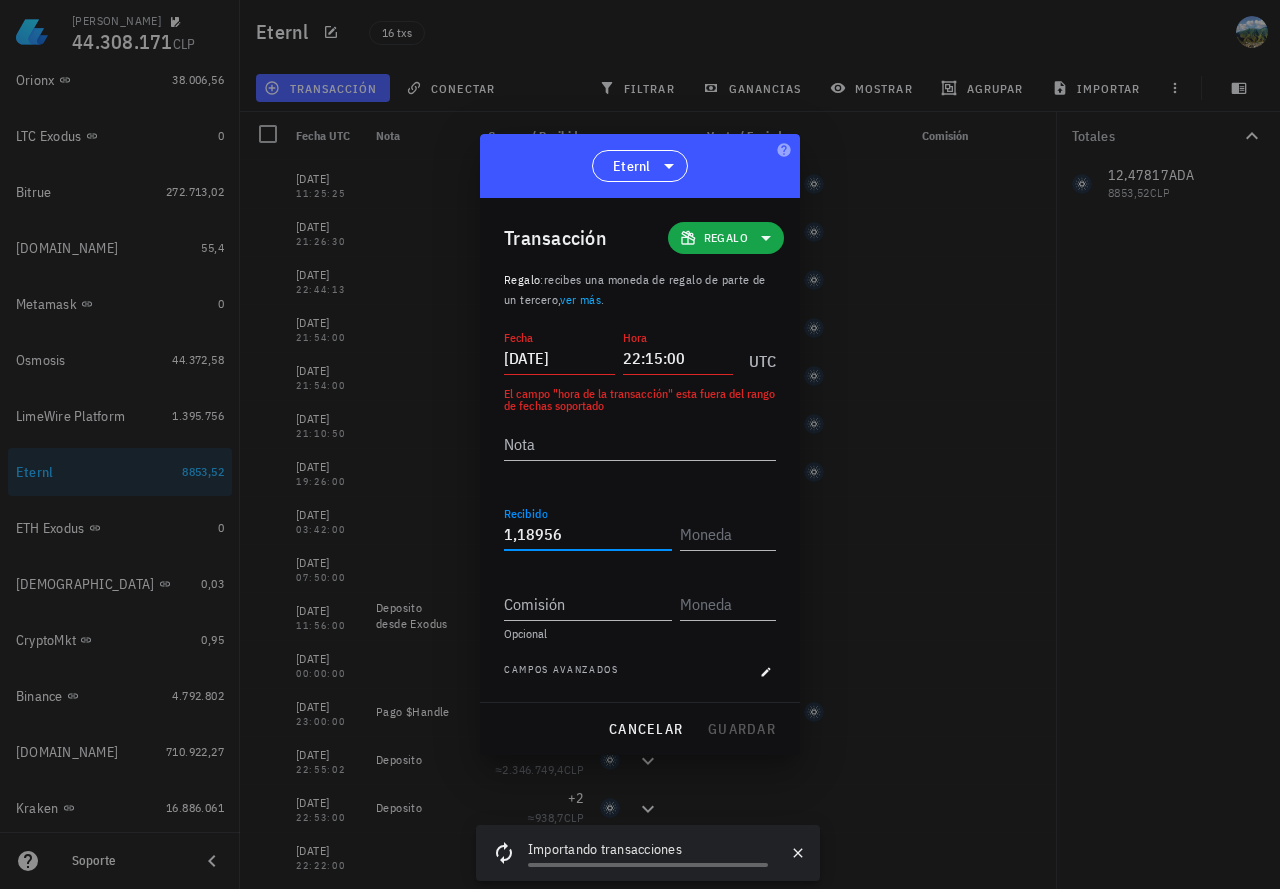 type on "1,18956" 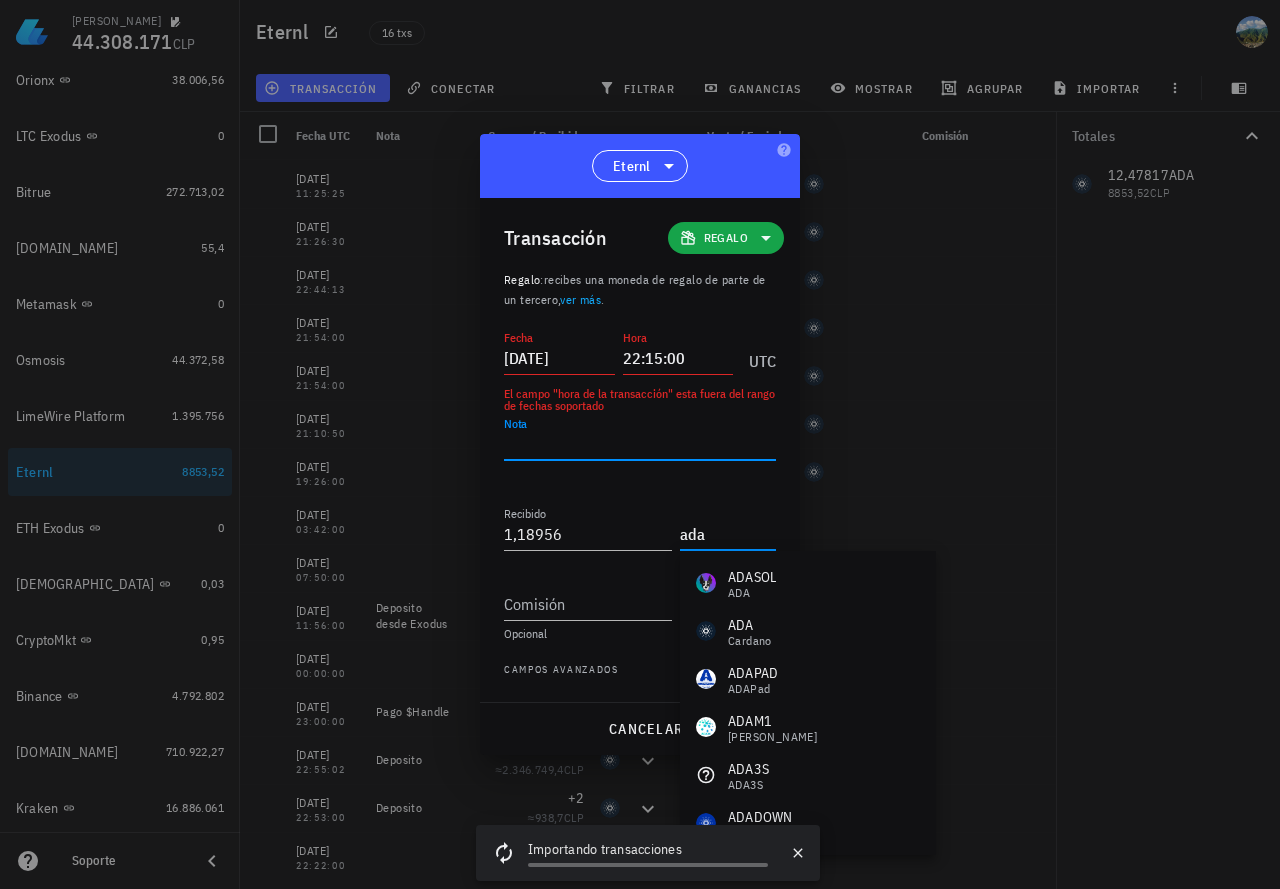 click on "Nota" at bounding box center [640, 444] 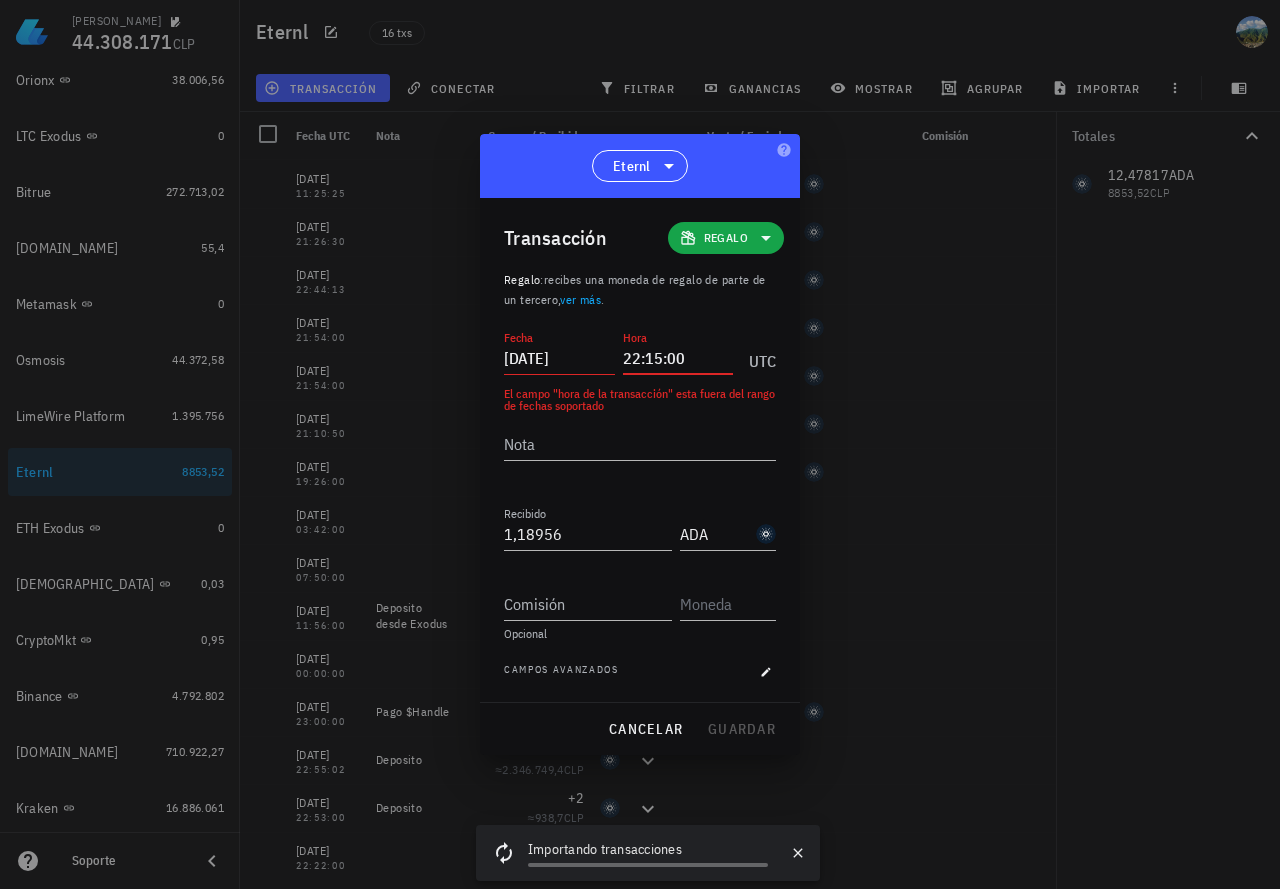 click on "22:15:00" at bounding box center (678, 358) 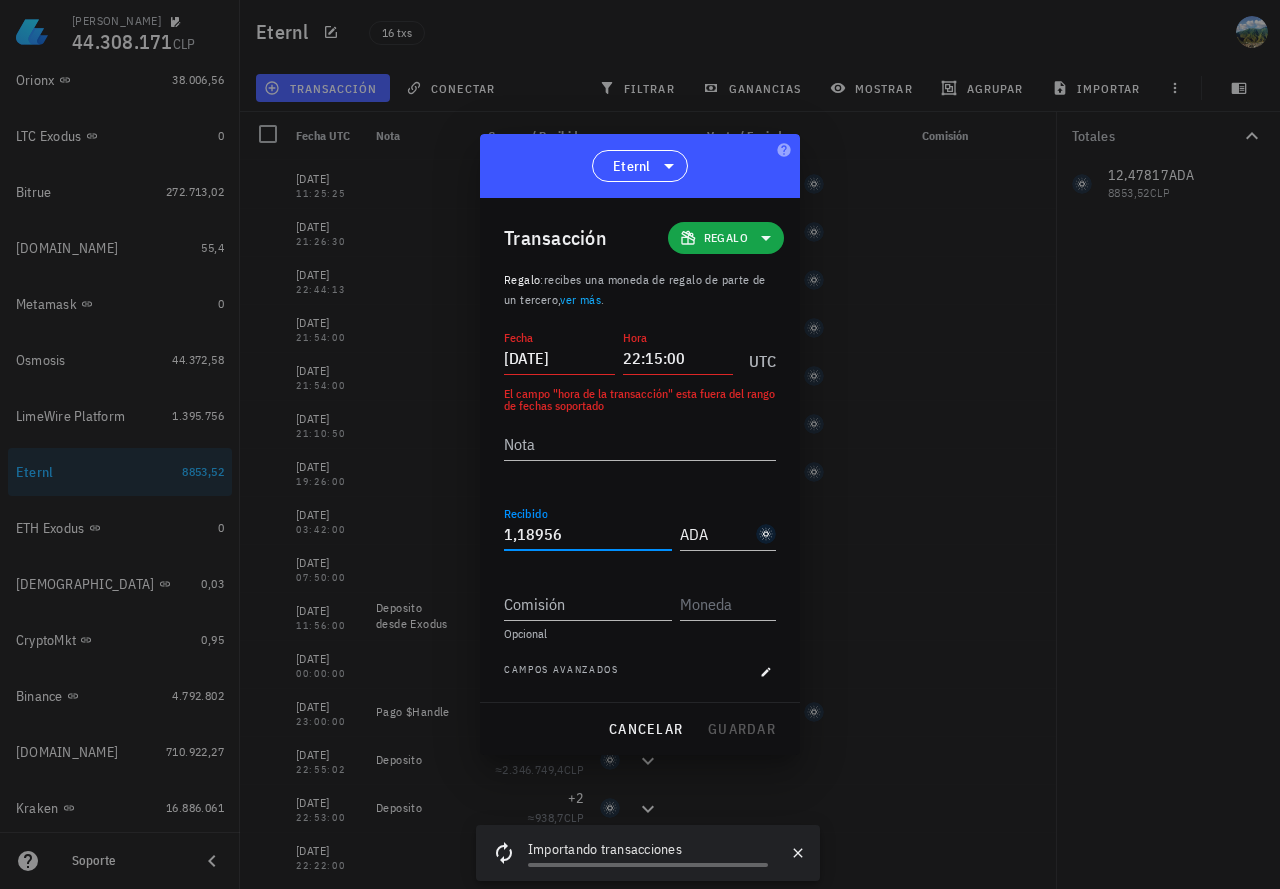 click on "1,18956" at bounding box center [588, 534] 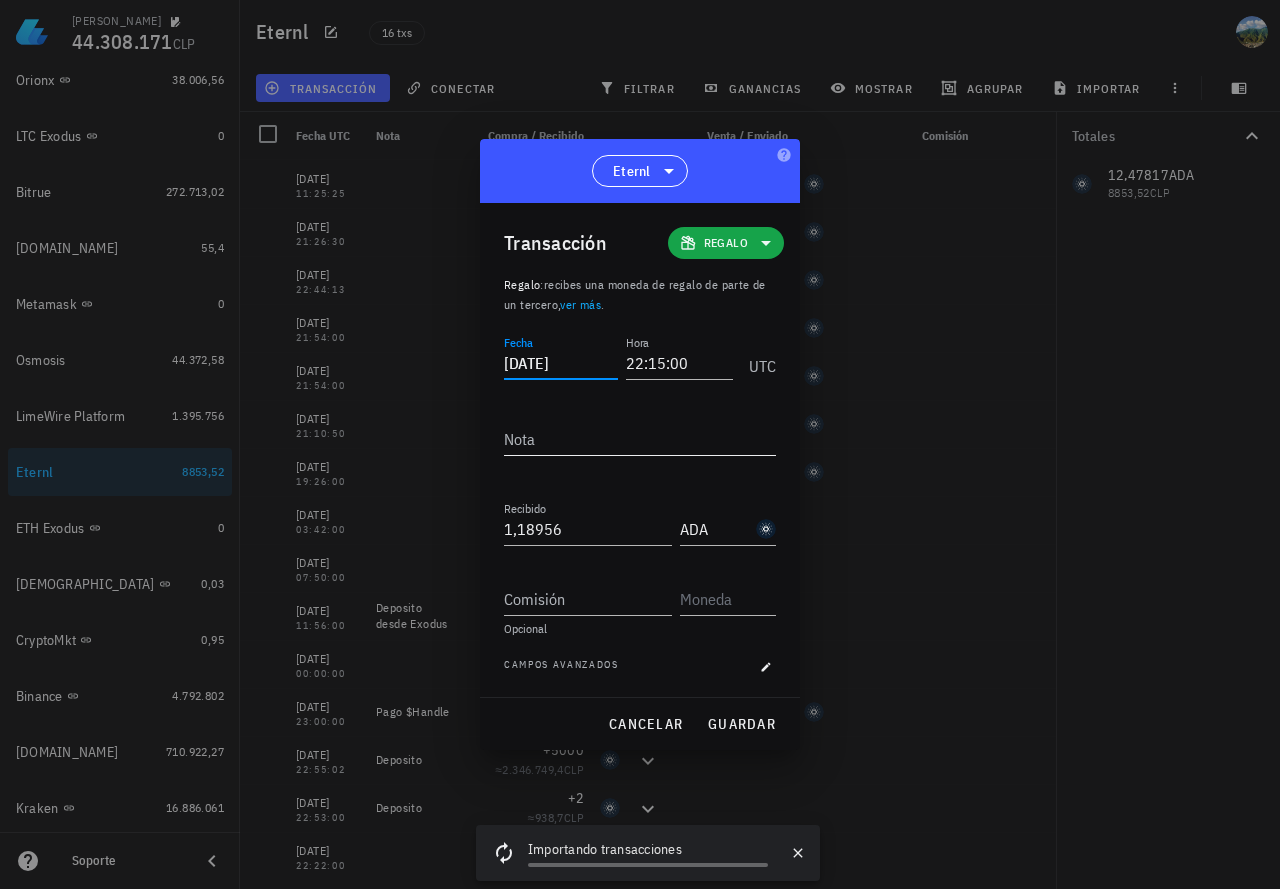 type on "2024-10-11" 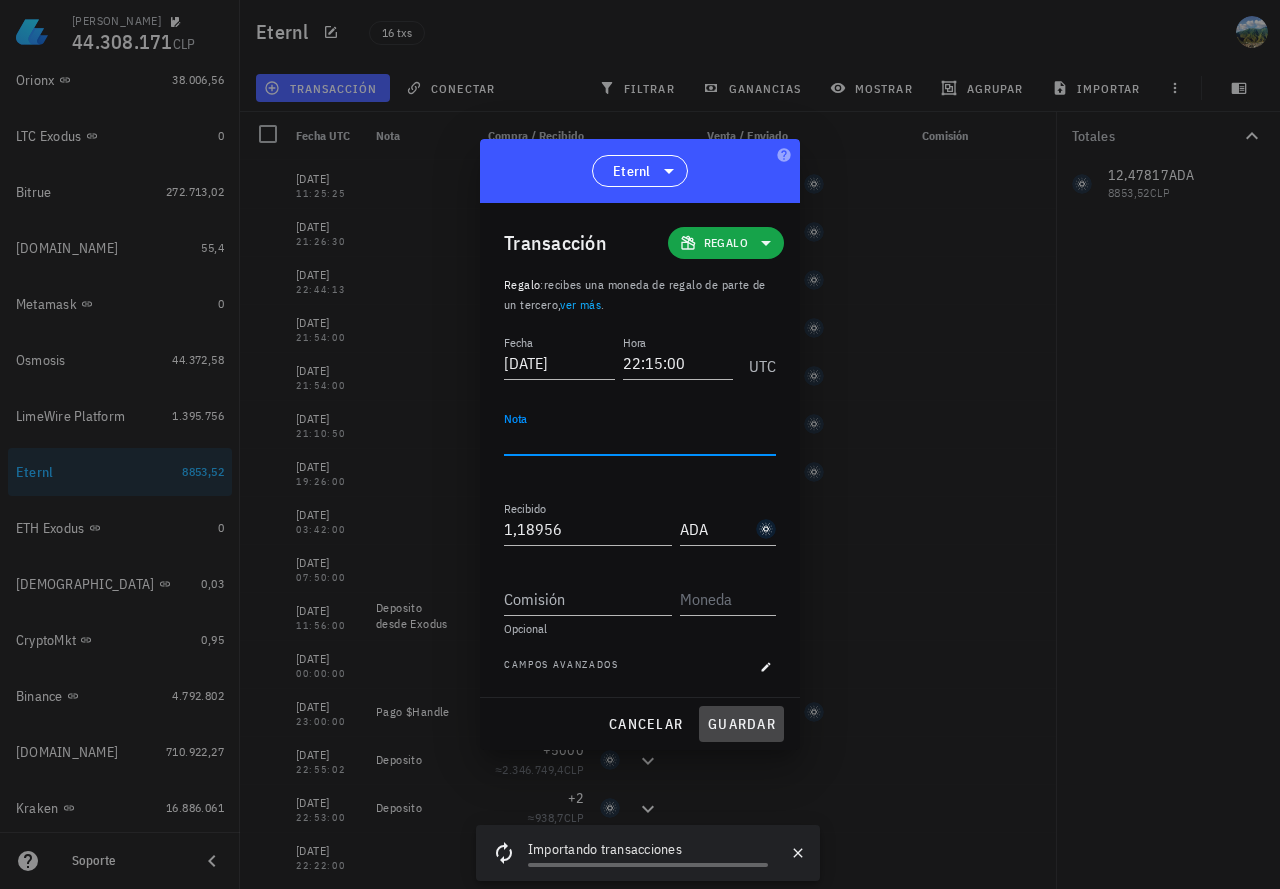click on "guardar" at bounding box center [741, 724] 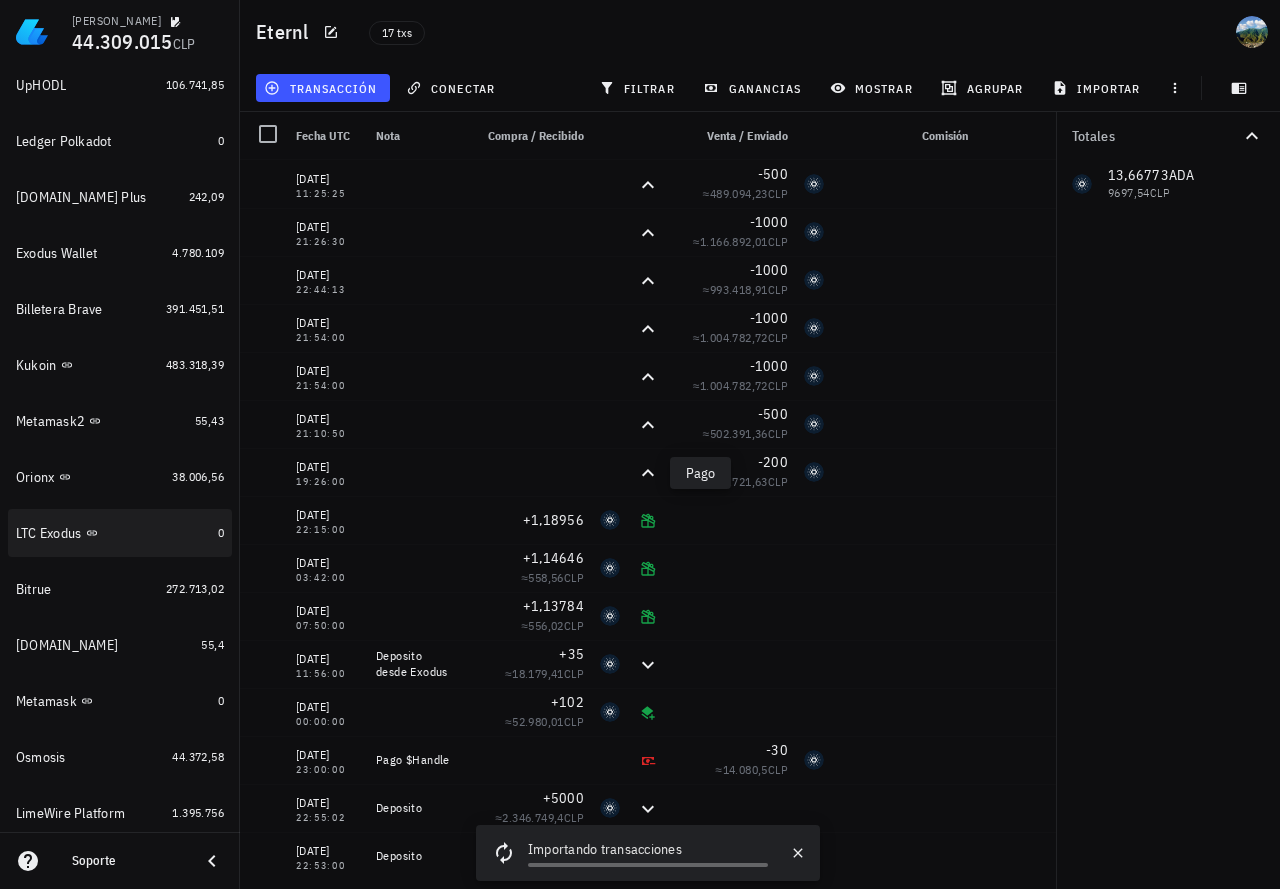 scroll, scrollTop: 1008, scrollLeft: 0, axis: vertical 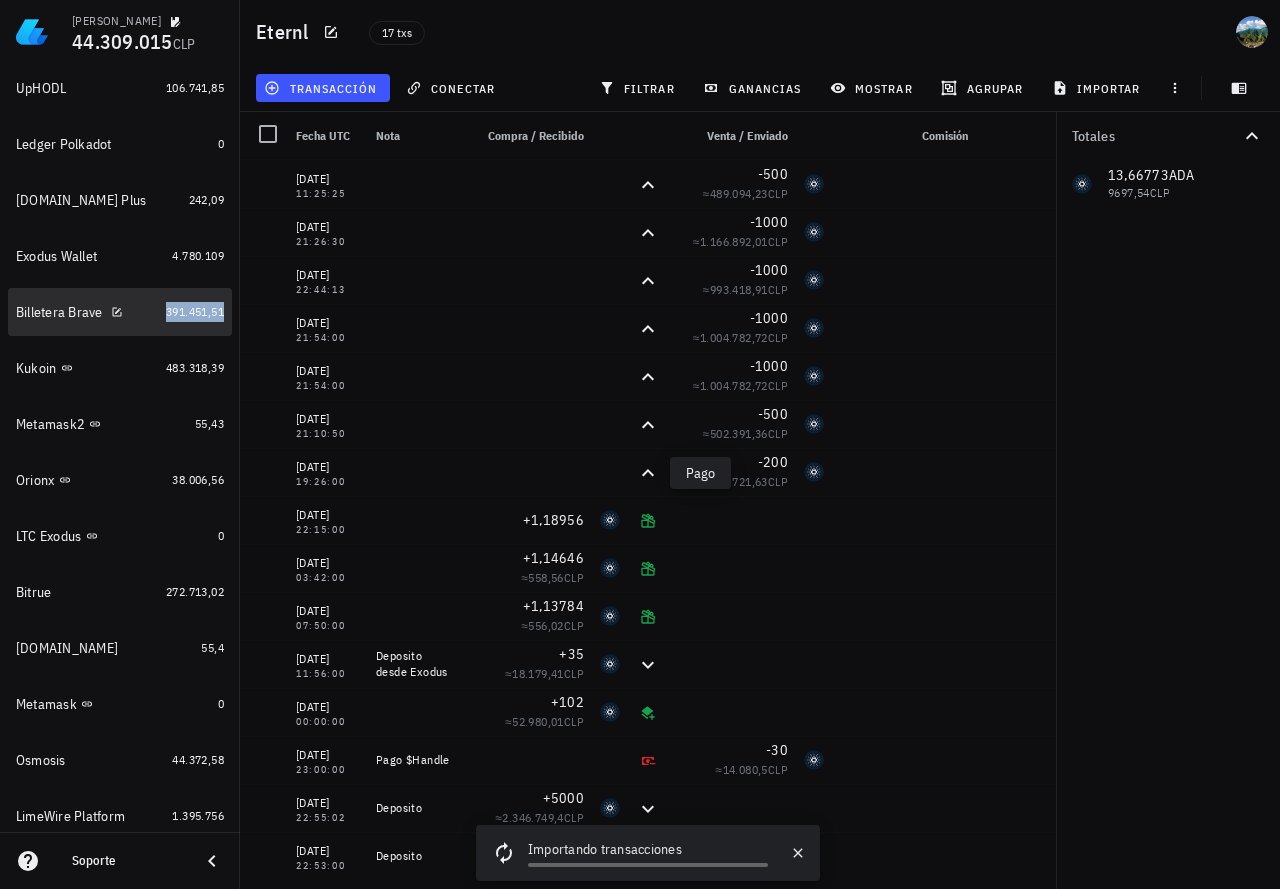 click on "391.451,51" at bounding box center [195, 311] 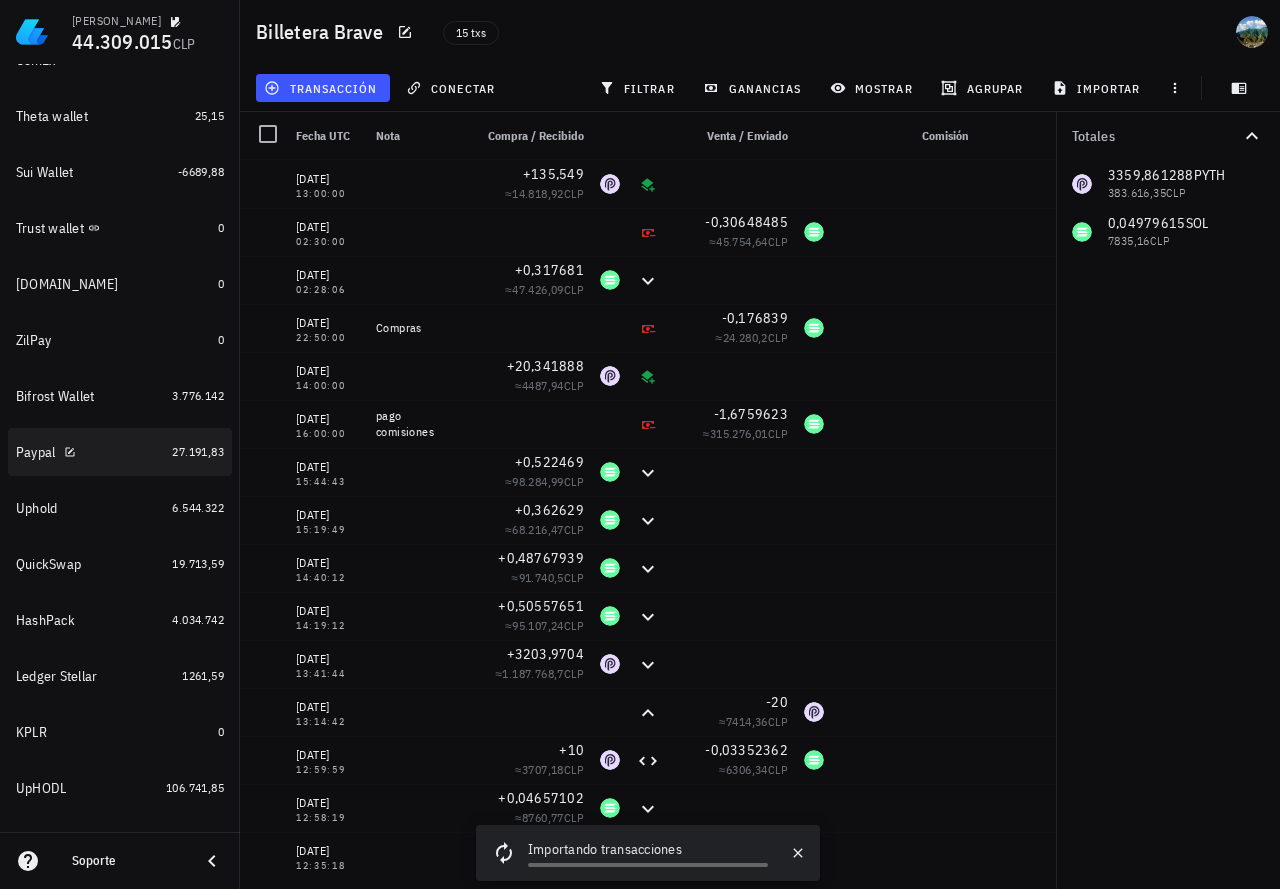 scroll, scrollTop: 108, scrollLeft: 0, axis: vertical 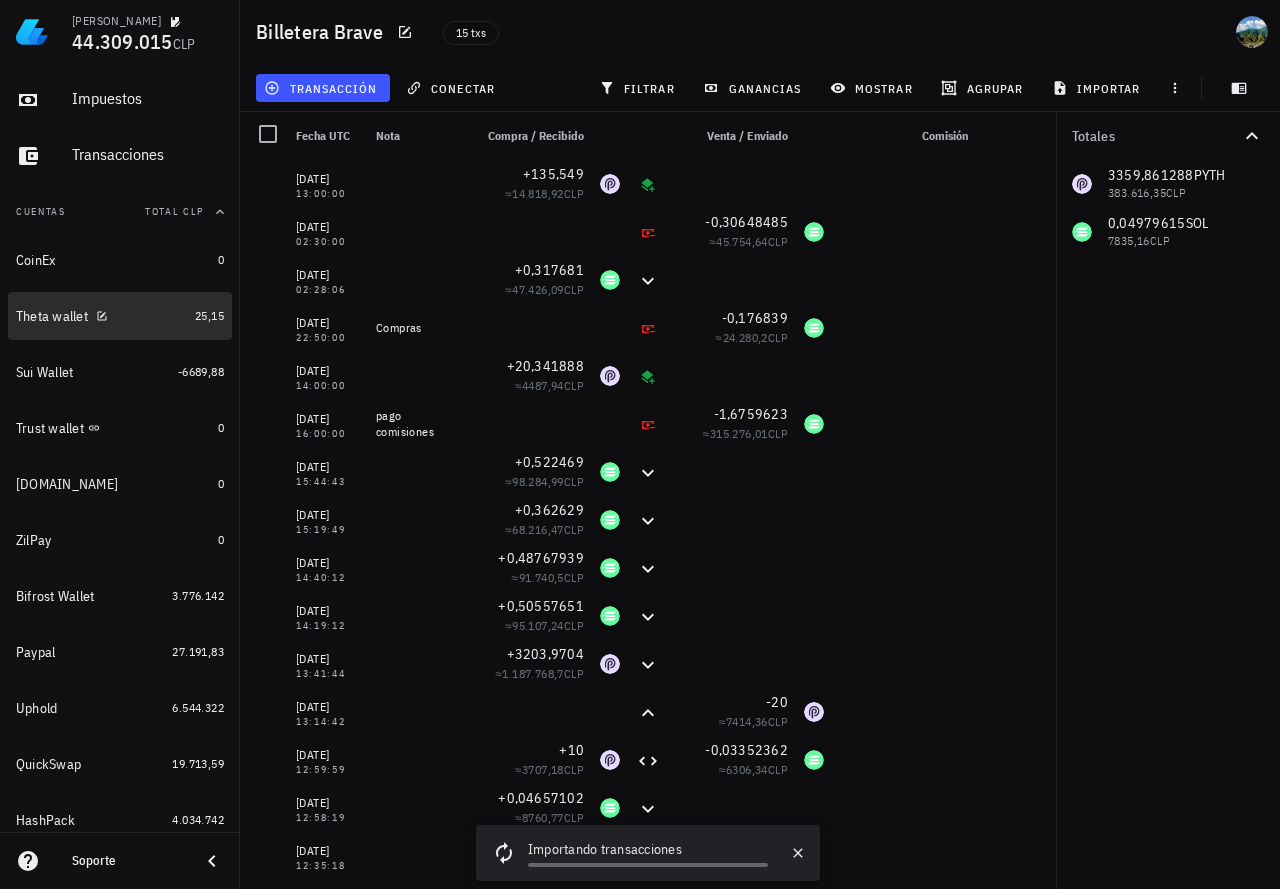 click on "Theta wallet" at bounding box center [101, 316] 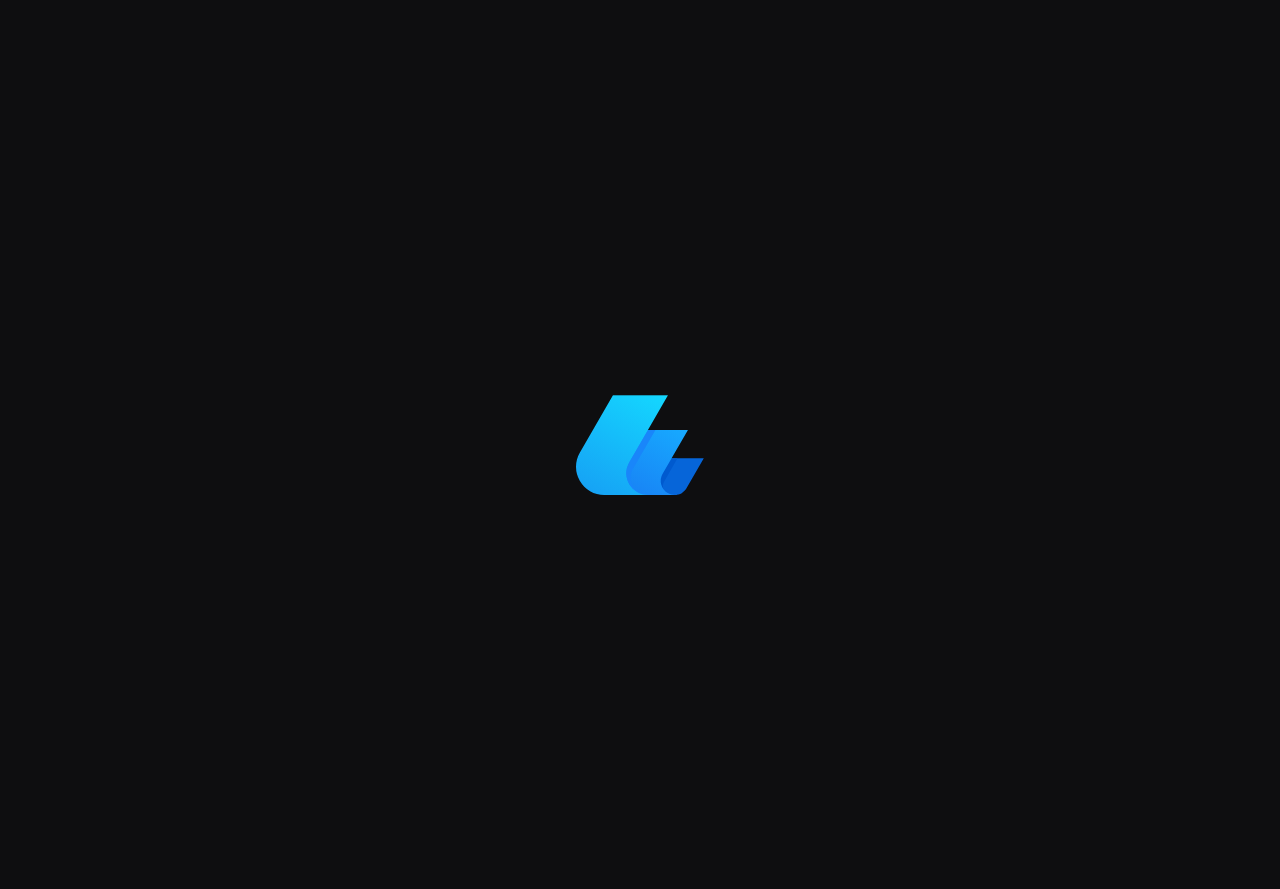 scroll, scrollTop: 0, scrollLeft: 0, axis: both 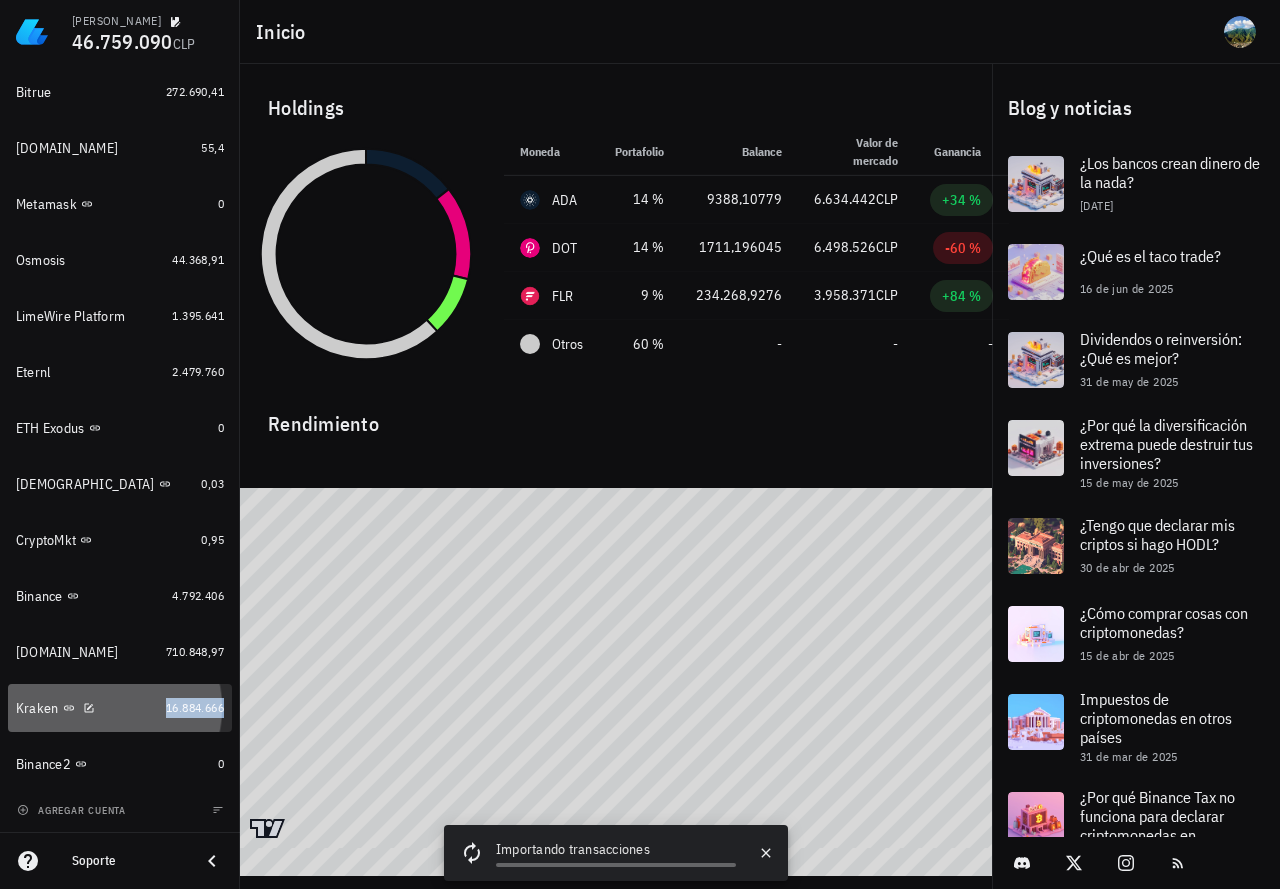 click on "16.884.666" at bounding box center [195, 707] 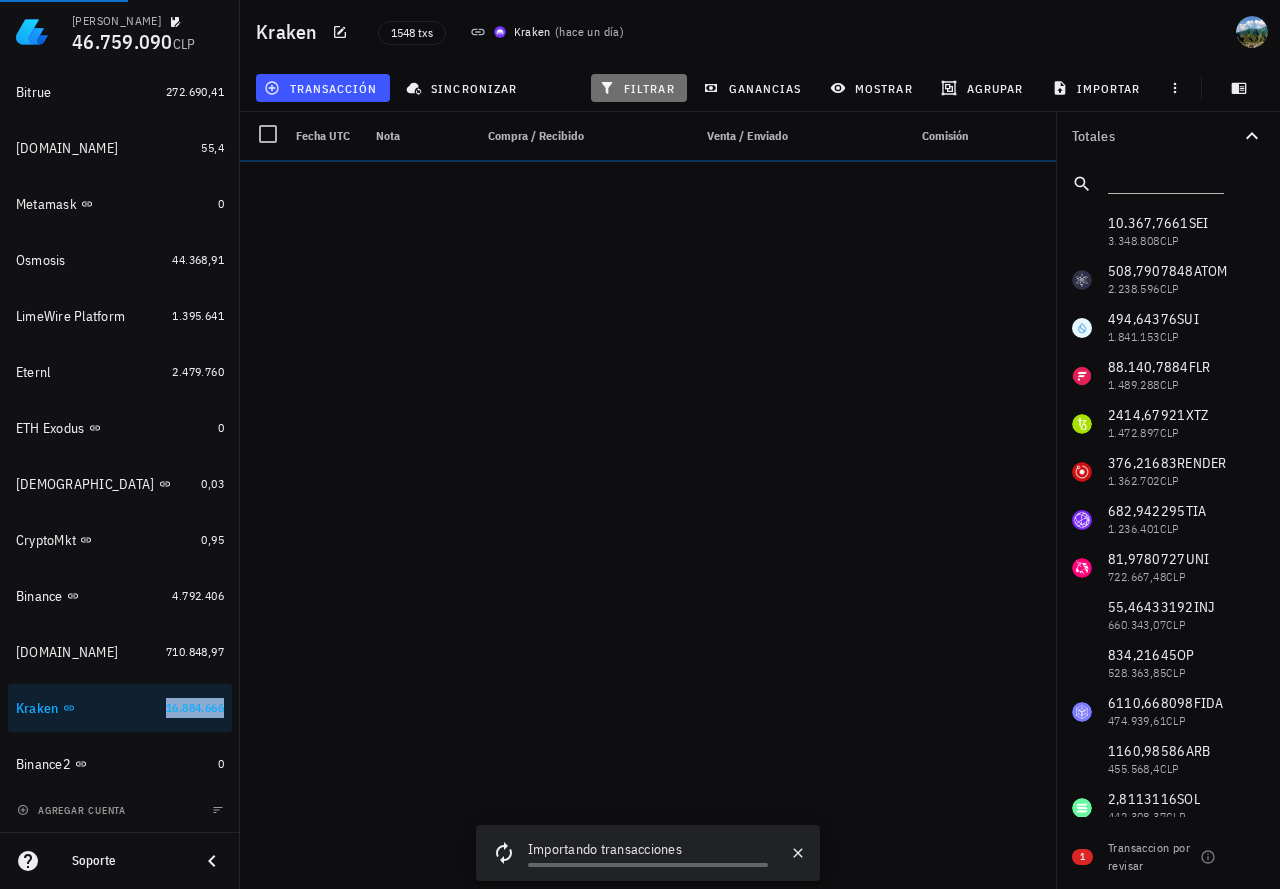 click on "filtrar" at bounding box center [639, 88] 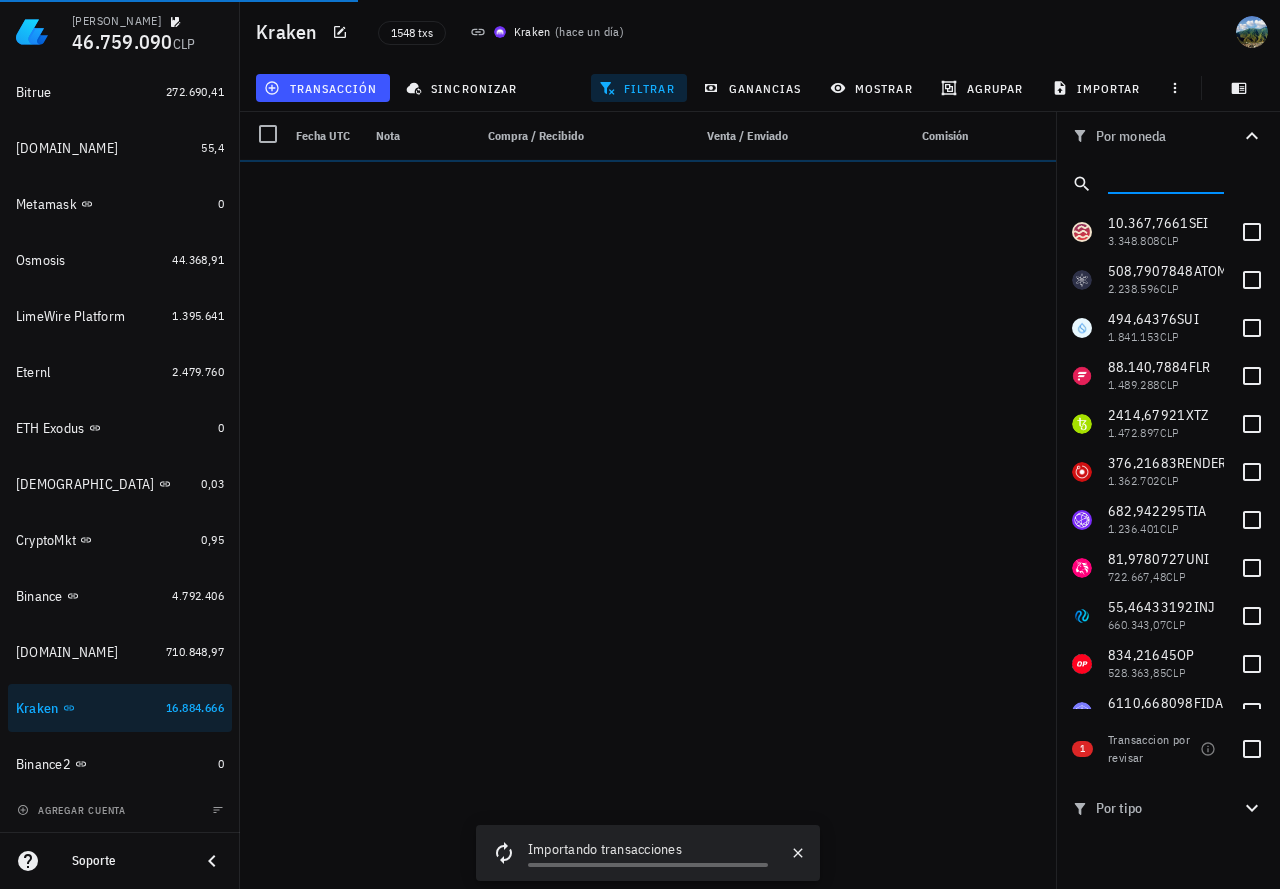 click at bounding box center [1164, 180] 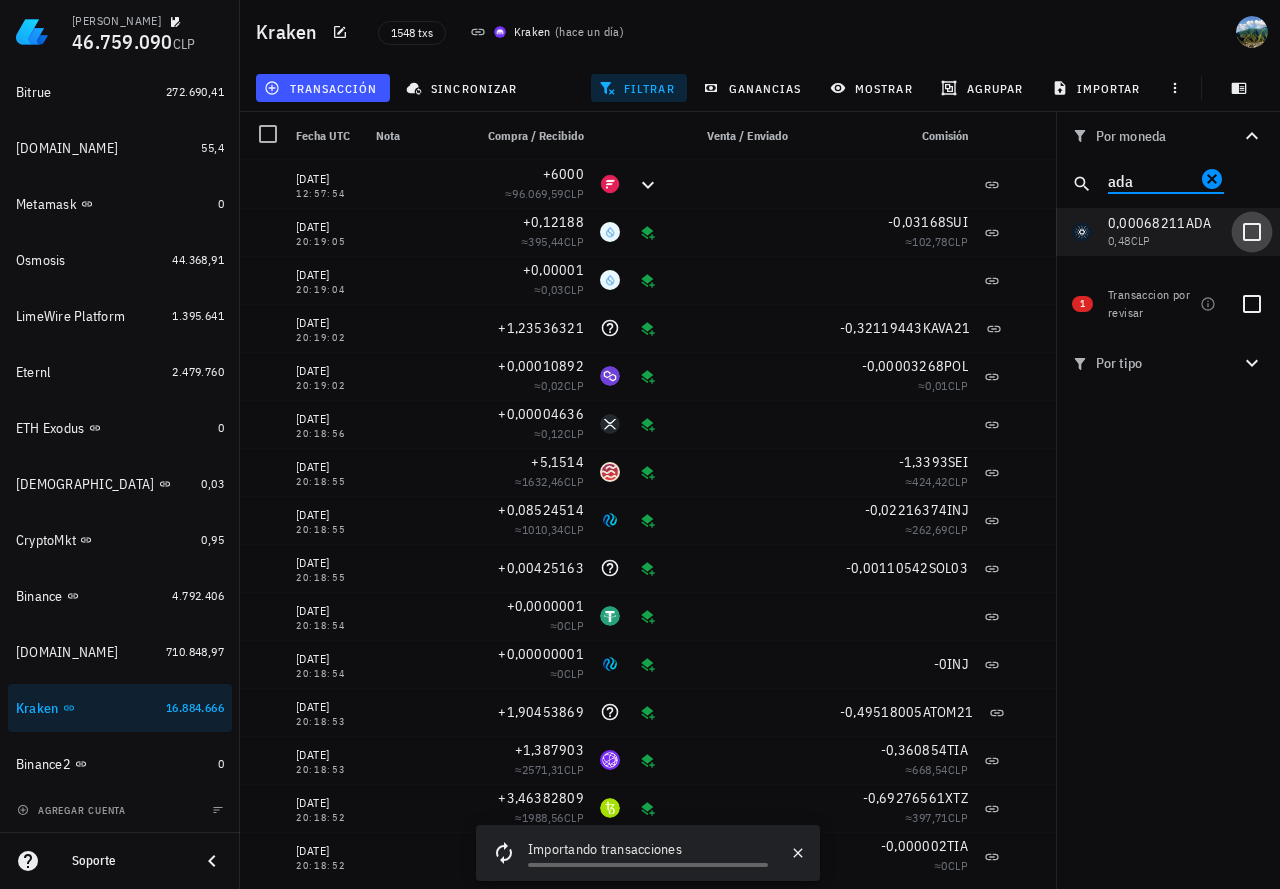 type on "ada" 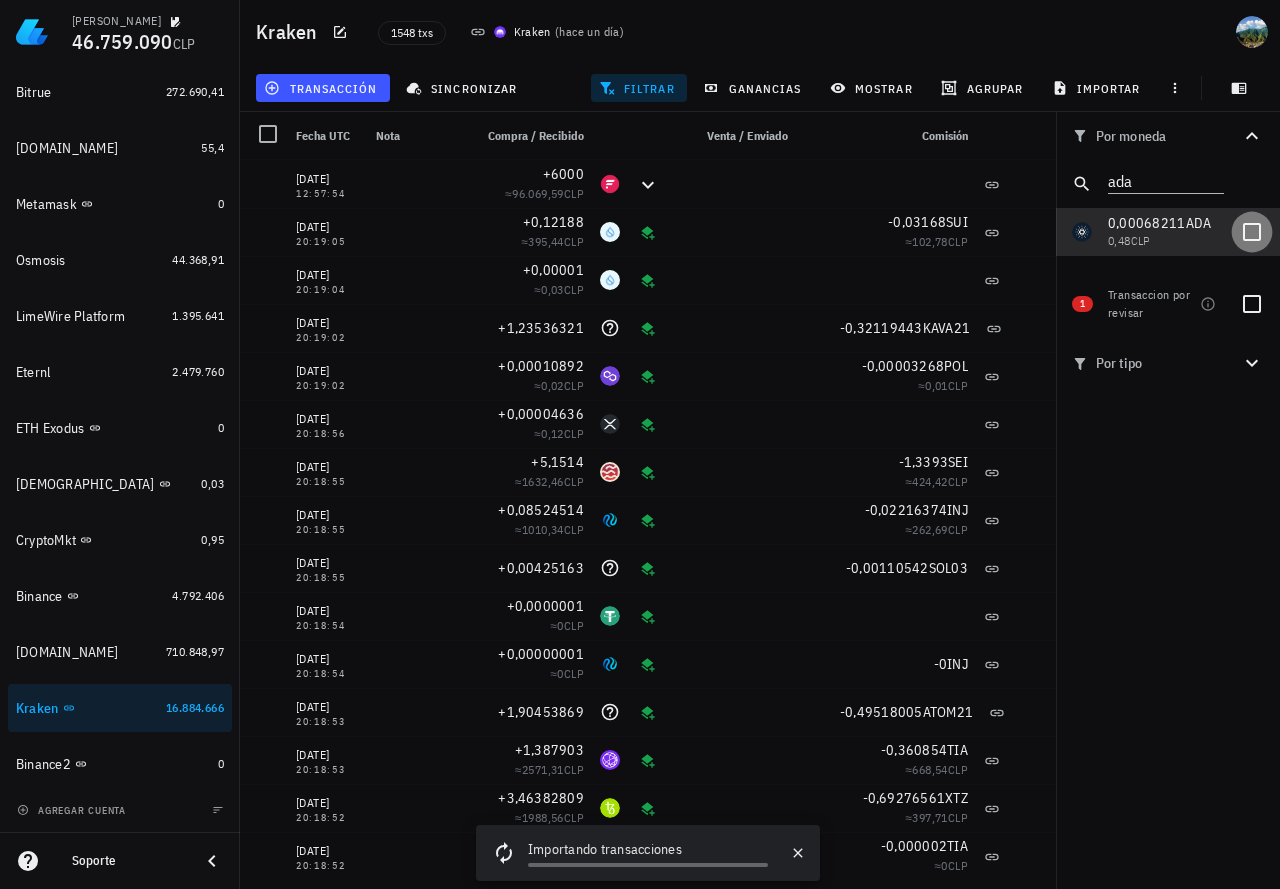click at bounding box center [1252, 232] 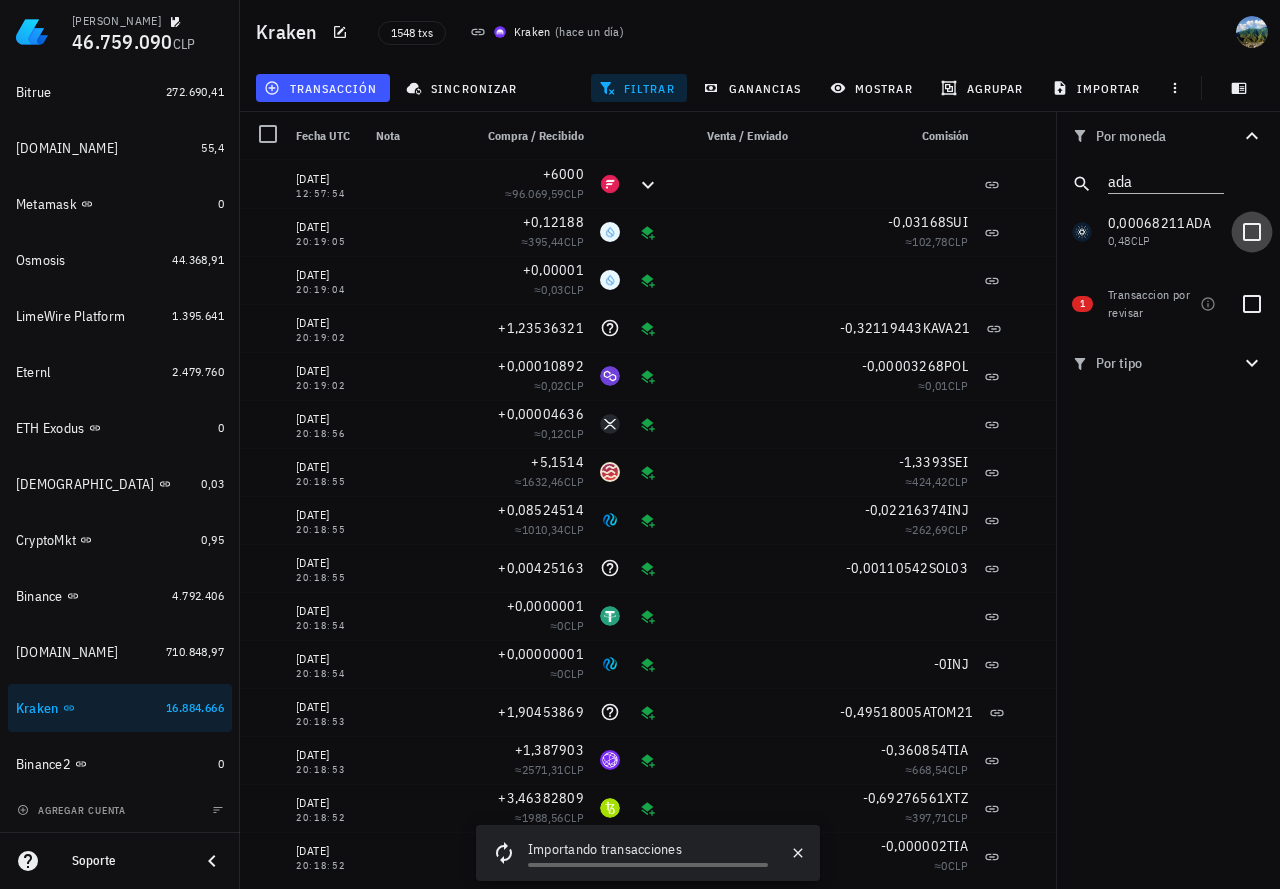 checkbox on "true" 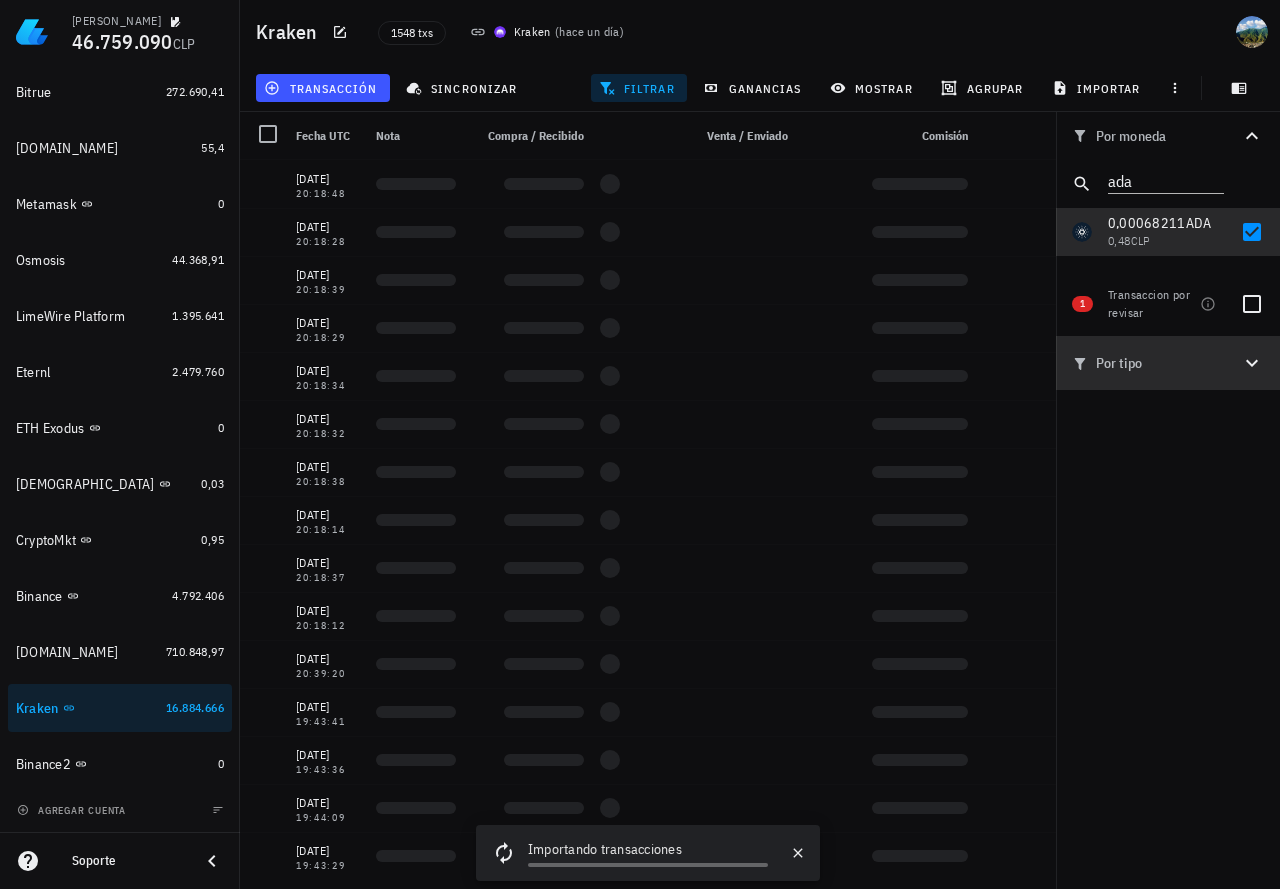 click 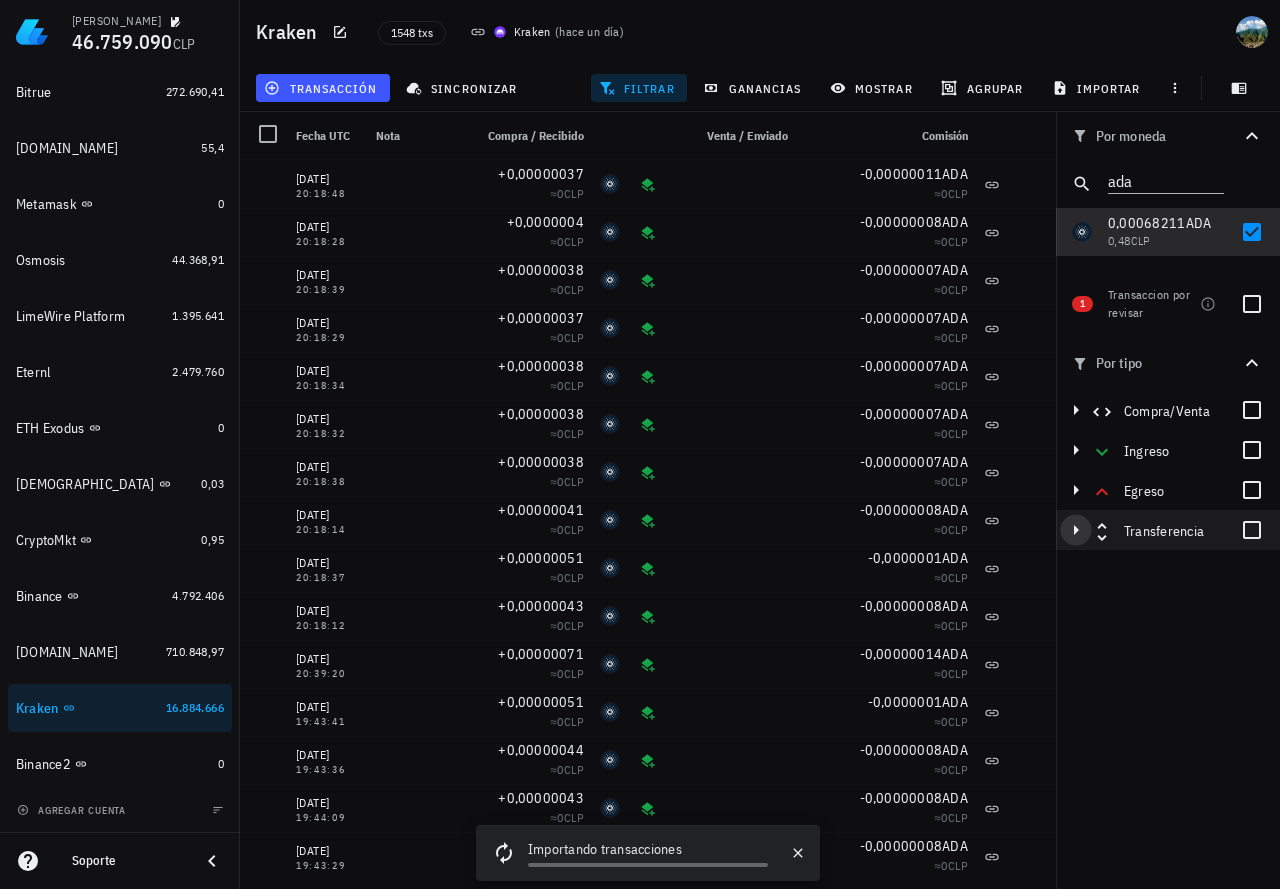 click 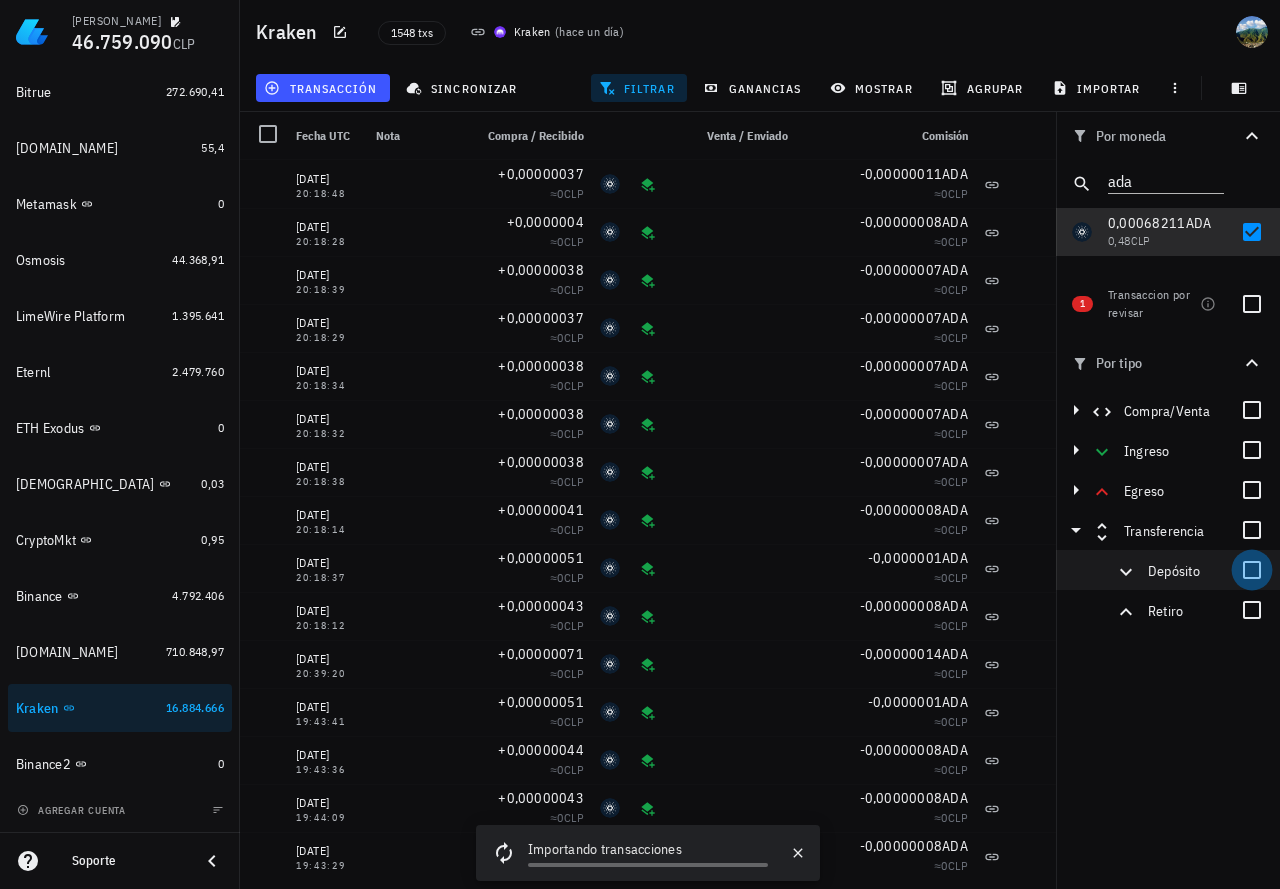 click at bounding box center (1252, 570) 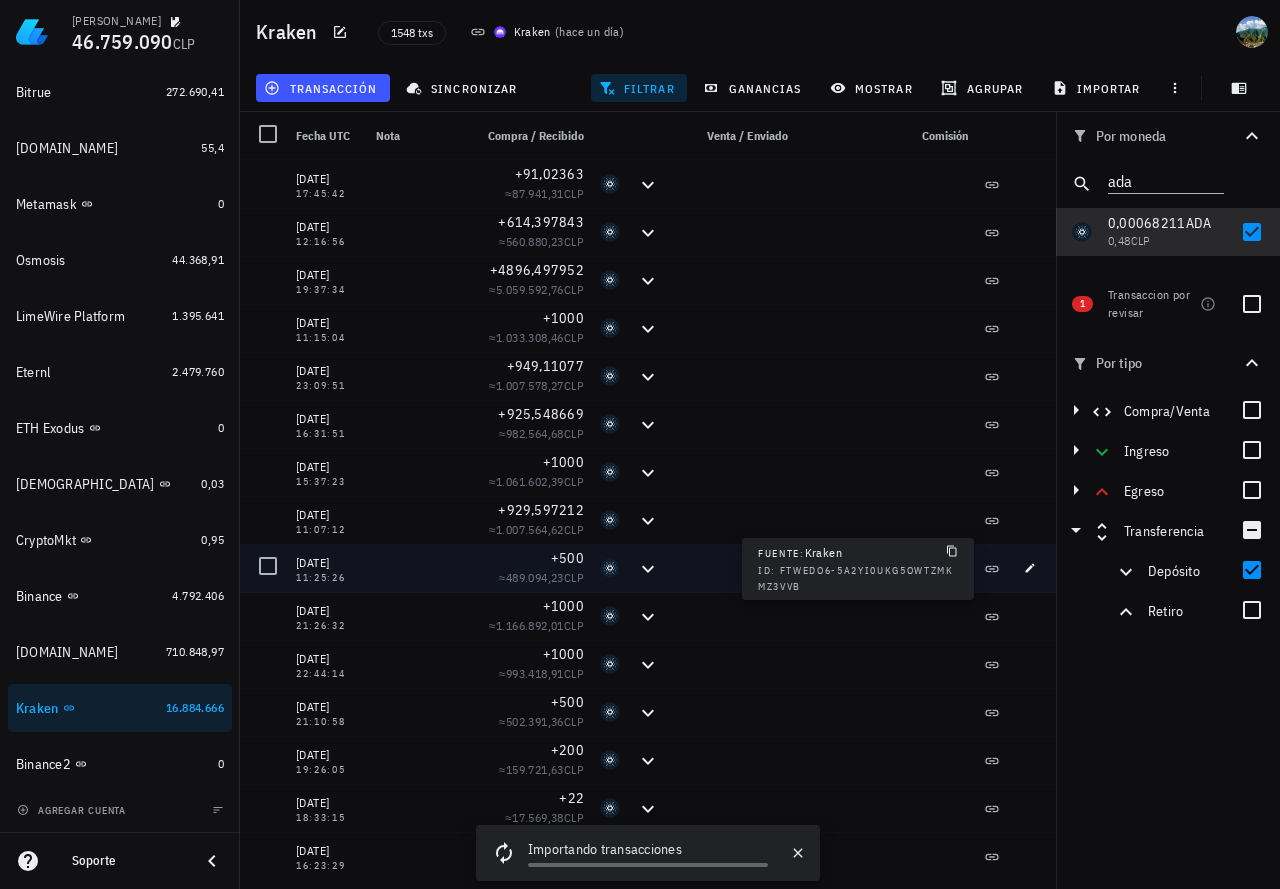 click 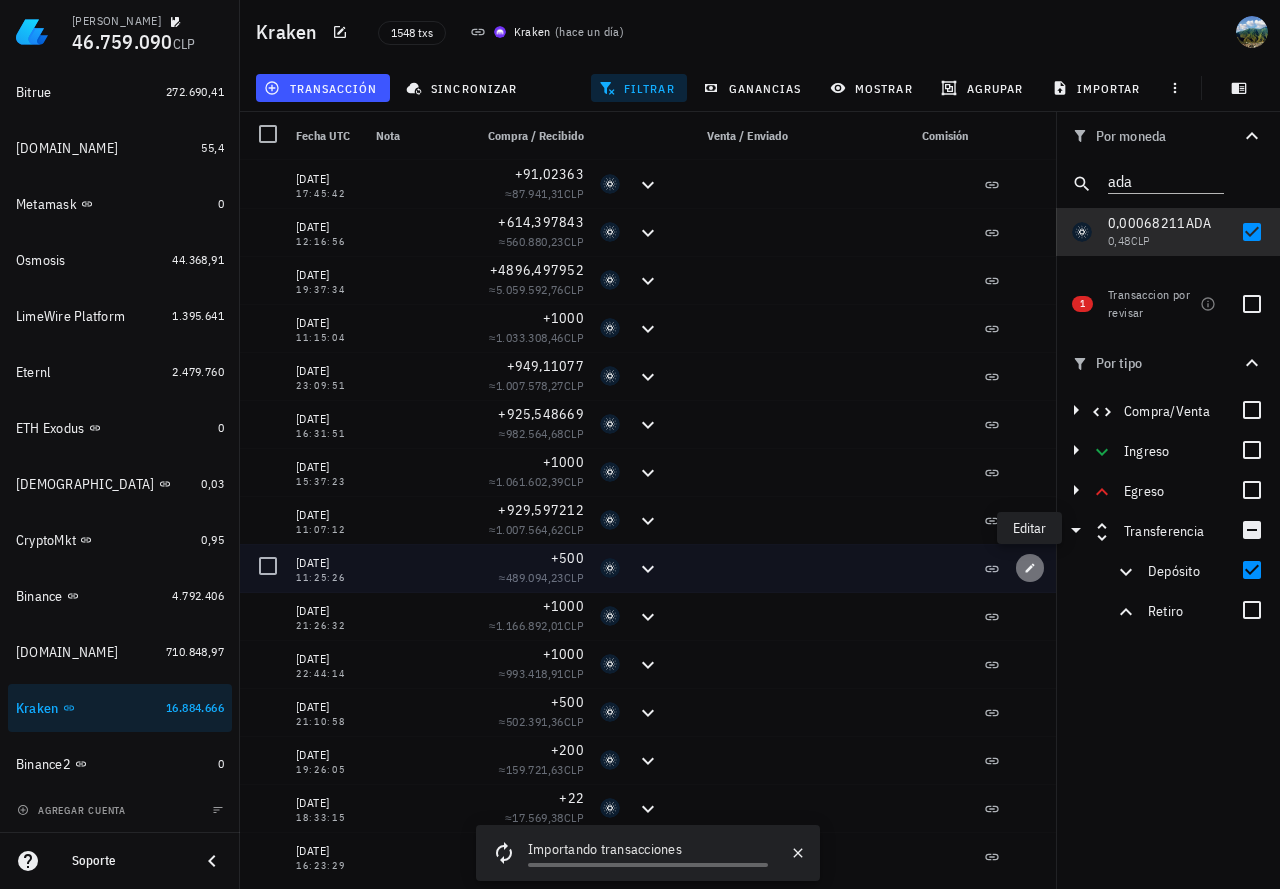 click 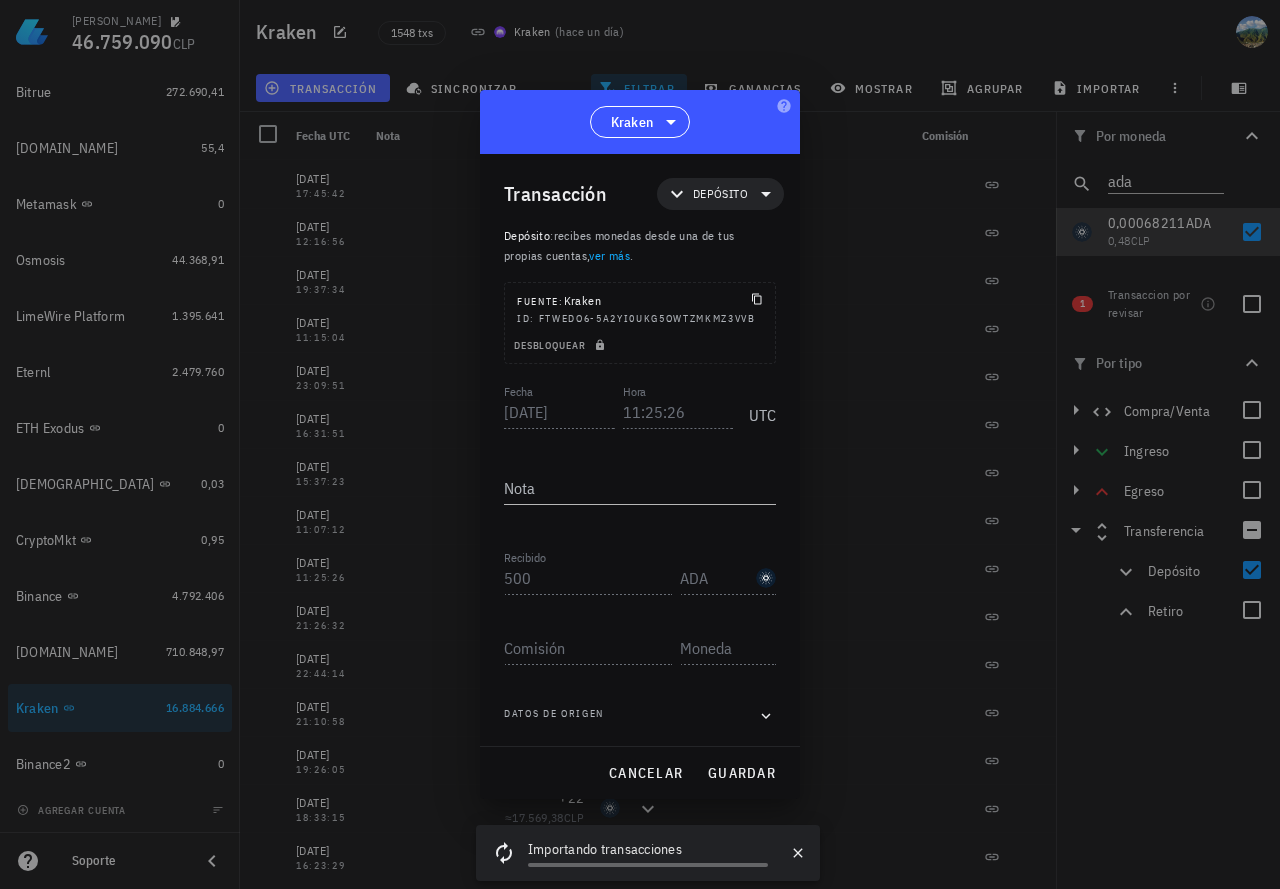 click on "Fecha [DATE]   Hora 11:25:26   UTC" at bounding box center [640, 407] 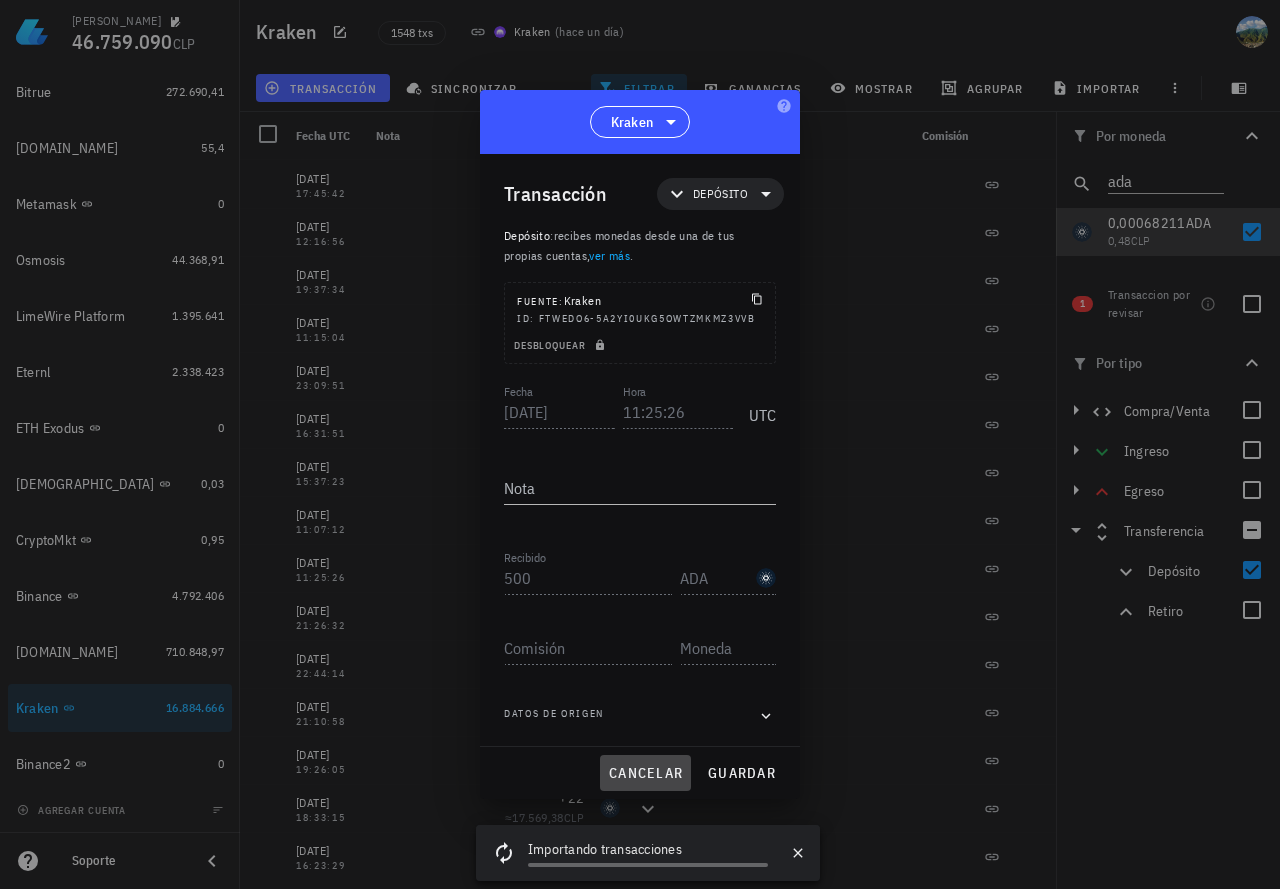 click on "cancelar" at bounding box center [645, 773] 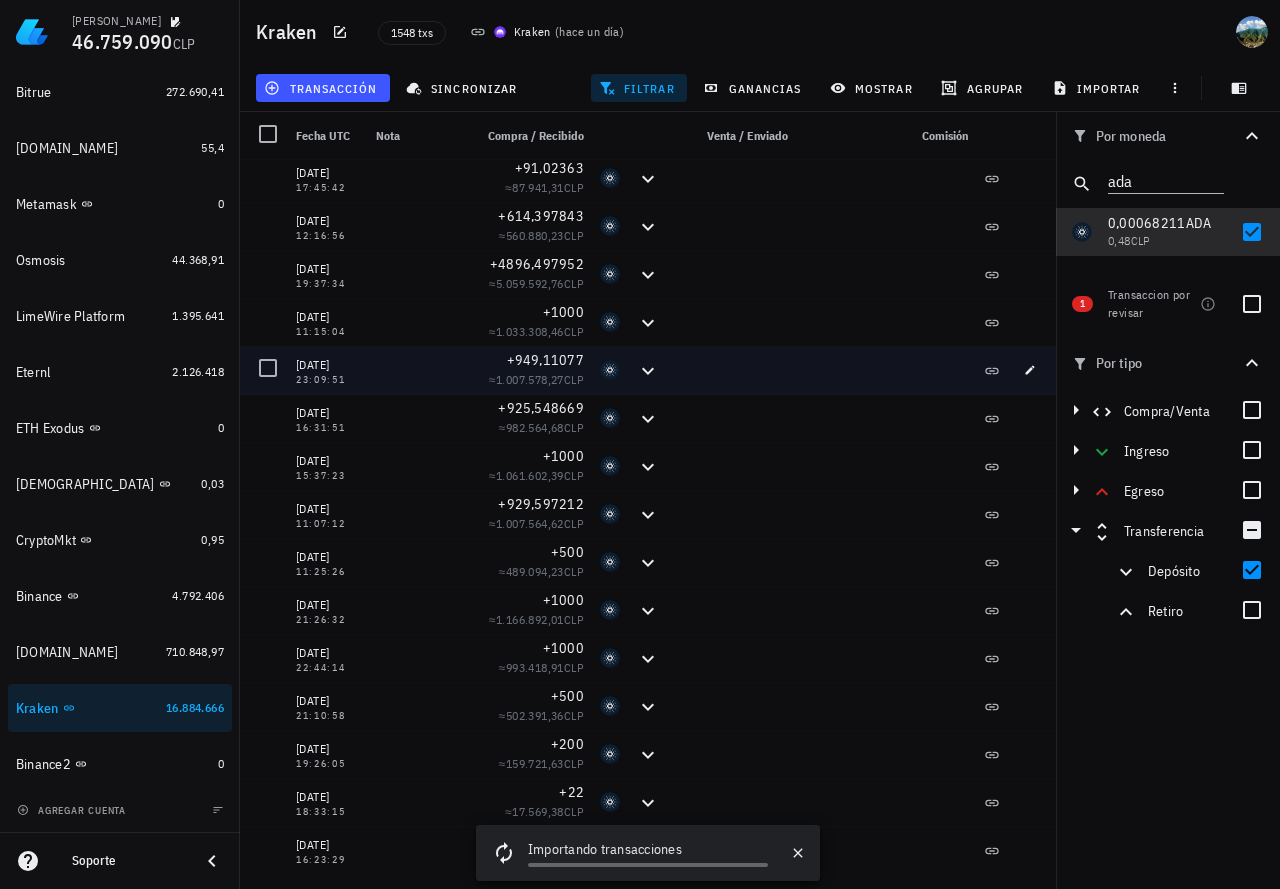 scroll, scrollTop: 7, scrollLeft: 0, axis: vertical 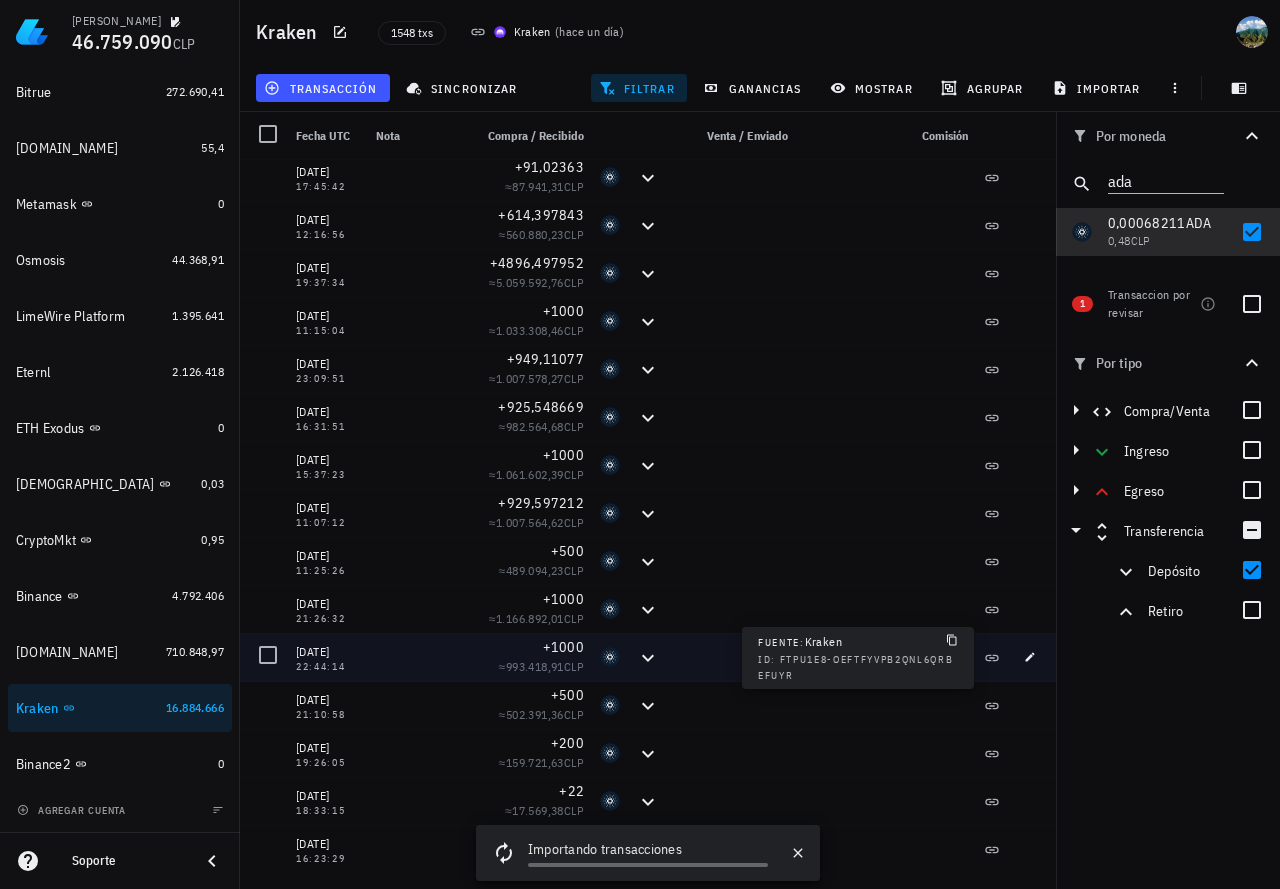 click 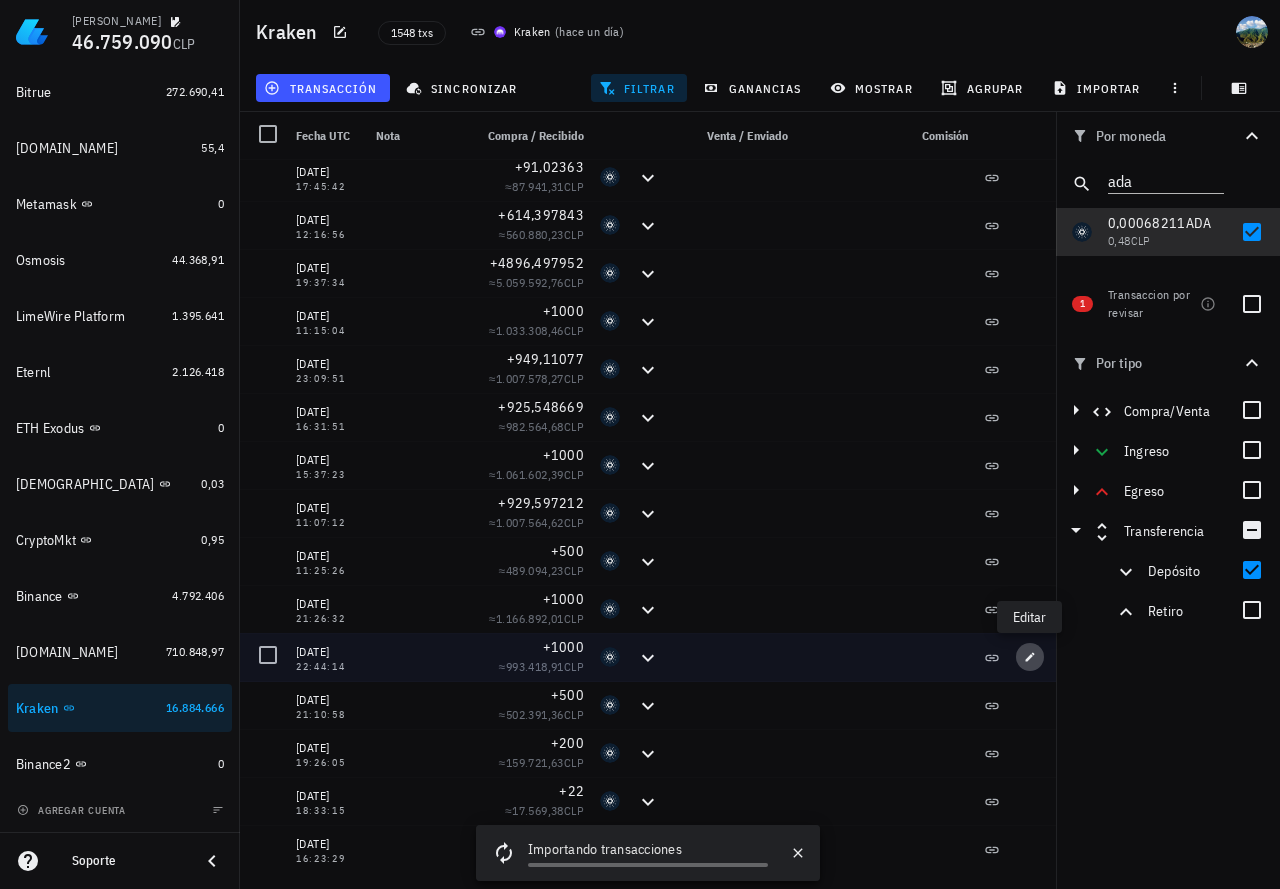 click at bounding box center (1030, 657) 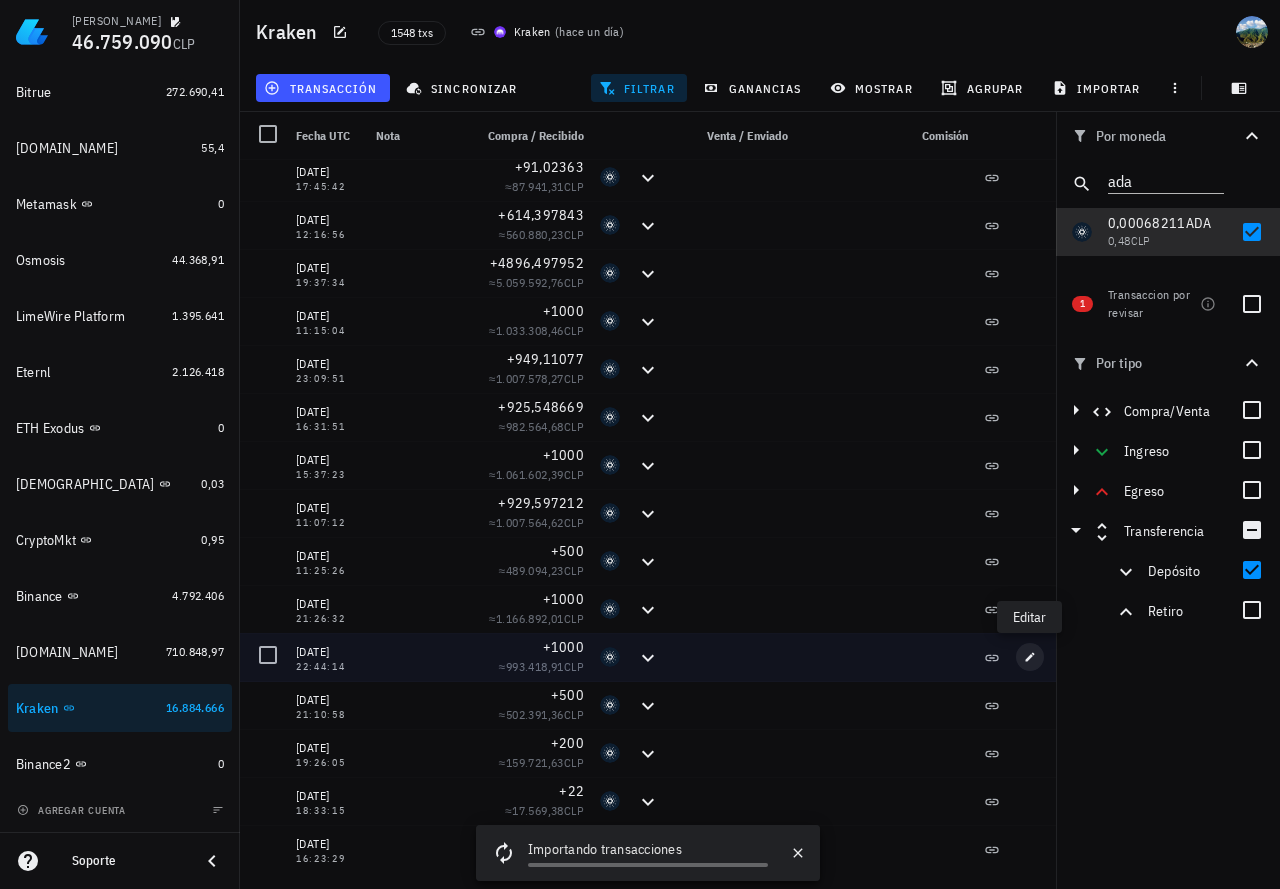 type on "[DATE]" 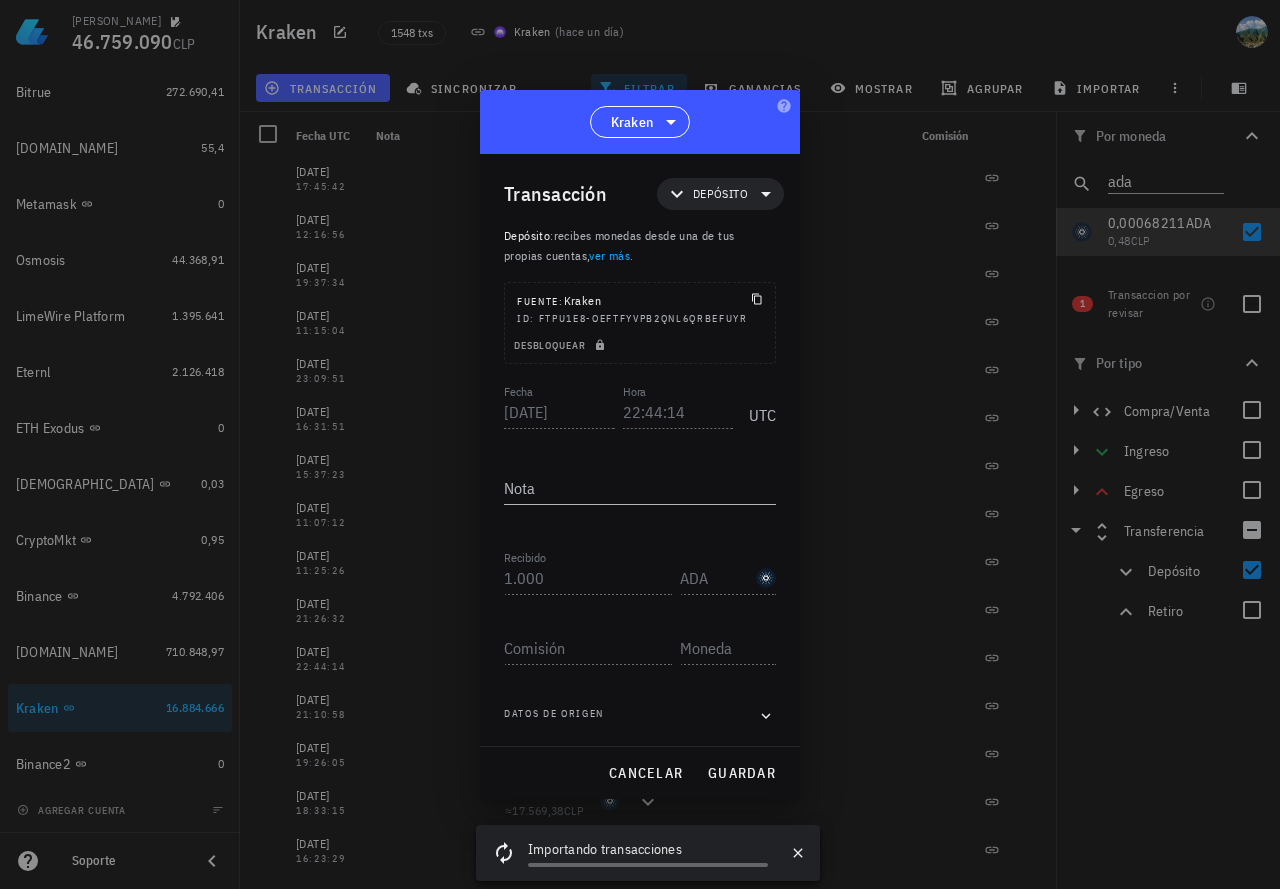 click on "Fecha [DATE]   Hora 22:44:14   UTC" at bounding box center (640, 407) 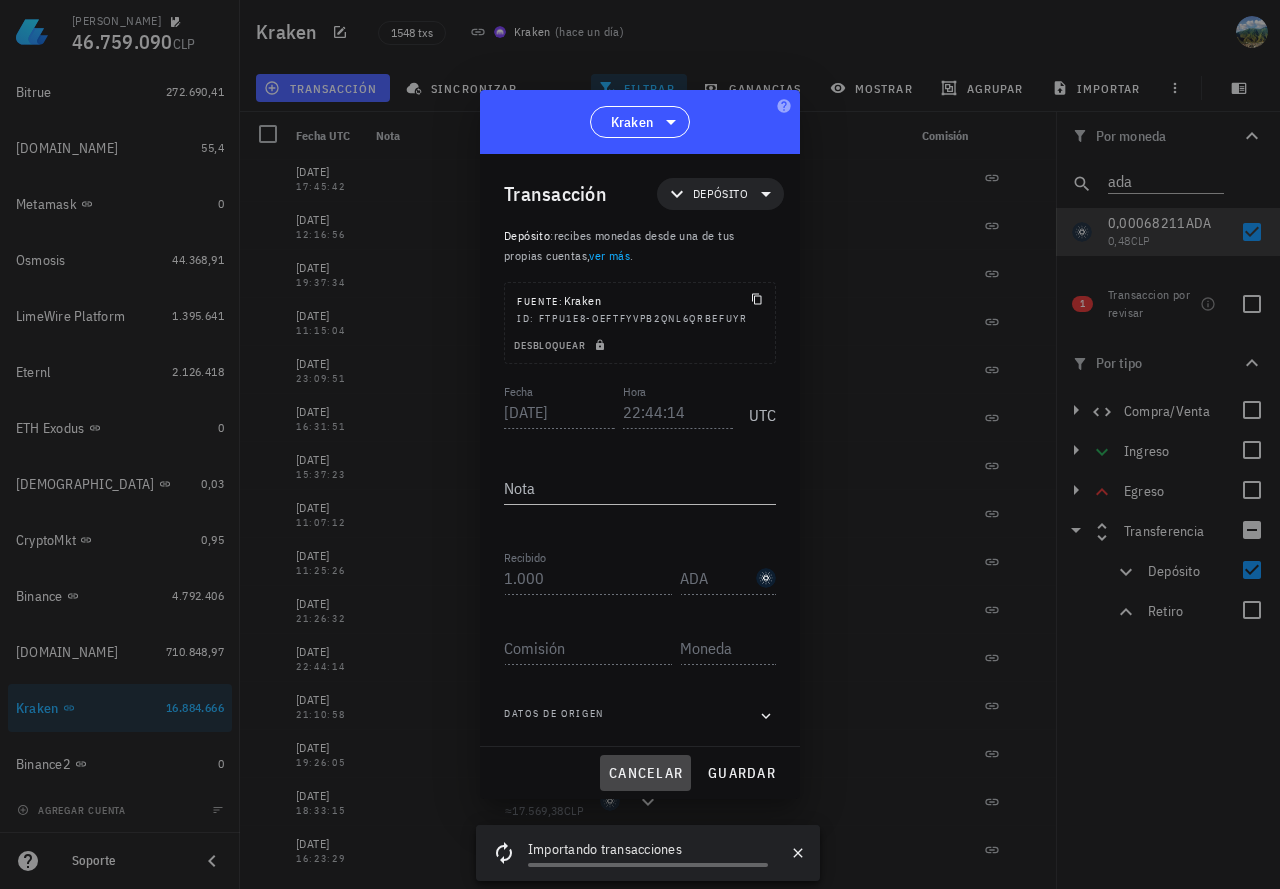 click on "cancelar" at bounding box center (645, 773) 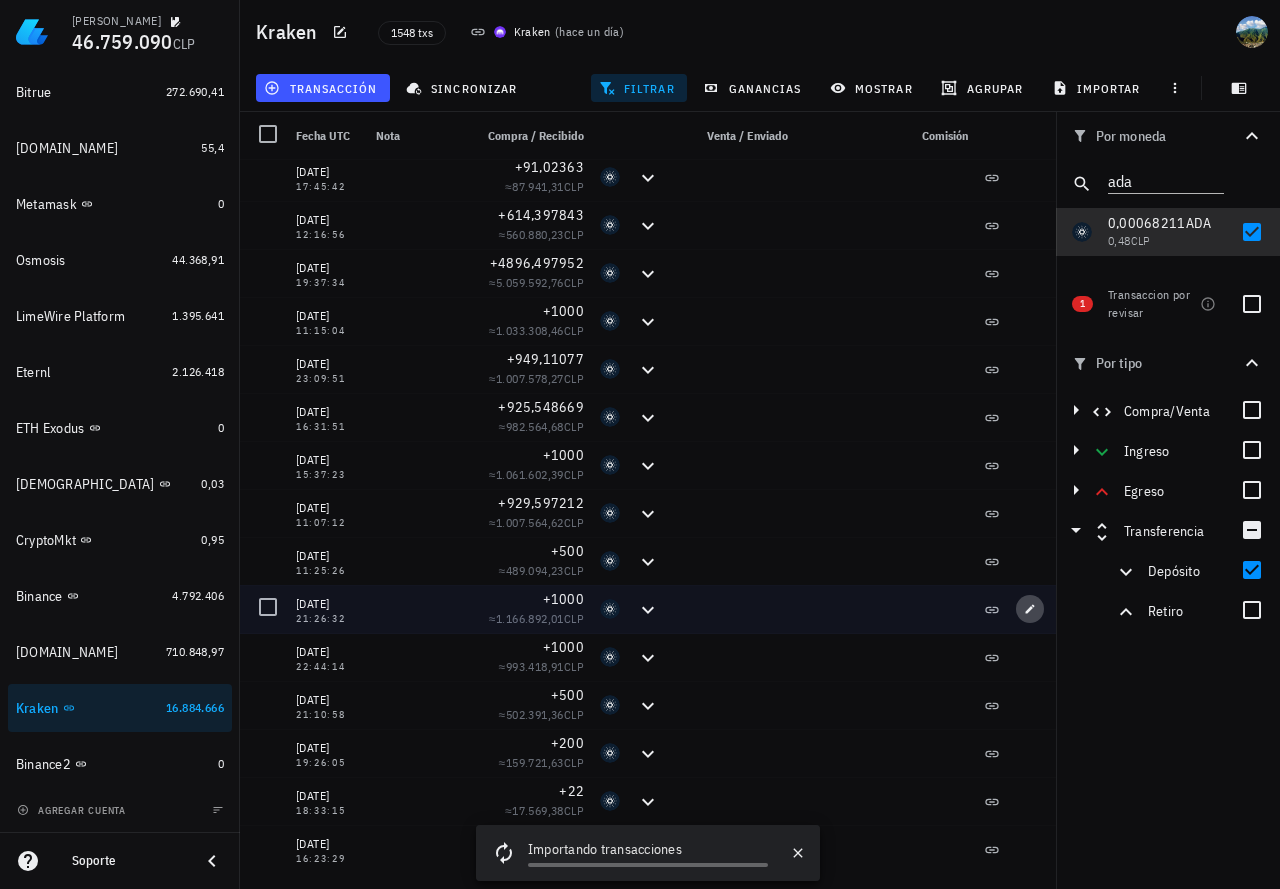 click 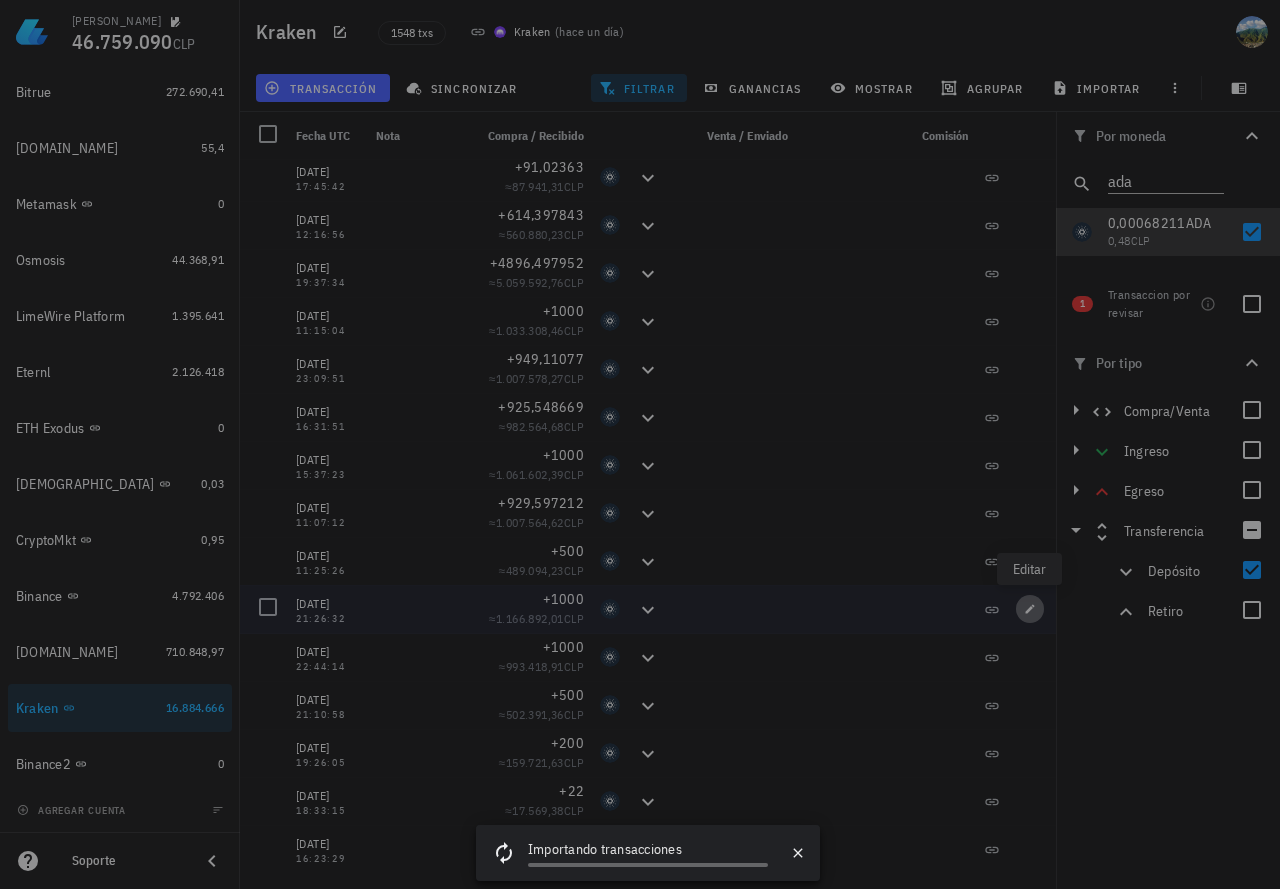 type on "[DATE]" 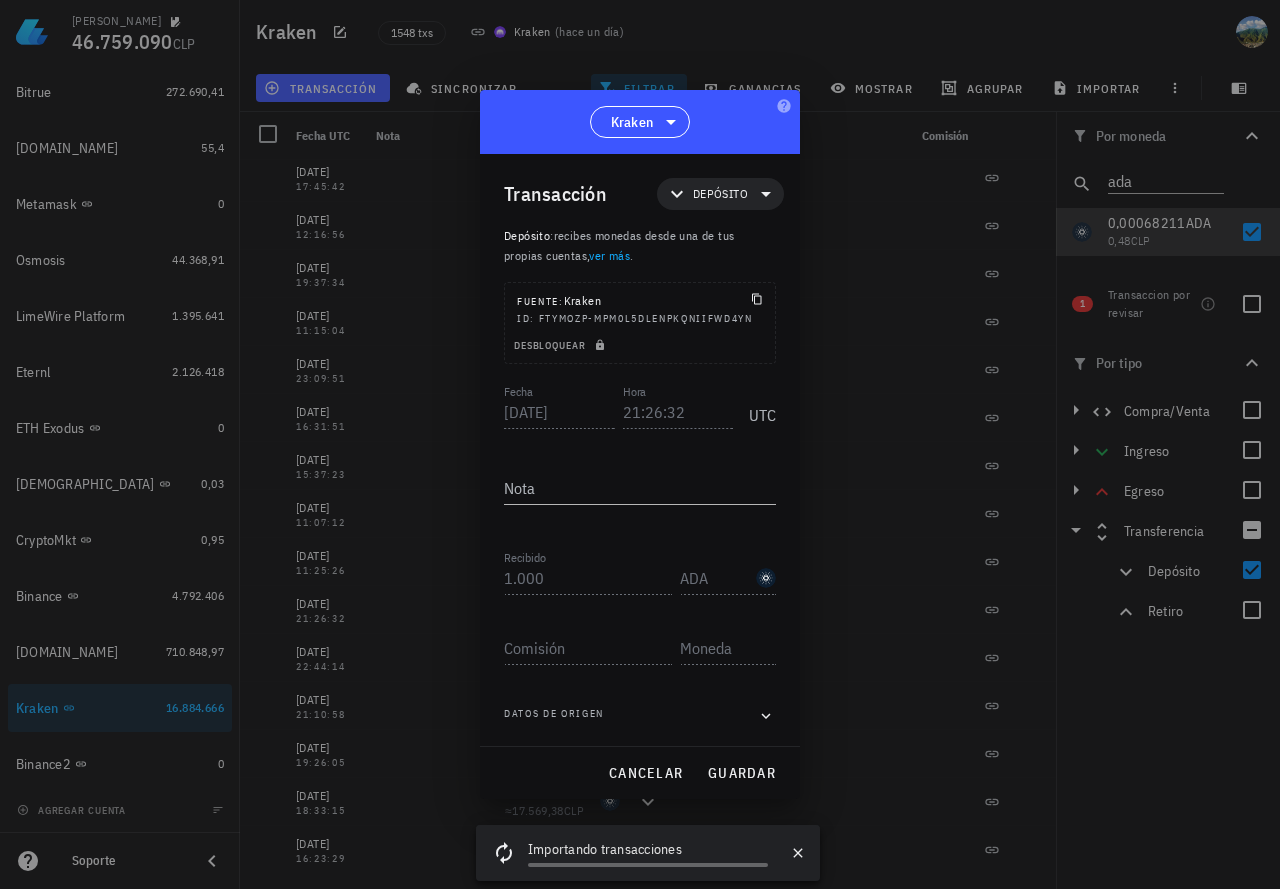click on "Fecha [DATE]   Hora 21:26:32   UTC" at bounding box center (640, 407) 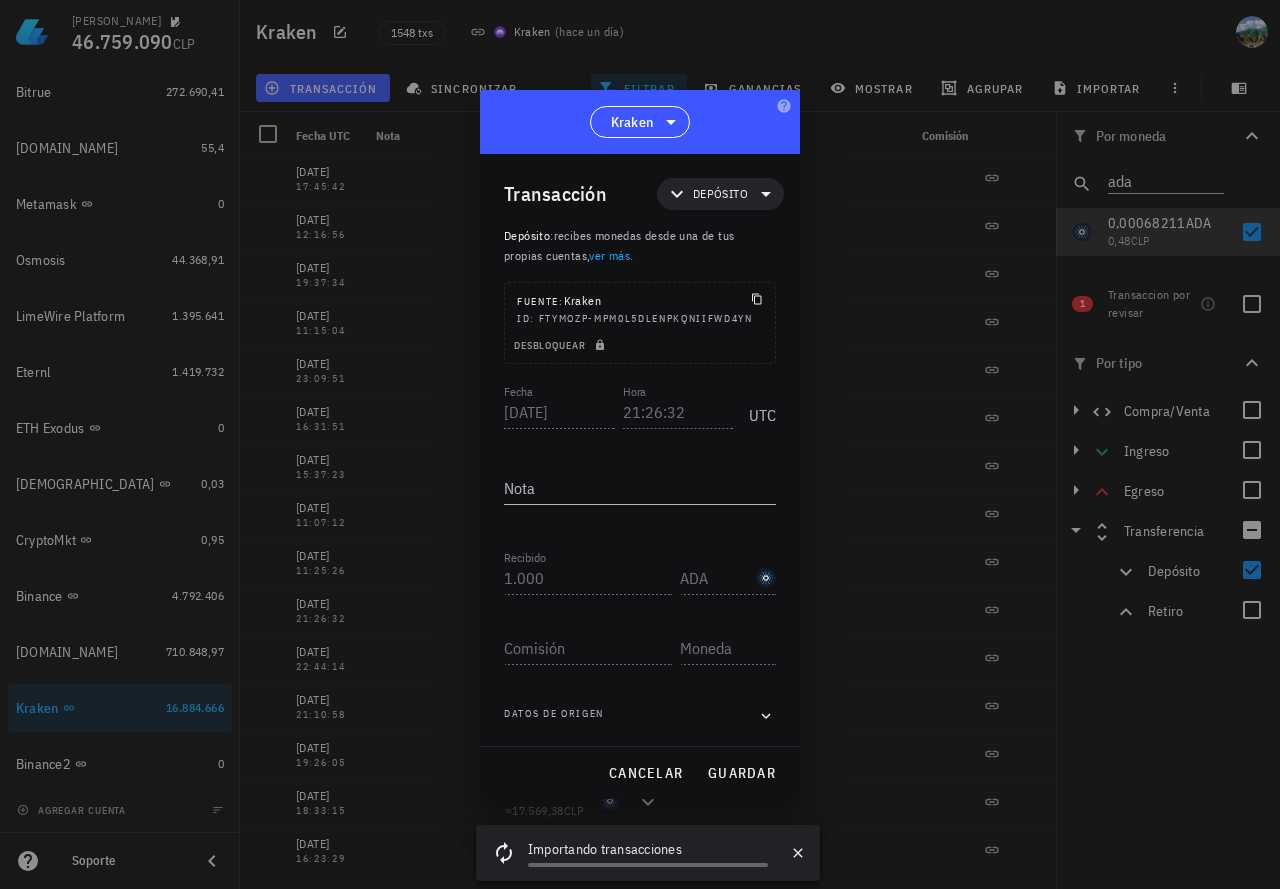 click on "Transacción
Depósito
Depósito :
recibes monedas desde una de tus propias cuentas,  ver más .   Fuente:
Kraken
ID: FTYMOzP-MPm0l5DLENpKQniIfWd4yn
Desbloquear
Fecha [DATE]   Hora 21:26:32   UTC   Nota     Recibido 1.000   ADA   Enviado     Comisión       Datos de origen" at bounding box center [640, 450] 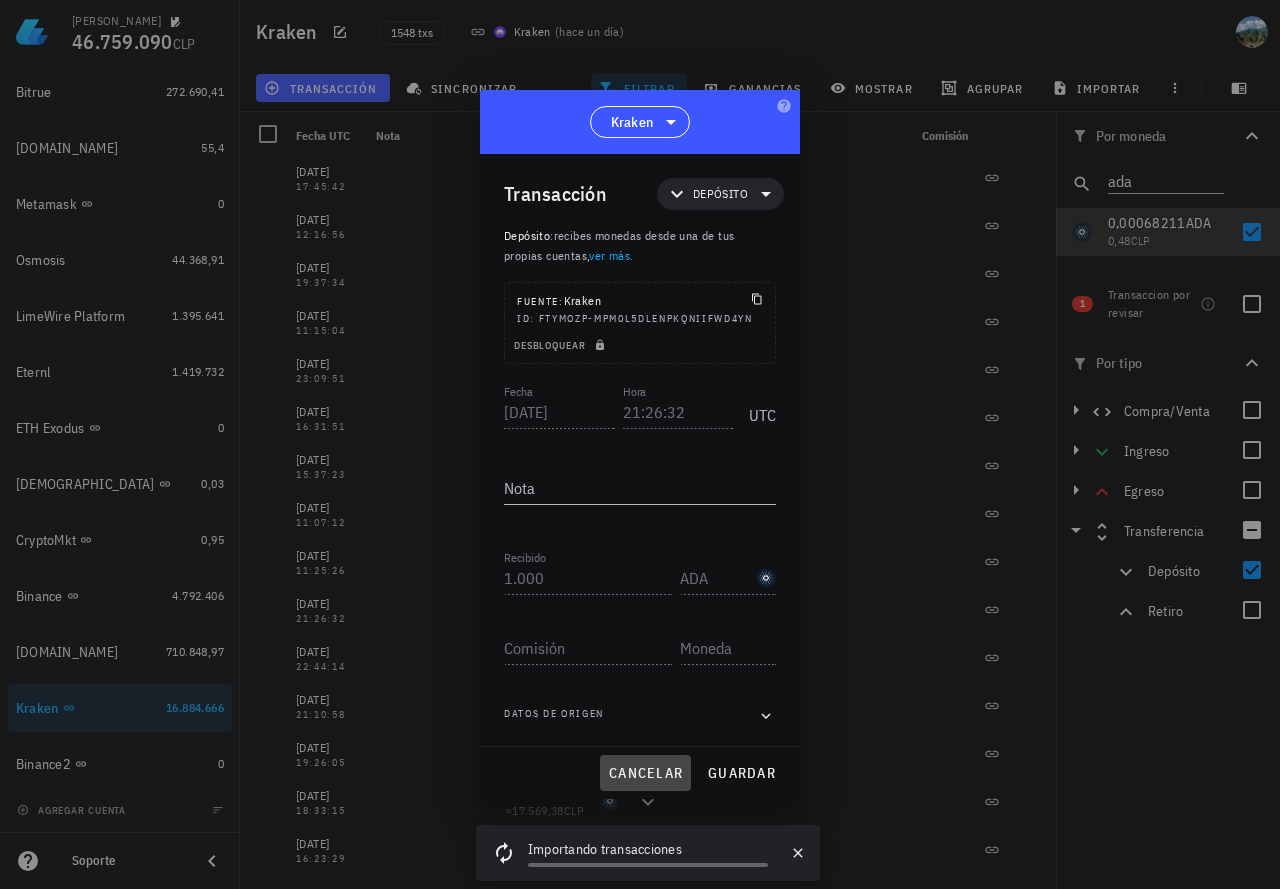 click on "cancelar" at bounding box center (645, 773) 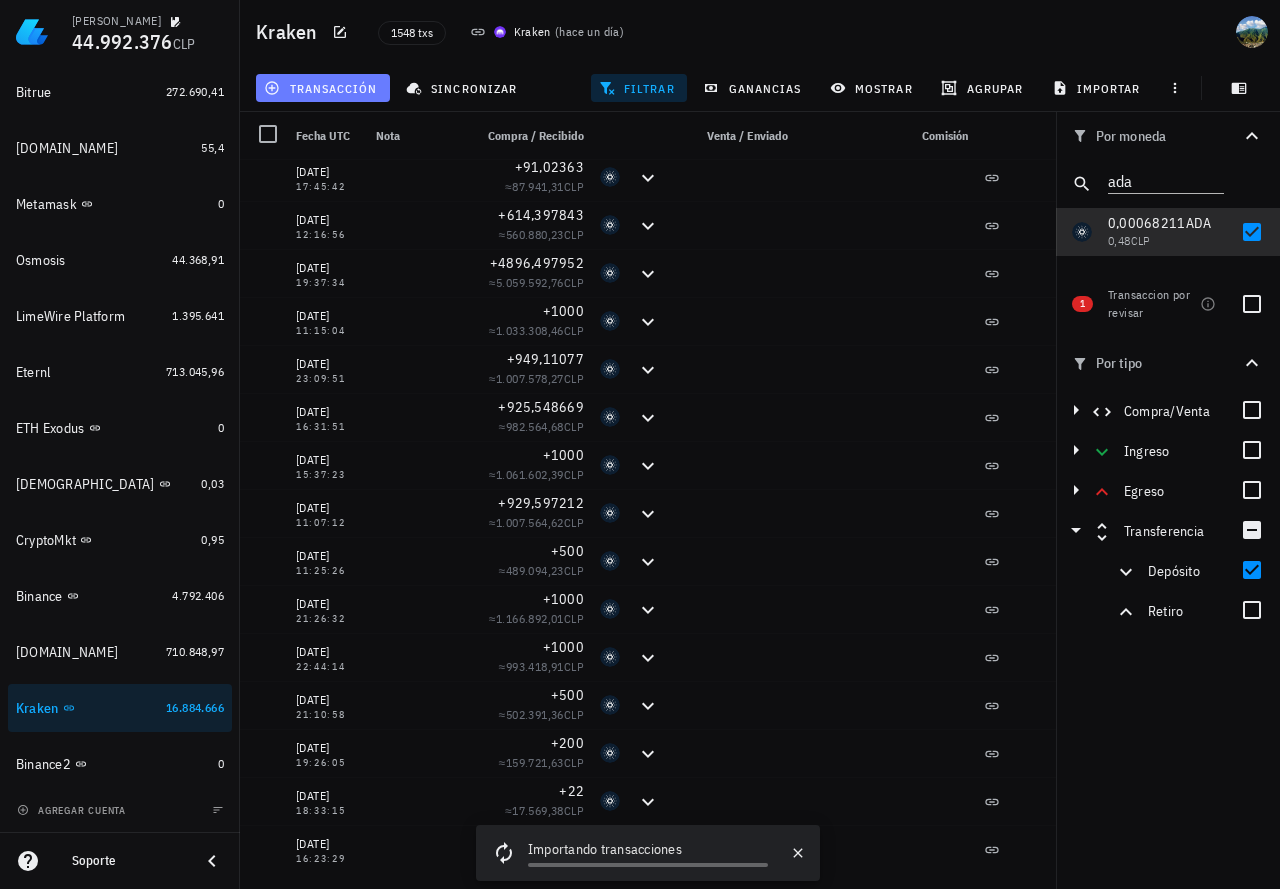 click on "transacción" at bounding box center [323, 88] 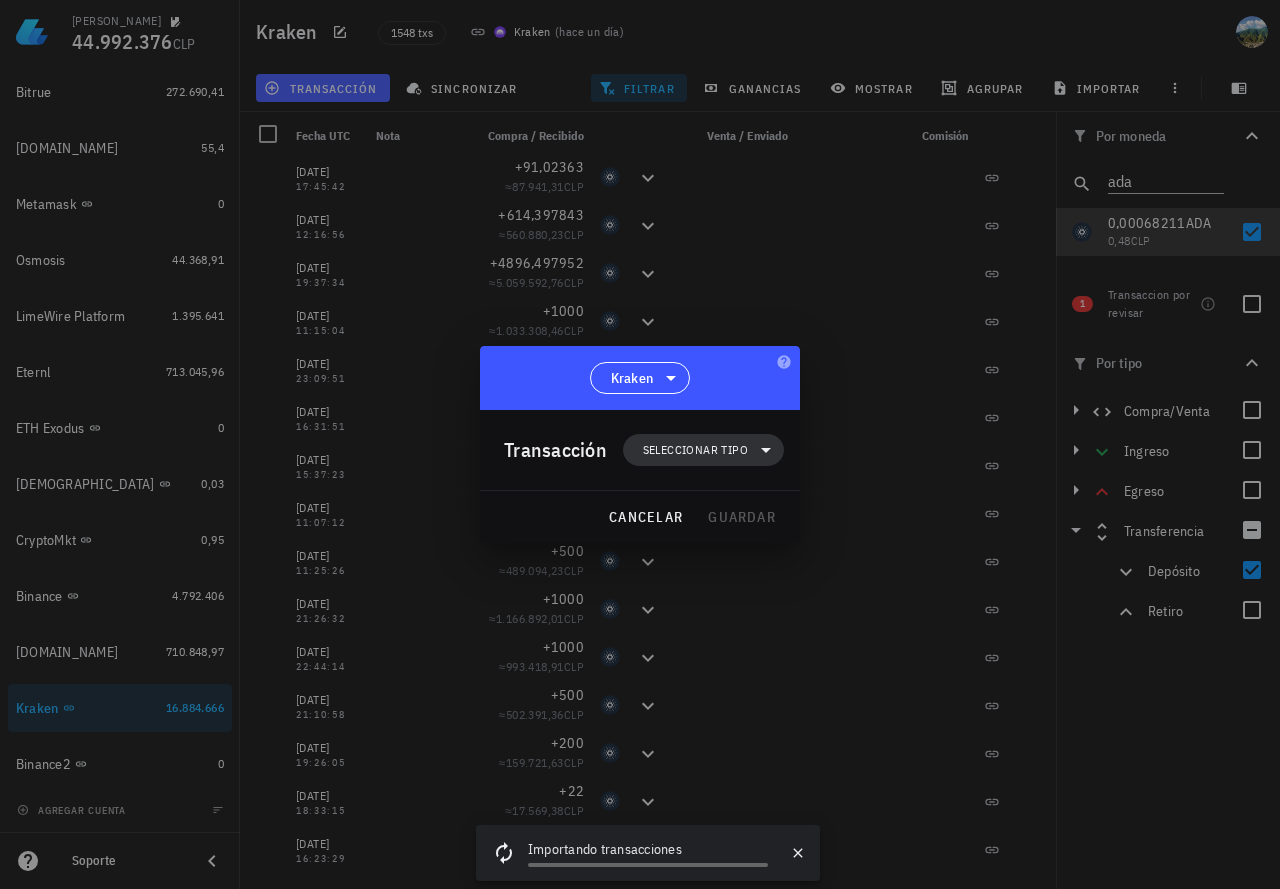 click on "Seleccionar tipo" at bounding box center (695, 450) 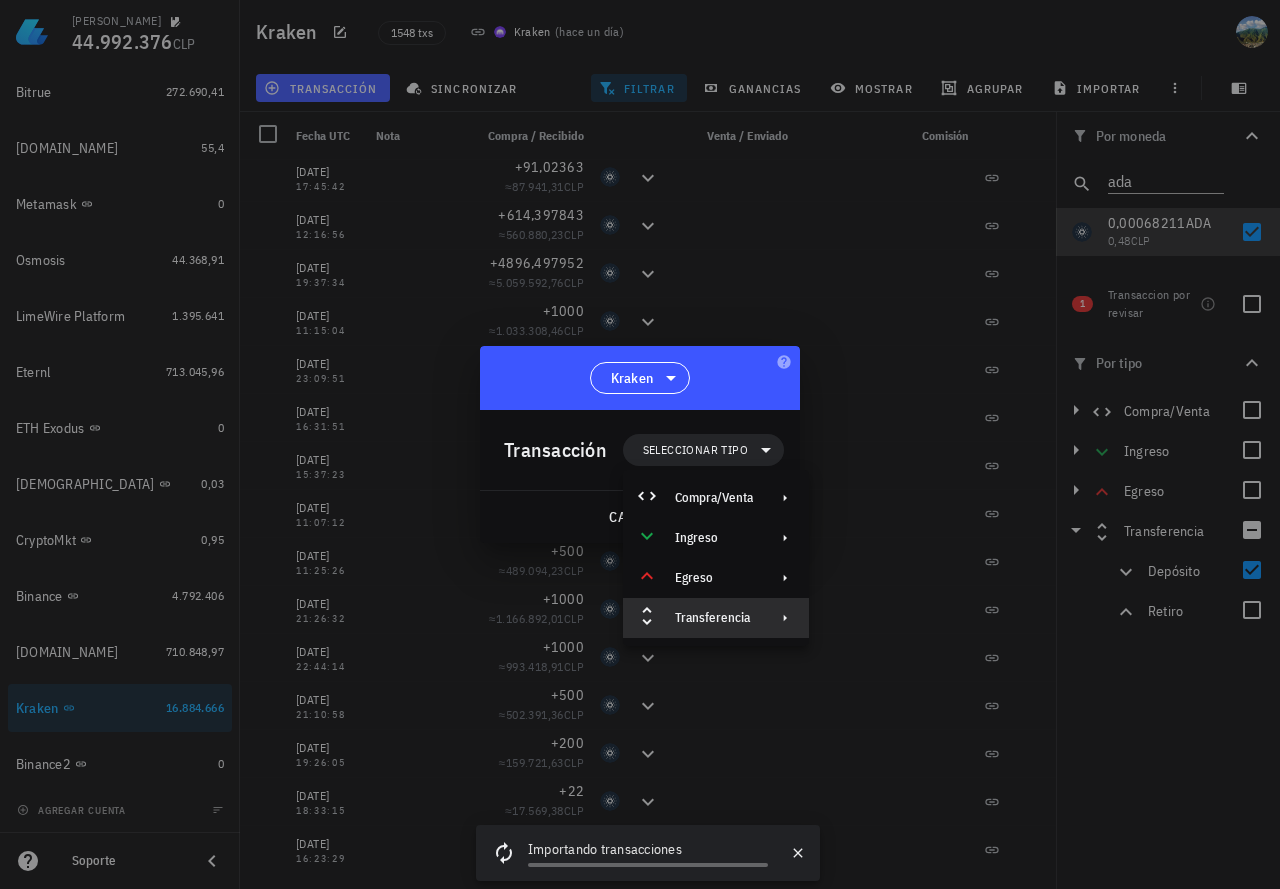 click on "Transferencia" at bounding box center (716, 618) 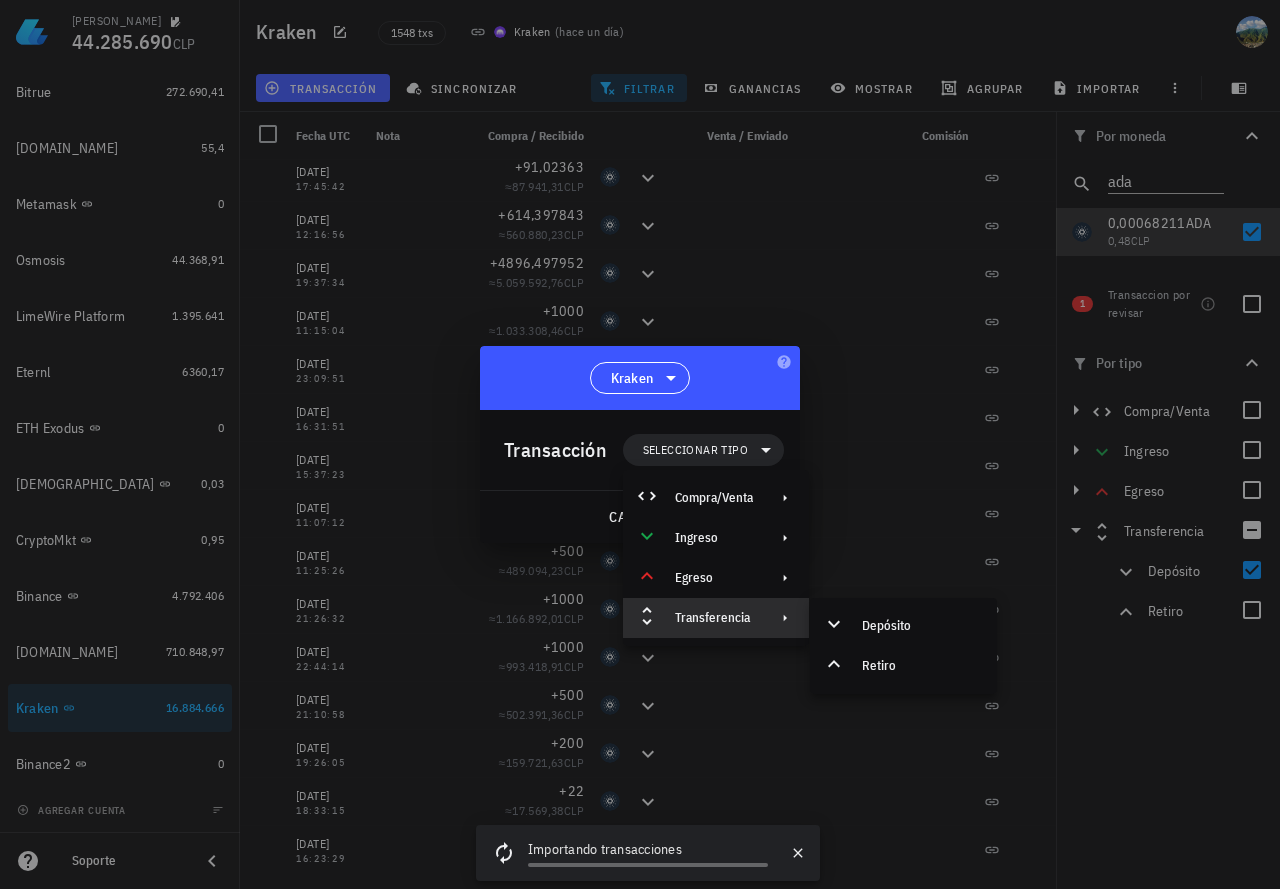 click on "Transacción" at bounding box center (555, 450) 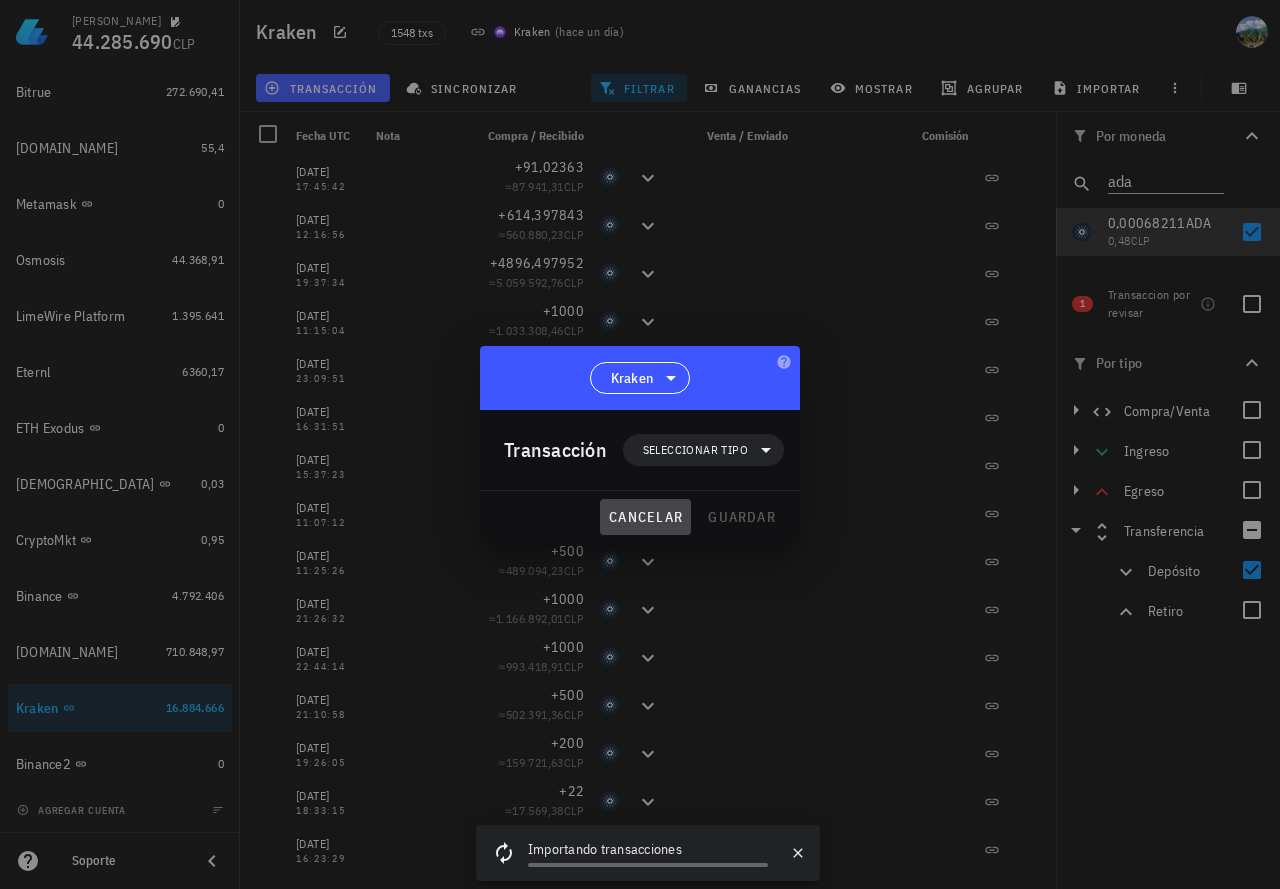 click on "cancelar" at bounding box center [645, 517] 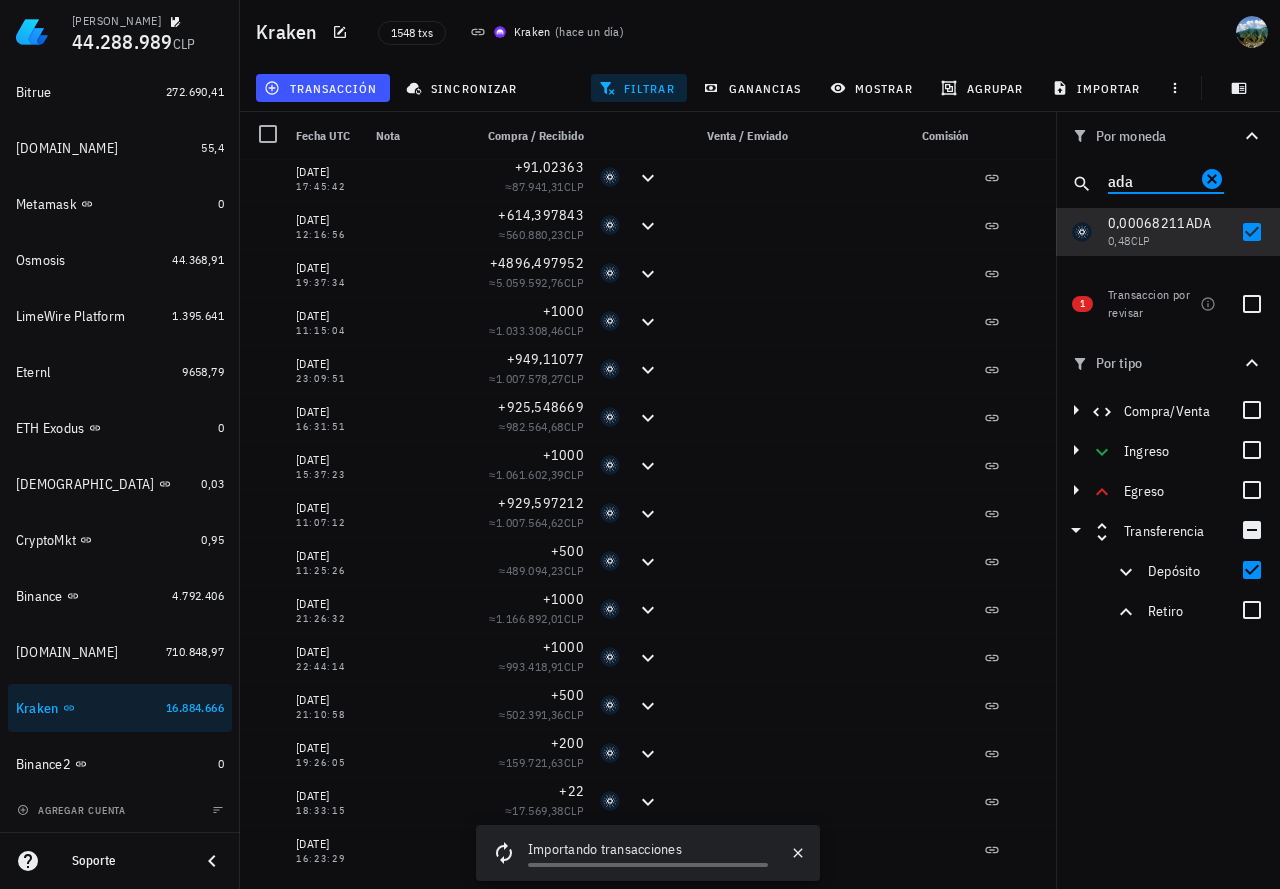 click on "ada" at bounding box center (1152, 180) 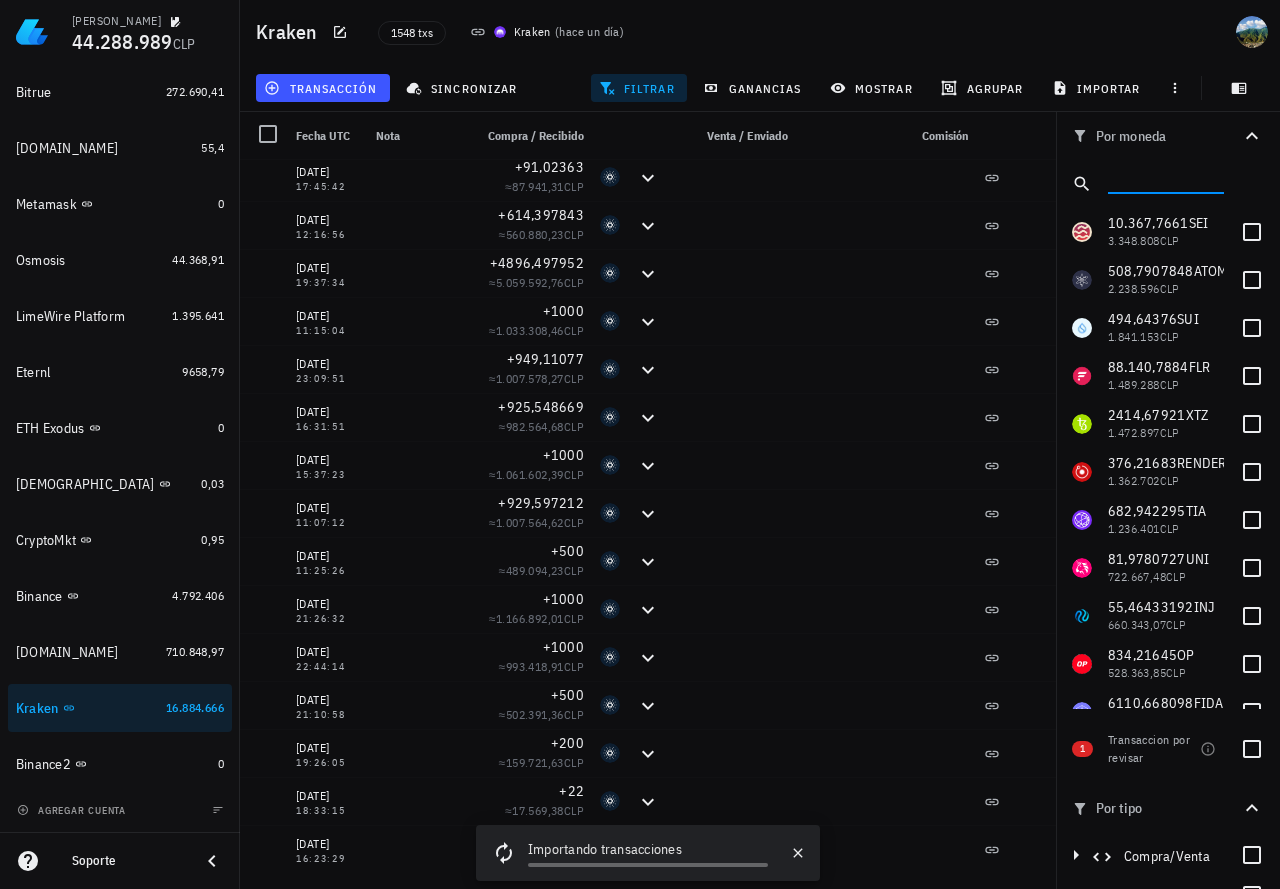 type 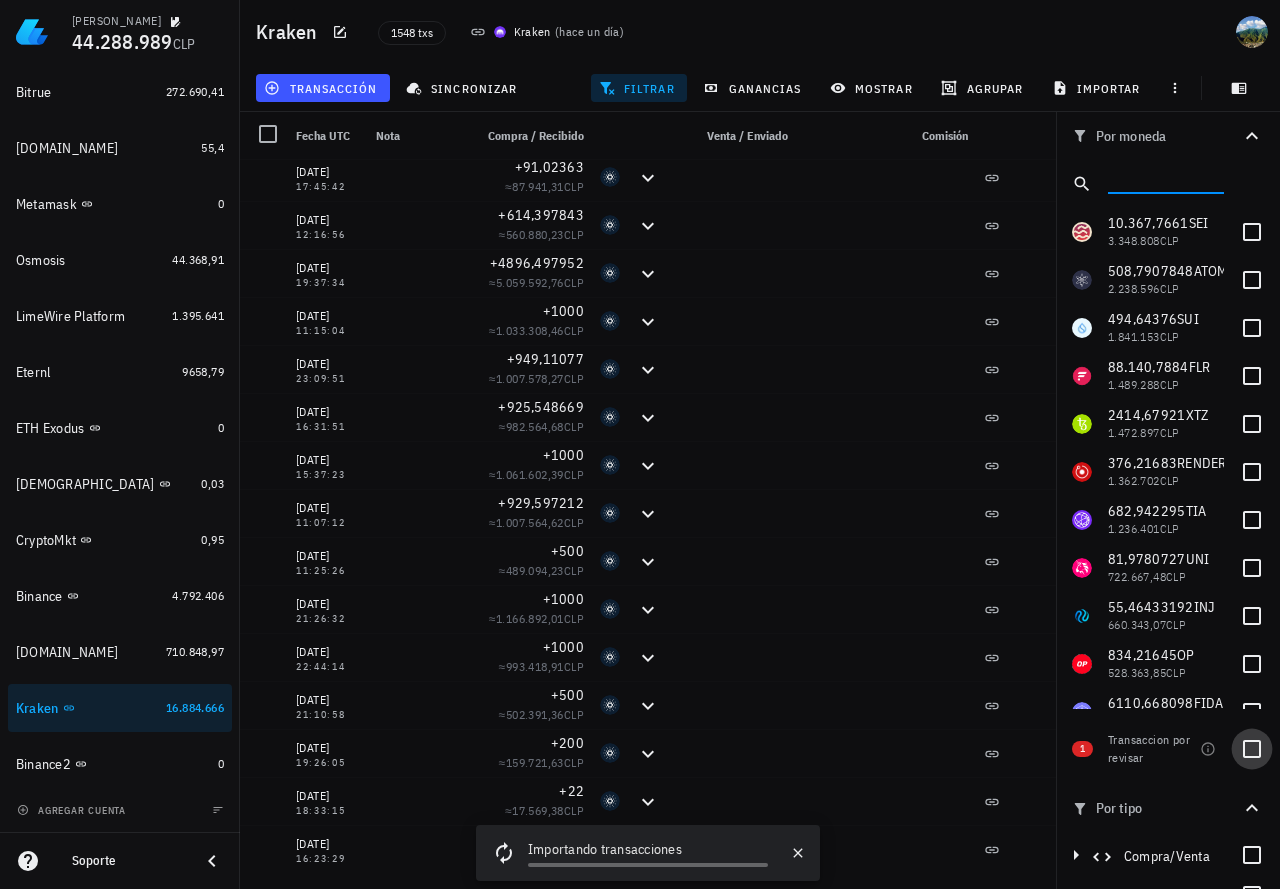 click at bounding box center [1252, 749] 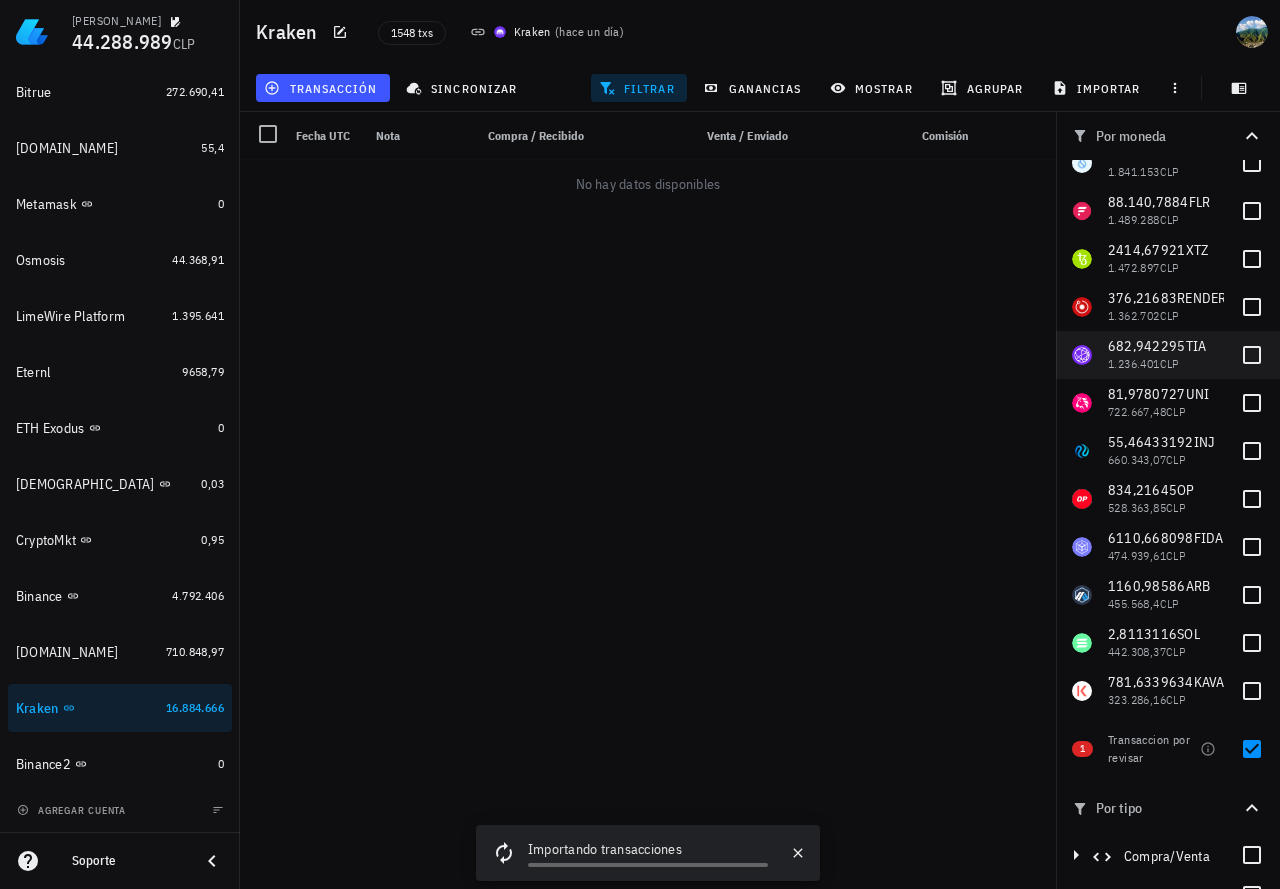 scroll, scrollTop: 300, scrollLeft: 0, axis: vertical 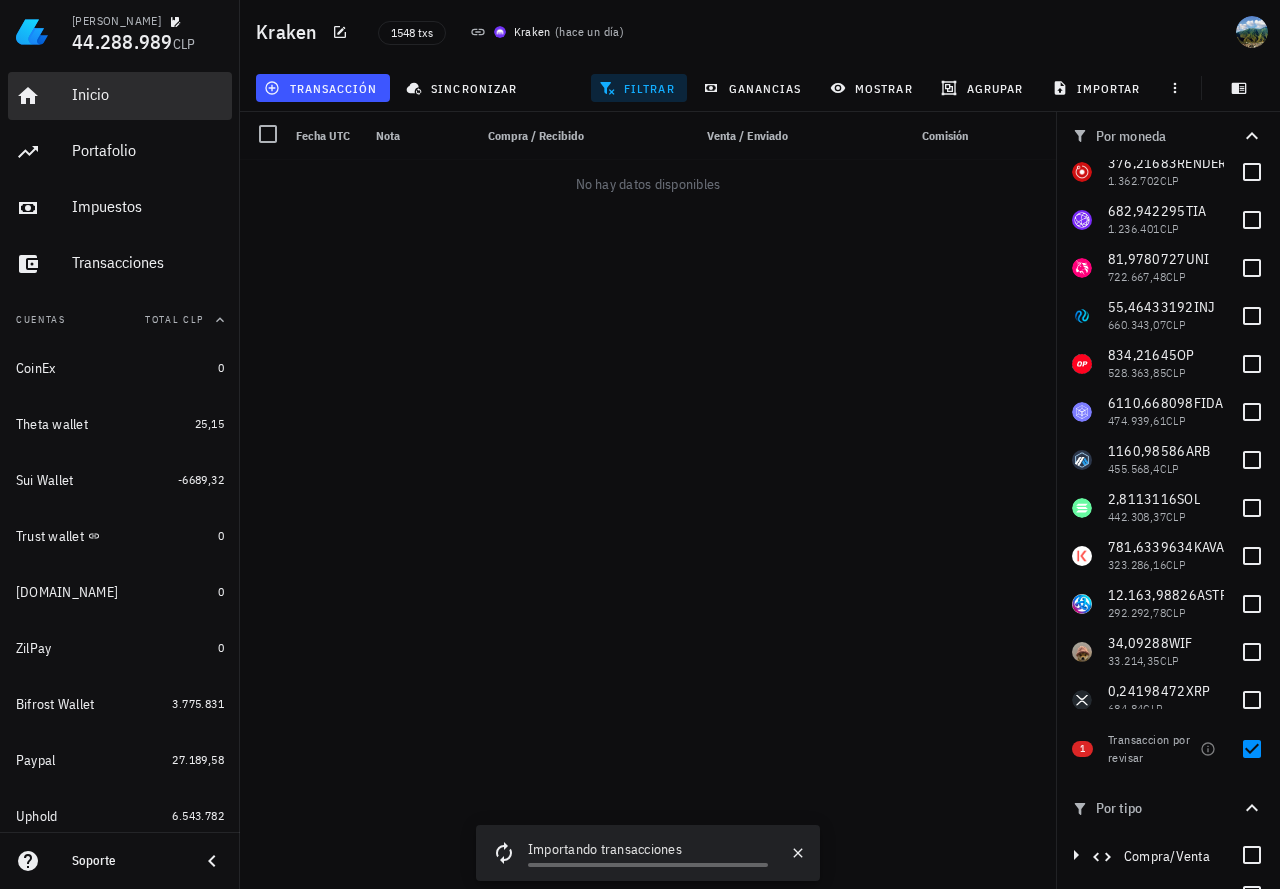 click on "Inicio" at bounding box center (148, 94) 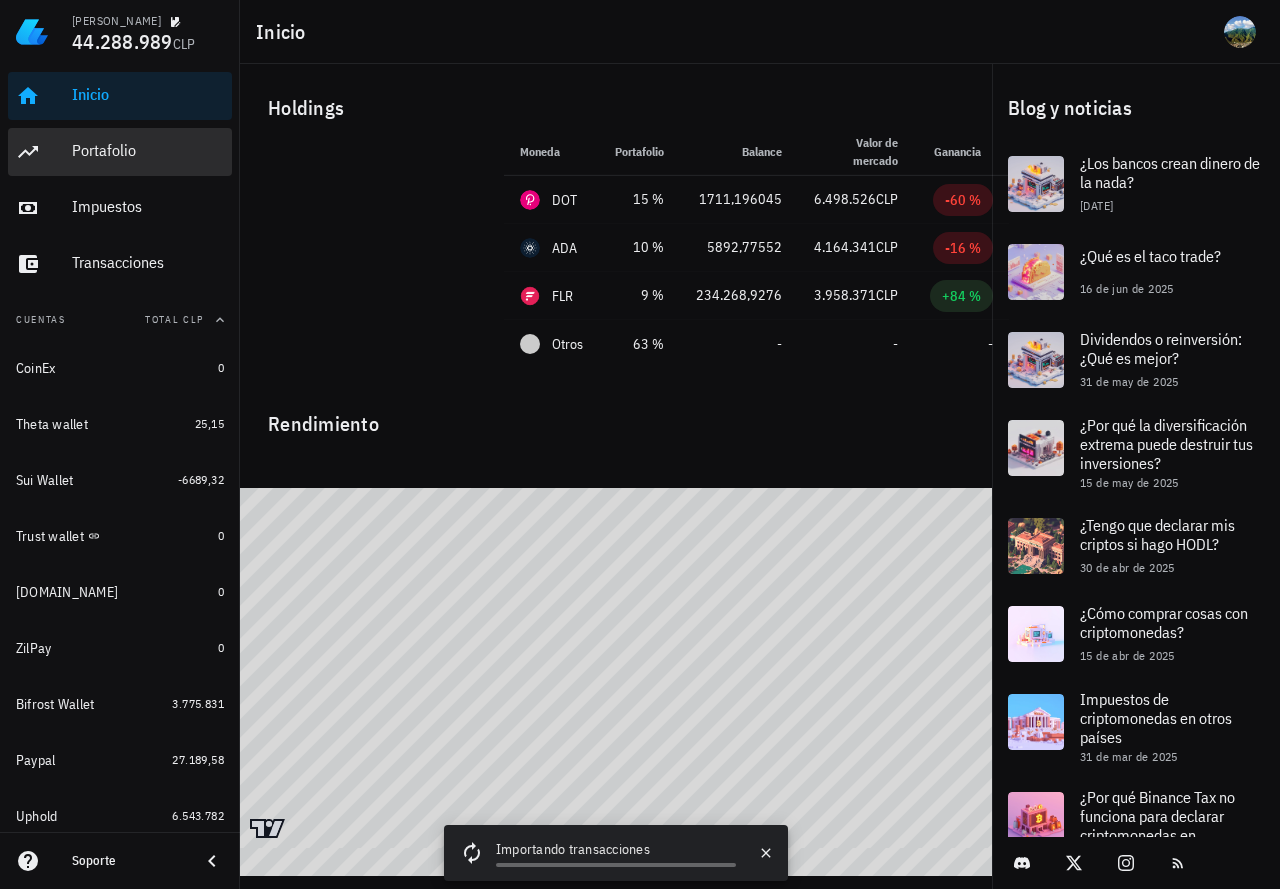 click on "Portafolio" at bounding box center (148, 150) 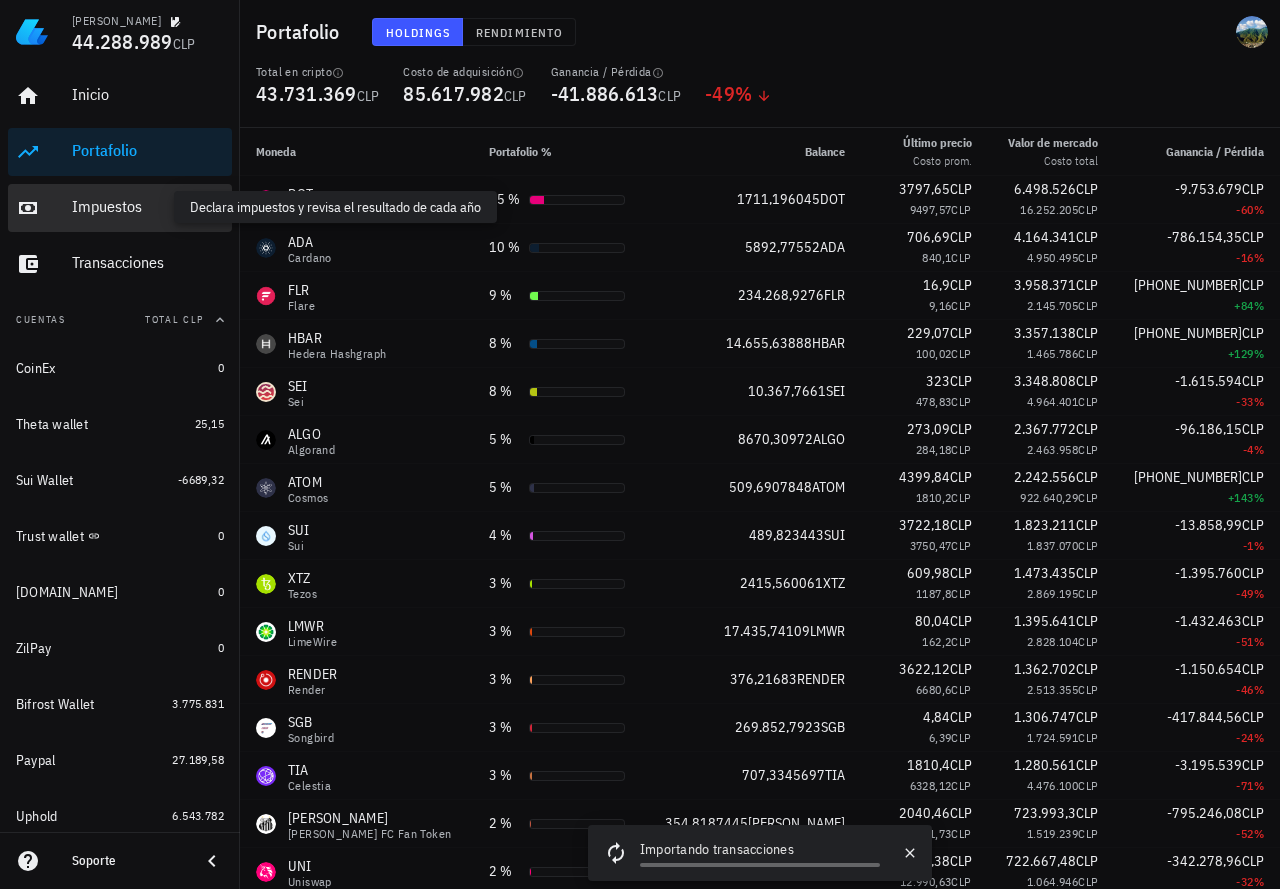click on "Impuestos" at bounding box center (148, 206) 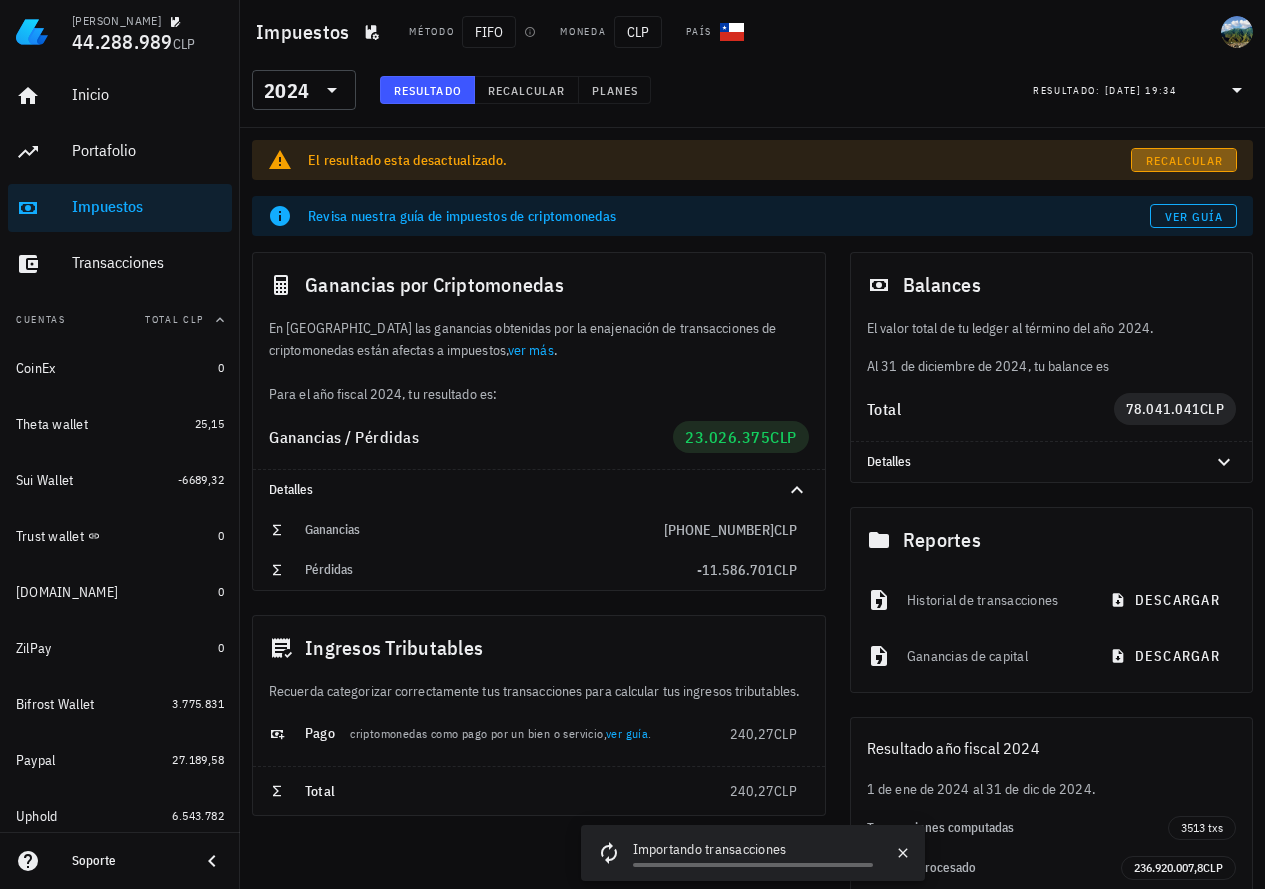 click on "Recalcular" at bounding box center (1184, 160) 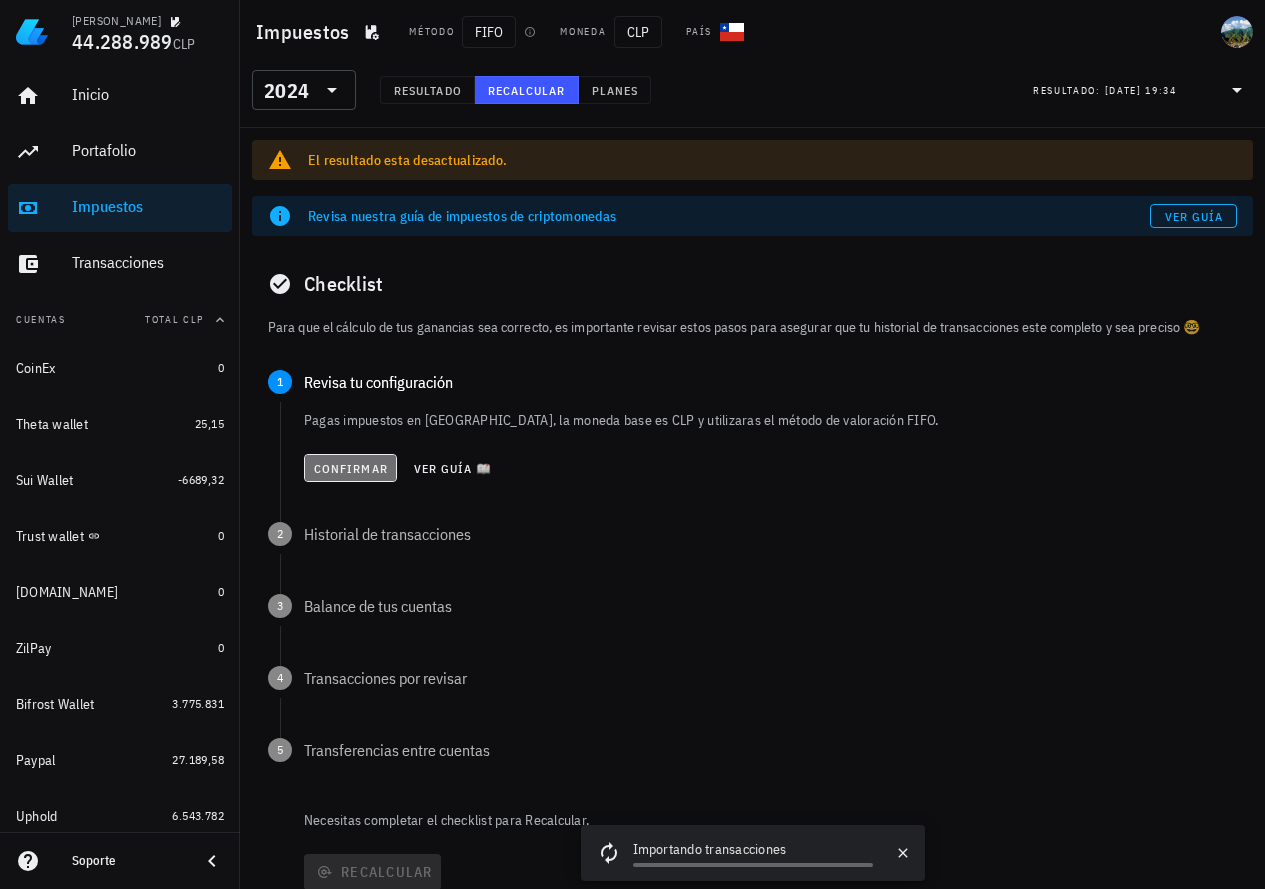 click on "Confirmar" at bounding box center (350, 468) 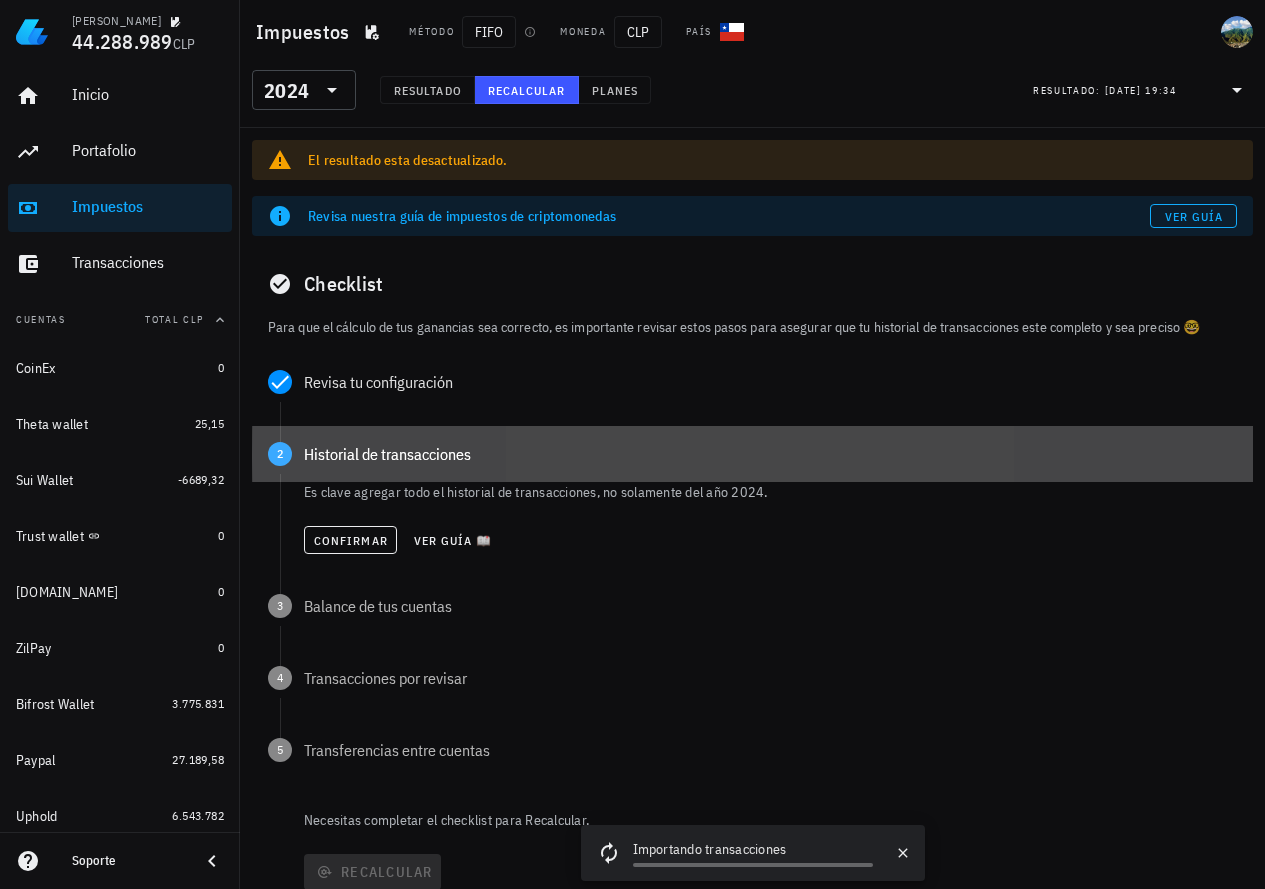 click on "2
Historial de transacciones" at bounding box center (752, 454) 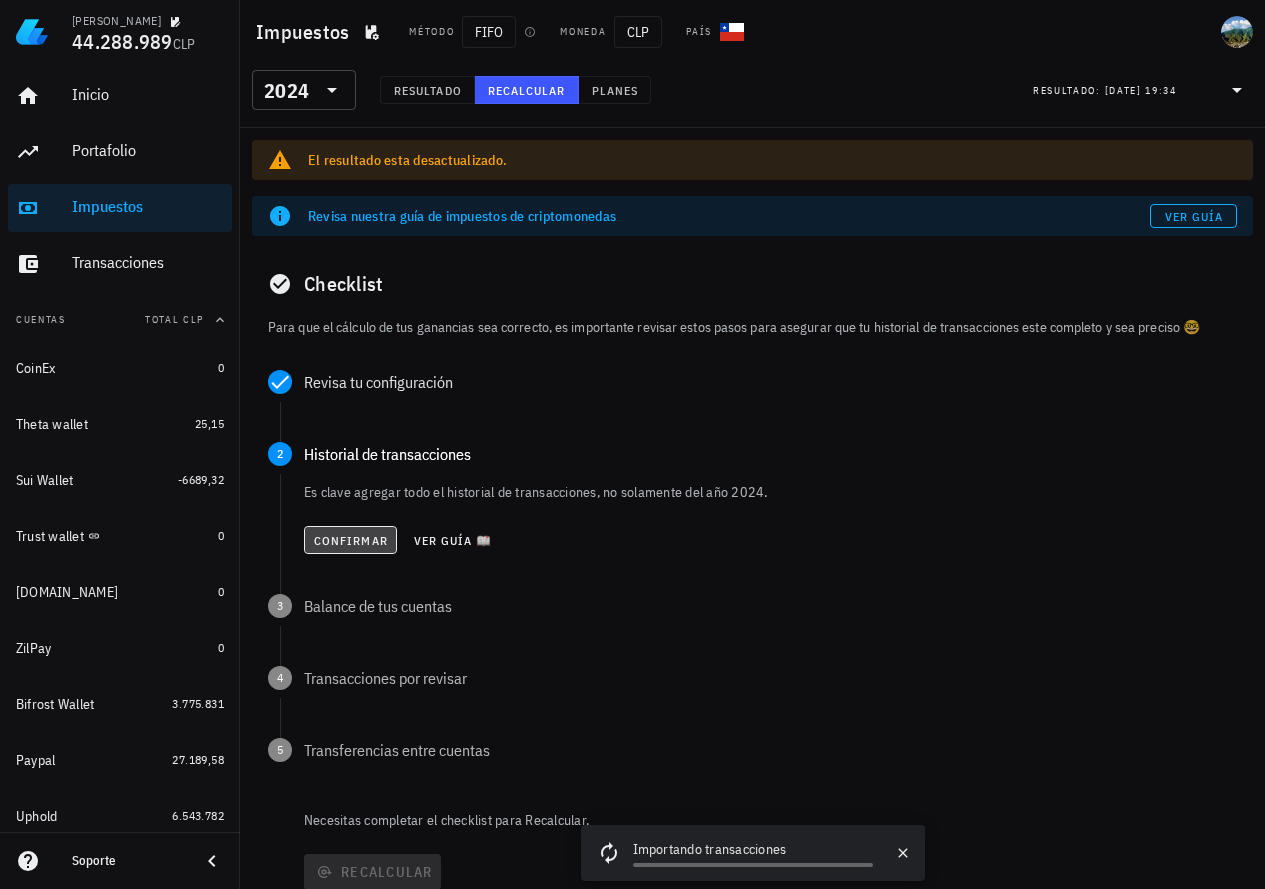 click on "Confirmar" at bounding box center [350, 540] 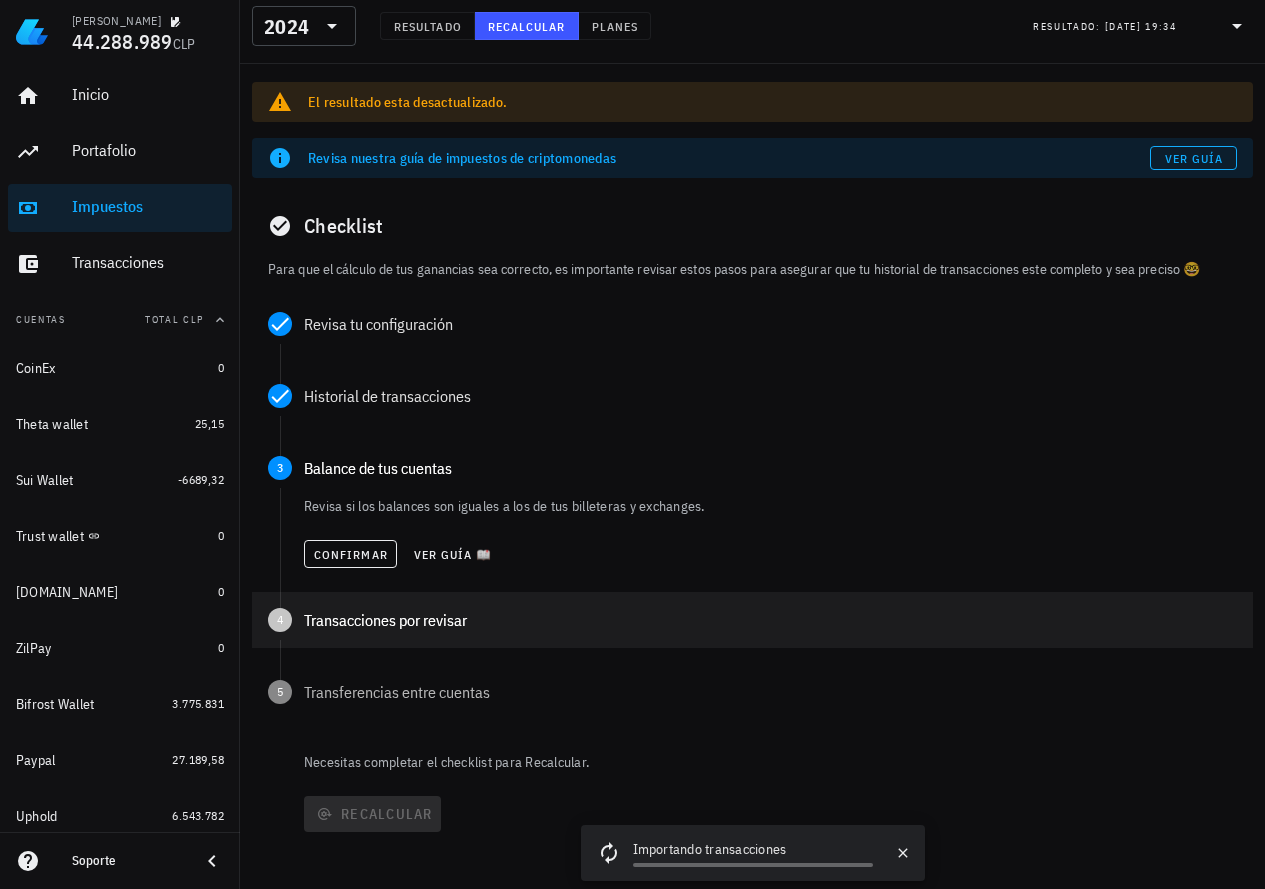 scroll, scrollTop: 101, scrollLeft: 0, axis: vertical 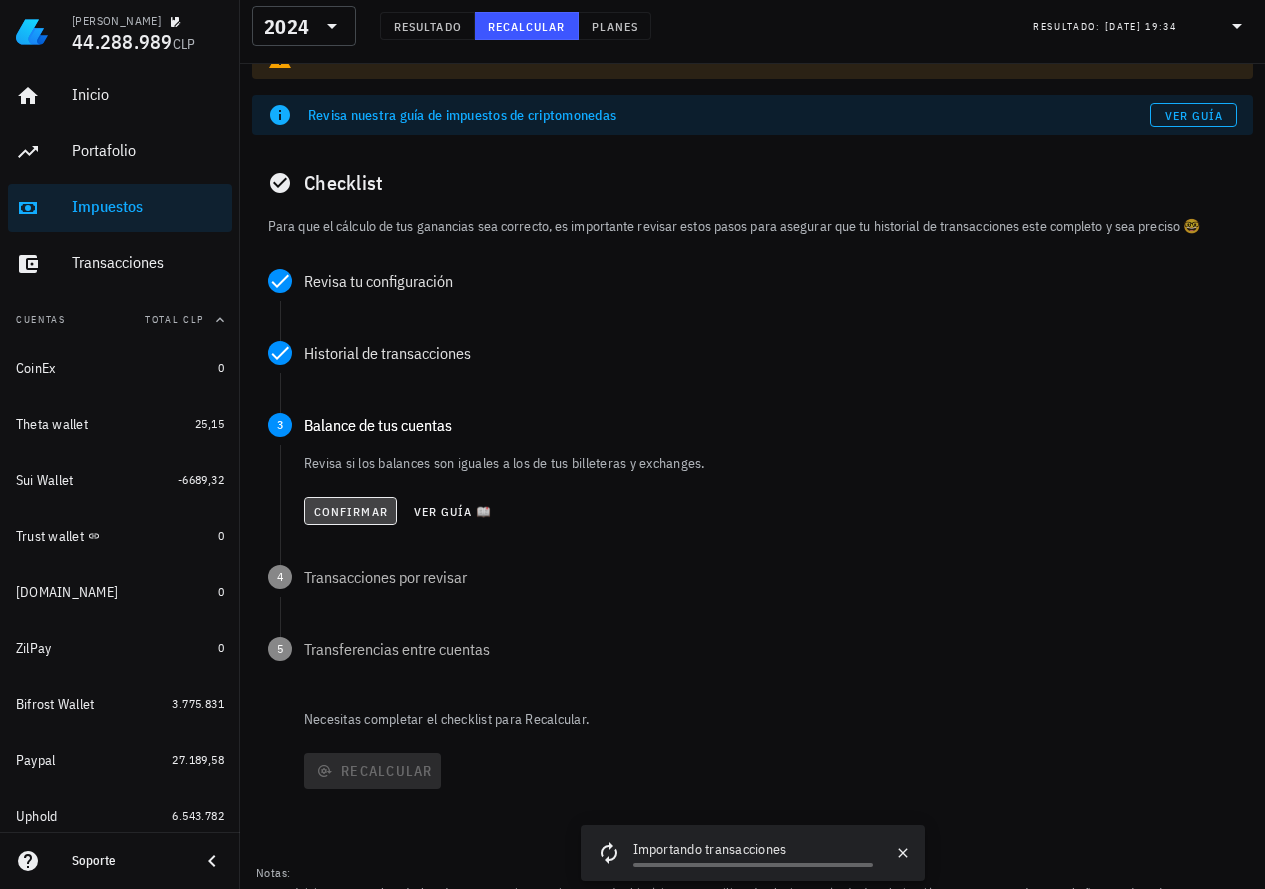 click on "Confirmar" at bounding box center [350, 511] 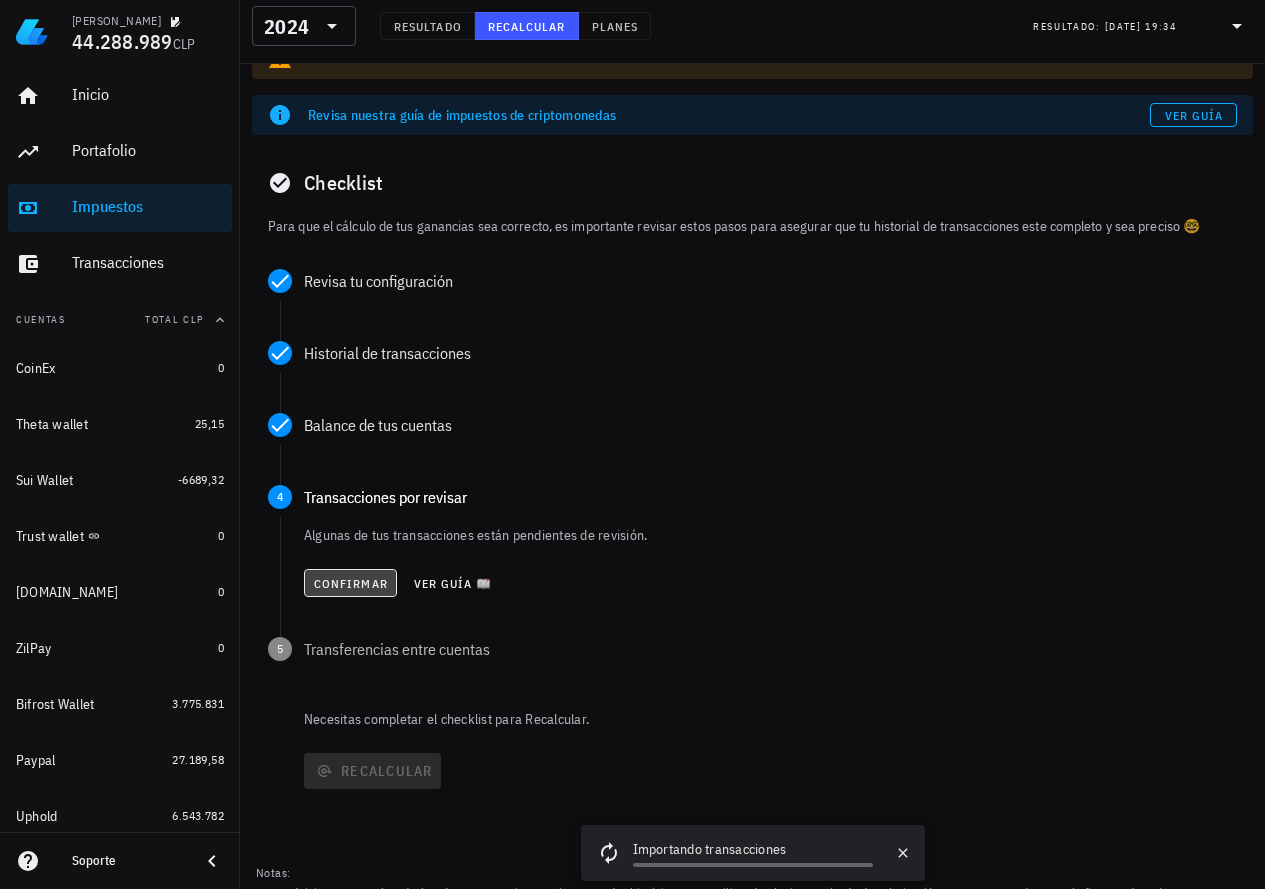 click on "Confirmar" at bounding box center [350, 583] 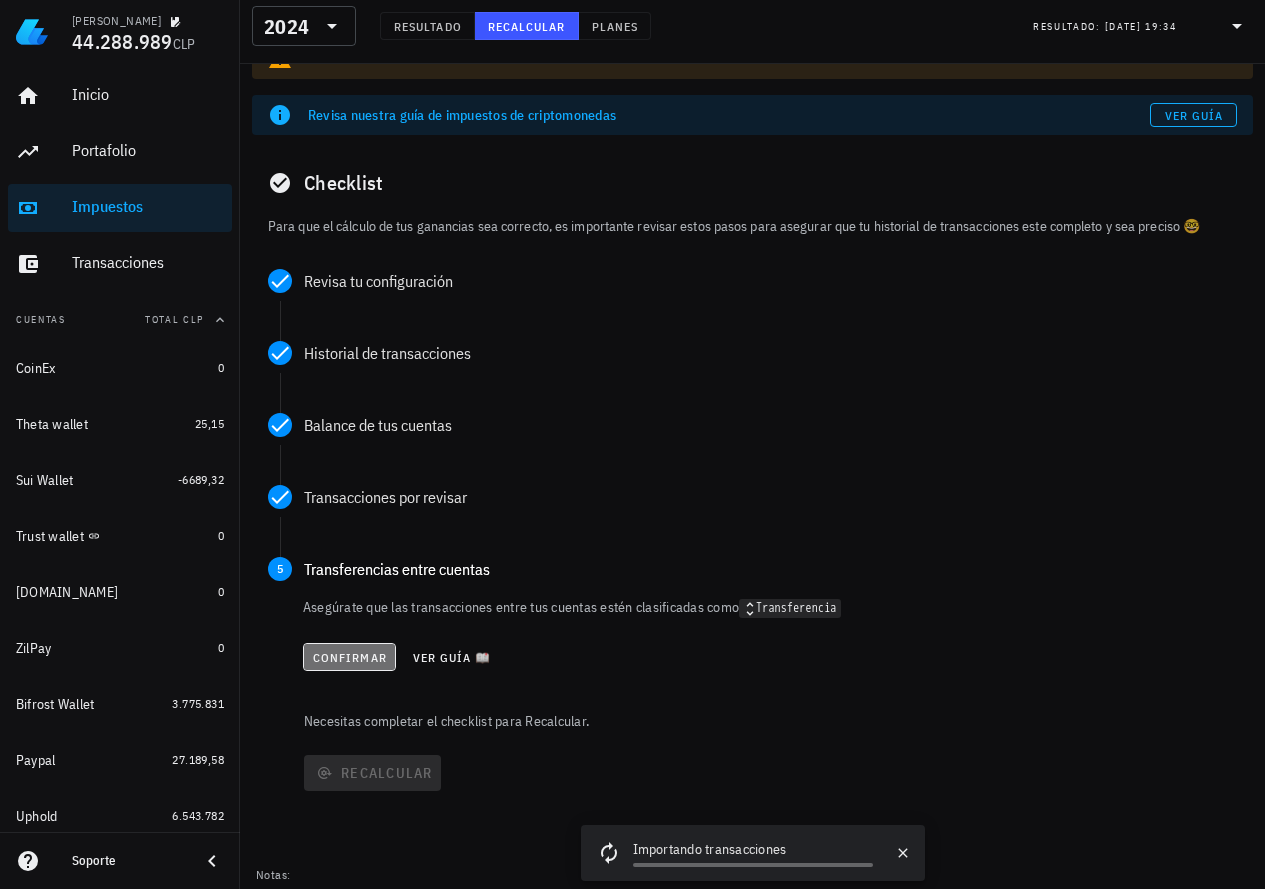 click on "Confirmar" at bounding box center [349, 657] 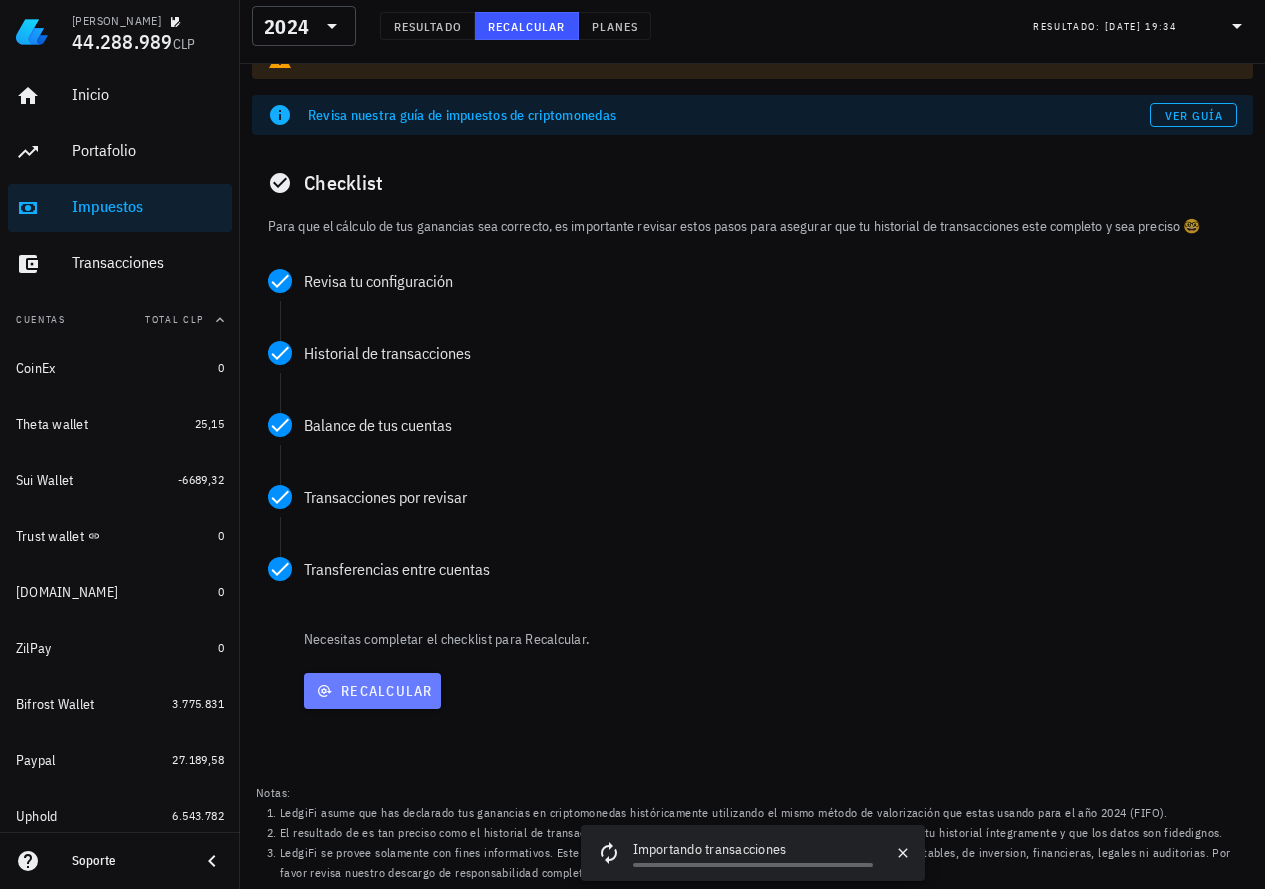 click on "Recalcular" at bounding box center (372, 691) 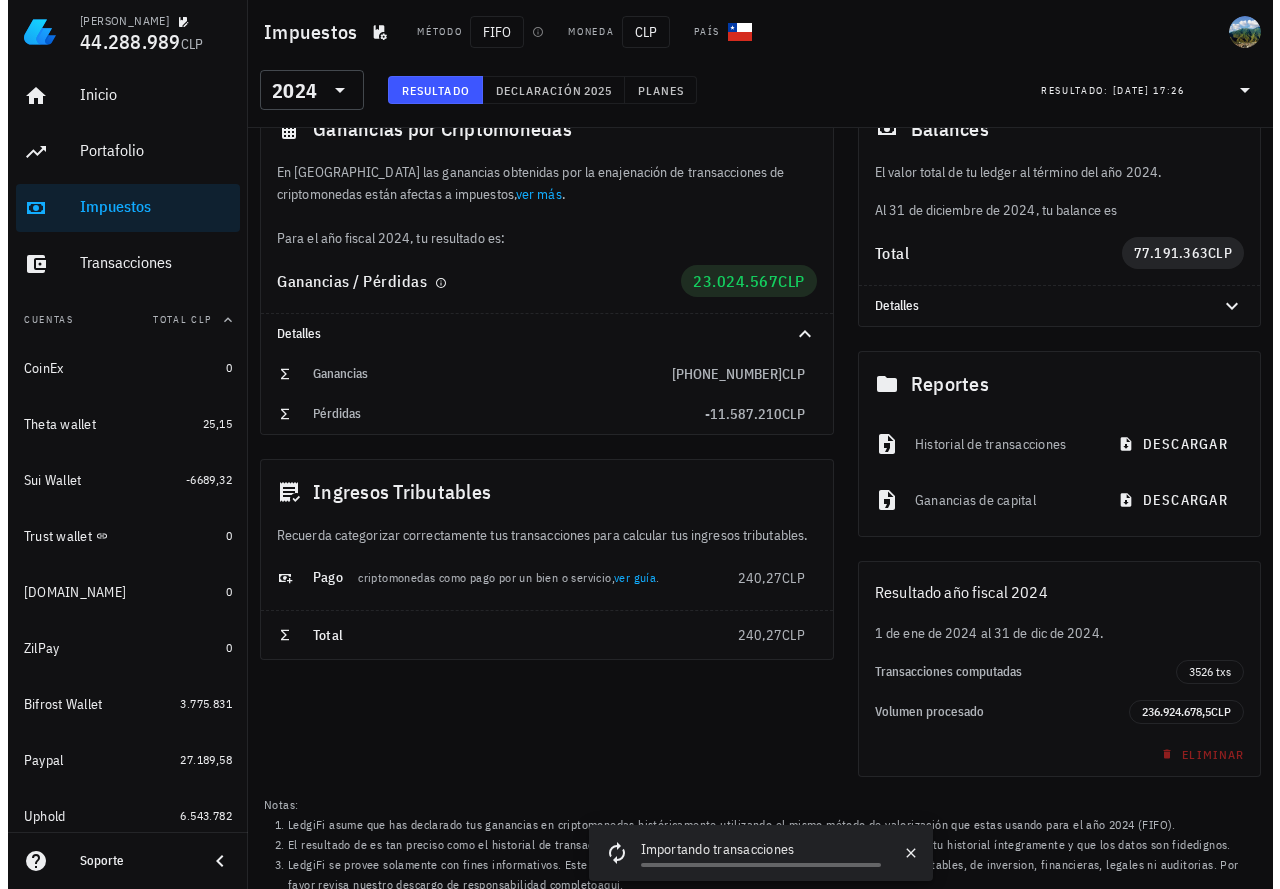 scroll, scrollTop: 0, scrollLeft: 0, axis: both 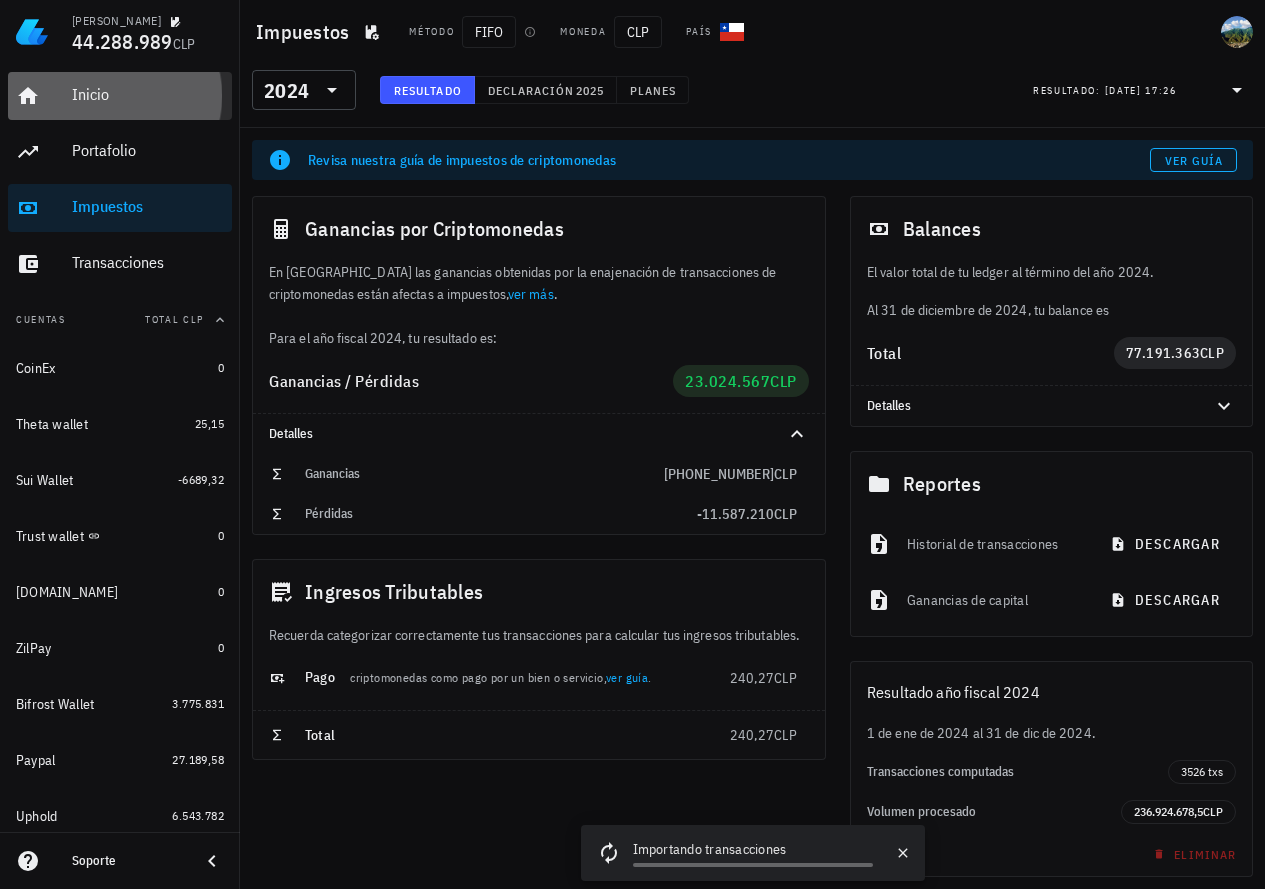 click on "Inicio" at bounding box center [148, 94] 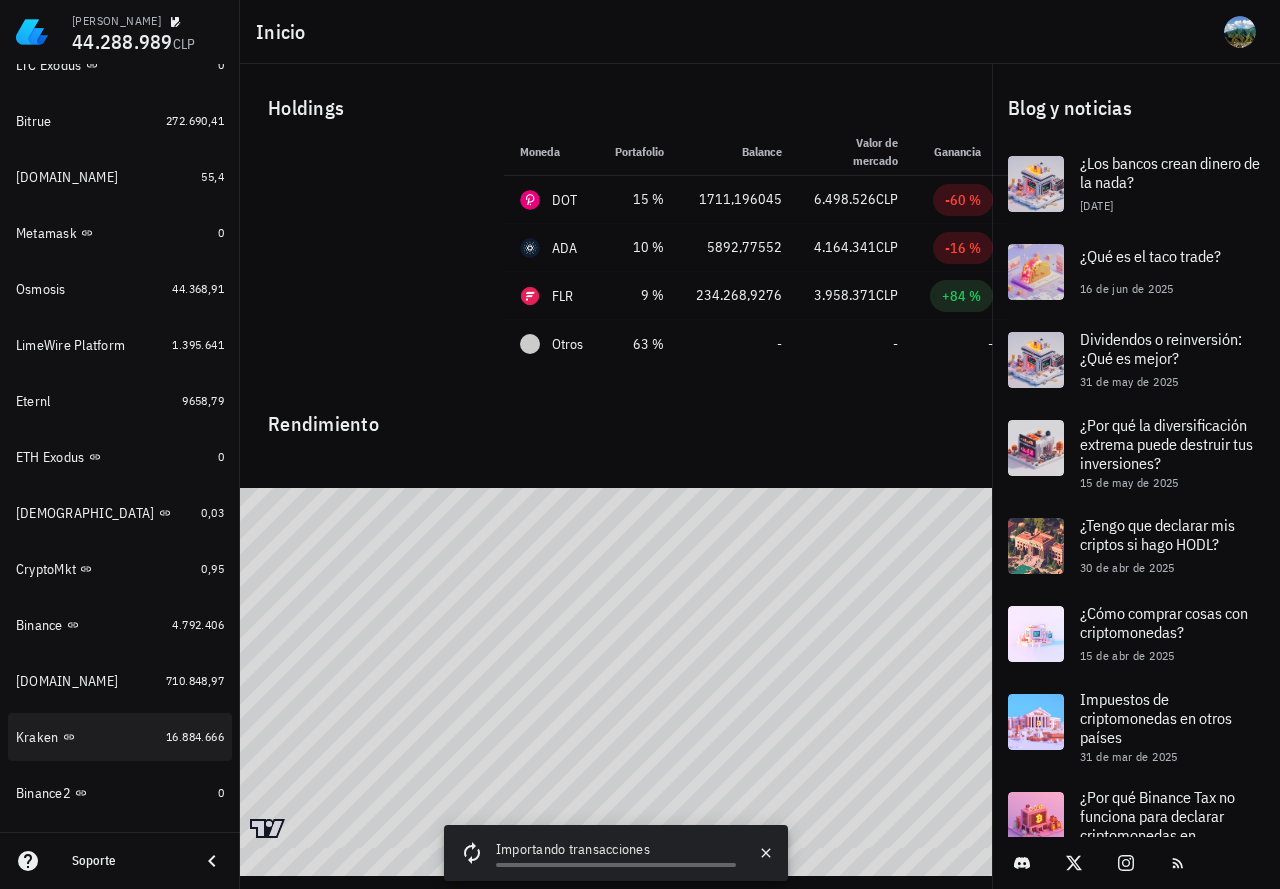 scroll, scrollTop: 1508, scrollLeft: 0, axis: vertical 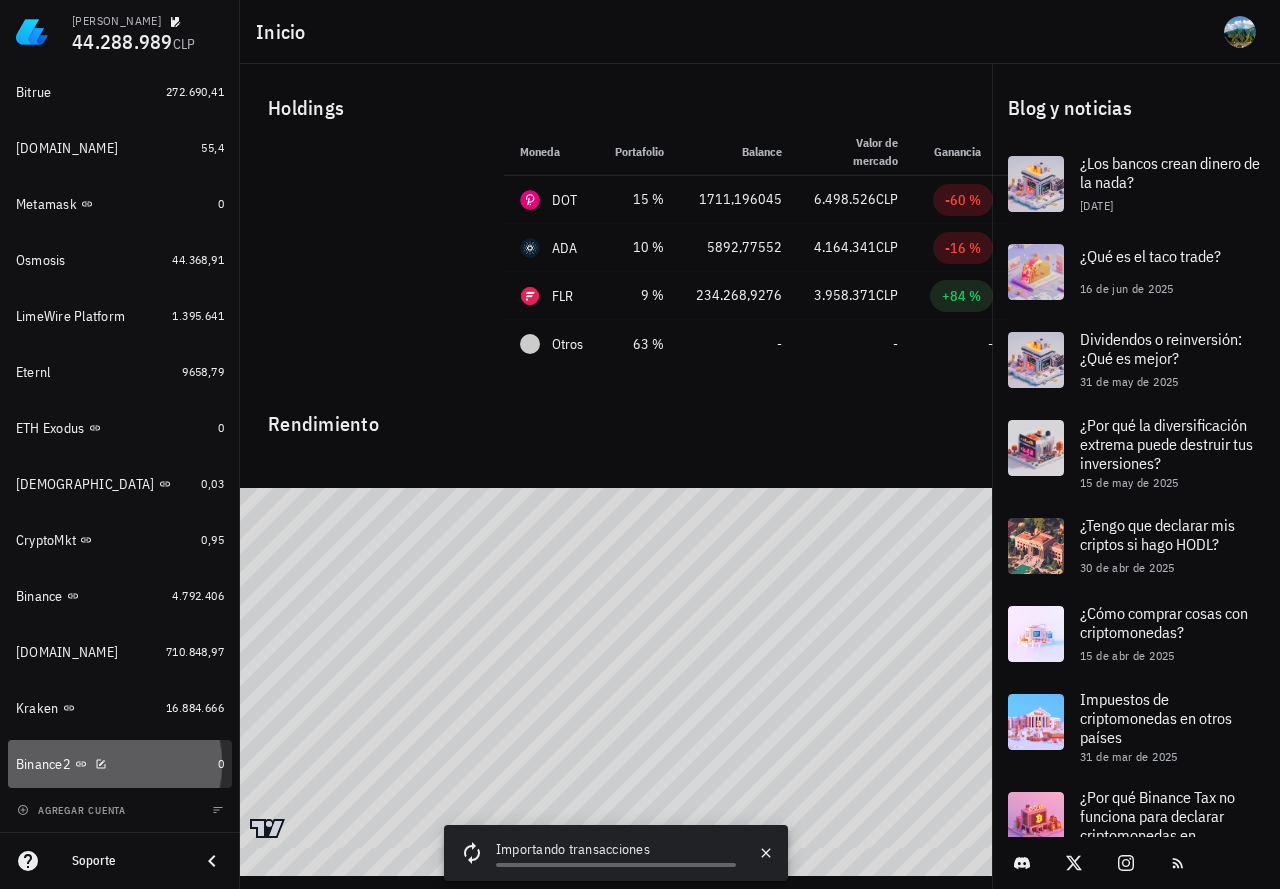 click on "Binance2" at bounding box center (113, 764) 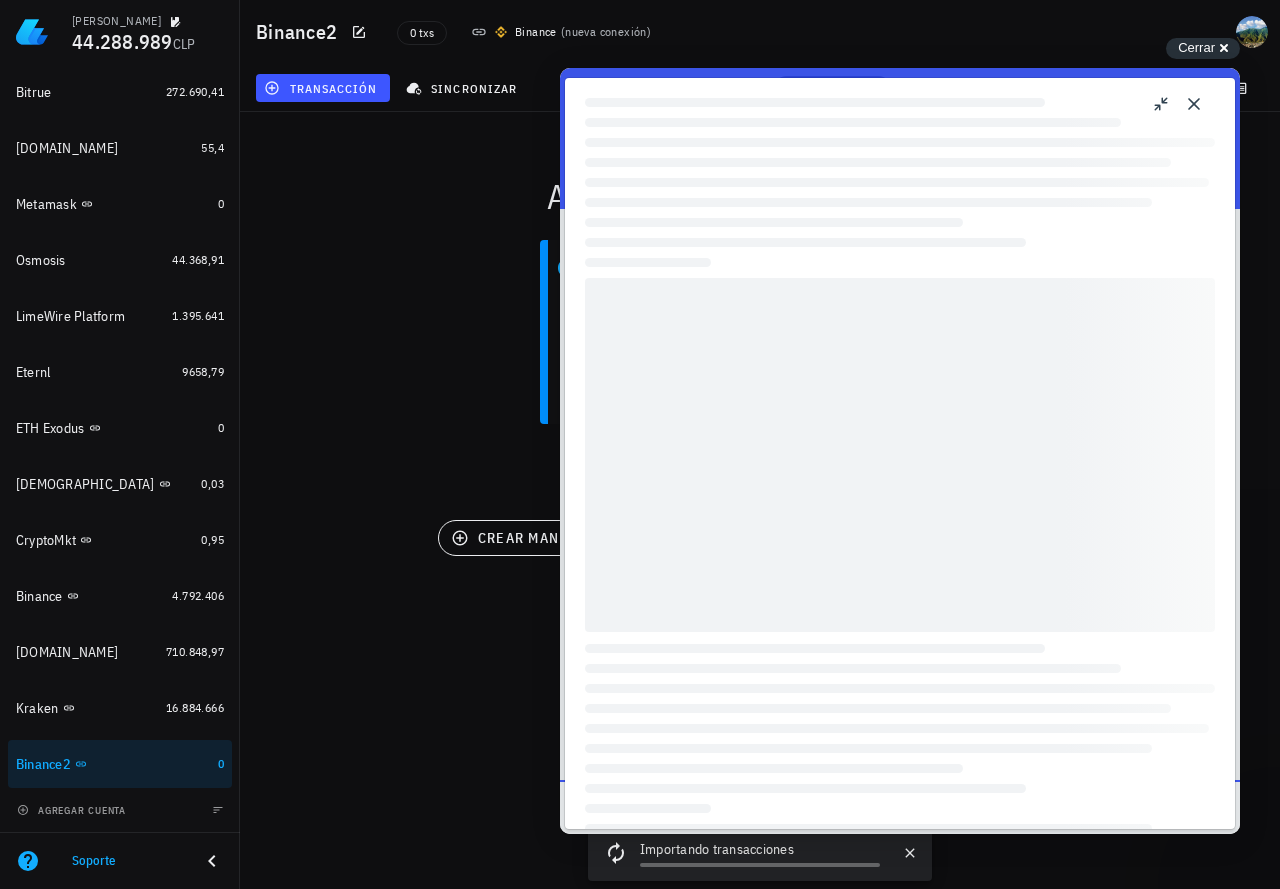 scroll, scrollTop: 0, scrollLeft: 0, axis: both 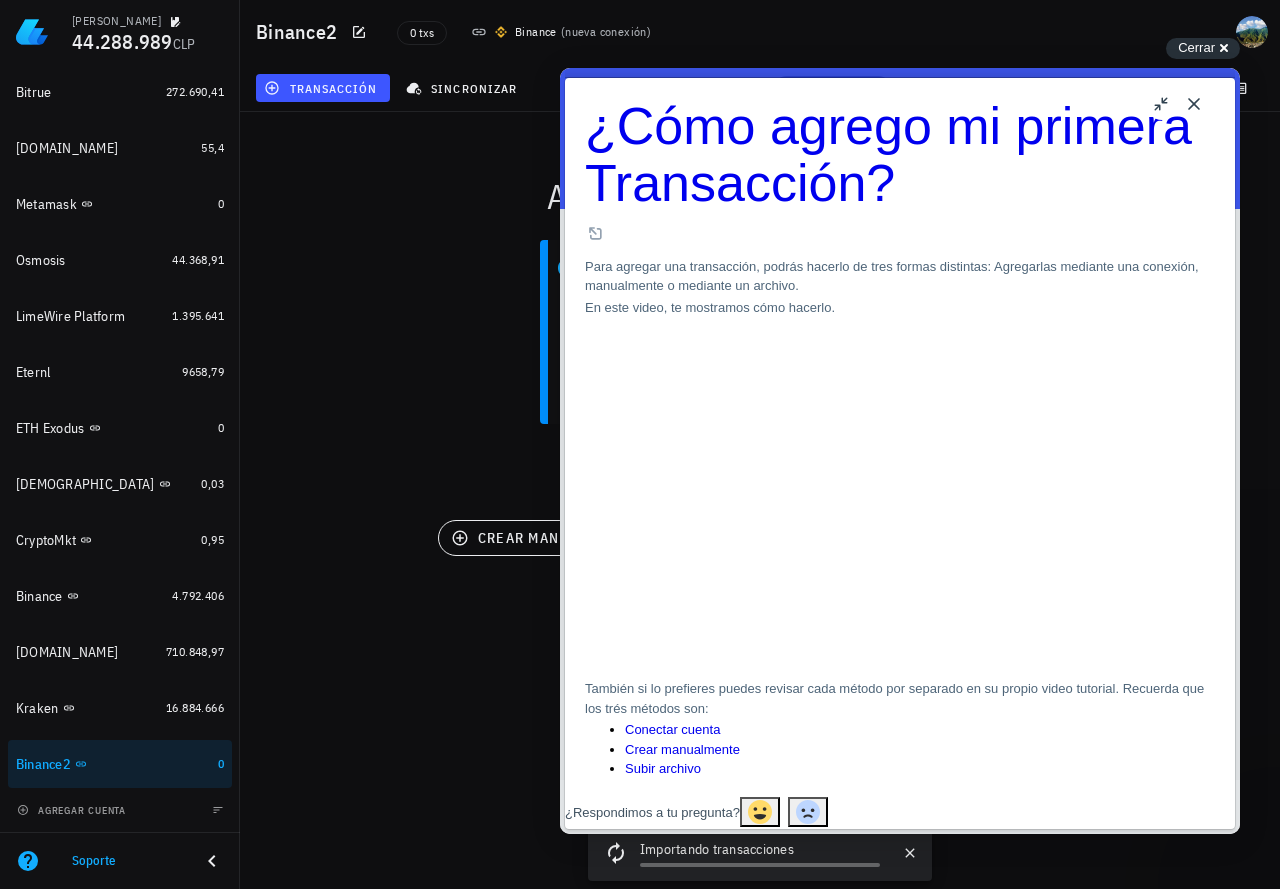 click on "Close" at bounding box center [1194, 104] 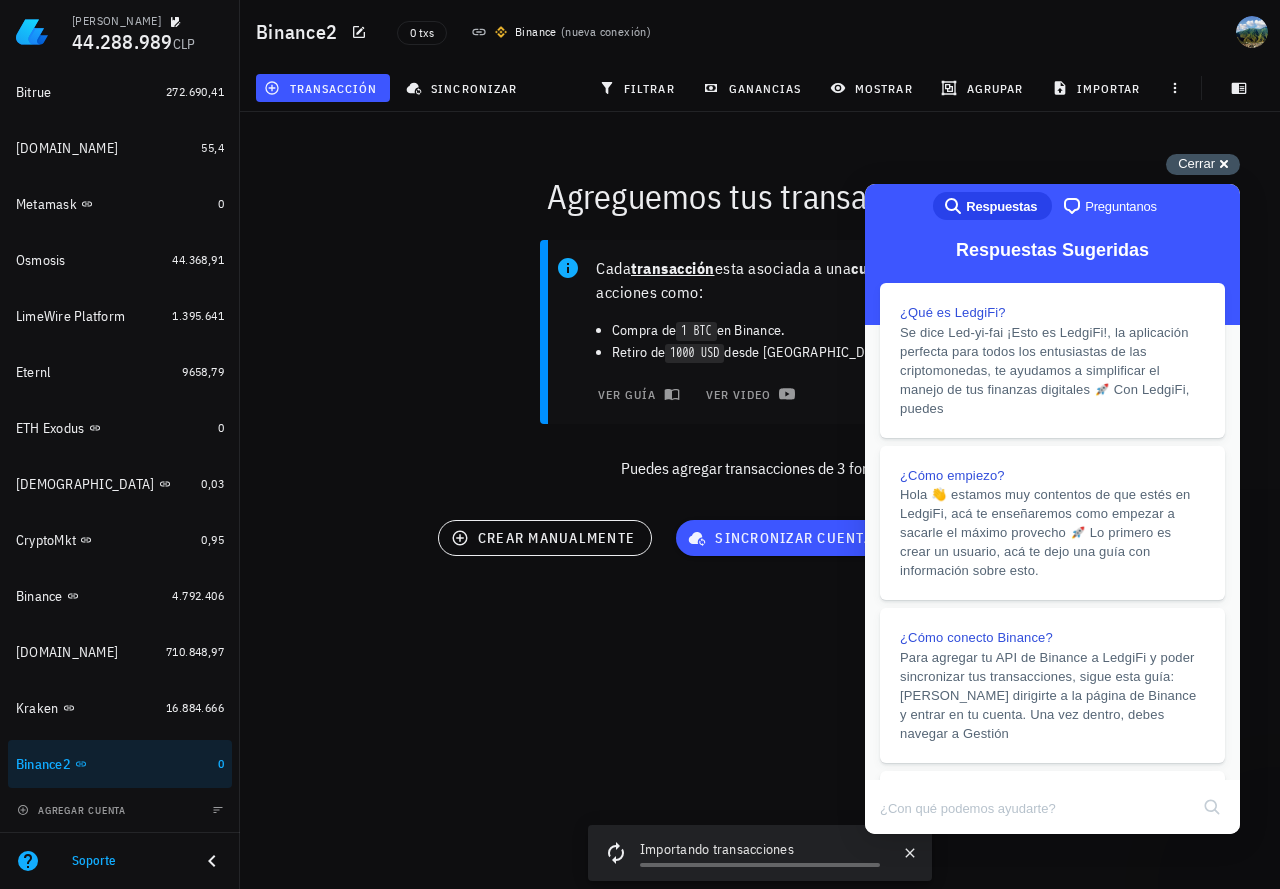 click on "Cerrar cross-small" at bounding box center (1203, 164) 